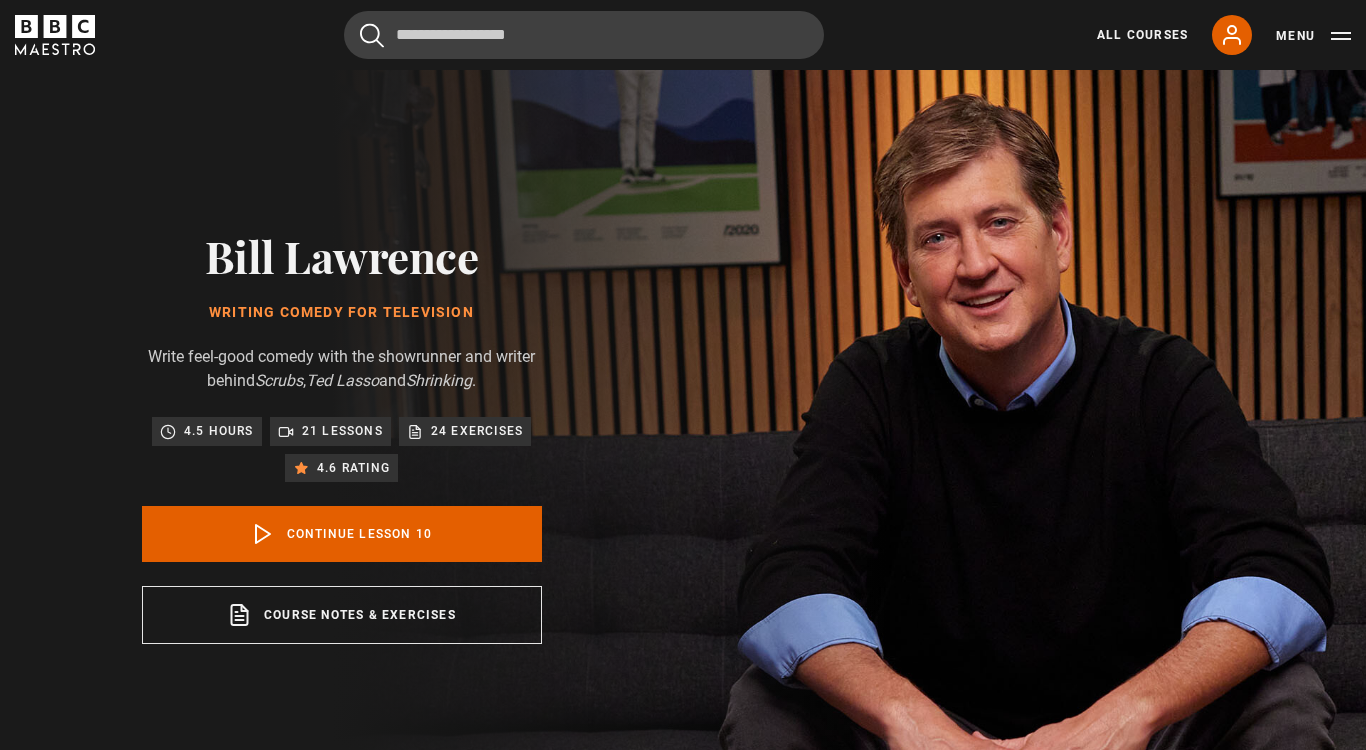 scroll, scrollTop: 804, scrollLeft: 0, axis: vertical 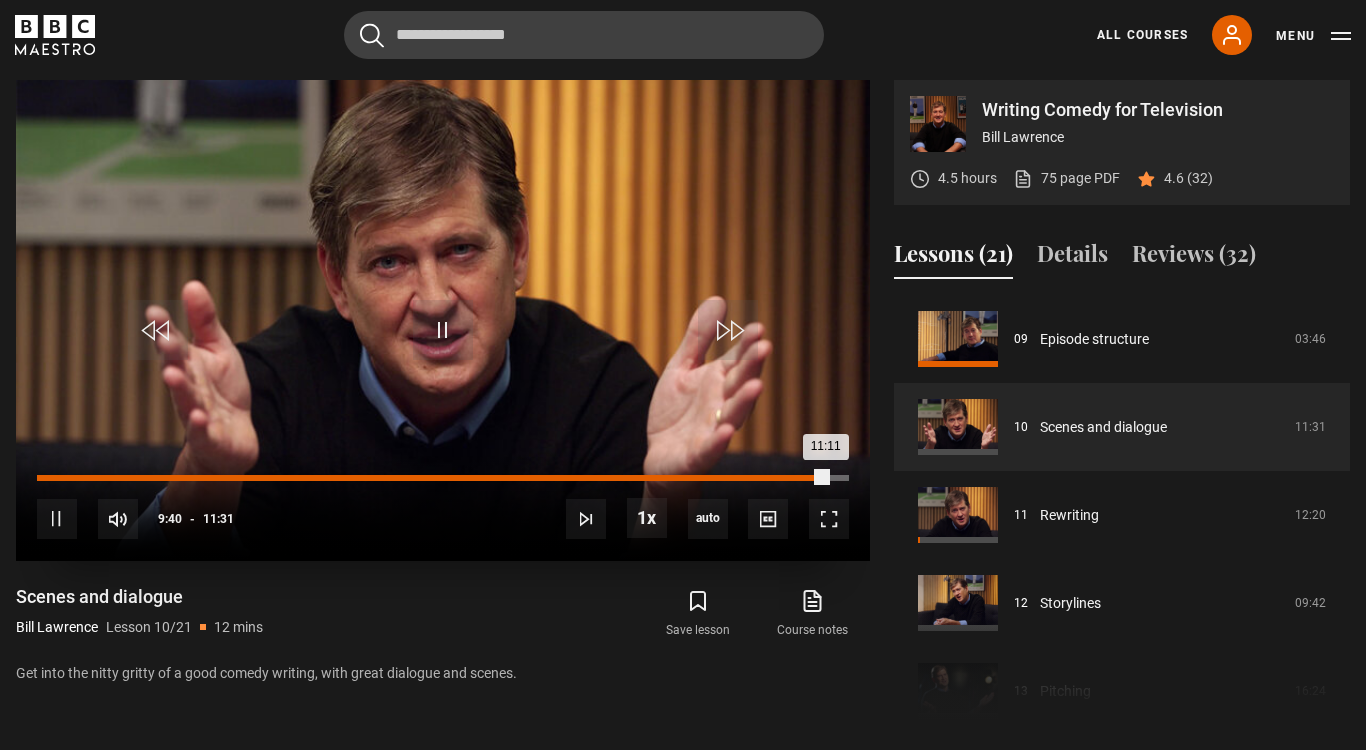 click on "Loaded :  0.00% 09:40 11:11" at bounding box center [443, 478] 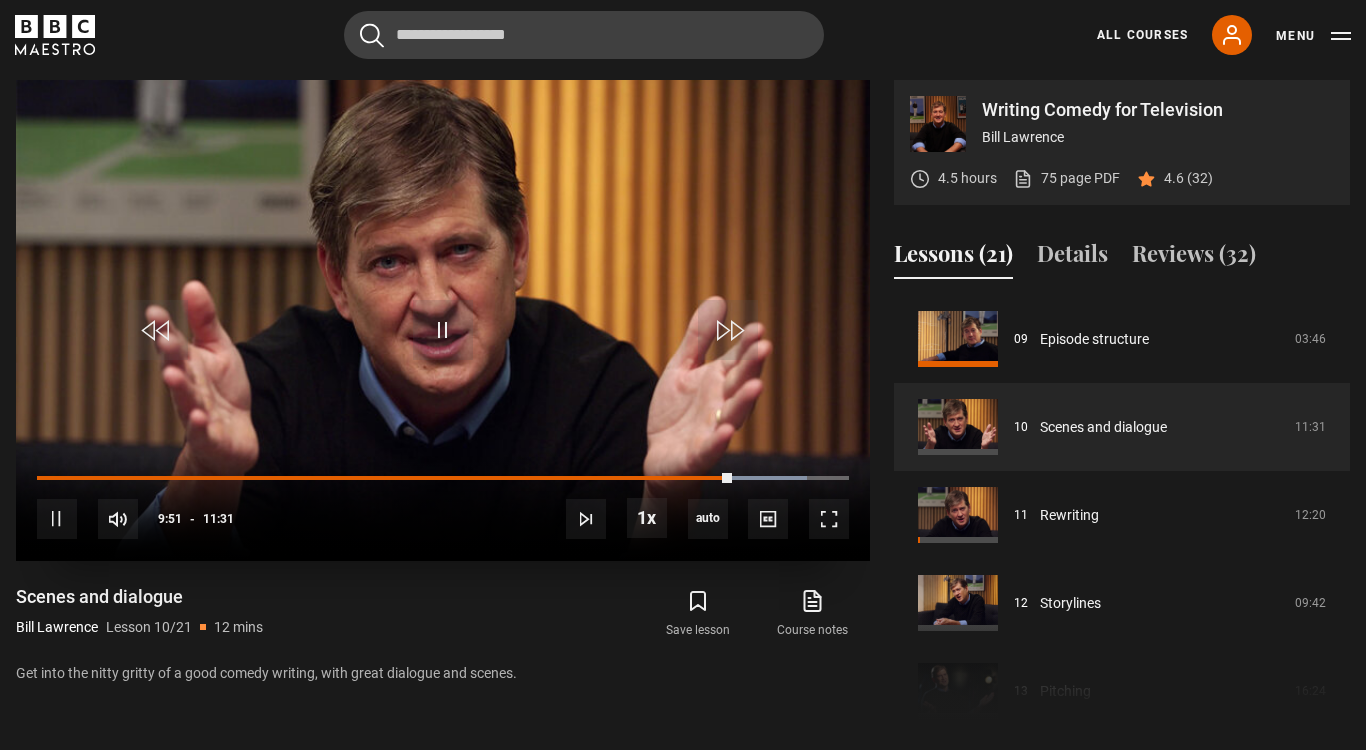 click on "10s Skip Back 10 seconds Pause 10s Skip Forward 10 seconds Loaded :  94.78% 08:29 09:51 Pause Mute Current Time  9:51 - Duration  11:31
Bill Lawrence
Lesson 10
Scenes and dialogue
1x Playback Rate 2x 1.5x 1x , selected 0.5x auto Quality 360p 720p 1080p 2160p Auto , selected Captions captions off , selected English  Captions" at bounding box center (443, 505) 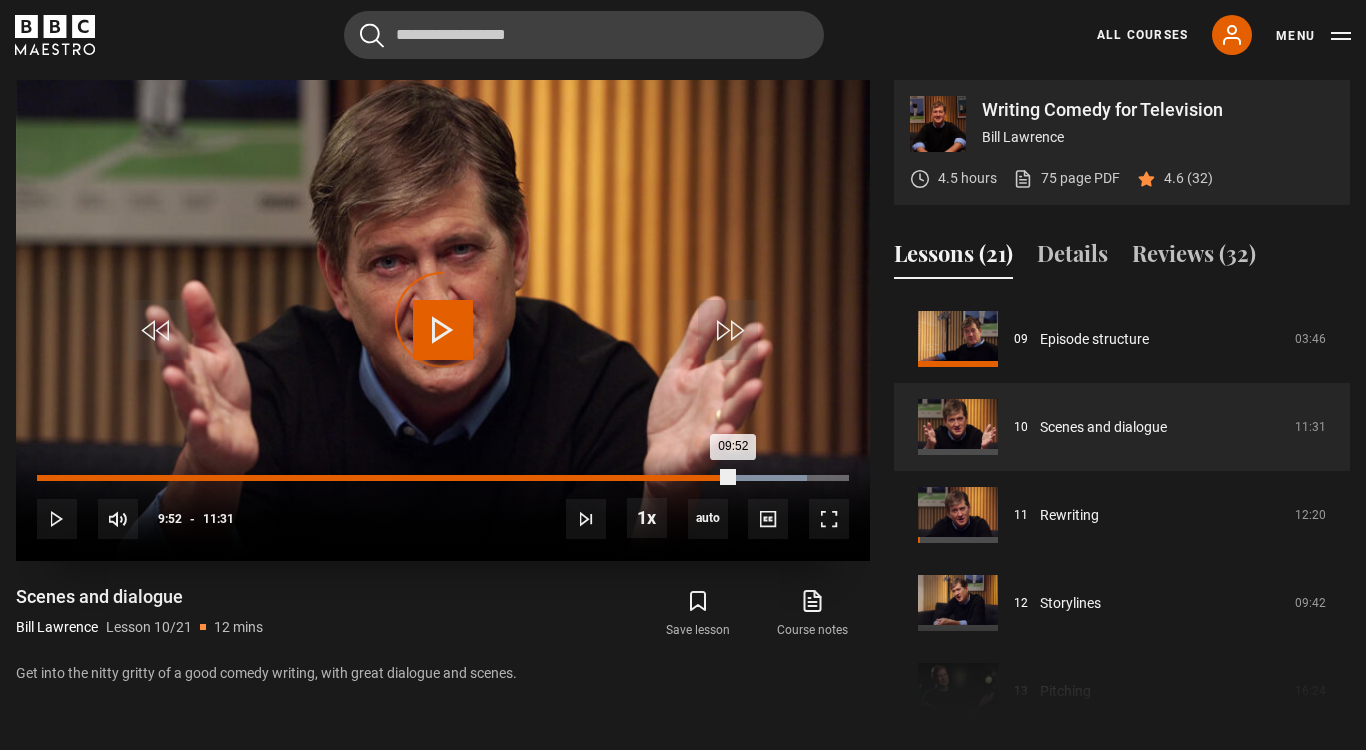 click on "08:42" at bounding box center [652, 478] 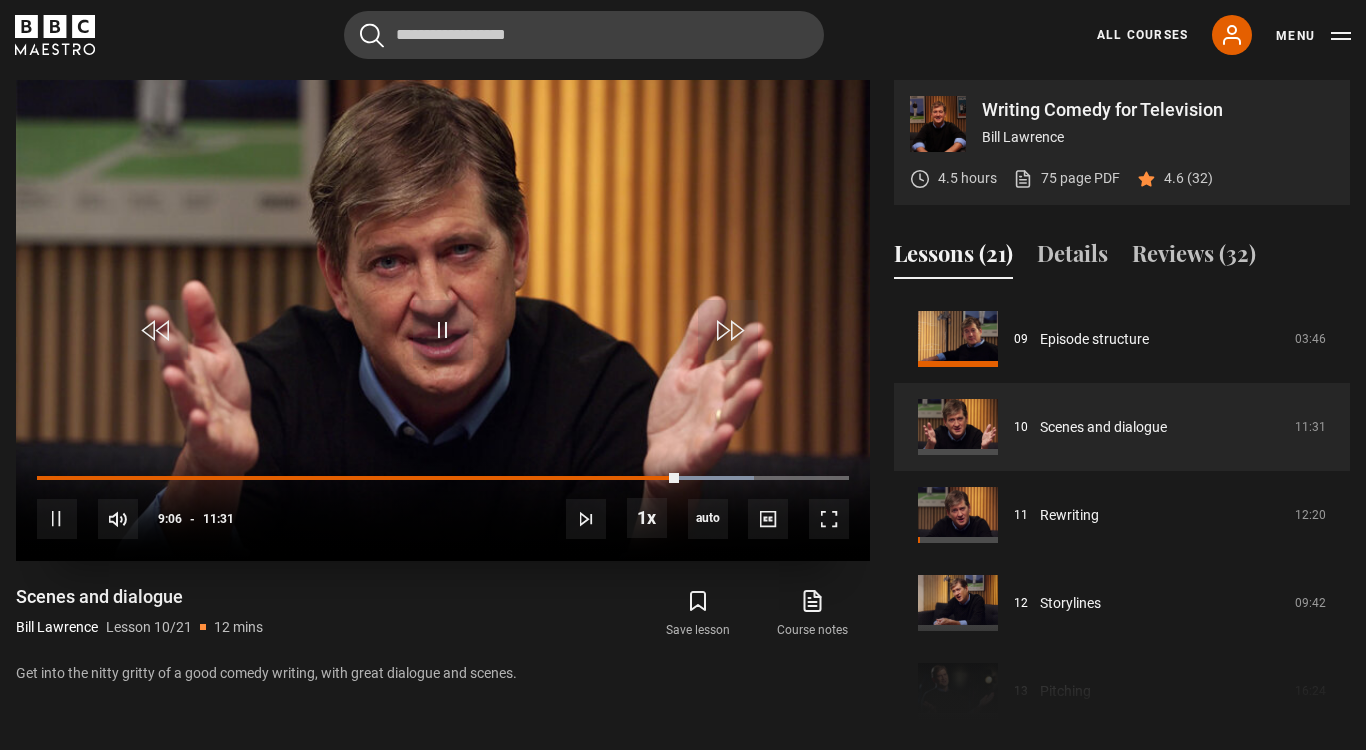 click on "10s Skip Back 10 seconds Pause 10s Skip Forward 10 seconds Loaded :  88.27% 08:04 09:06 Pause Mute Current Time  9:06 - Duration  11:31
Bill Lawrence
Lesson 10
Scenes and dialogue
1x Playback Rate 2x 1.5x 1x , selected 0.5x auto Quality 360p 720p 1080p 2160p Auto , selected Captions captions off , selected English  Captions" at bounding box center (443, 505) 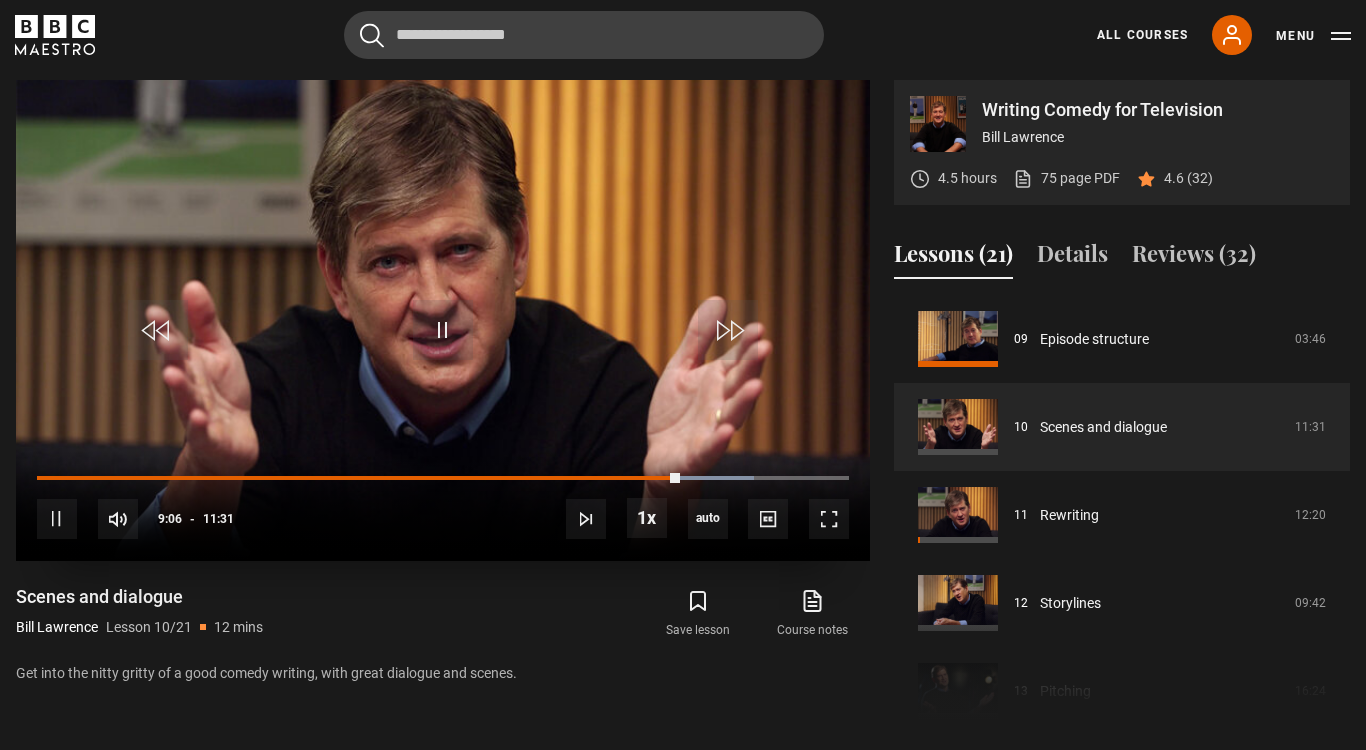 click on "10s Skip Back 10 seconds Pause 10s Skip Forward 10 seconds Loaded :  88.27% 08:04 09:06 Pause Mute Current Time  9:06 - Duration  11:31
Bill Lawrence
Lesson 10
Scenes and dialogue
1x Playback Rate 2x 1.5x 1x , selected 0.5x auto Quality 360p 720p 1080p 2160p Auto , selected Captions captions off , selected English  Captions" at bounding box center (443, 505) 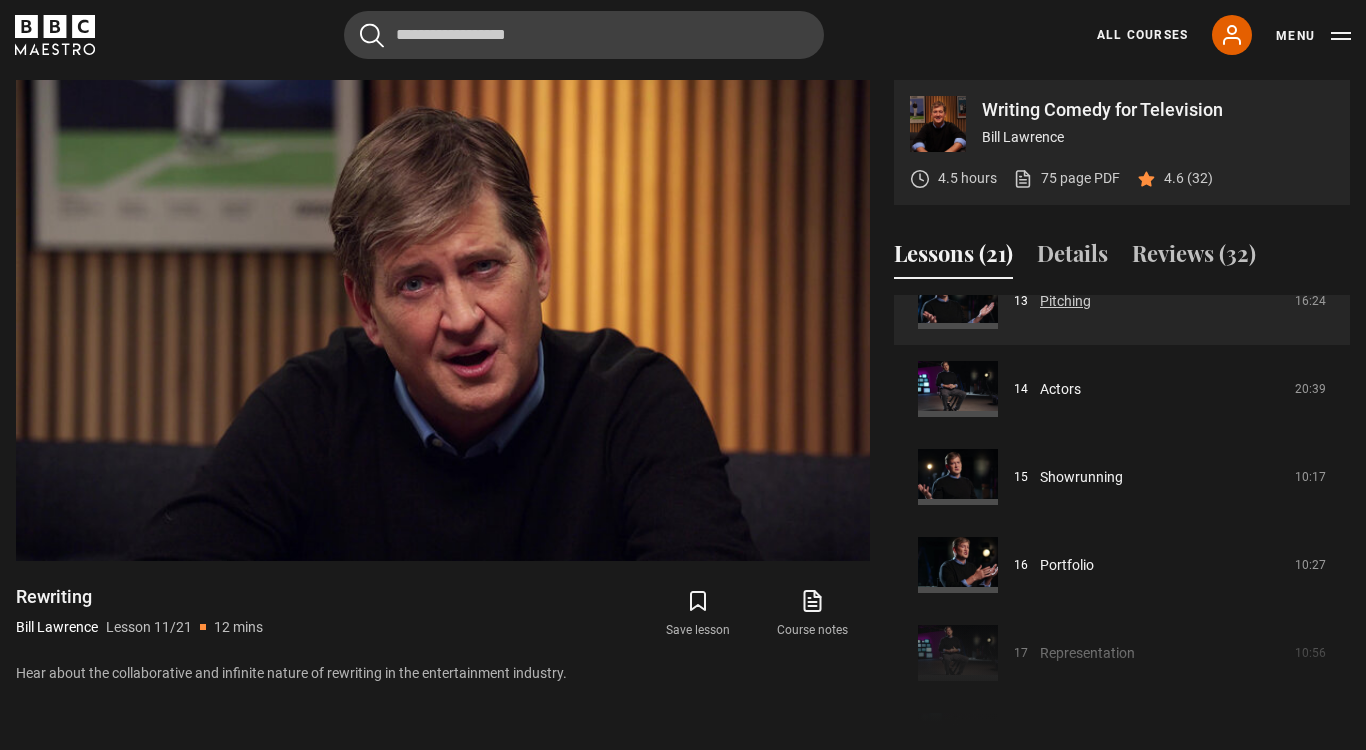 scroll, scrollTop: 1197, scrollLeft: 0, axis: vertical 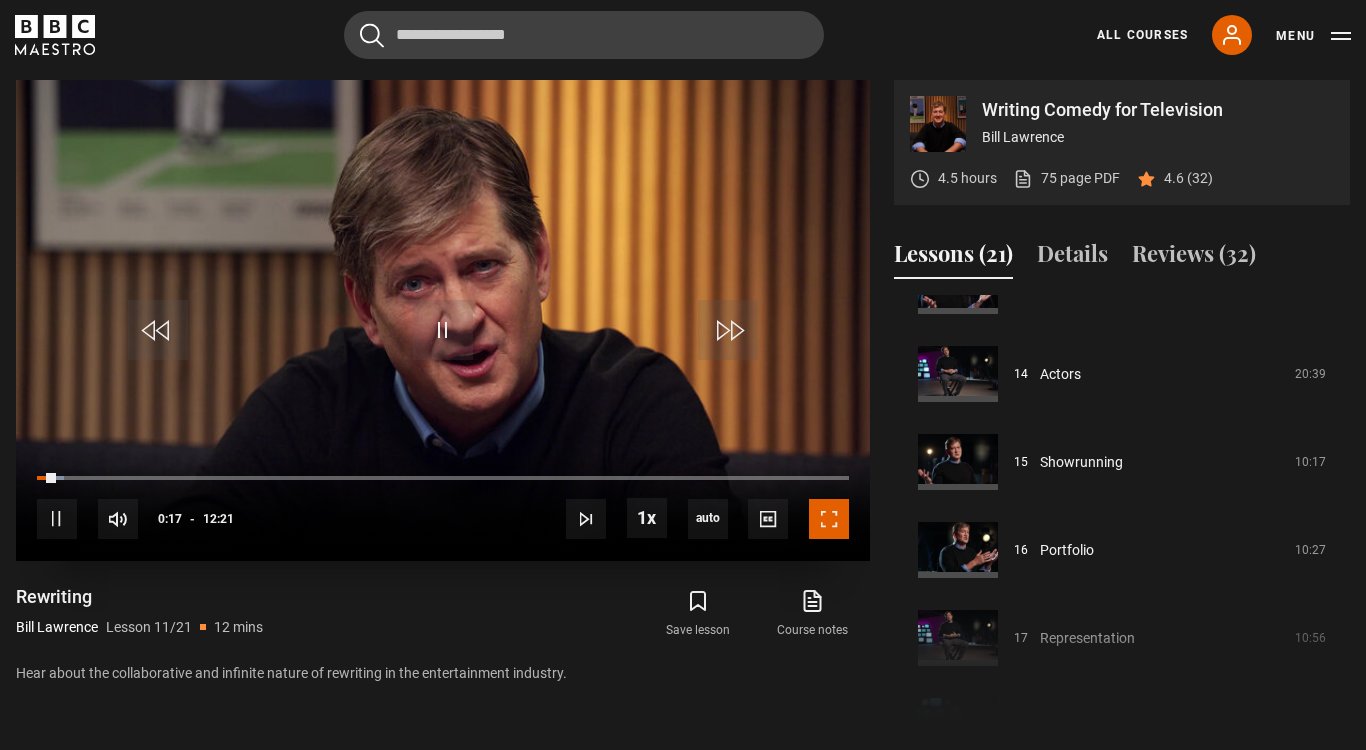click at bounding box center [829, 519] 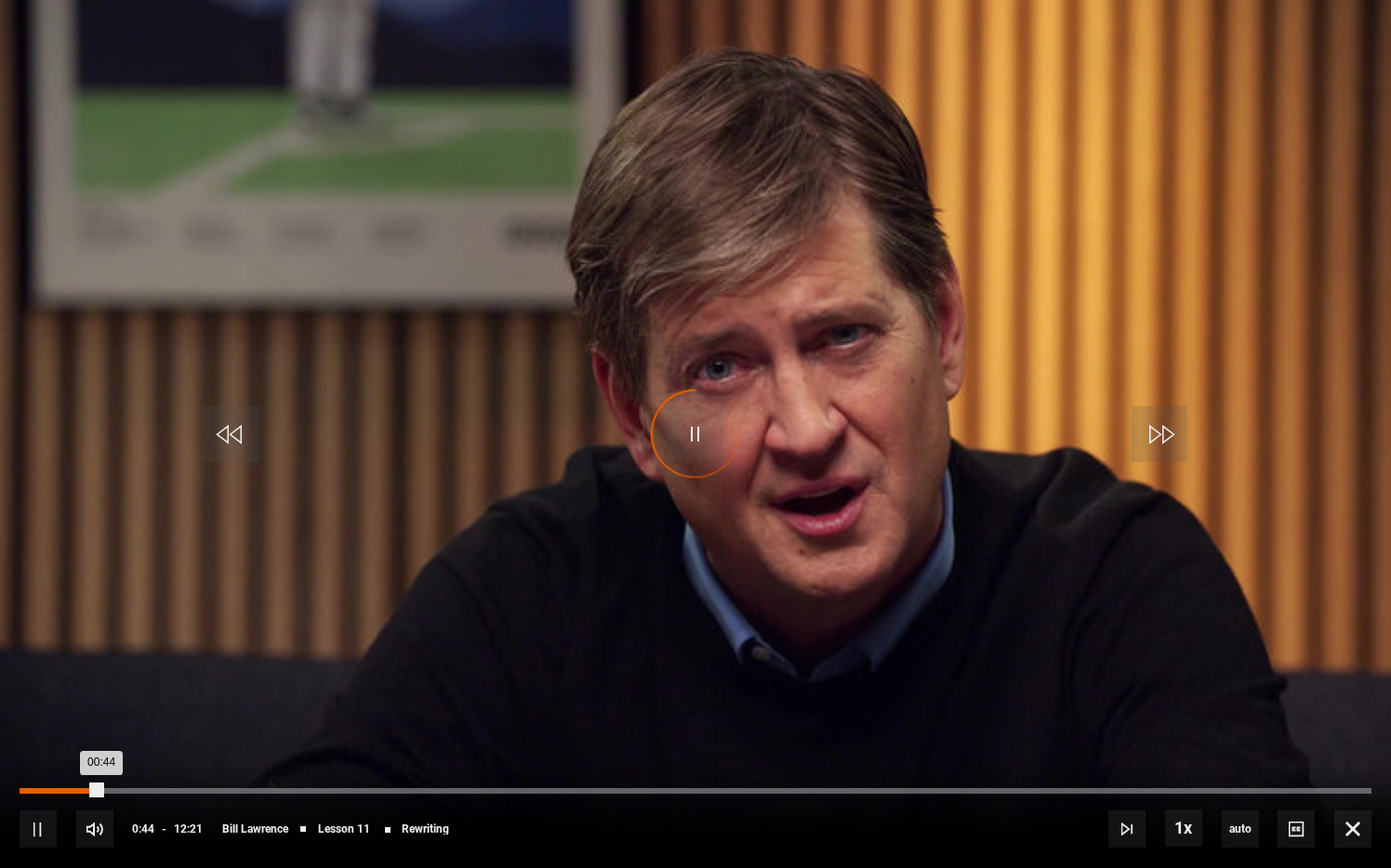 click on "Loaded :  6.07% 00:34 00:44" at bounding box center [696, 791] 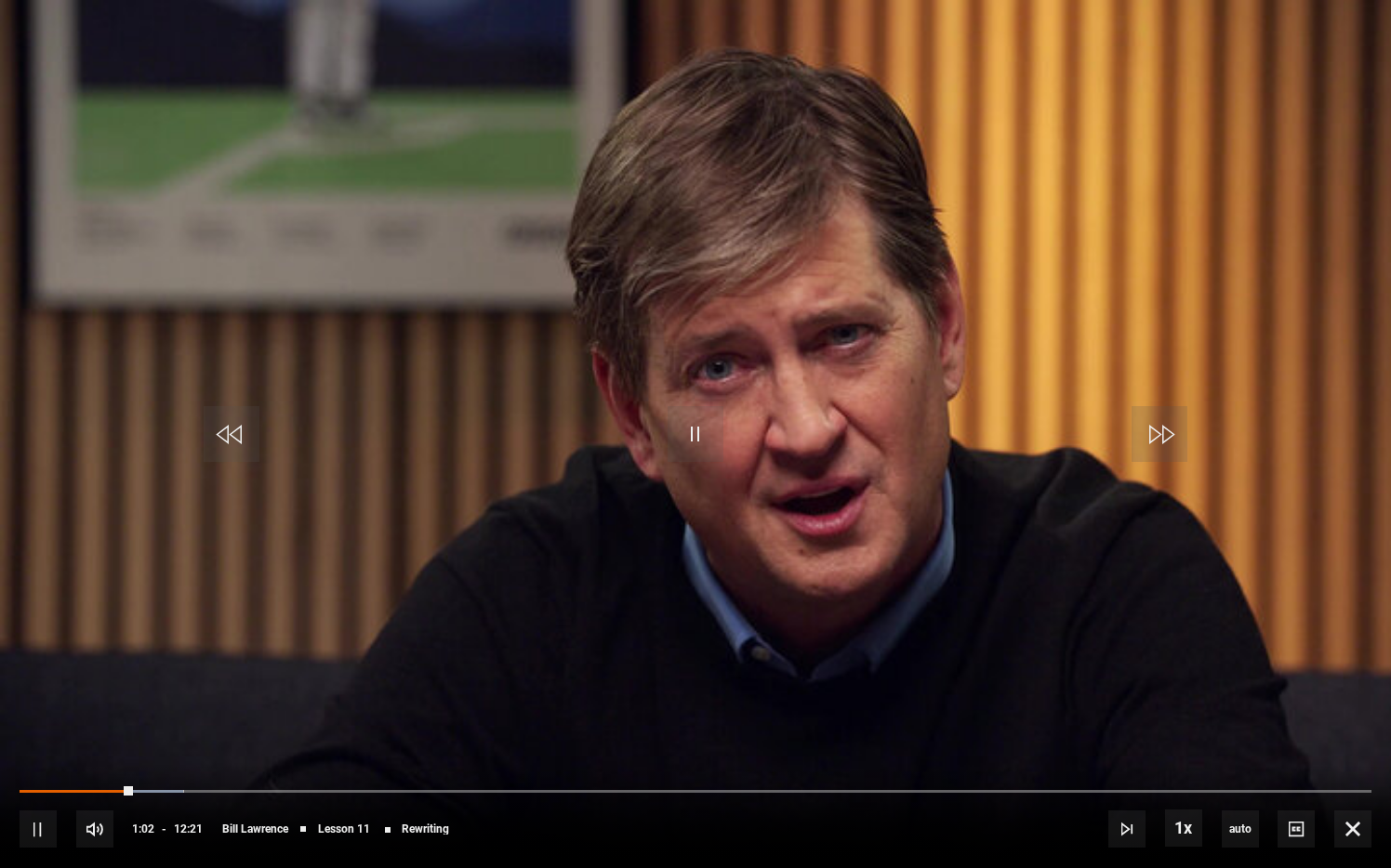 click on "10s Skip Back 10 seconds Pause 10s Skip Forward 10 seconds Loaded :  12.15% 00:35 01:02 Pause Mute Current Time  1:02 - Duration  12:21
Bill Lawrence
Lesson 11
Rewriting
1x Playback Rate 2x 1.5x 1x , selected 0.5x auto Quality 360p 720p 1080p 2160p Auto , selected Captions captions off , selected English  Captions" at bounding box center [696, 816] 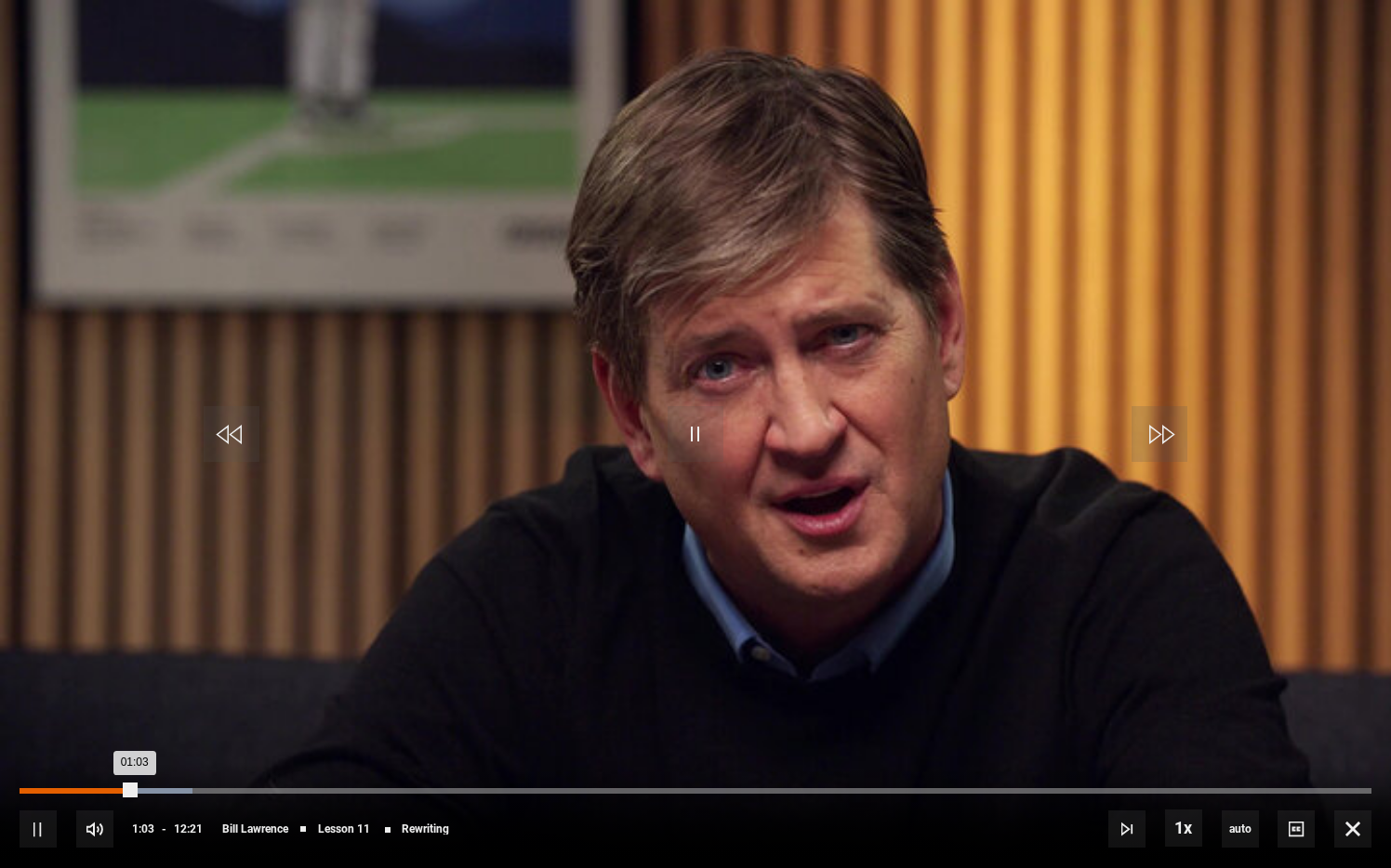 click on "00:35" at bounding box center [85, 791] 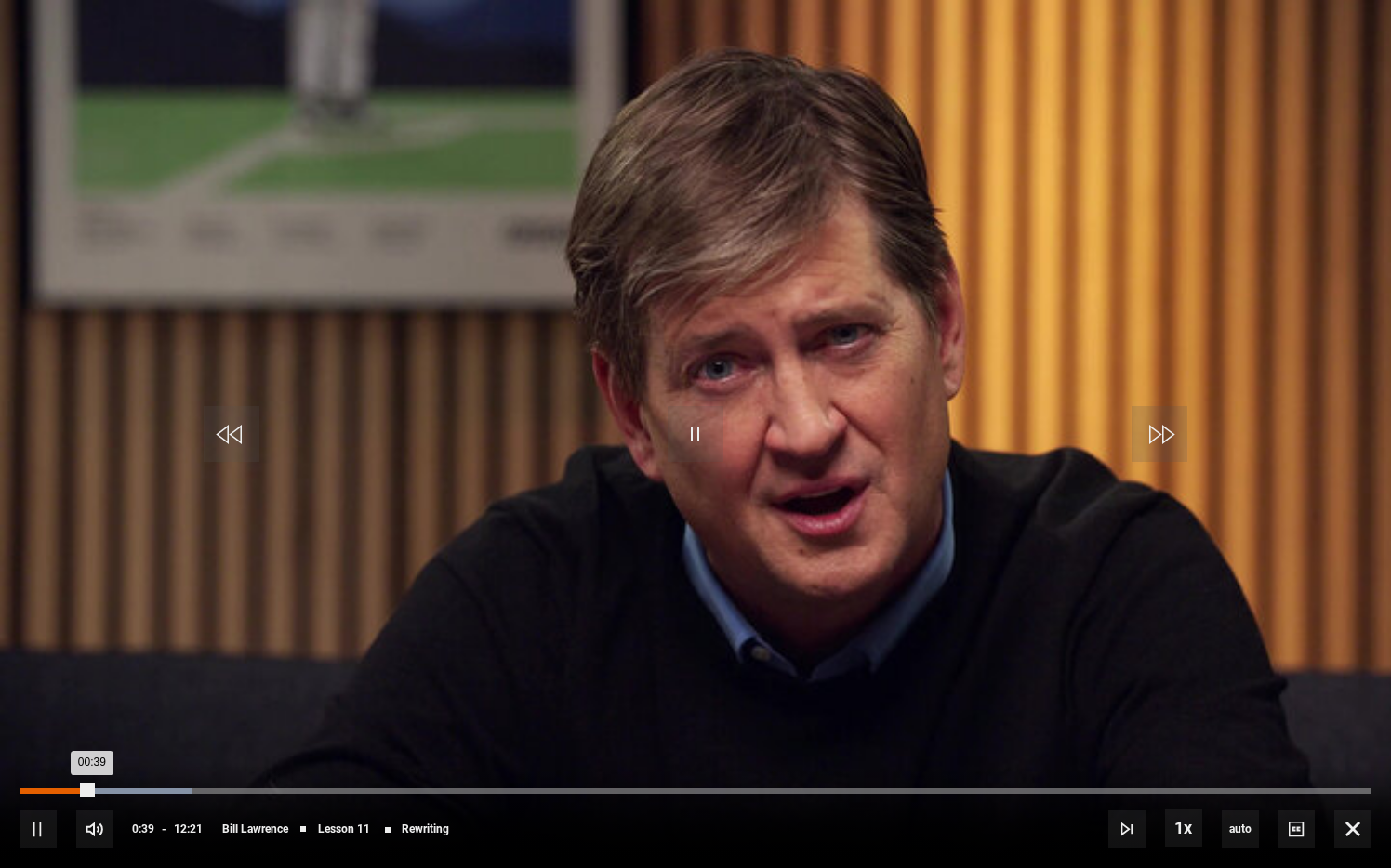 click on "00:19" at bounding box center [57, 791] 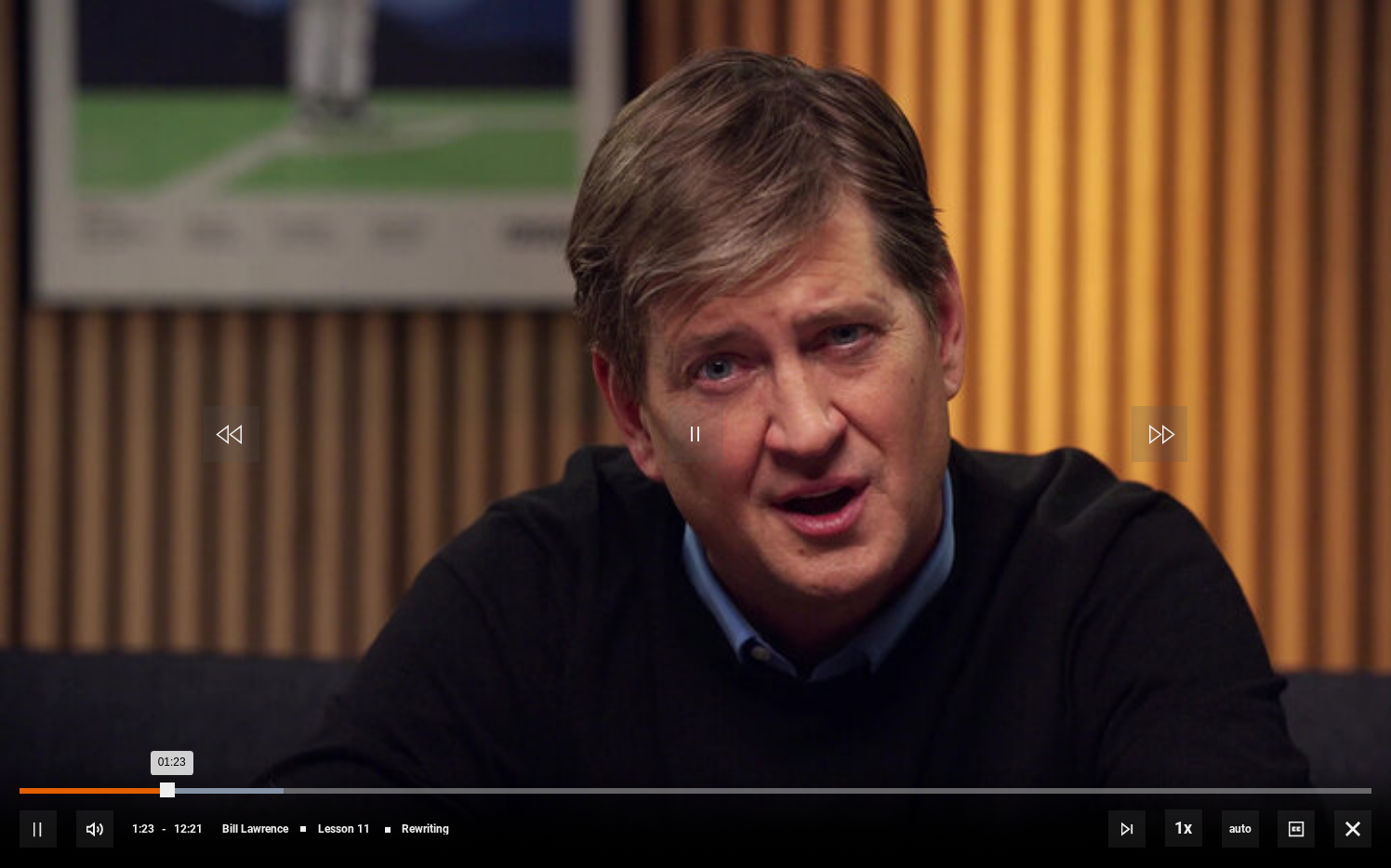 click on "Loaded :  19.57% 00:53 01:23" at bounding box center (696, 791) 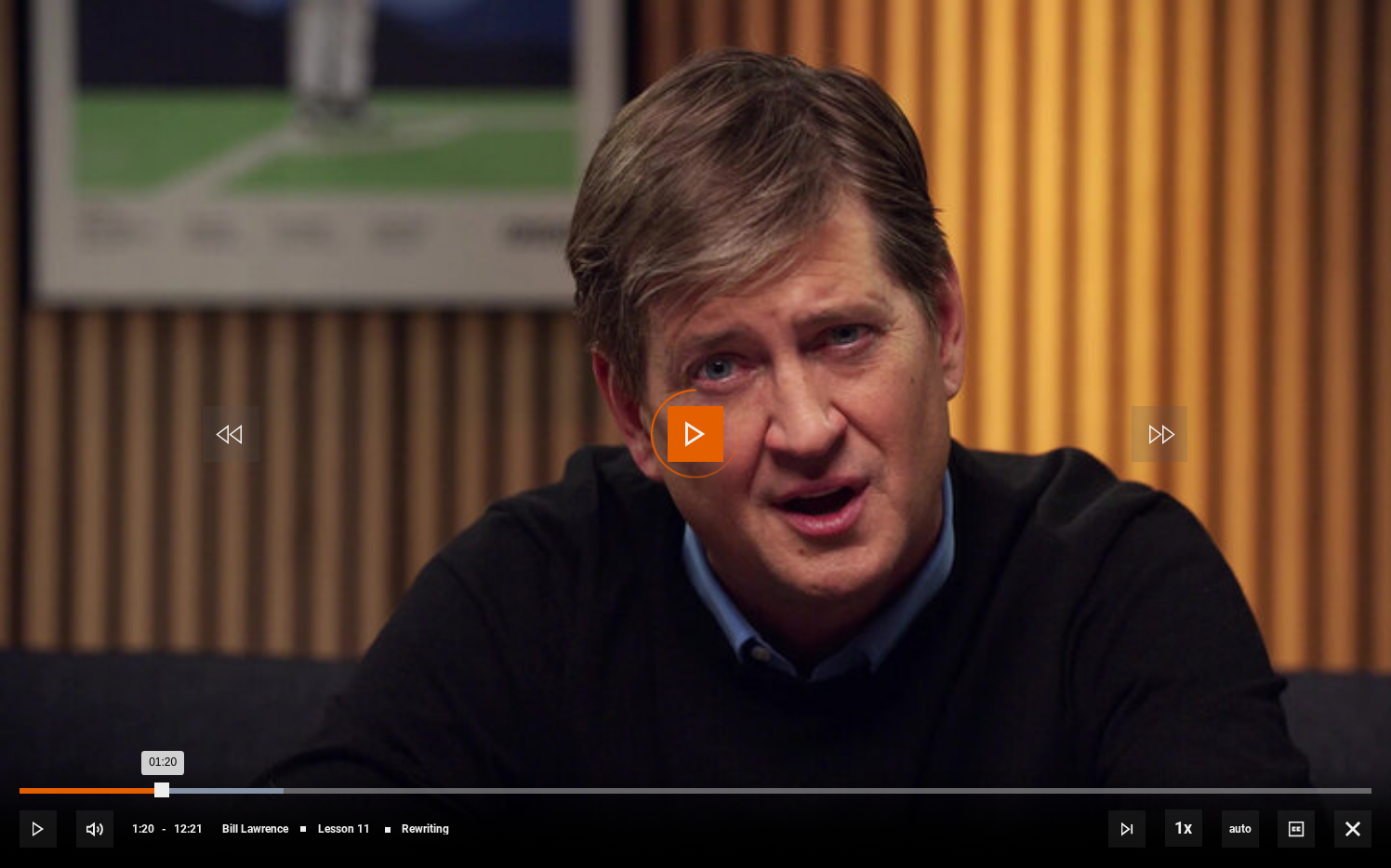 click on "00:43" at bounding box center (99, 791) 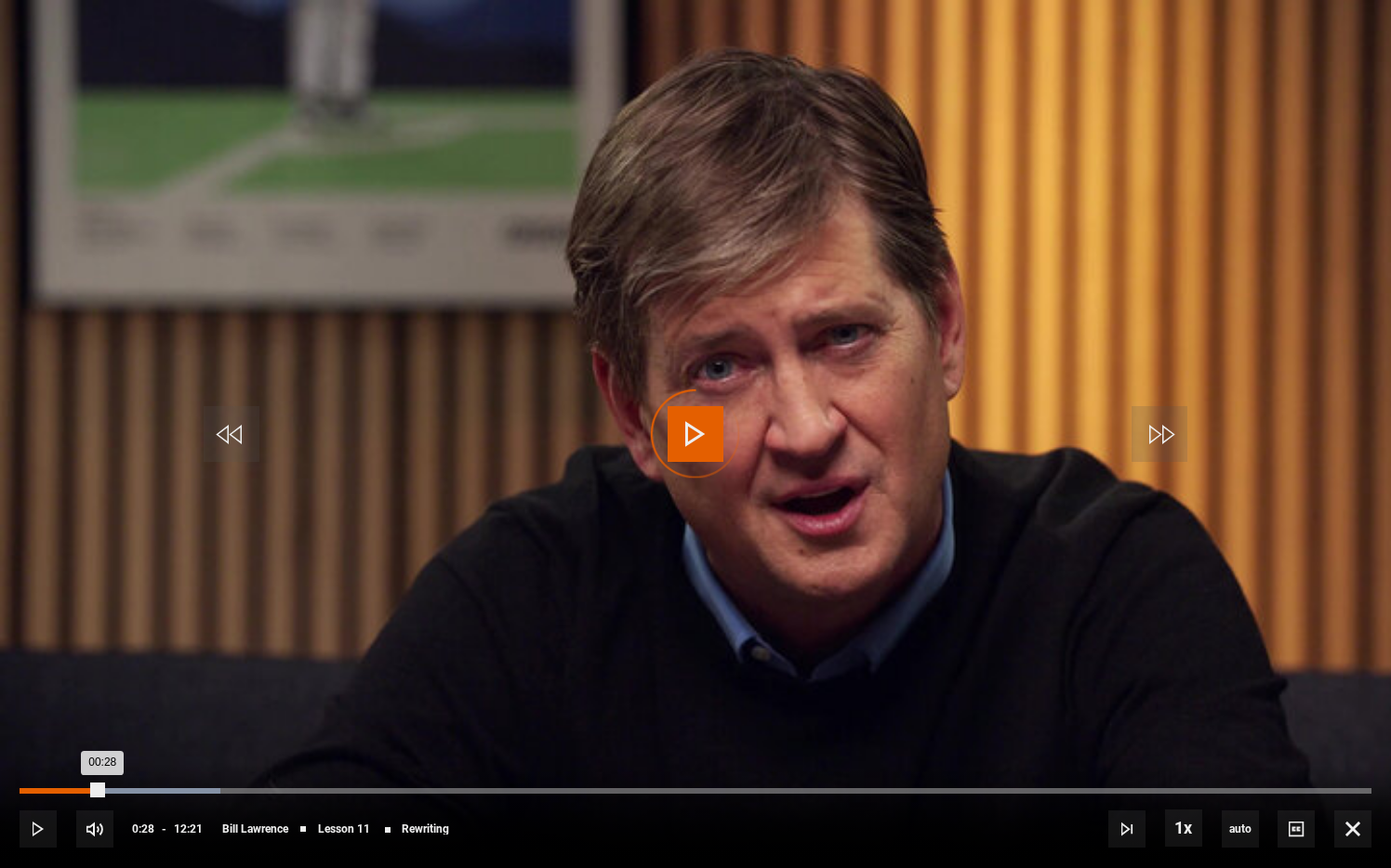 click on "00:28" at bounding box center (72, 791) 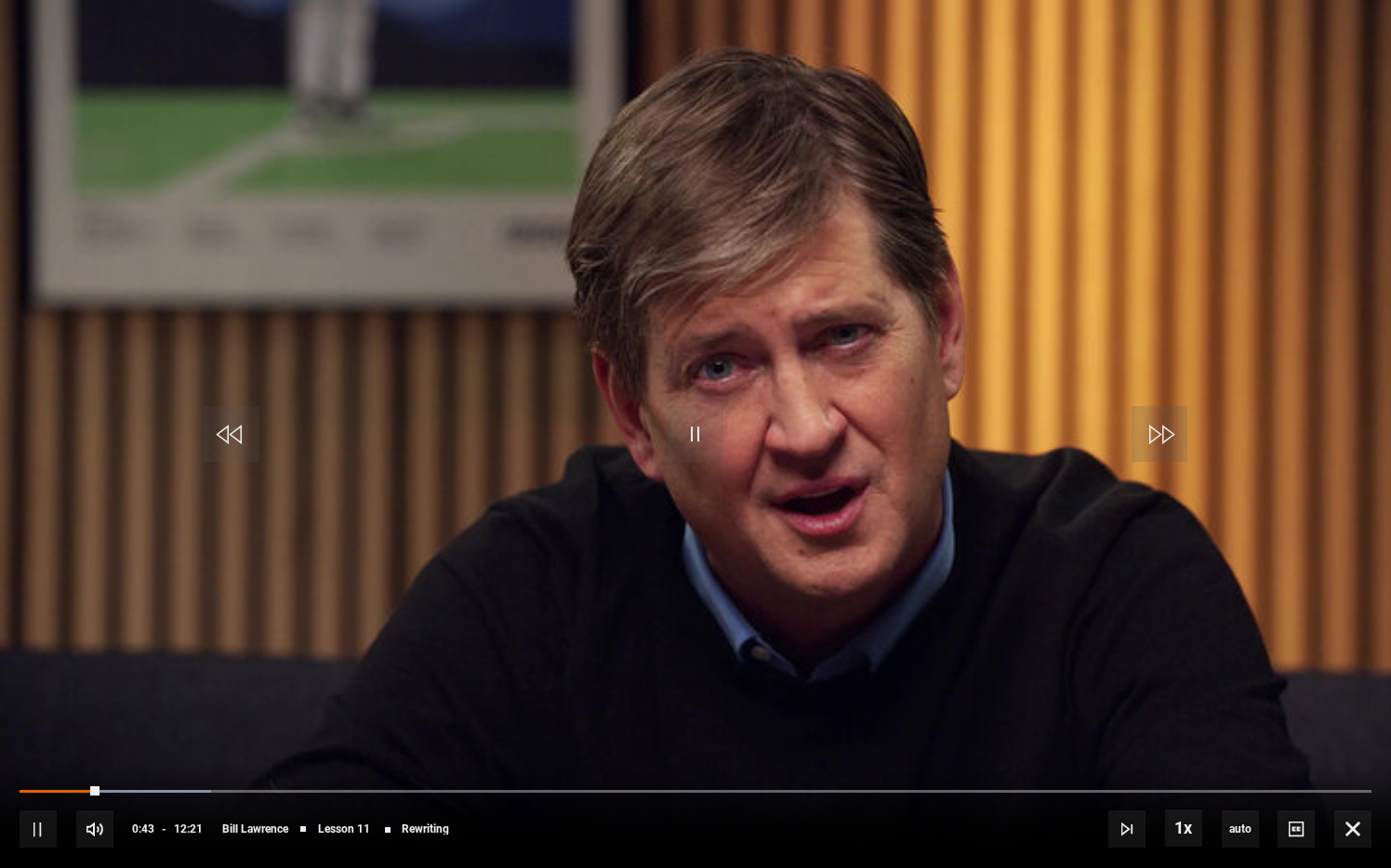click at bounding box center (696, 434) 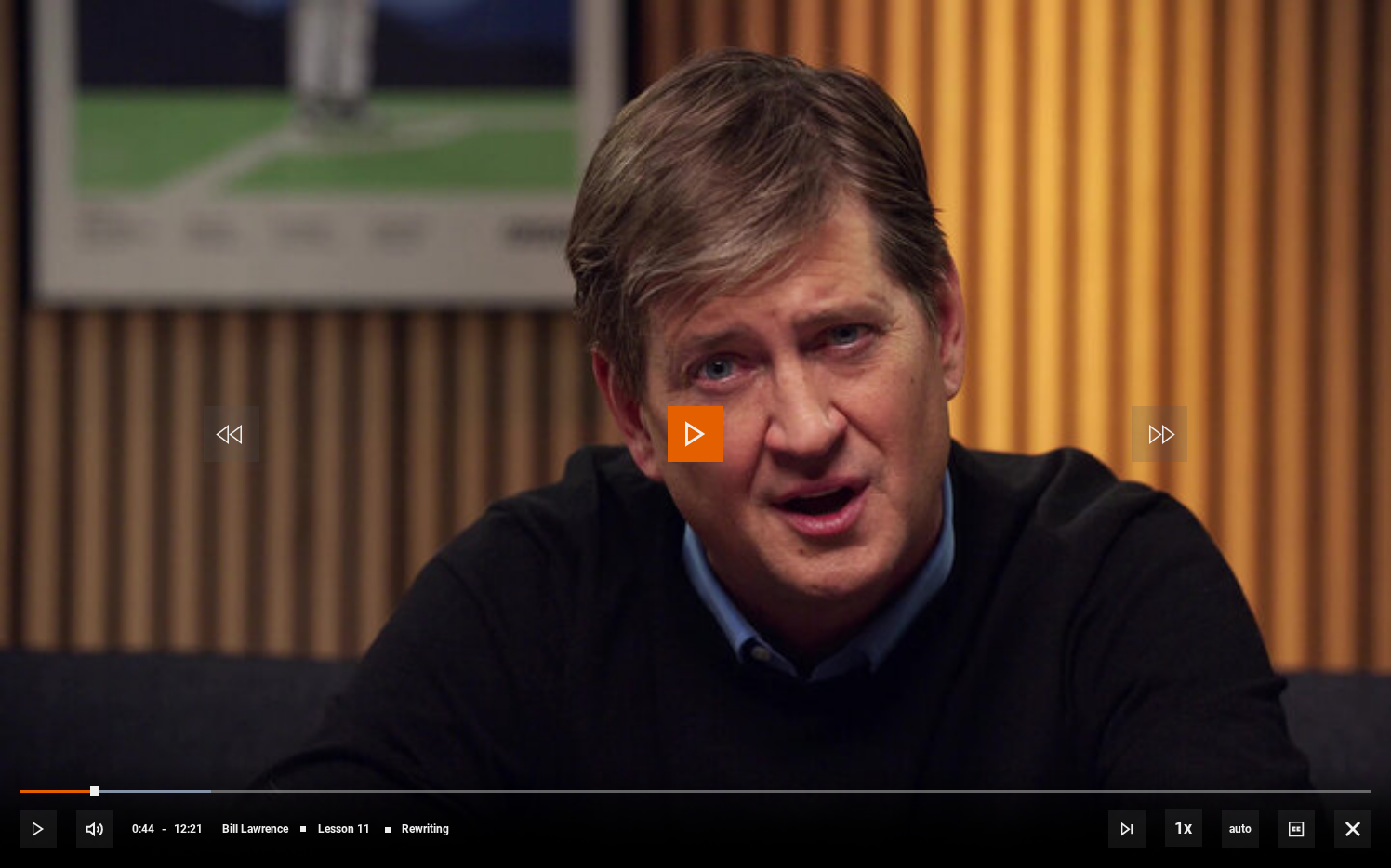 click at bounding box center [696, 434] 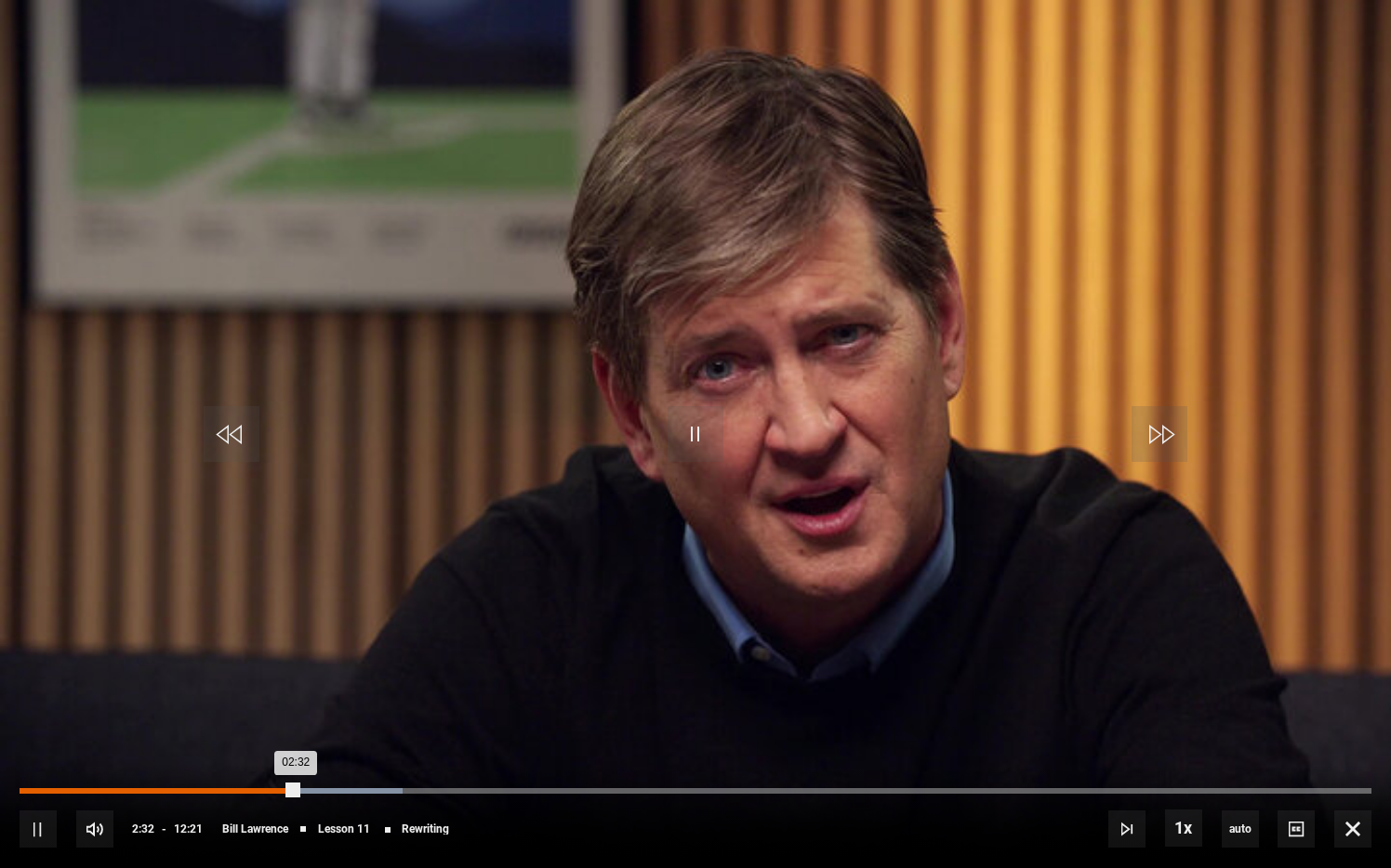 click on "02:32" at bounding box center (158, 791) 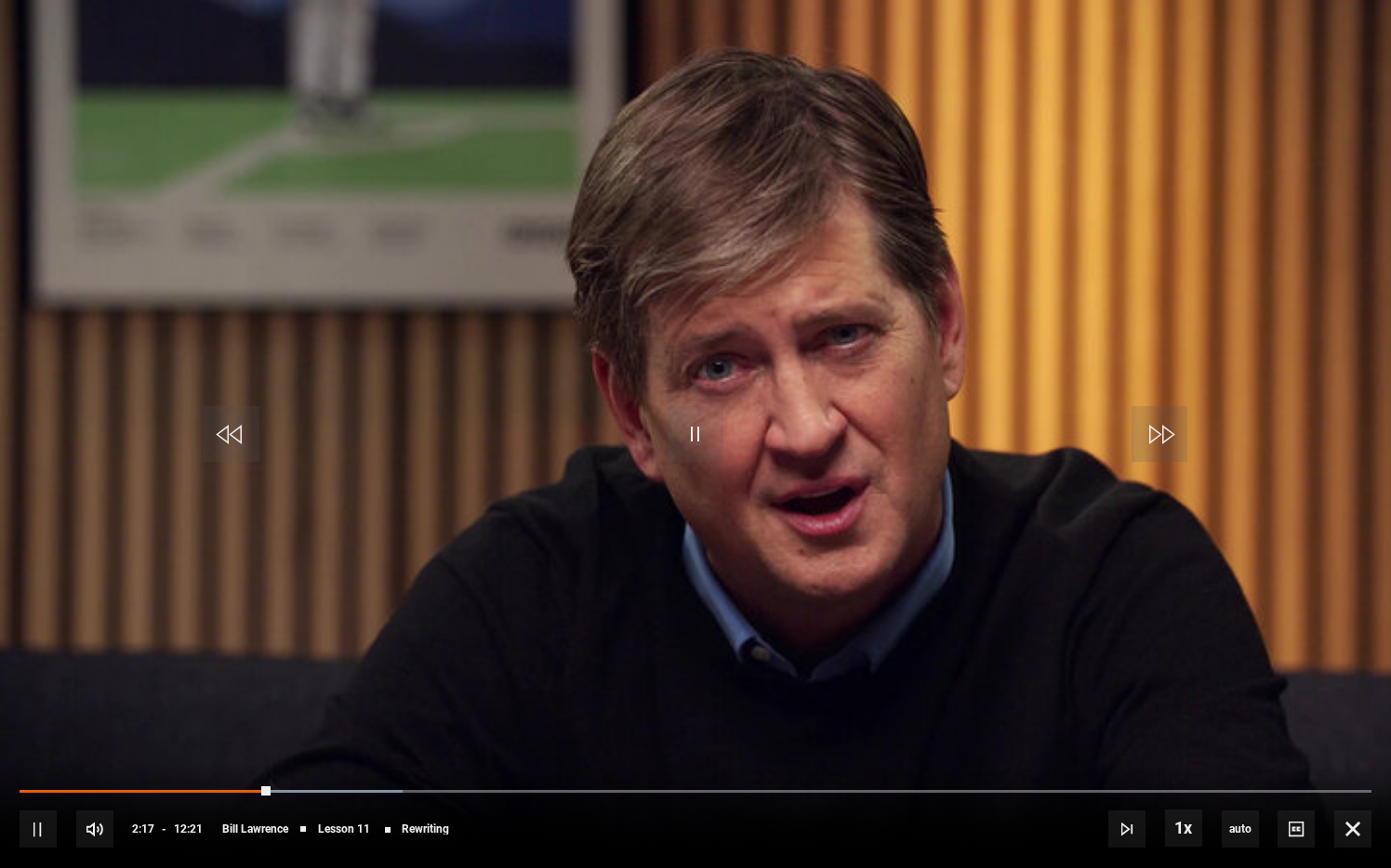 click at bounding box center [696, 434] 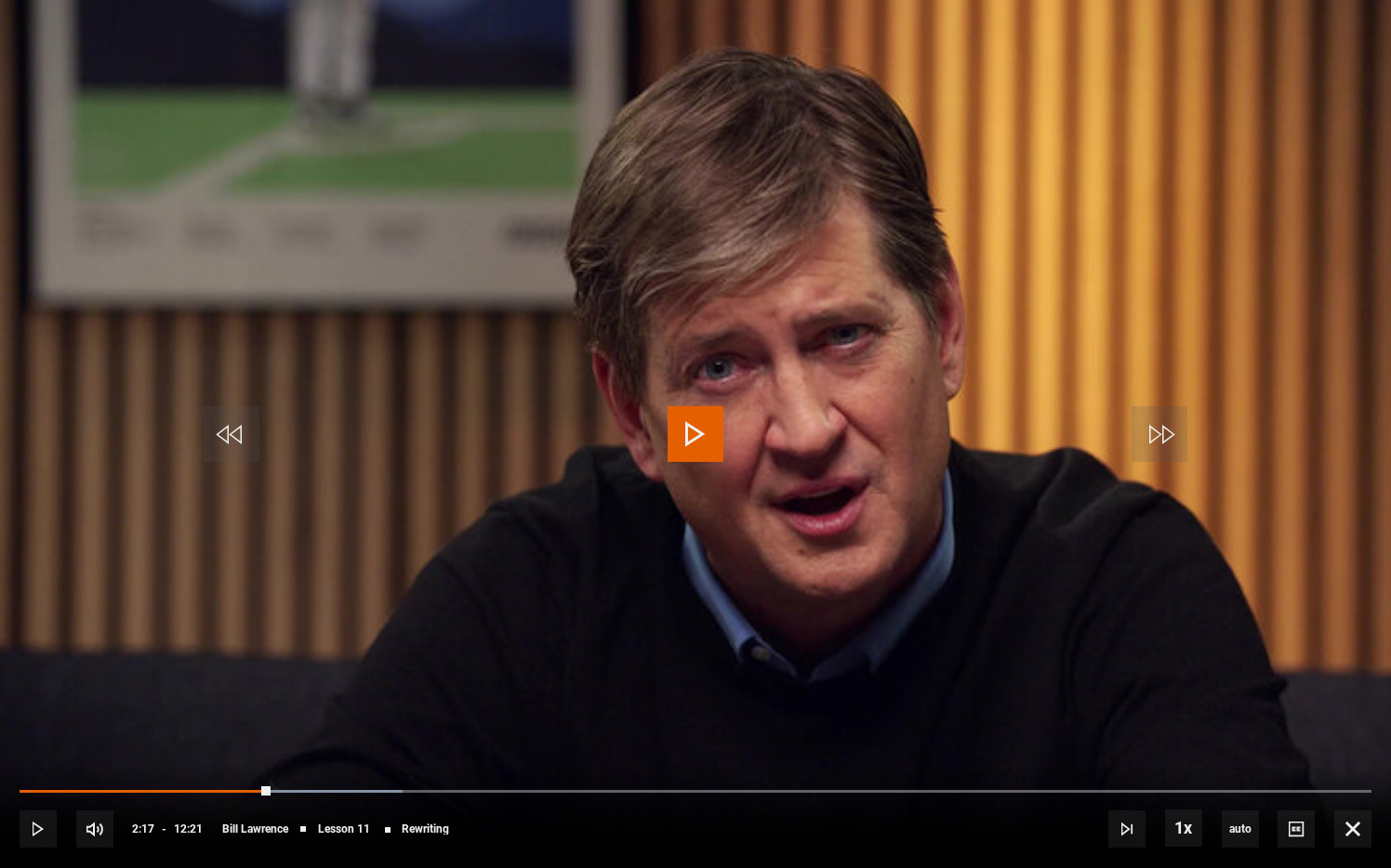 click at bounding box center [696, 434] 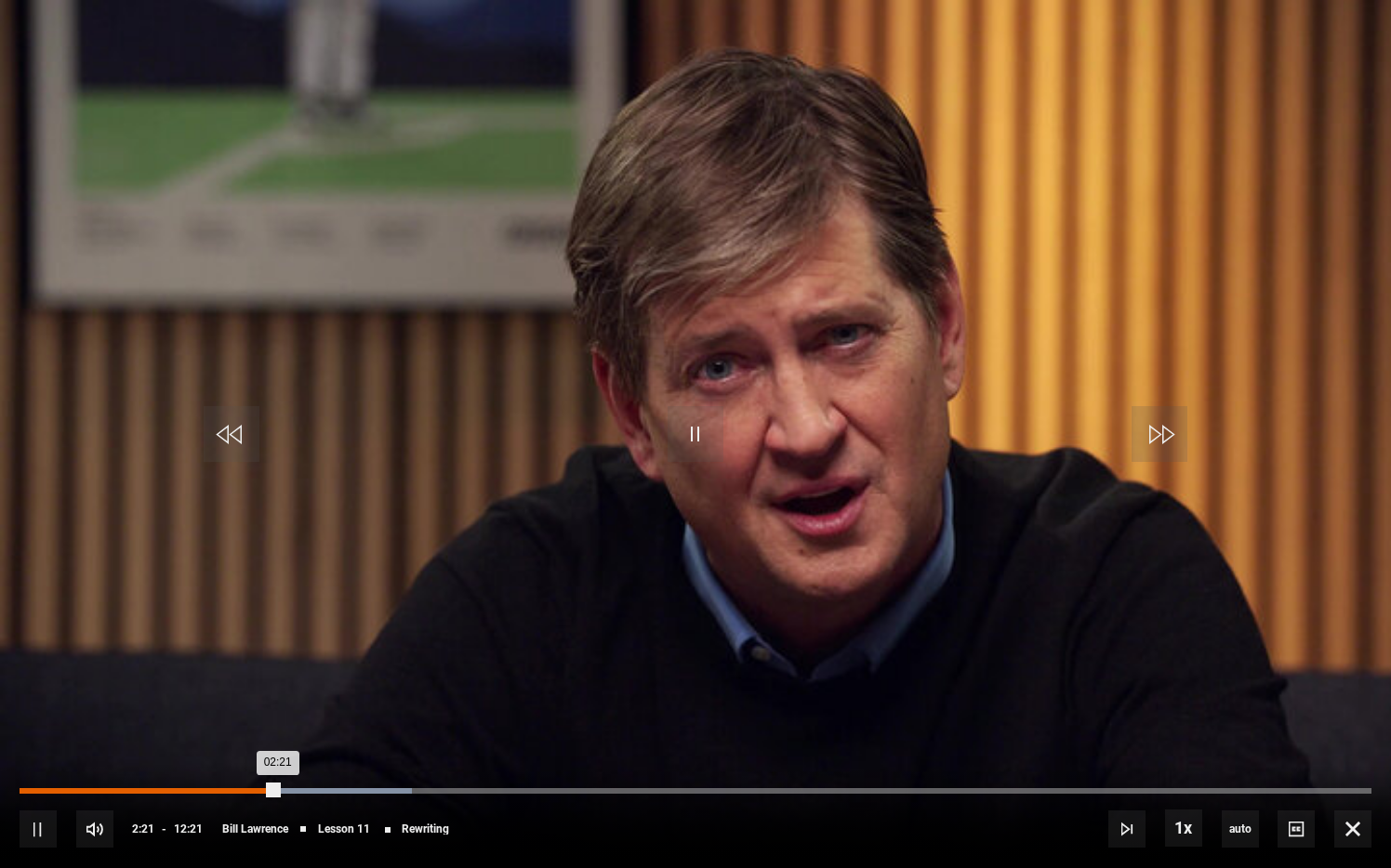 click on "Loaded :  29.01% 02:06 02:21" at bounding box center (696, 791) 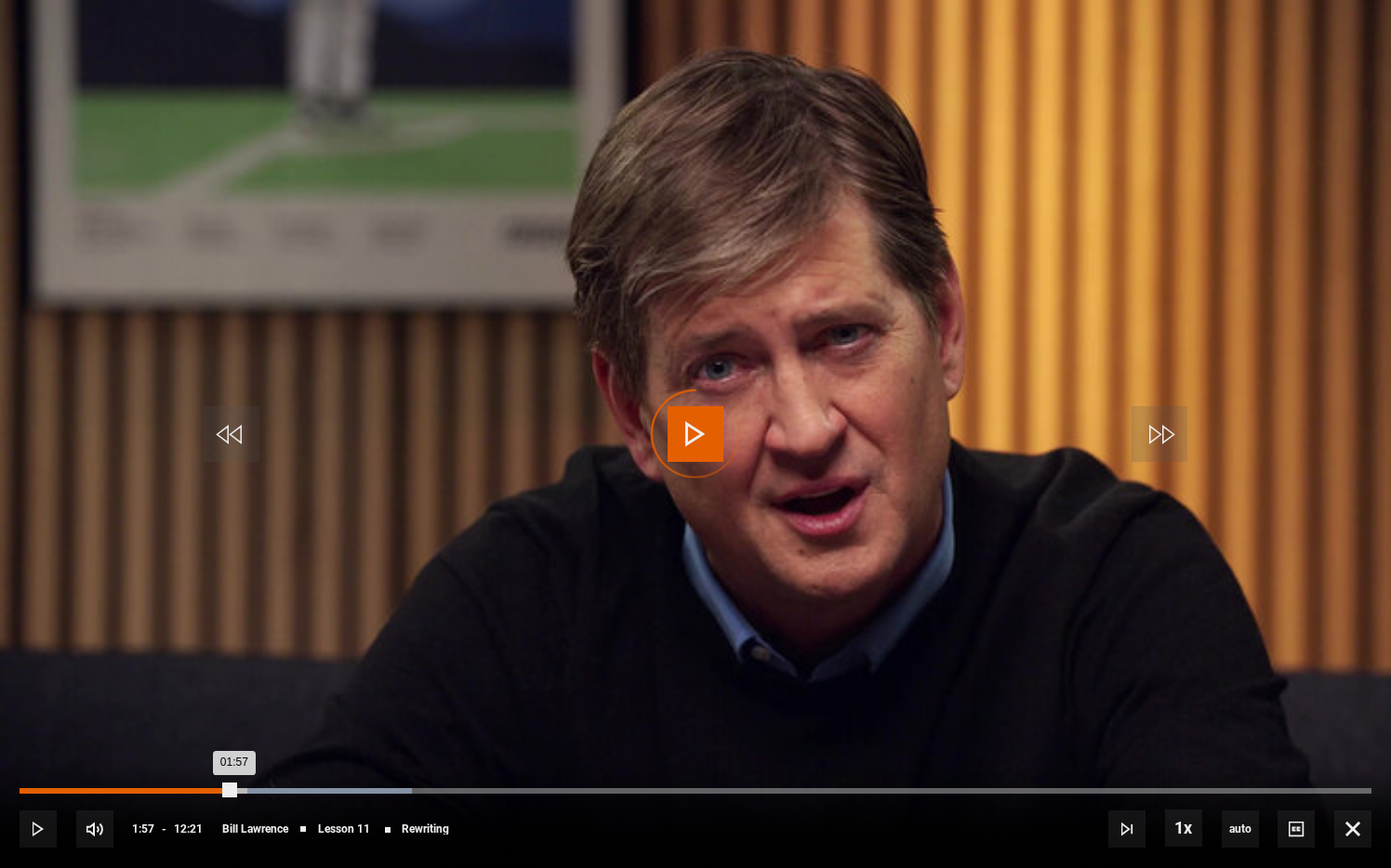 click on "Loaded :  29.01% 01:57 01:57" at bounding box center (696, 791) 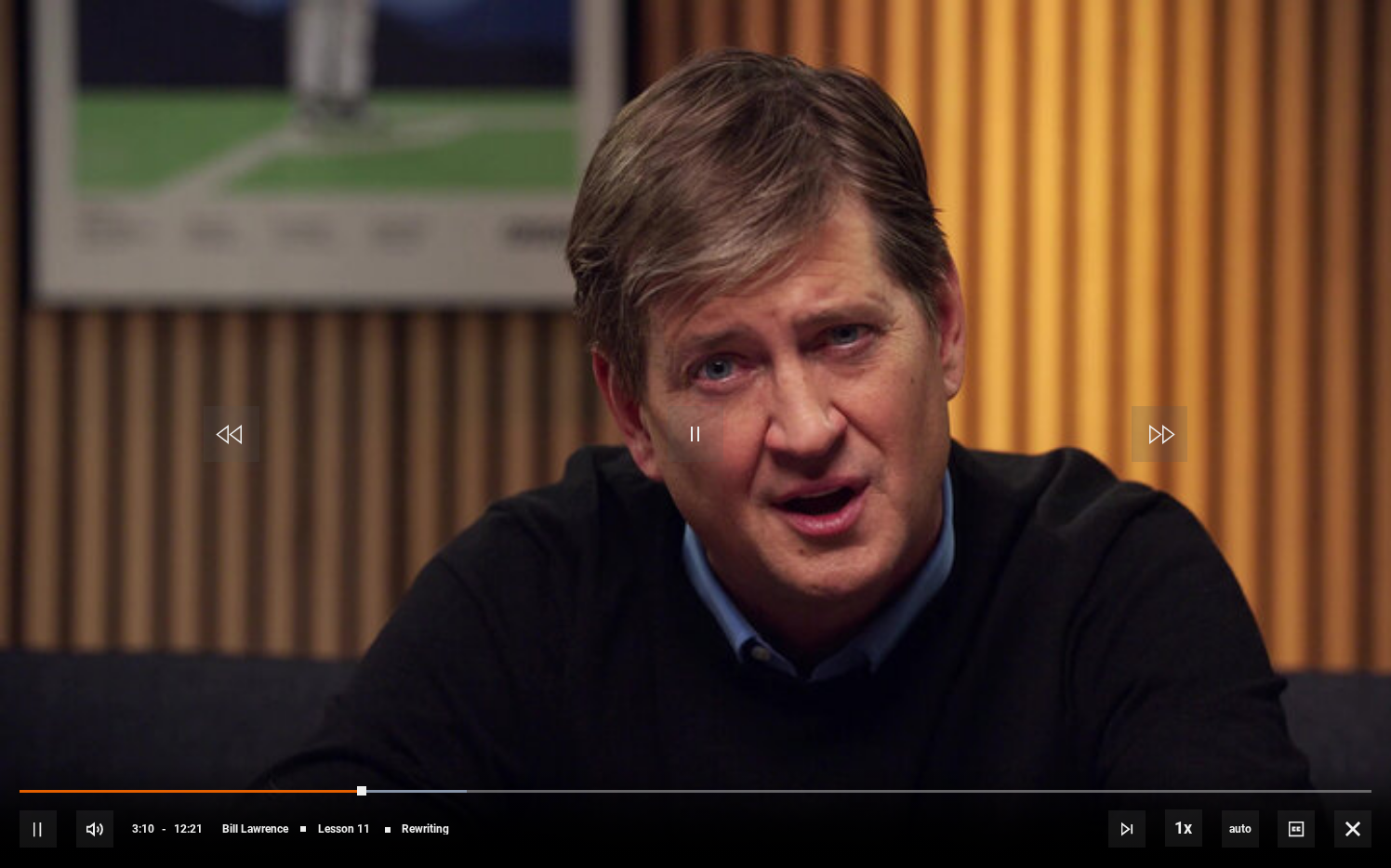 click on "10s Skip Back 10 seconds Pause 10s Skip Forward 10 seconds Loaded :  33.06% 03:05 03:10 Pause Mute Current Time  3:10 - Duration  12:21
Bill Lawrence
Lesson 11
Rewriting
1x Playback Rate 2x 1.5x 1x , selected 0.5x auto Quality 360p 720p 1080p 2160p Auto , selected Captions captions off , selected English  Captions" at bounding box center [696, 816] 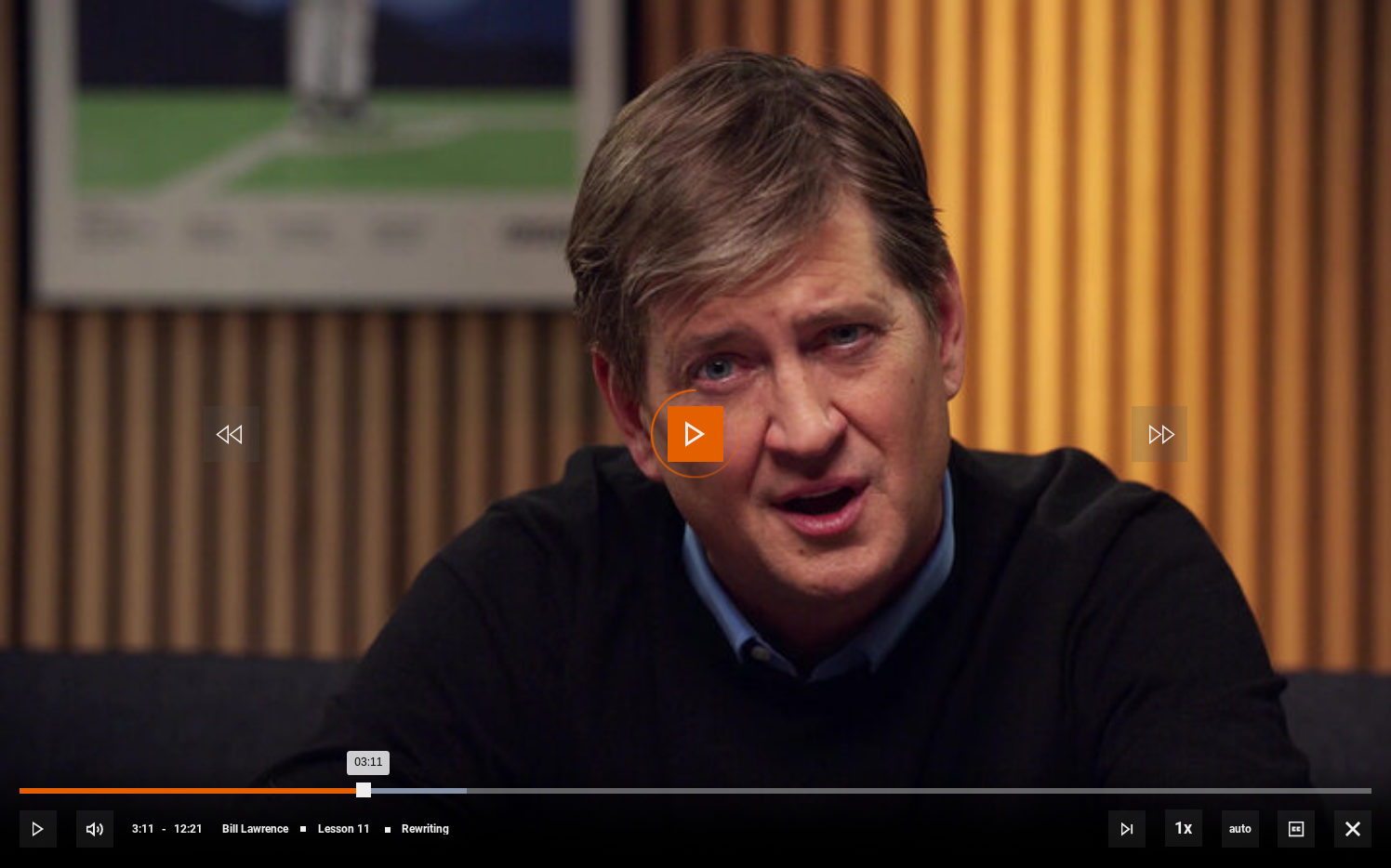 click on "Loaded :  33.06% 02:54 03:11" at bounding box center [696, 791] 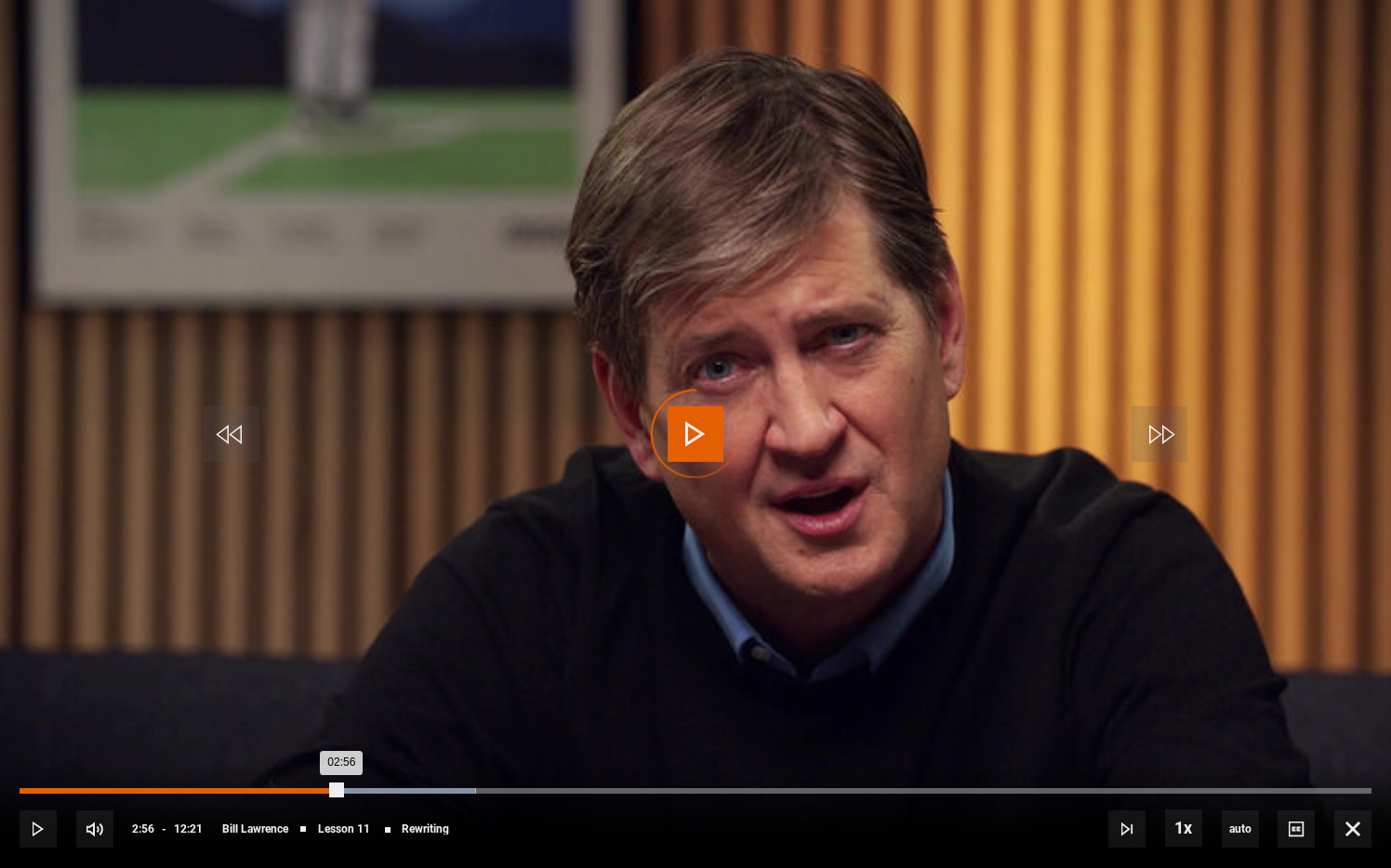 click on "02:37" at bounding box center [309, 791] 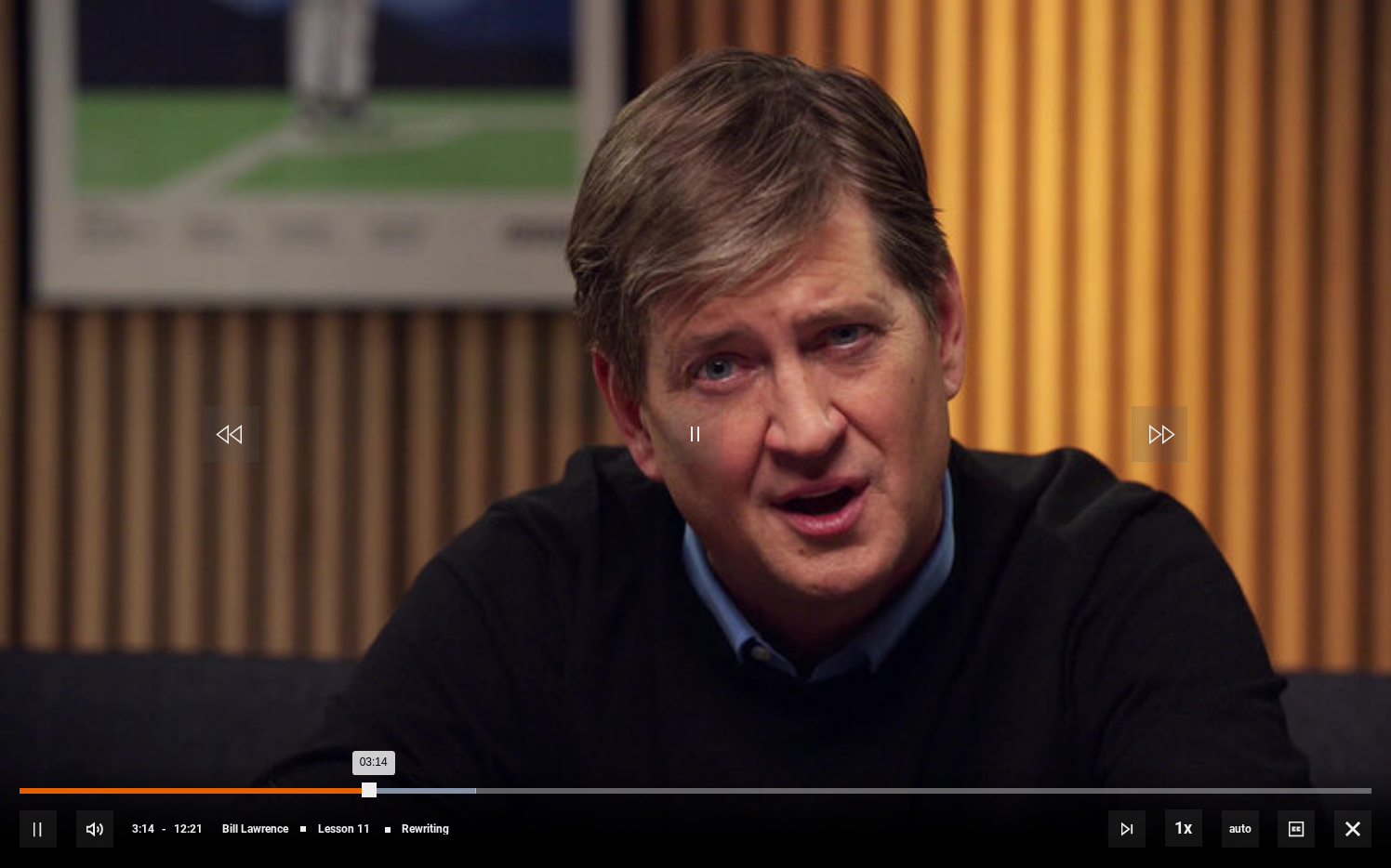 click on "02:40" at bounding box center (313, 791) 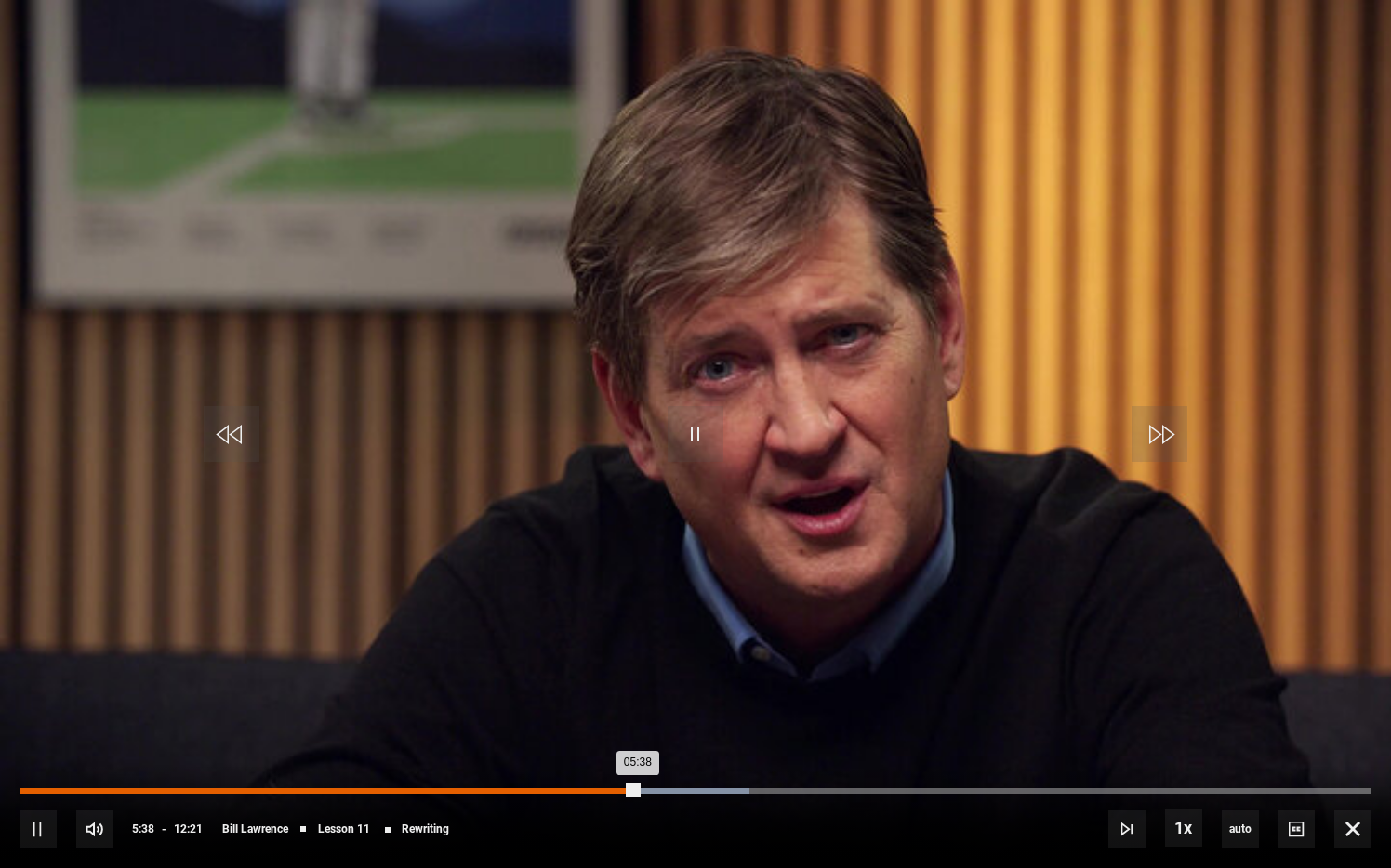 click on "05:38" at bounding box center (328, 791) 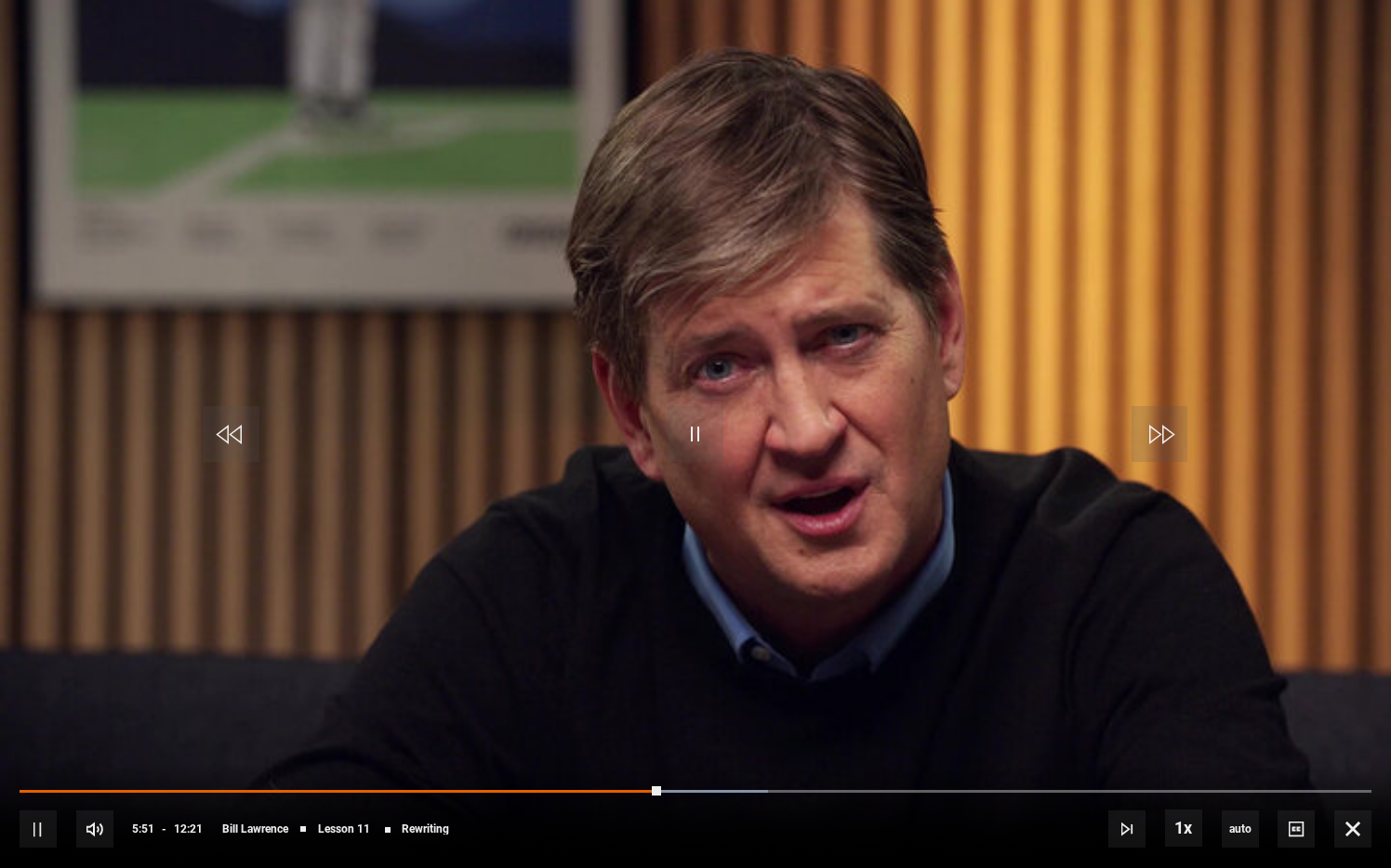 click on "10s Skip Back 10 seconds Pause 10s Skip Forward 10 seconds Loaded :  55.33% 05:38 05:51 Pause Mute Current Time  5:51 - Duration  12:21
Bill Lawrence
Lesson 11
Rewriting
1x Playback Rate 2x 1.5x 1x , selected 0.5x auto Quality 360p 720p 1080p 2160p Auto , selected Captions captions off , selected English  Captions" at bounding box center (696, 816) 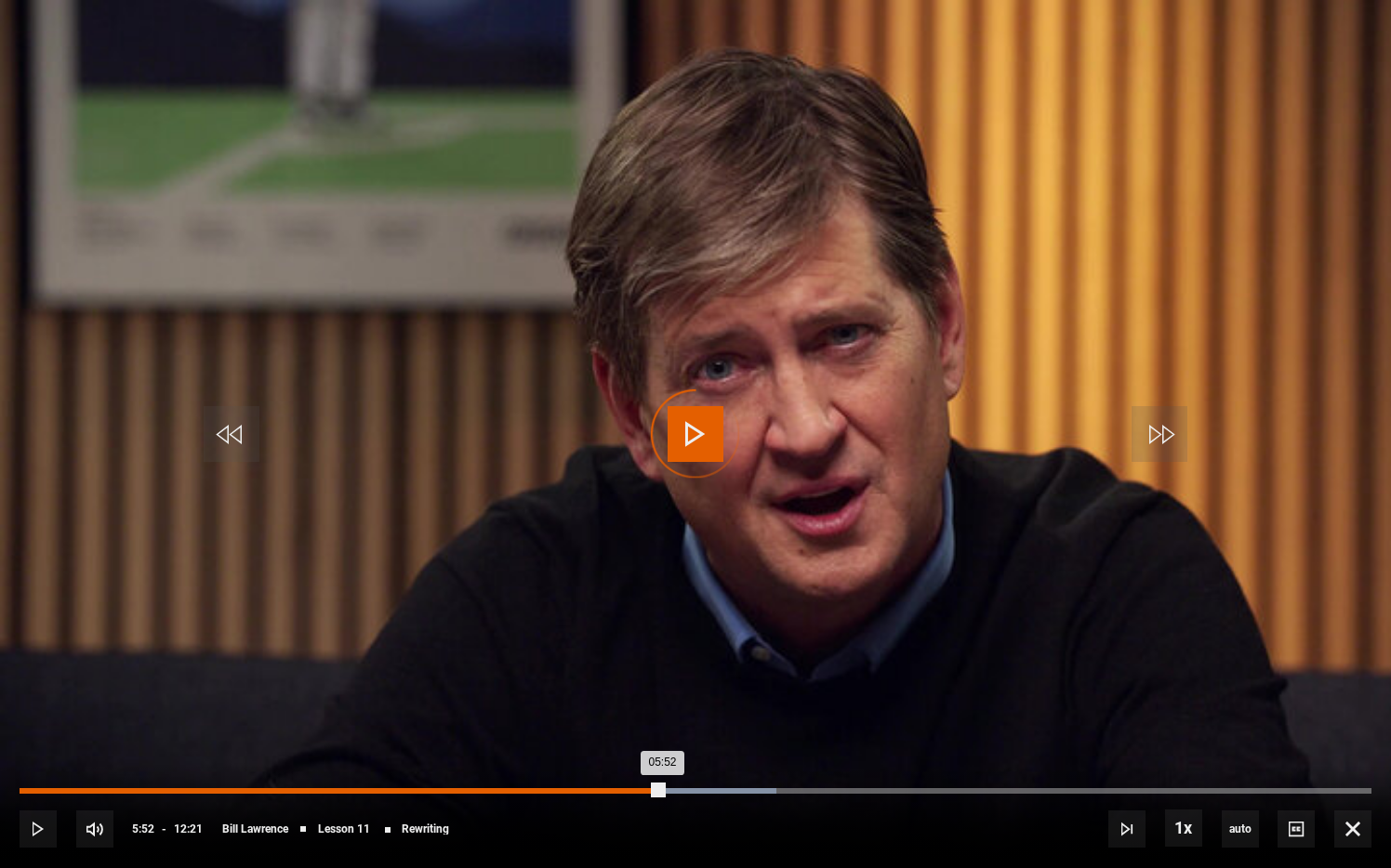 click on "Loaded :  56.01% 05:33 05:52" at bounding box center [696, 791] 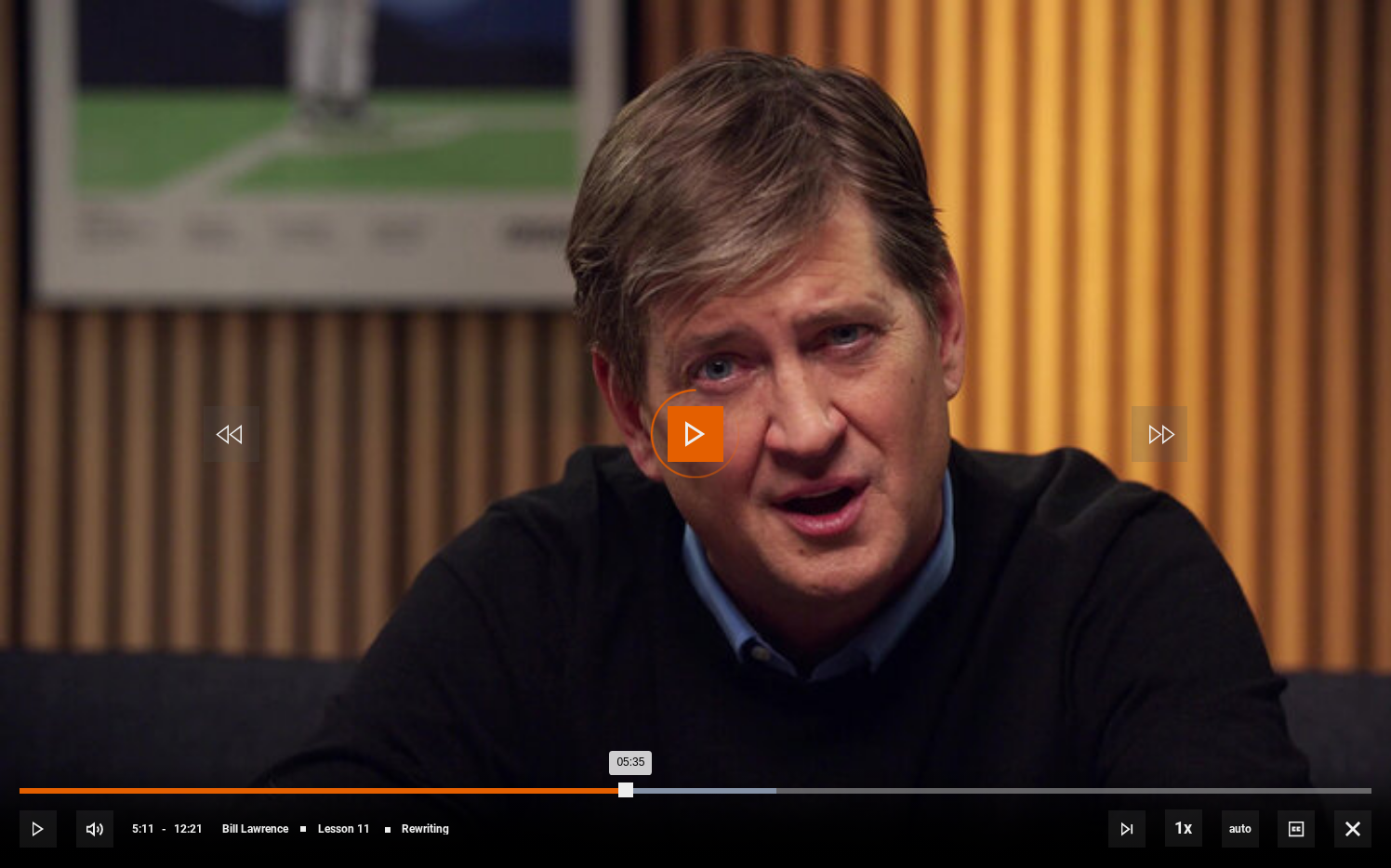 click on "05:11" at bounding box center (590, 791) 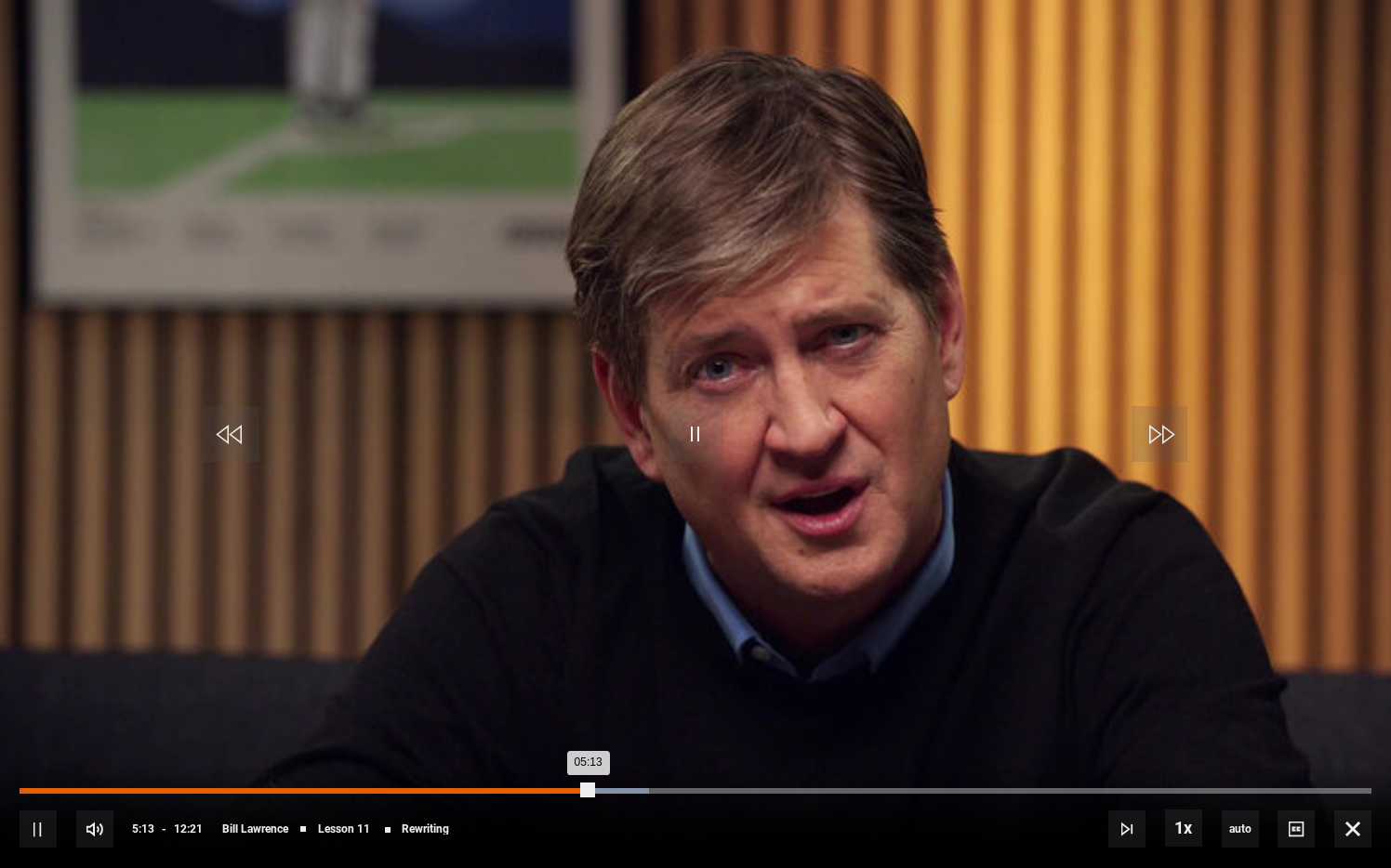 click on "Loaded :  46.56% 05:03 05:13" at bounding box center [696, 791] 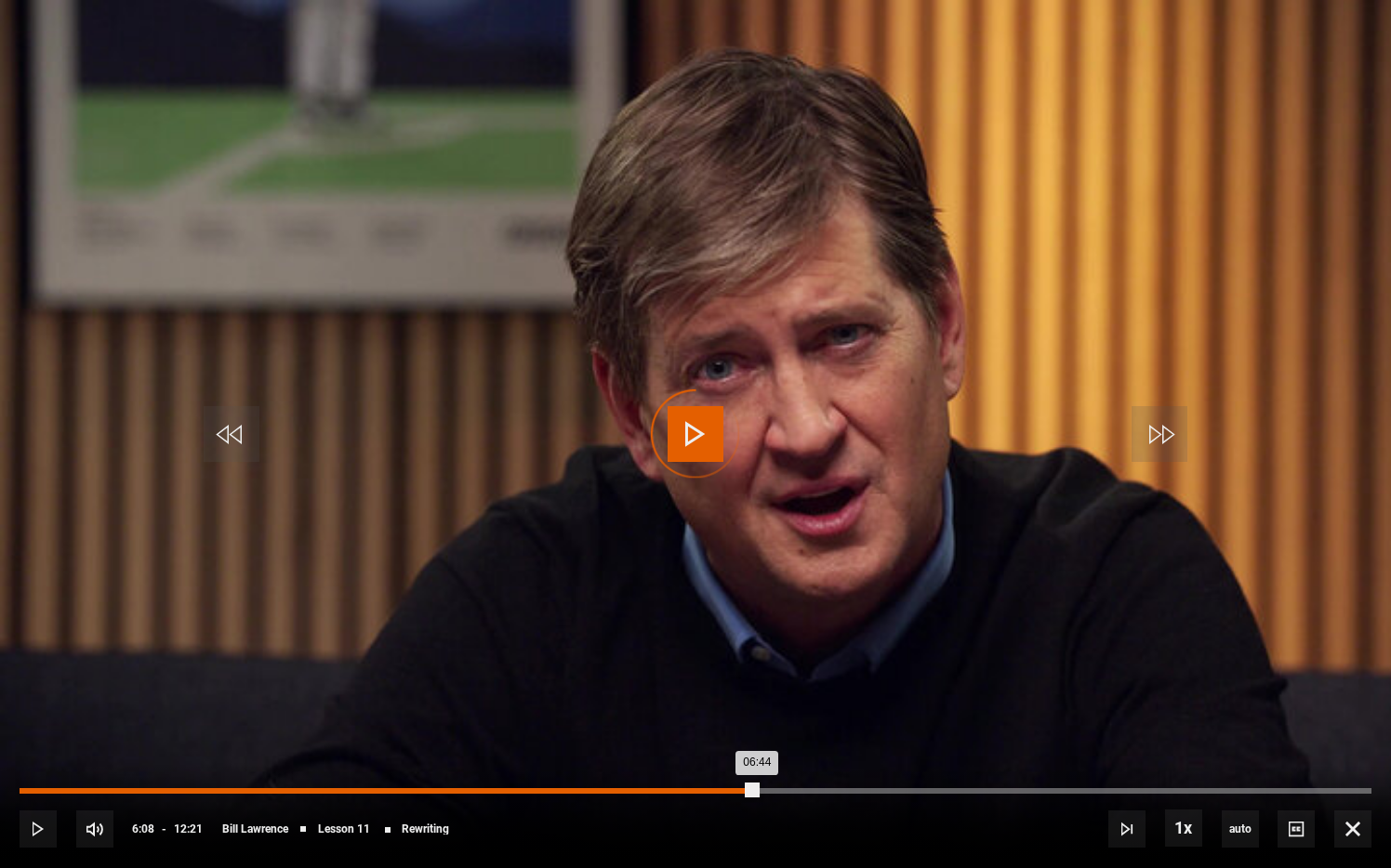 click on "06:44" at bounding box center [389, 791] 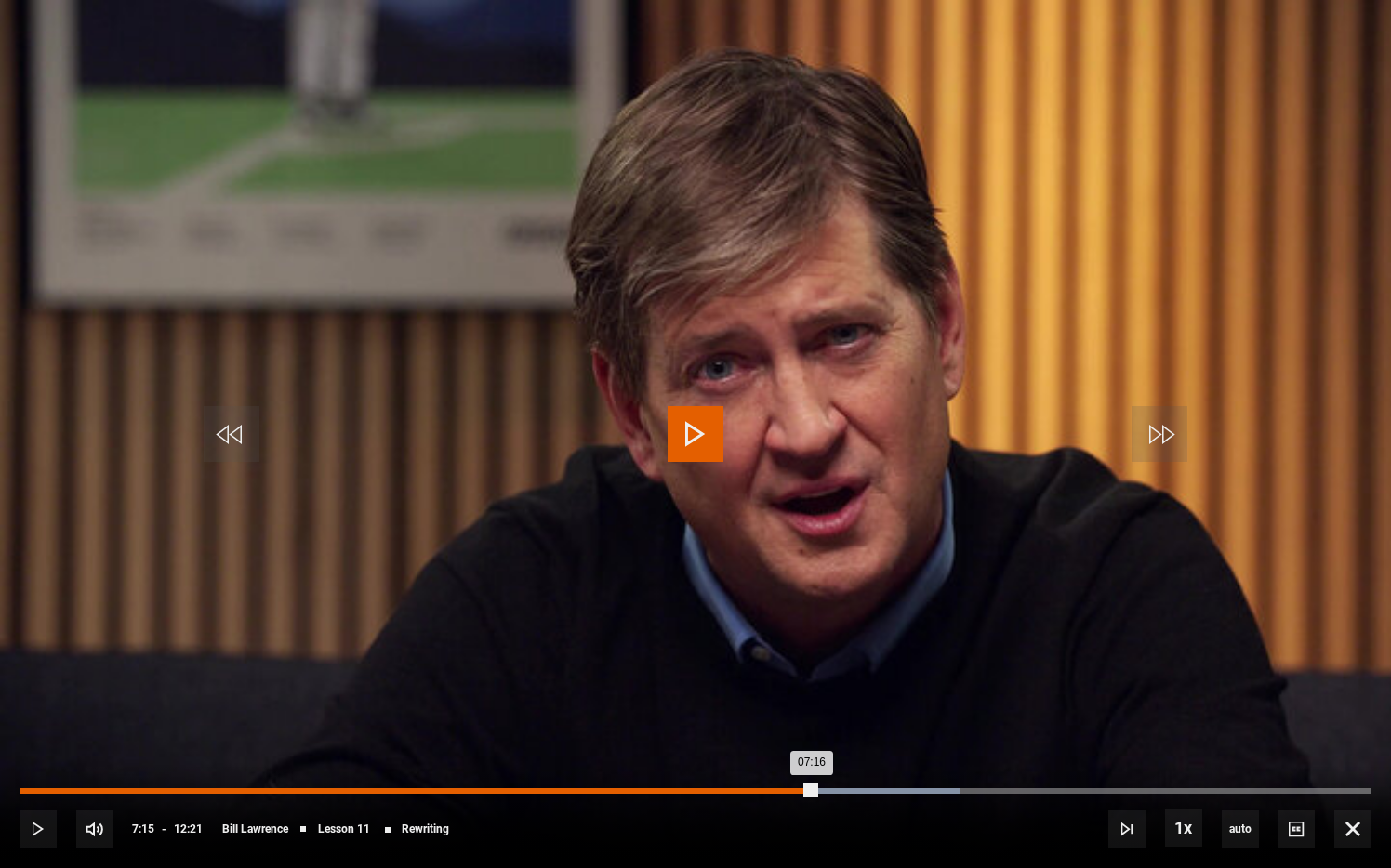 click on "07:16" at bounding box center [417, 791] 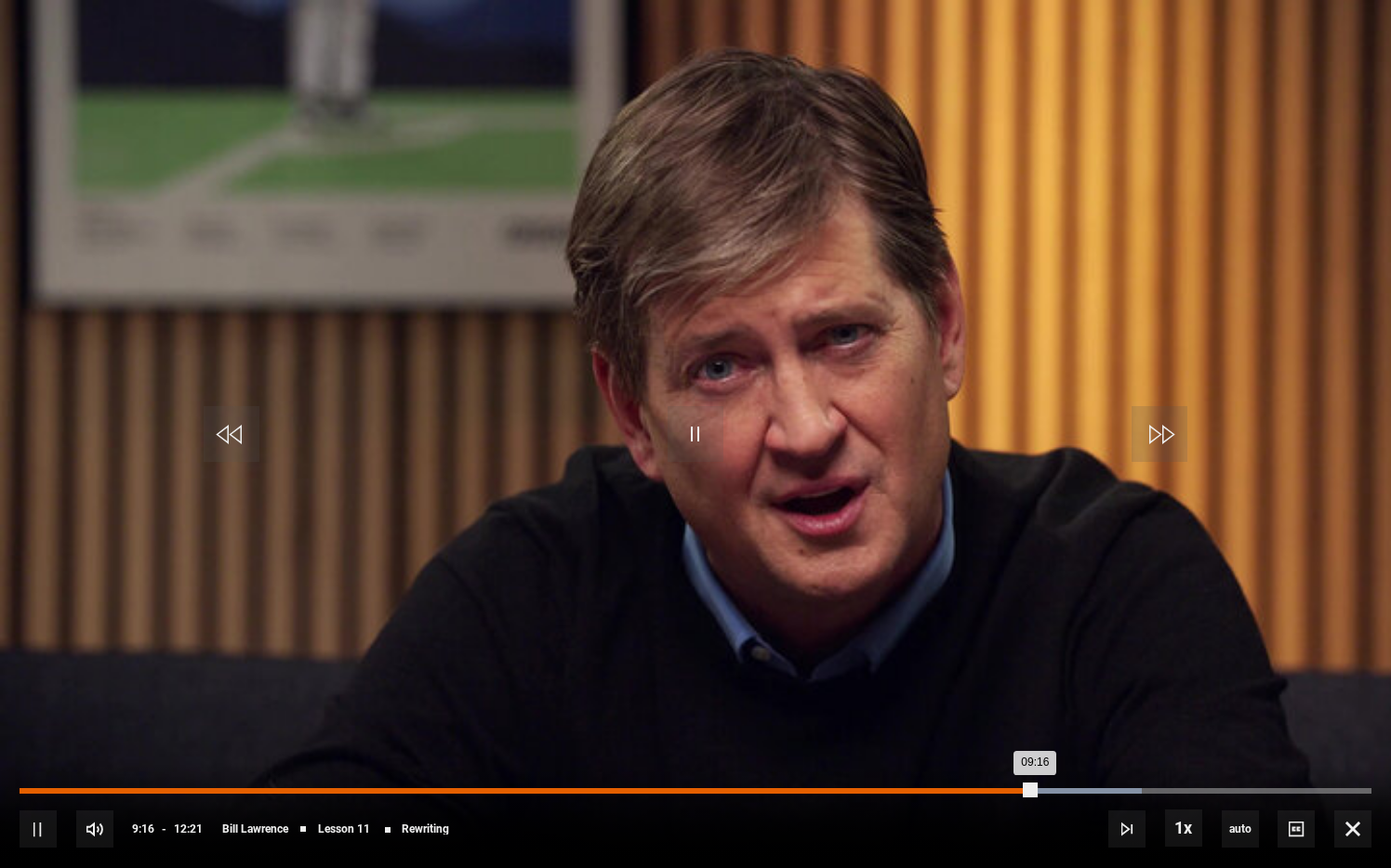 click on "Loaded :  83.00% 08:59 09:16" at bounding box center [696, 791] 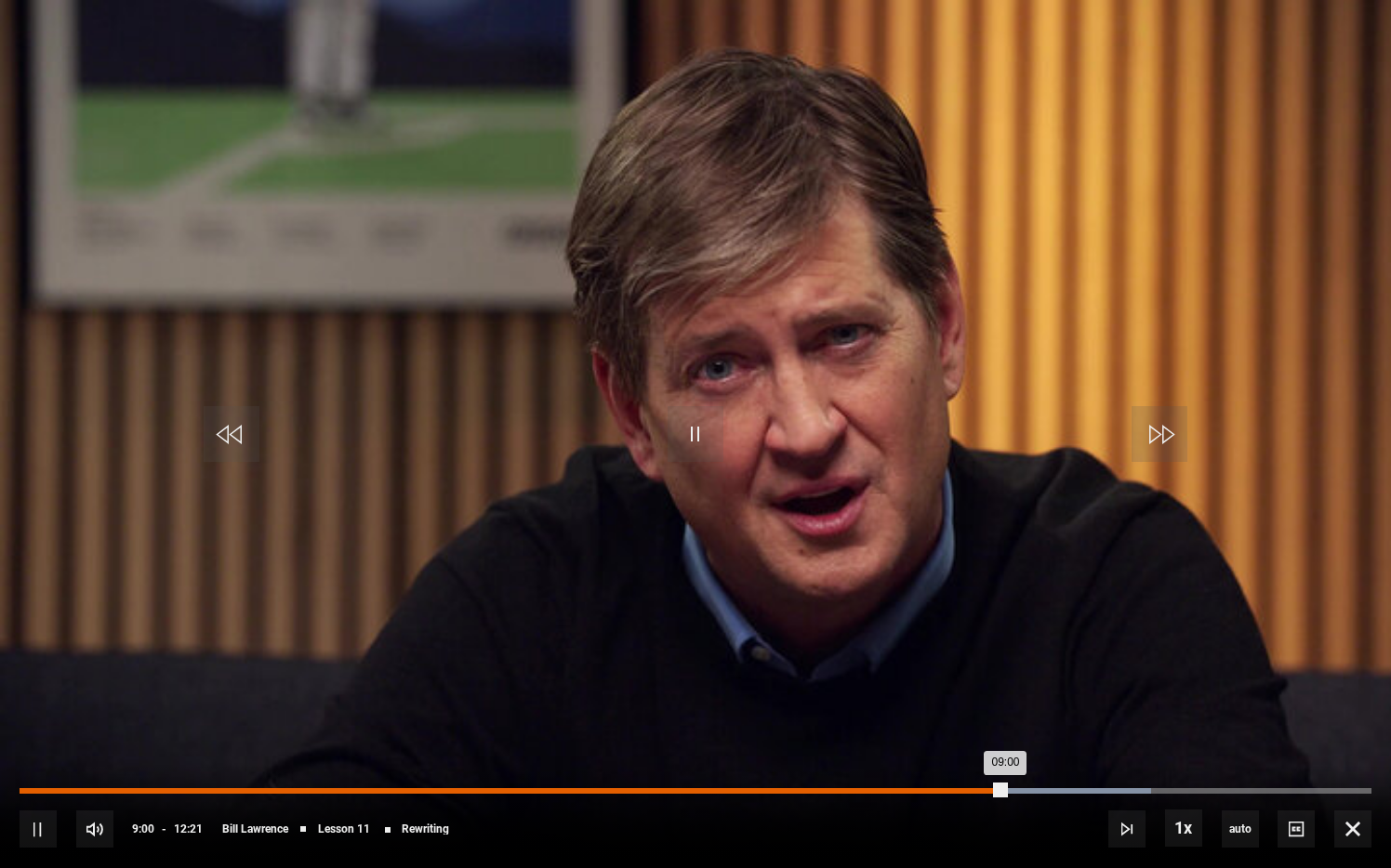 click on "Loaded :  83.67% 08:38 09:00" at bounding box center [696, 791] 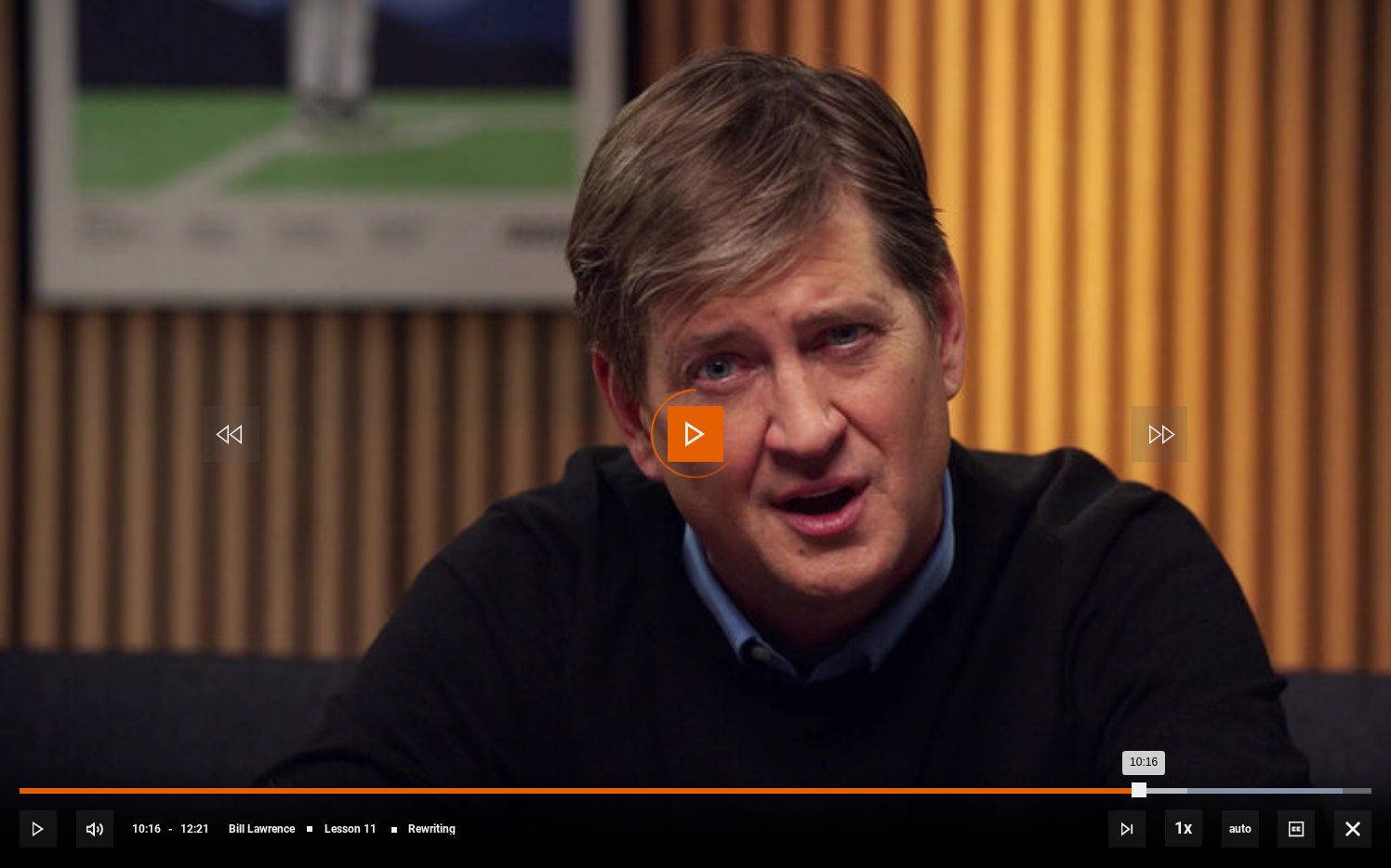 click on "Loaded :  97.84% 10:16 10:16" at bounding box center (696, 791) 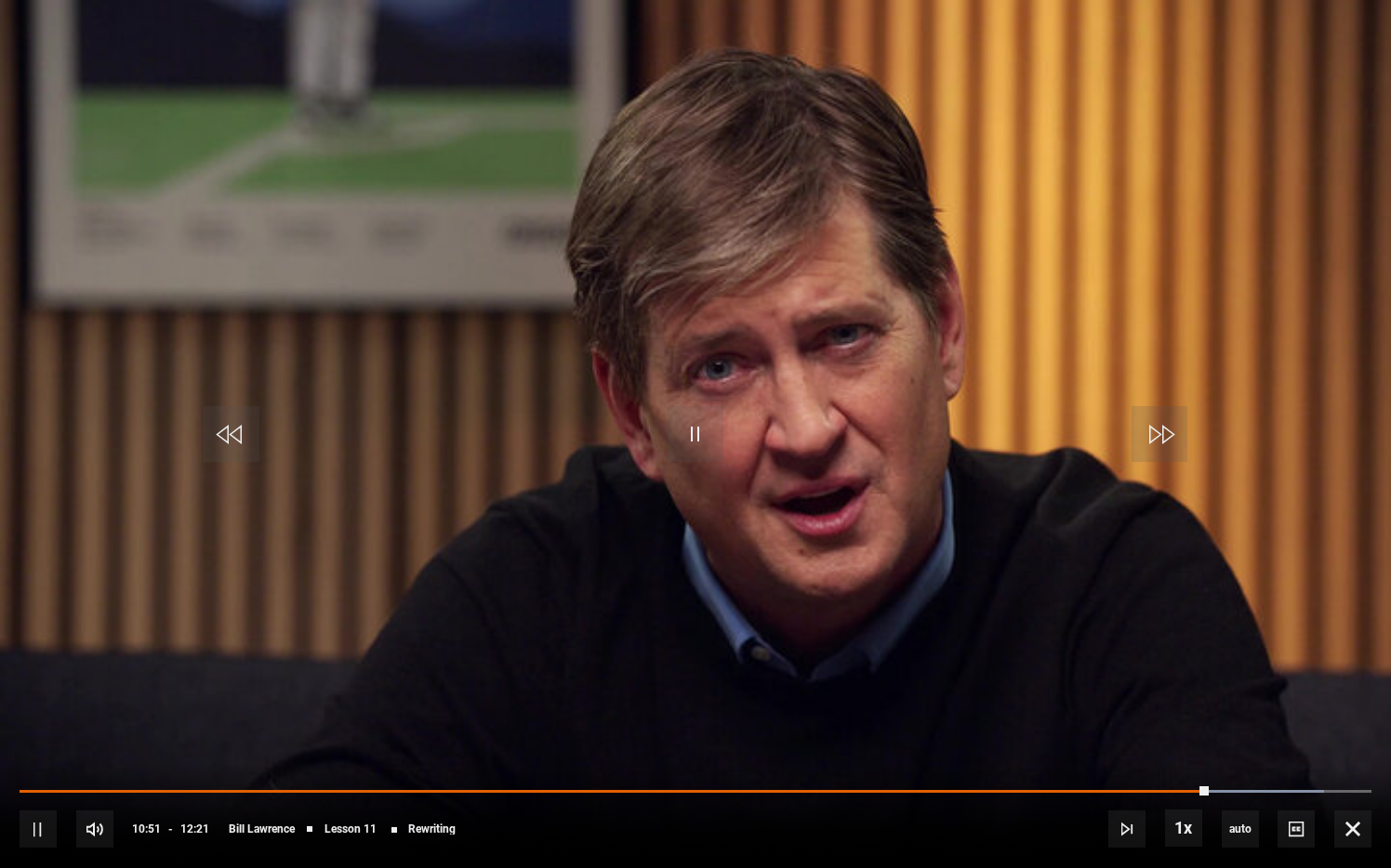 click at bounding box center (696, 434) 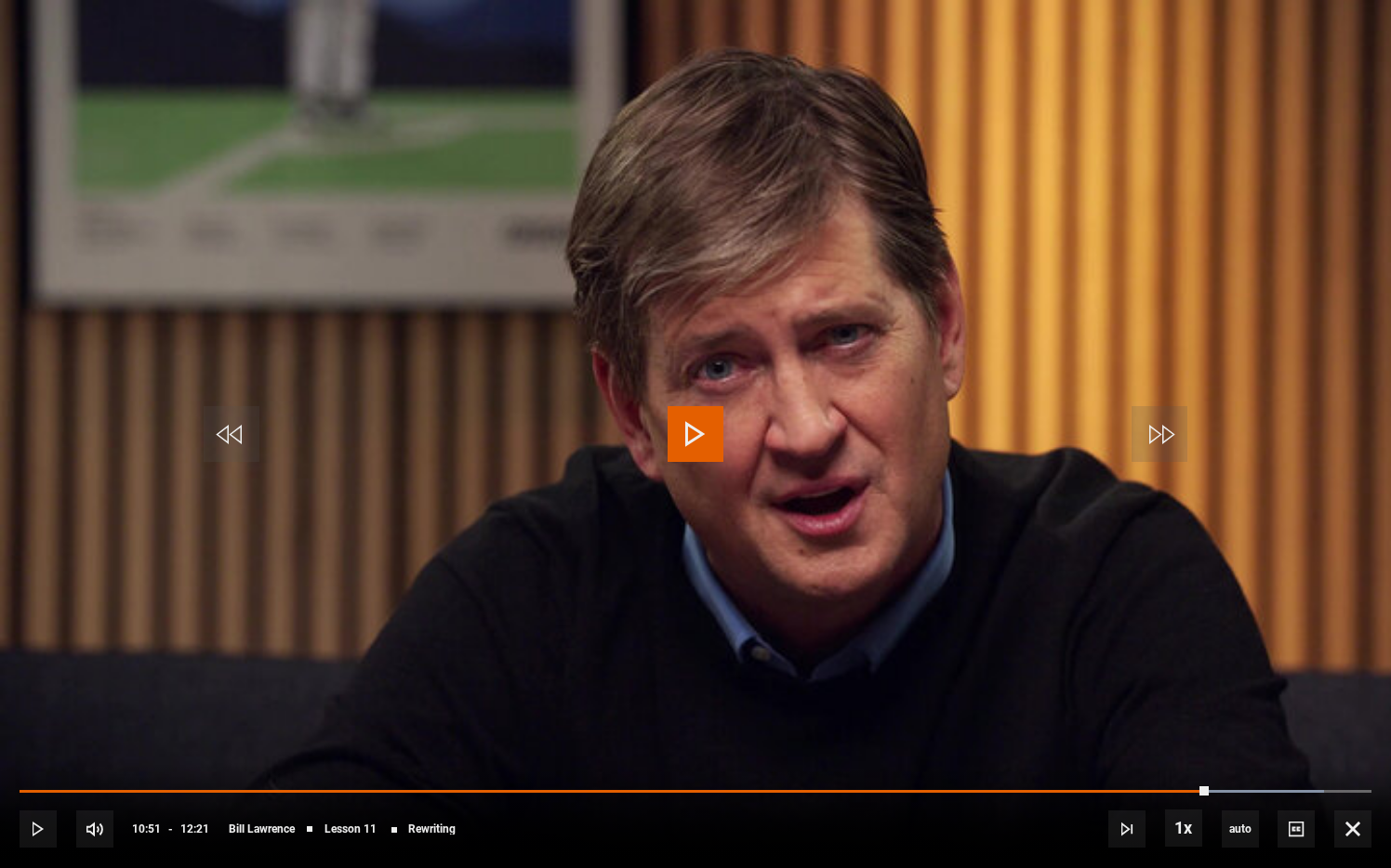 click at bounding box center (696, 434) 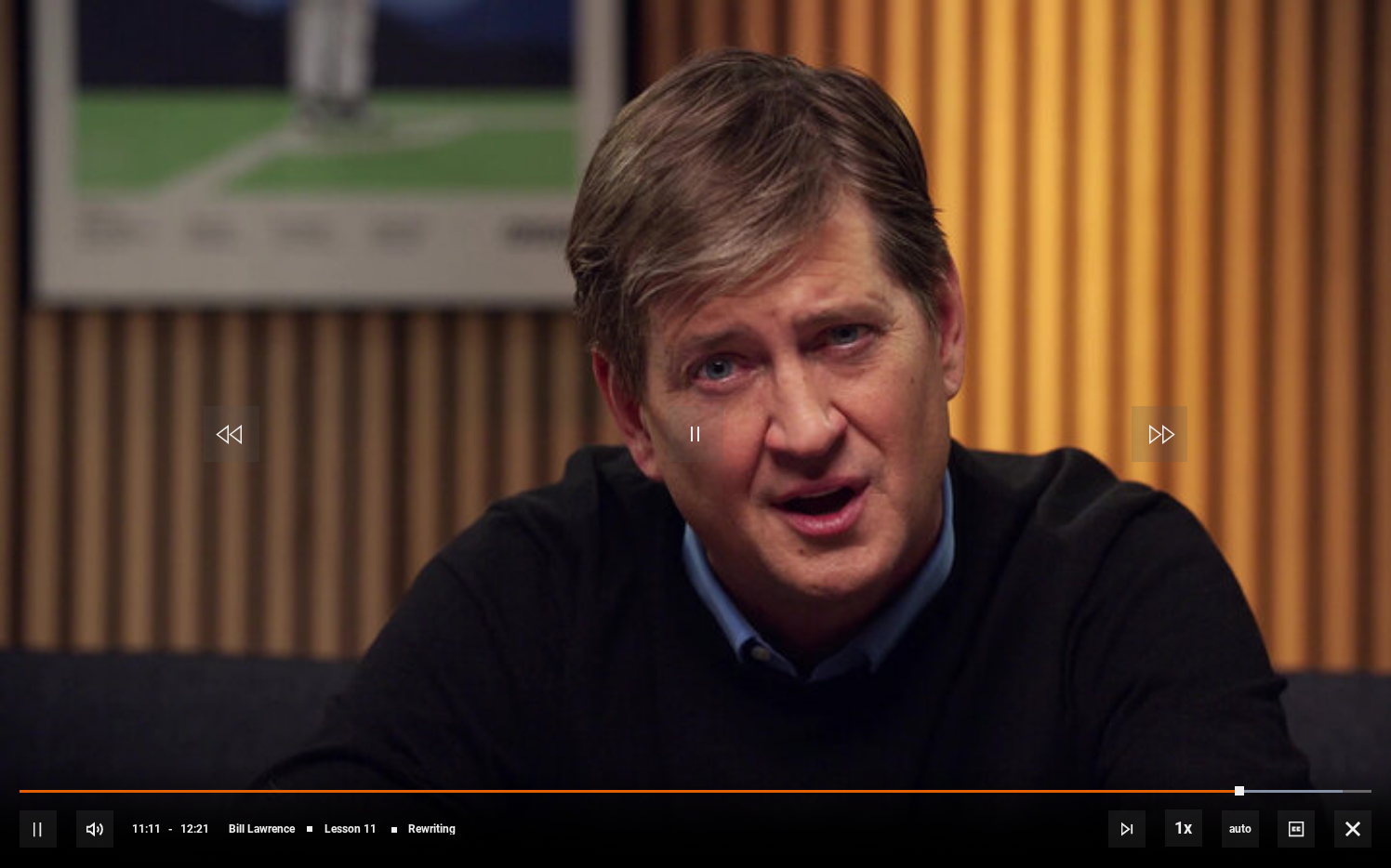 click on "10s Skip Back 10 seconds Pause 10s Skip Forward 10 seconds Loaded :  97.84% 10:23 11:11 Pause Mute Current Time  11:11 - Duration  12:21
Bill Lawrence
Lesson 11
Rewriting
1x Playback Rate 2x 1.5x 1x , selected 0.5x auto Quality 360p 720p 1080p 2160p Auto , selected Captions captions off , selected English  Captions" at bounding box center [696, 816] 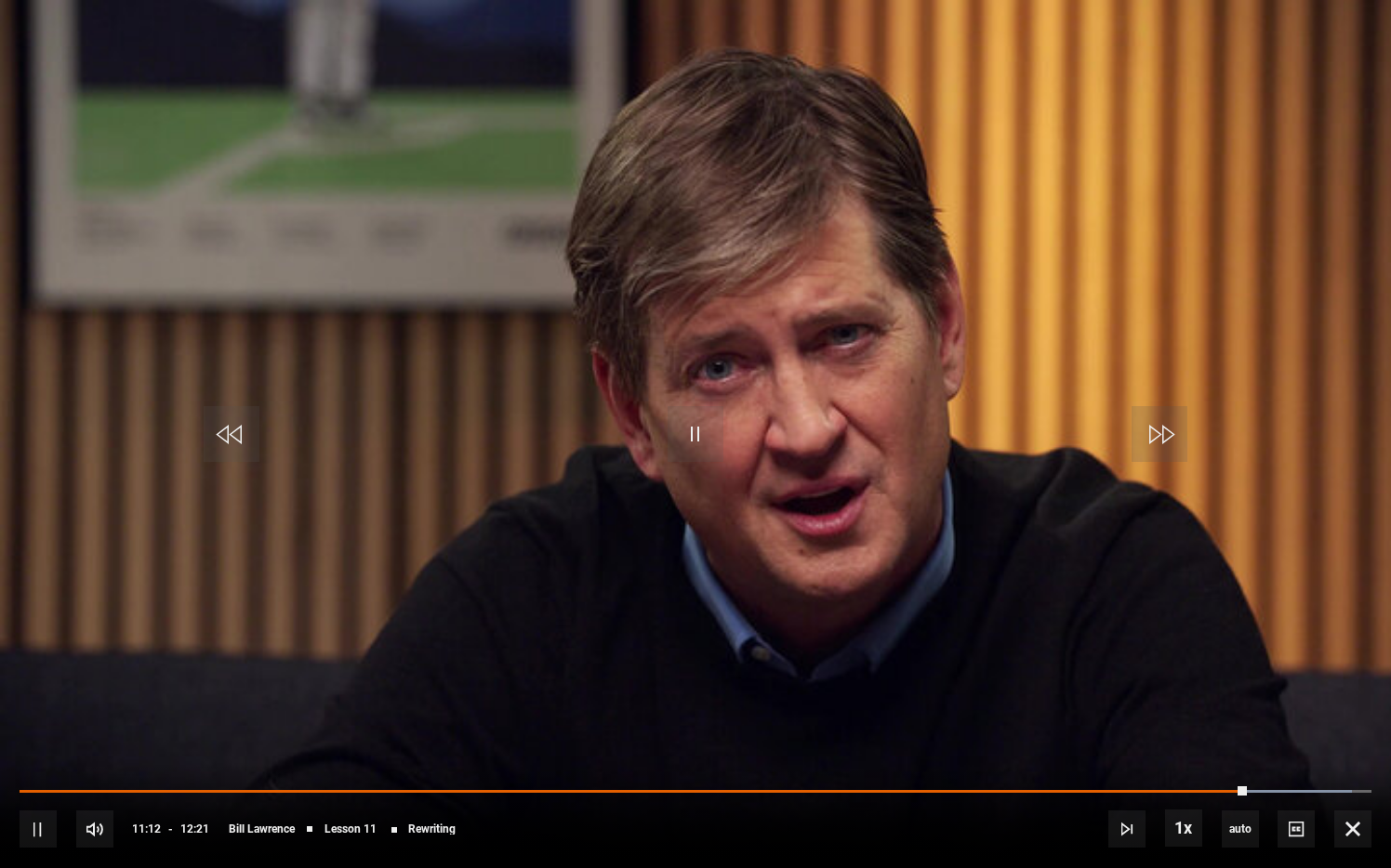 click on "10s Skip Back 10 seconds Pause 10s Skip Forward 10 seconds Loaded :  98.52% 10:25 11:12 Pause Mute Current Time  11:12 - Duration  12:21
Bill Lawrence
Lesson 11
Rewriting
1x Playback Rate 2x 1.5x 1x , selected 0.5x auto Quality 360p 720p 1080p 2160p Auto , selected Captions captions off , selected English  Captions" at bounding box center (696, 816) 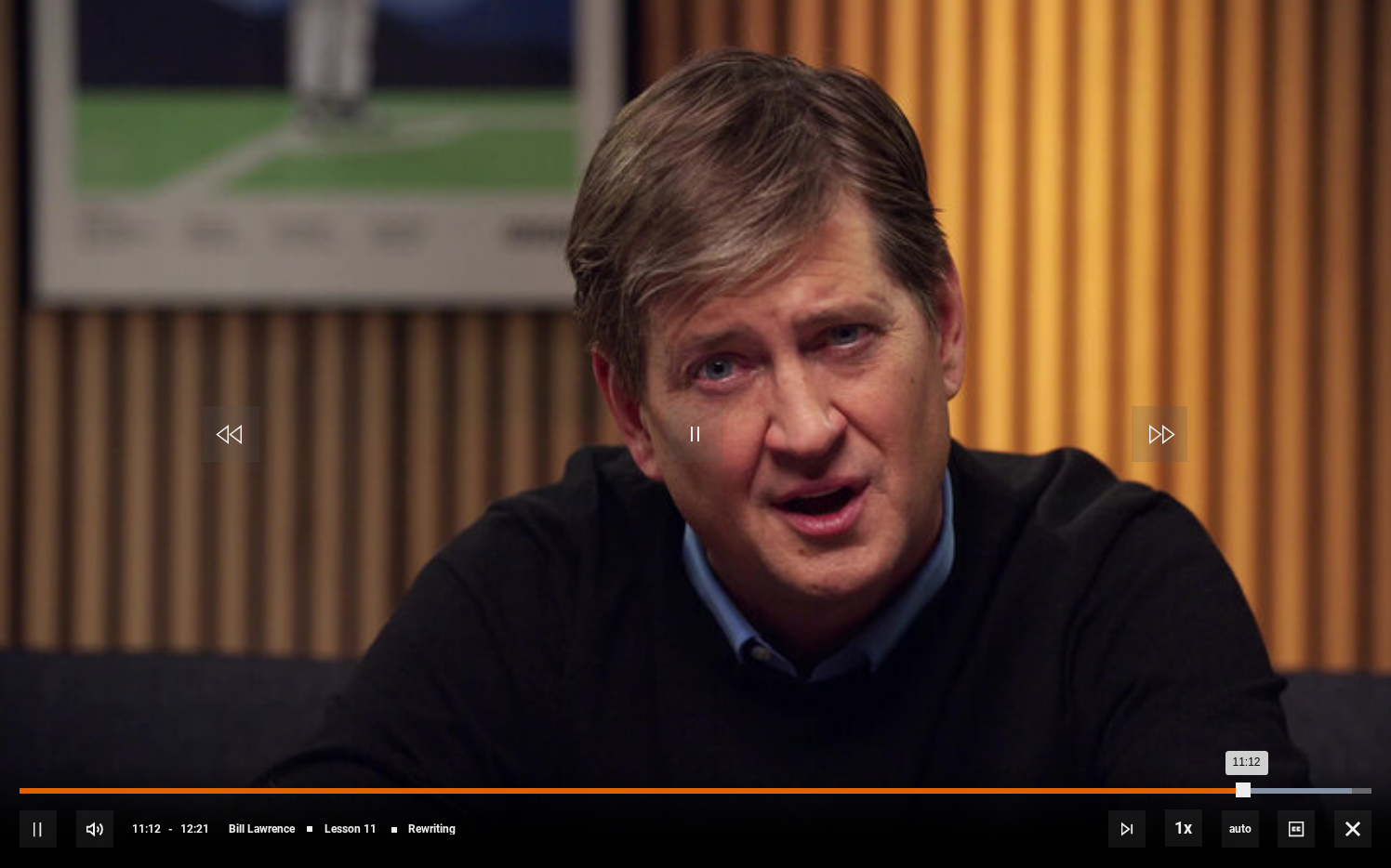 click on "10:31" at bounding box center [1172, 791] 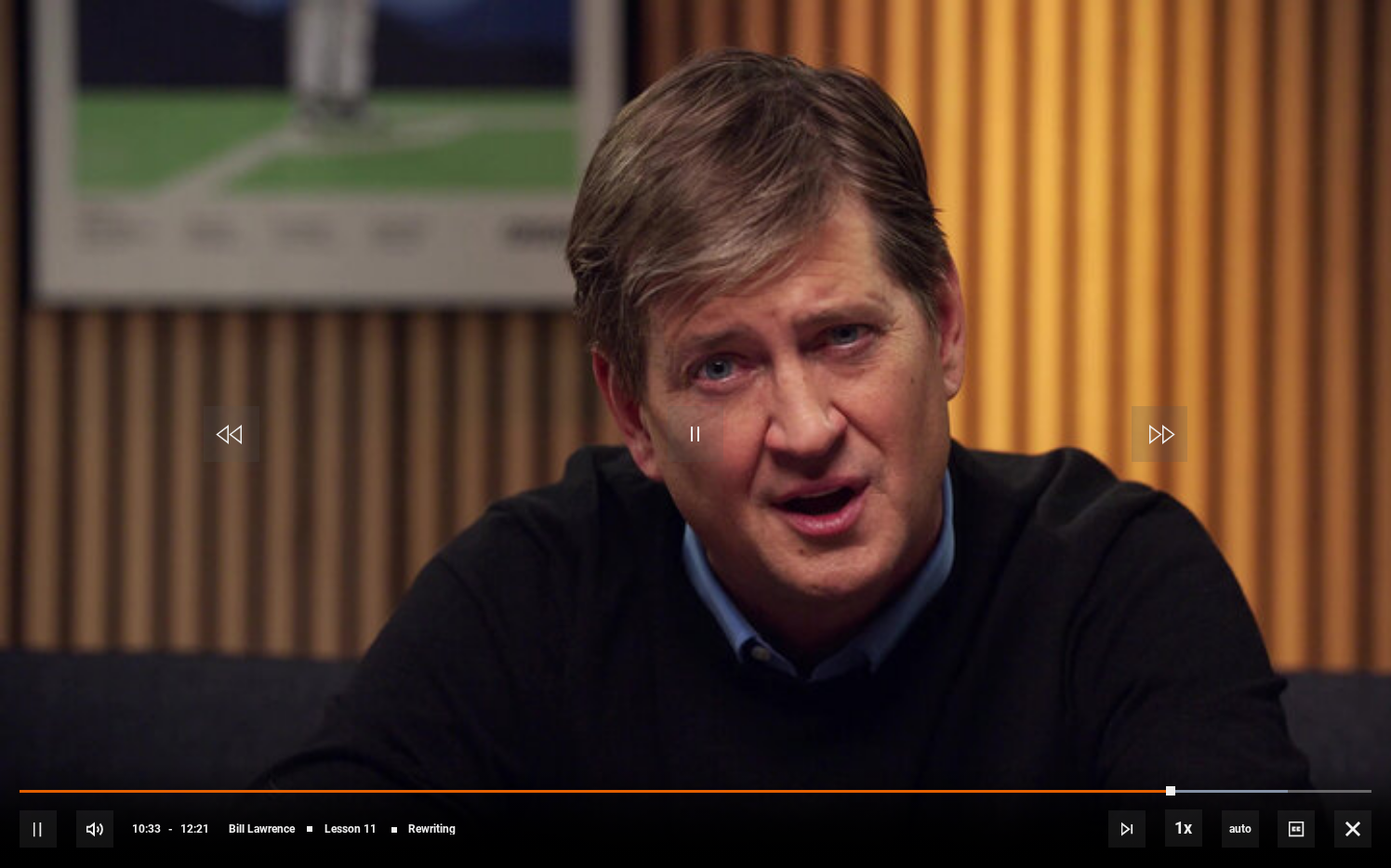 click on "10s Skip Back 10 seconds Pause 10s Skip Forward 10 seconds Loaded :  93.79% 09:59 10:33 Pause Mute Current Time  10:33 - Duration  12:21
Bill Lawrence
Lesson 11
Rewriting
1x Playback Rate 2x 1.5x 1x , selected 0.5x auto Quality 360p 720p 1080p 2160p Auto , selected Captions captions off , selected English  Captions" at bounding box center [696, 816] 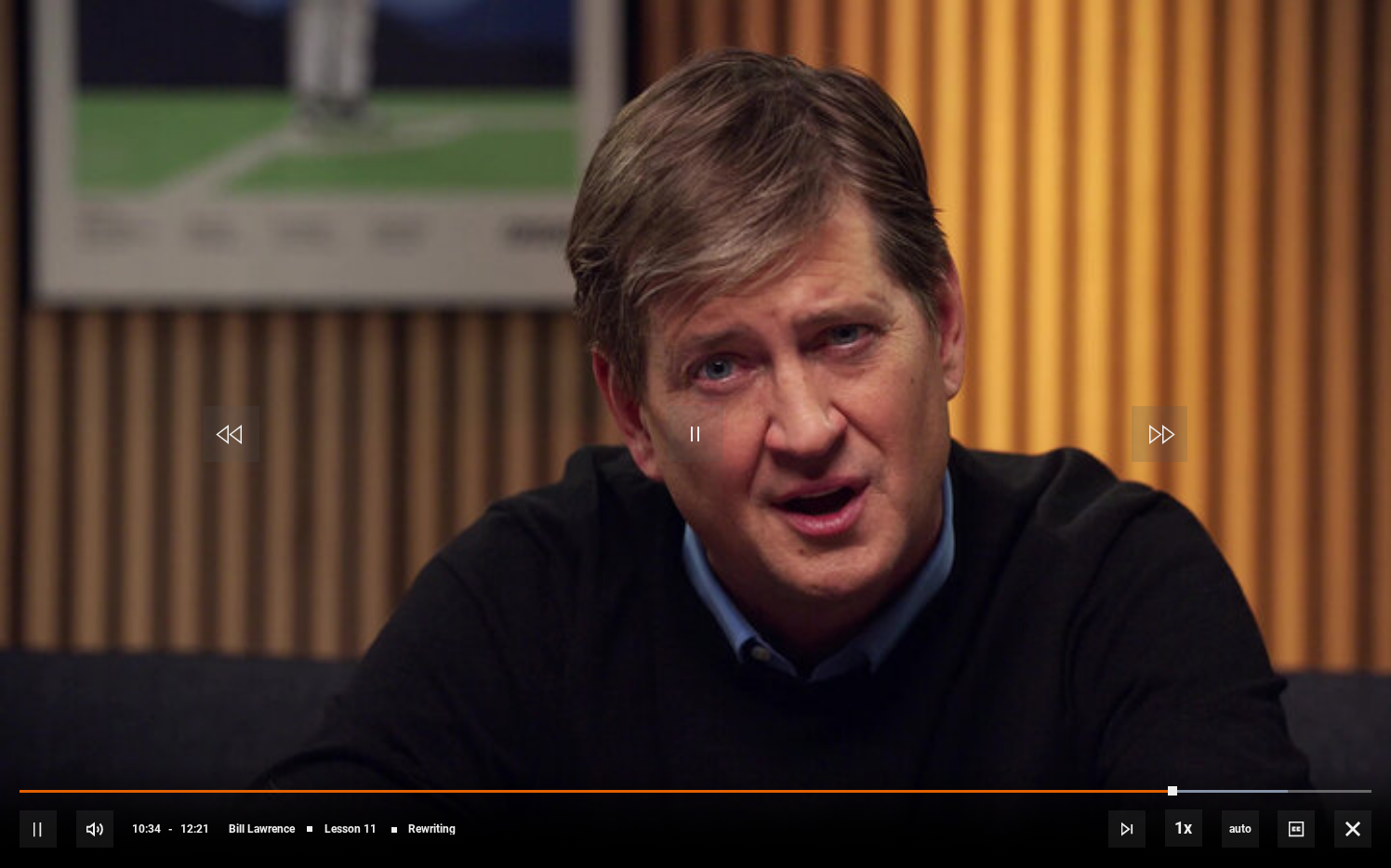 click on "10s Skip Back 10 seconds Pause 10s Skip Forward 10 seconds Loaded :  93.79% 09:53 10:34 Pause Mute Current Time  10:34 - Duration  12:21
Bill Lawrence
Lesson 11
Rewriting
1x Playback Rate 2x 1.5x 1x , selected 0.5x auto Quality 360p 720p 1080p 2160p Auto , selected Captions captions off , selected English  Captions" at bounding box center (696, 816) 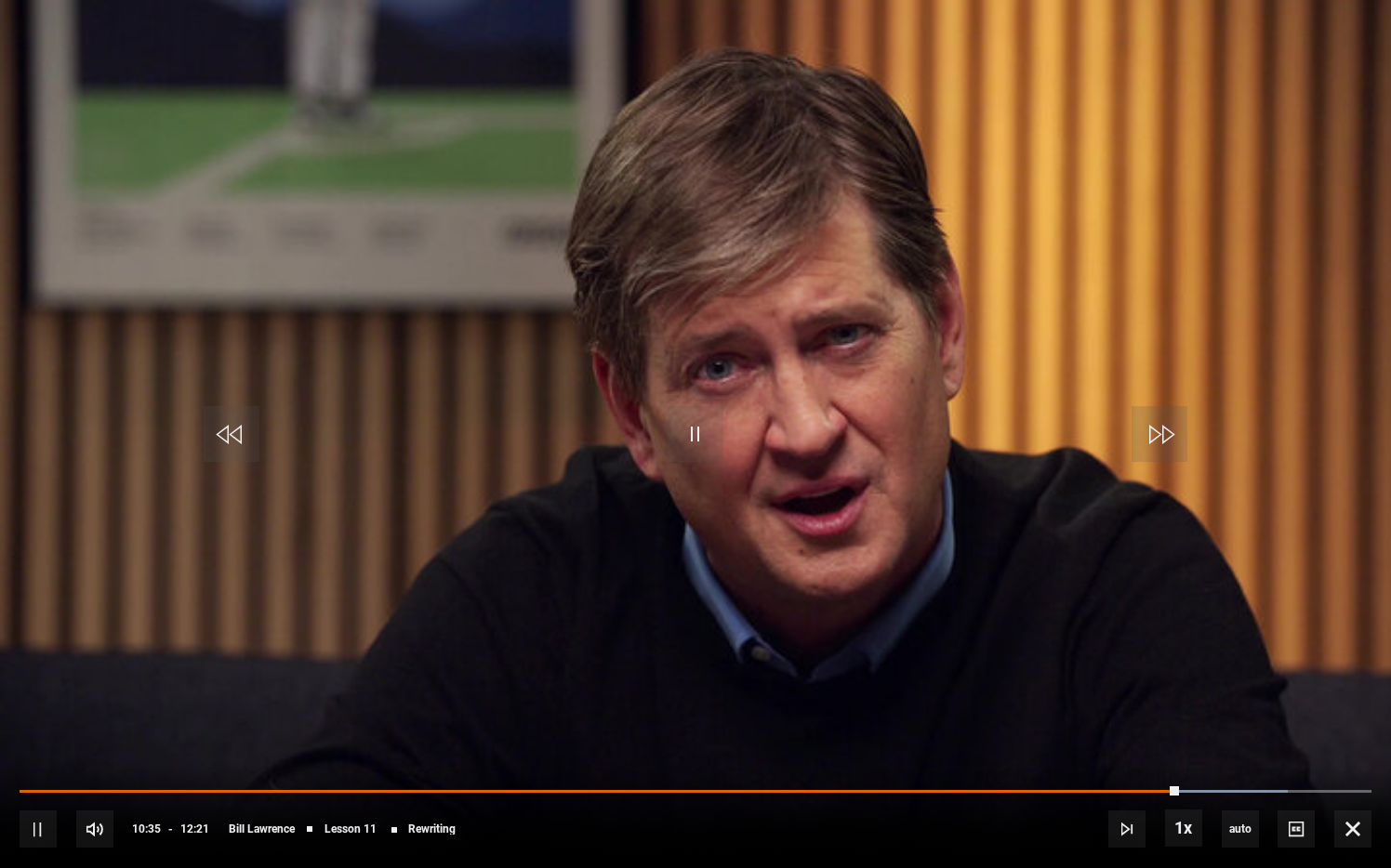 click on "10s Skip Back 10 seconds Pause 10s Skip Forward 10 seconds Loaded :  93.79% 10:00 10:35 Pause Mute Current Time  10:35 - Duration  12:21
Bill Lawrence
Lesson 11
Rewriting
1x Playback Rate 2x 1.5x 1x , selected 0.5x auto Quality 360p 720p 1080p 2160p Auto , selected Captions captions off , selected English  Captions" at bounding box center [696, 816] 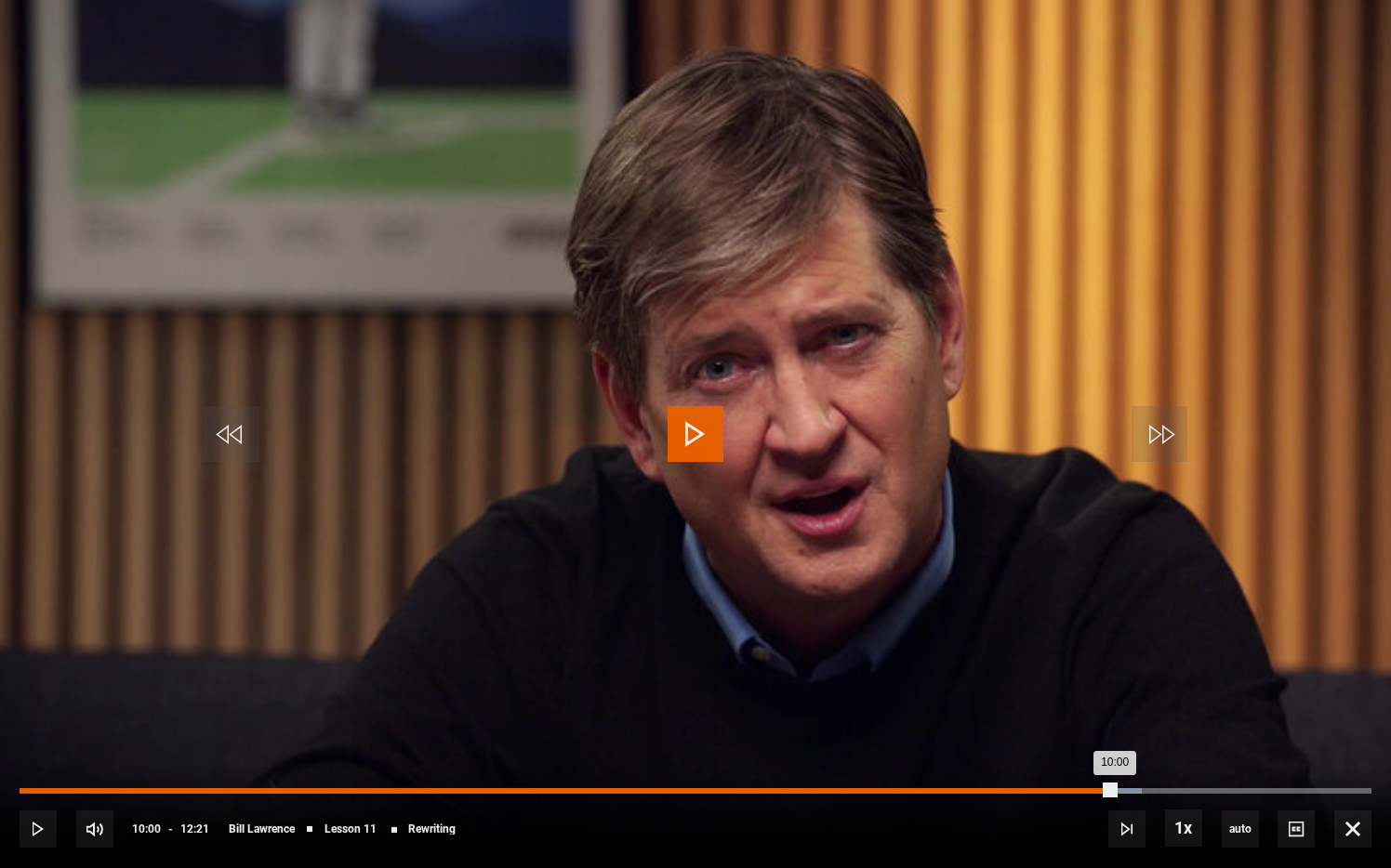 click on "Loaded :  83.00% 10:00 10:00" at bounding box center [696, 791] 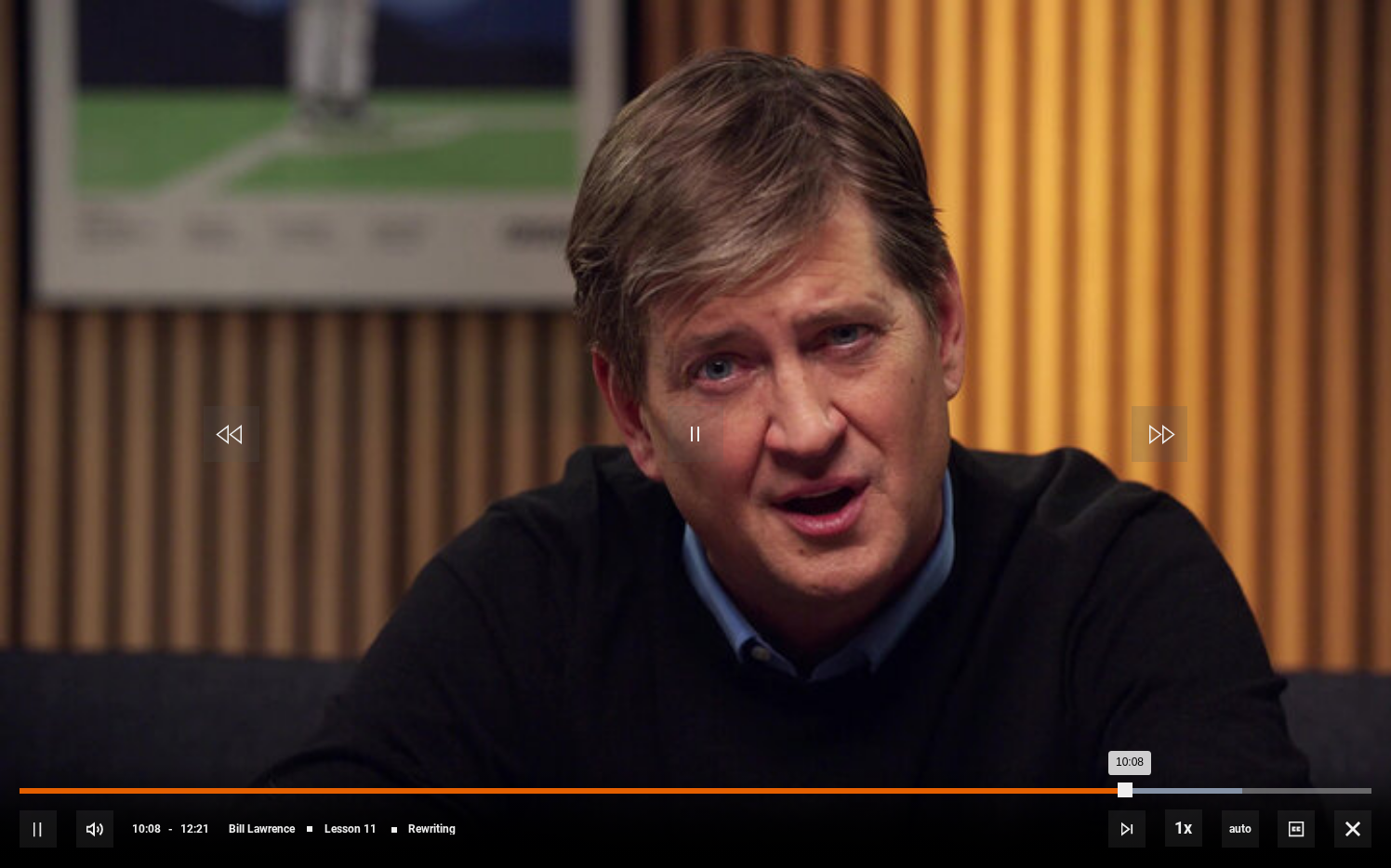 click on "09:50" at bounding box center [1098, 791] 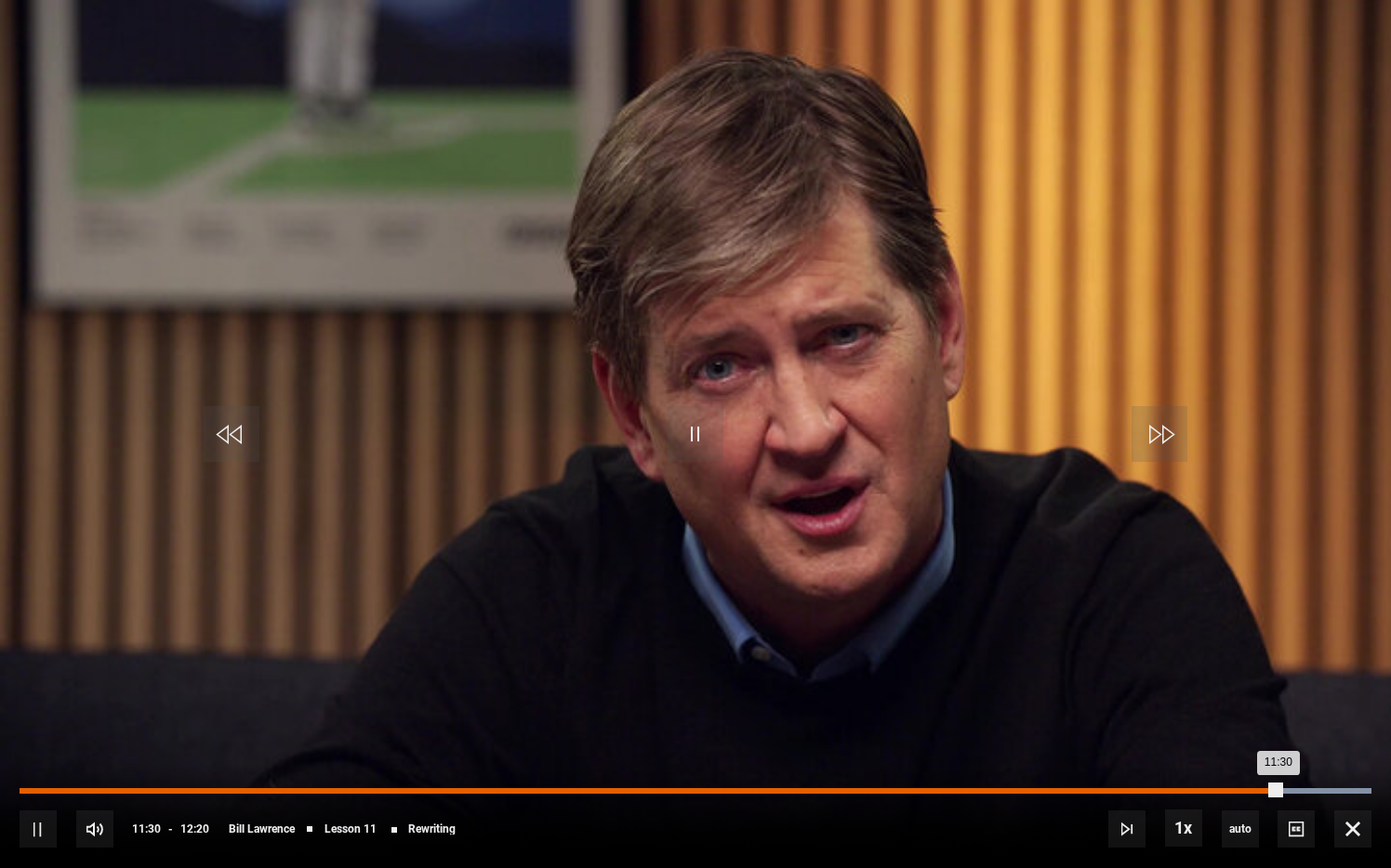 click on "Loaded :  100.00% 11:04 11:30" at bounding box center (696, 791) 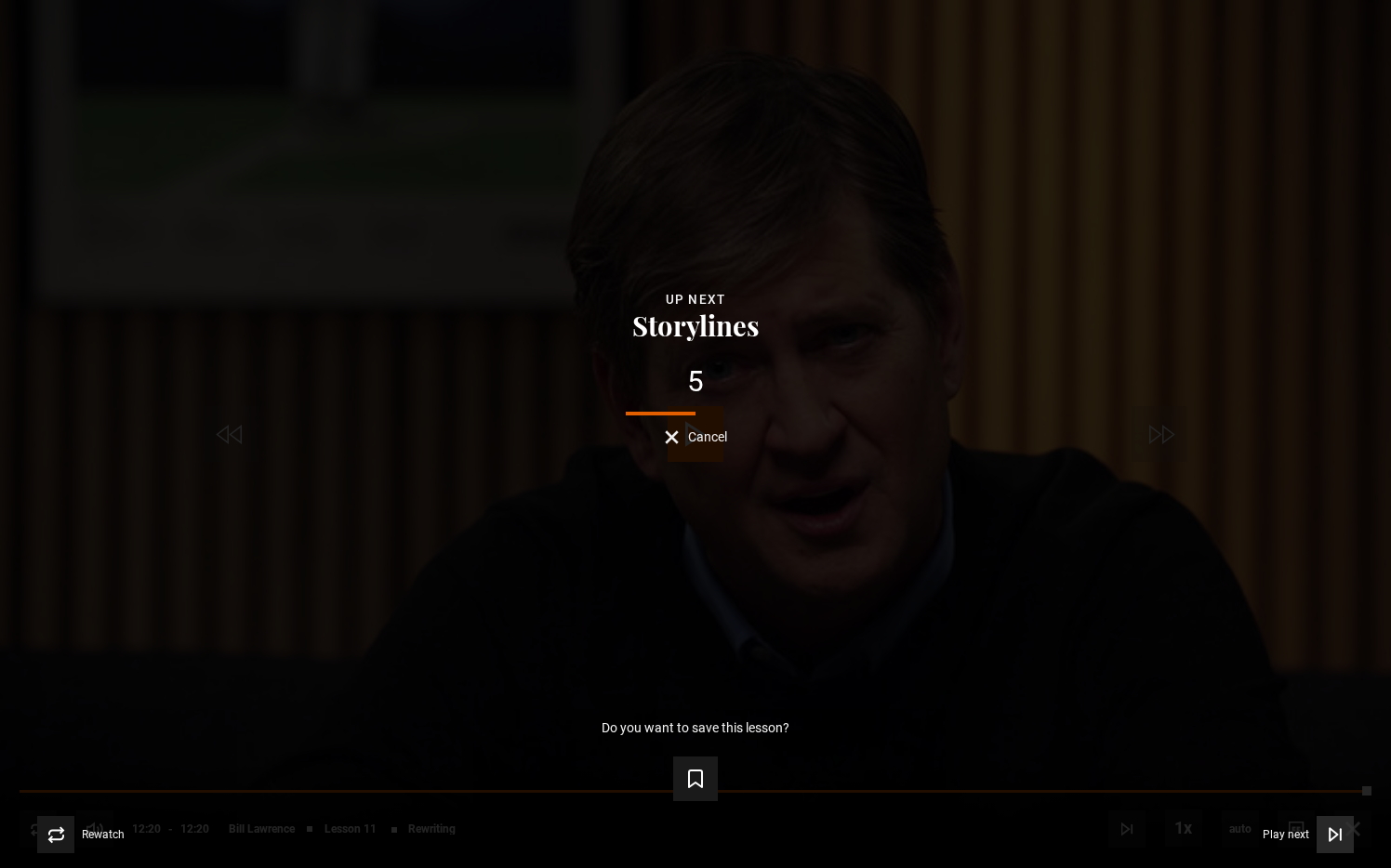 click 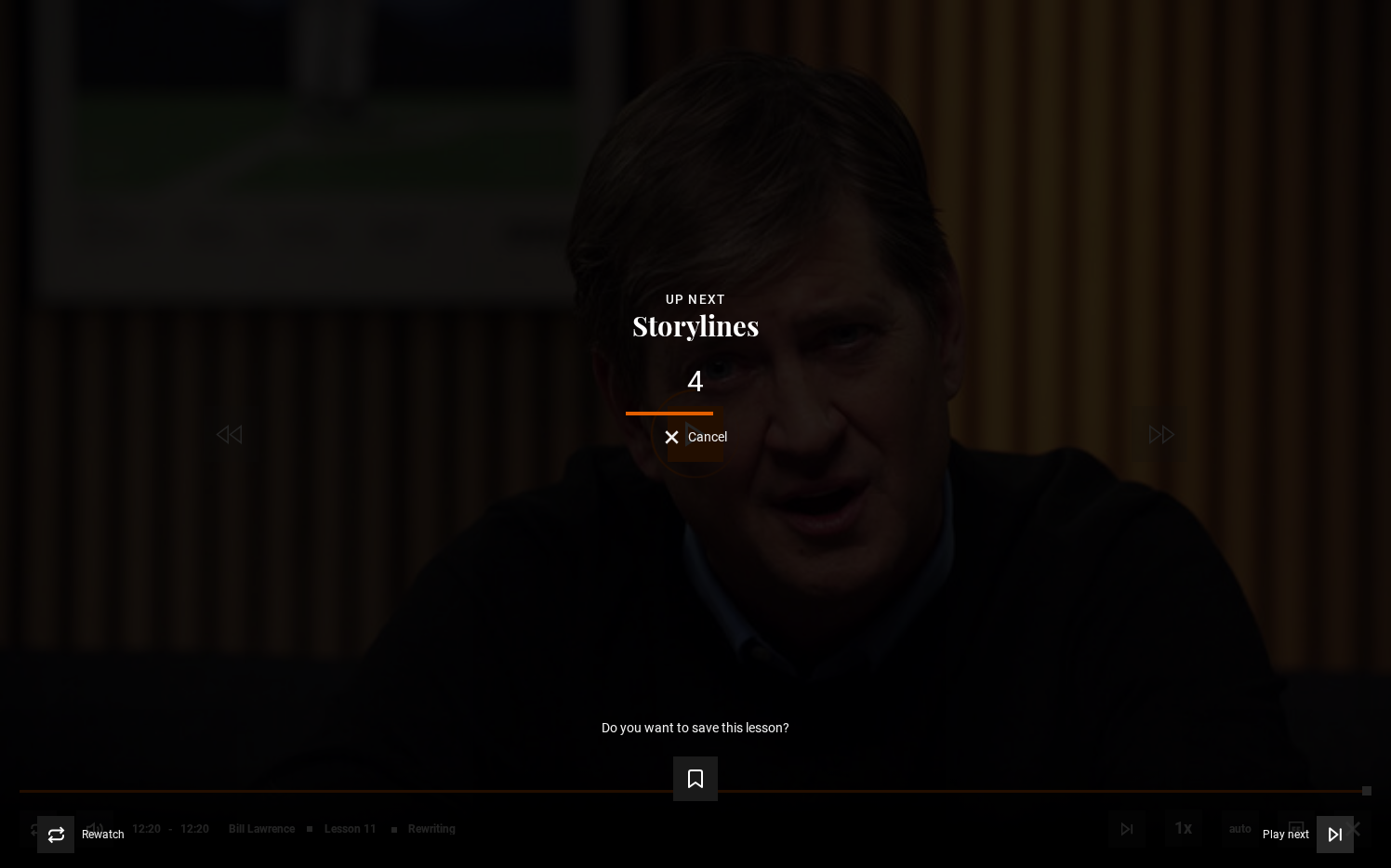 click 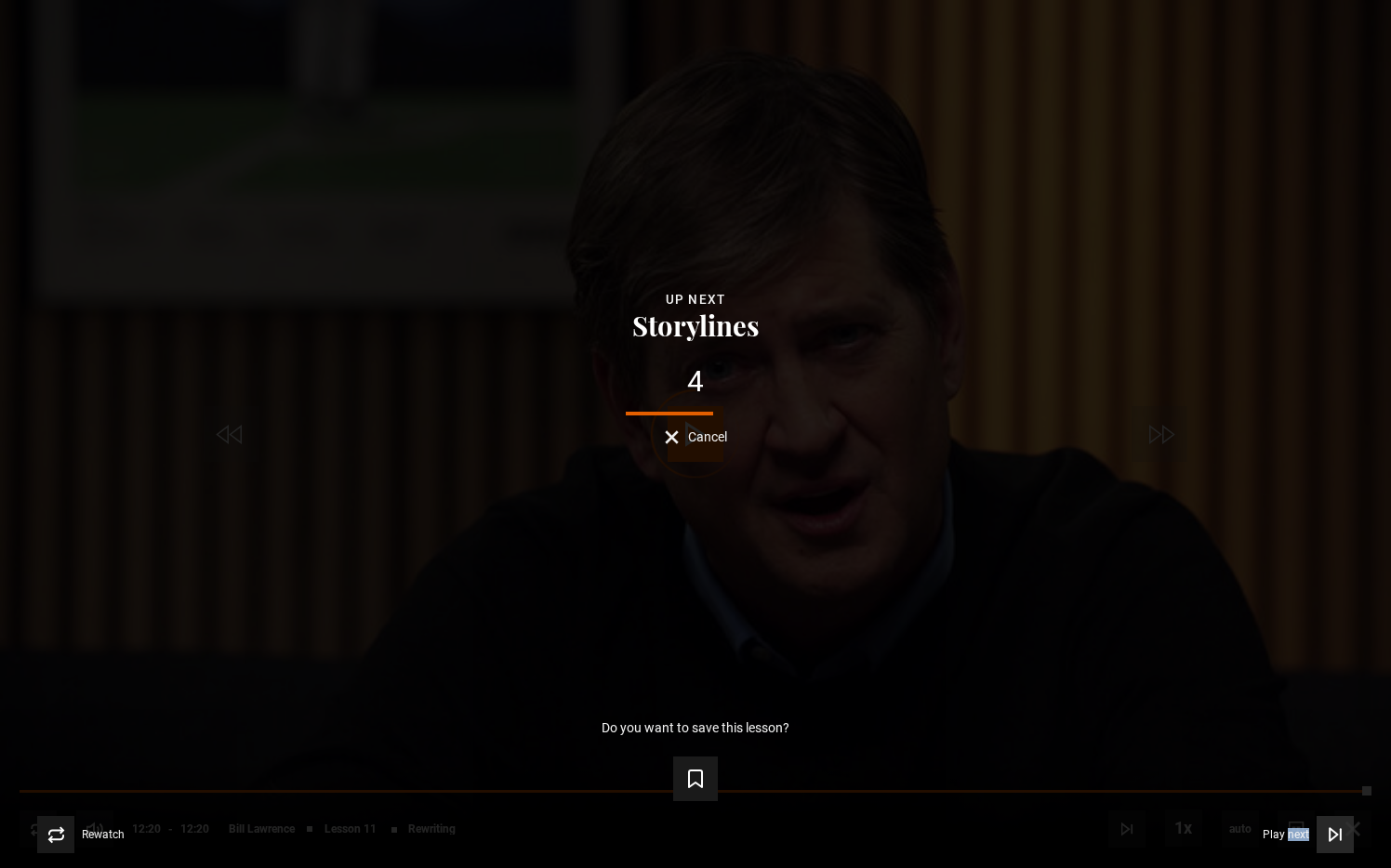 click 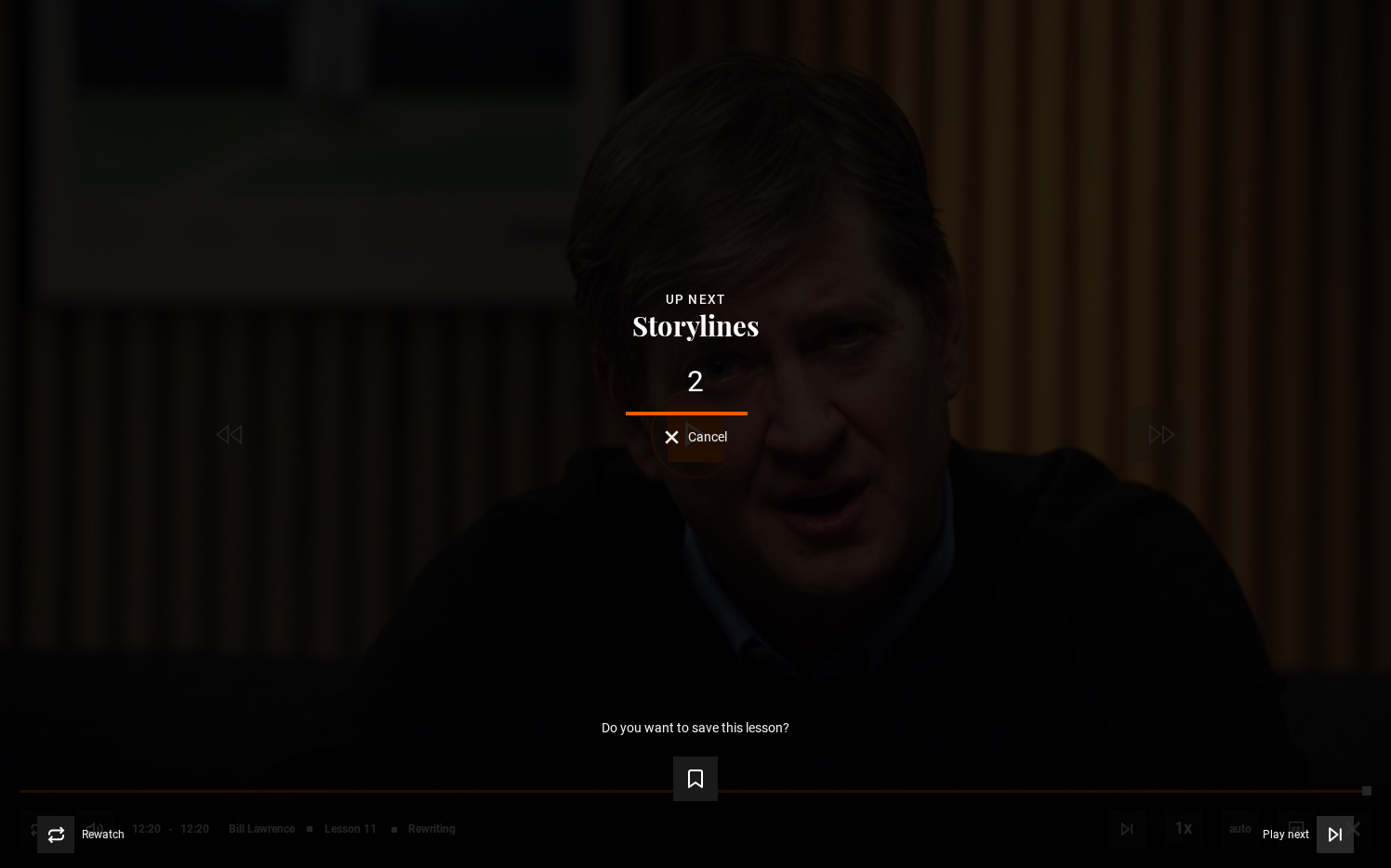 click on "Play next" at bounding box center [1286, 835] 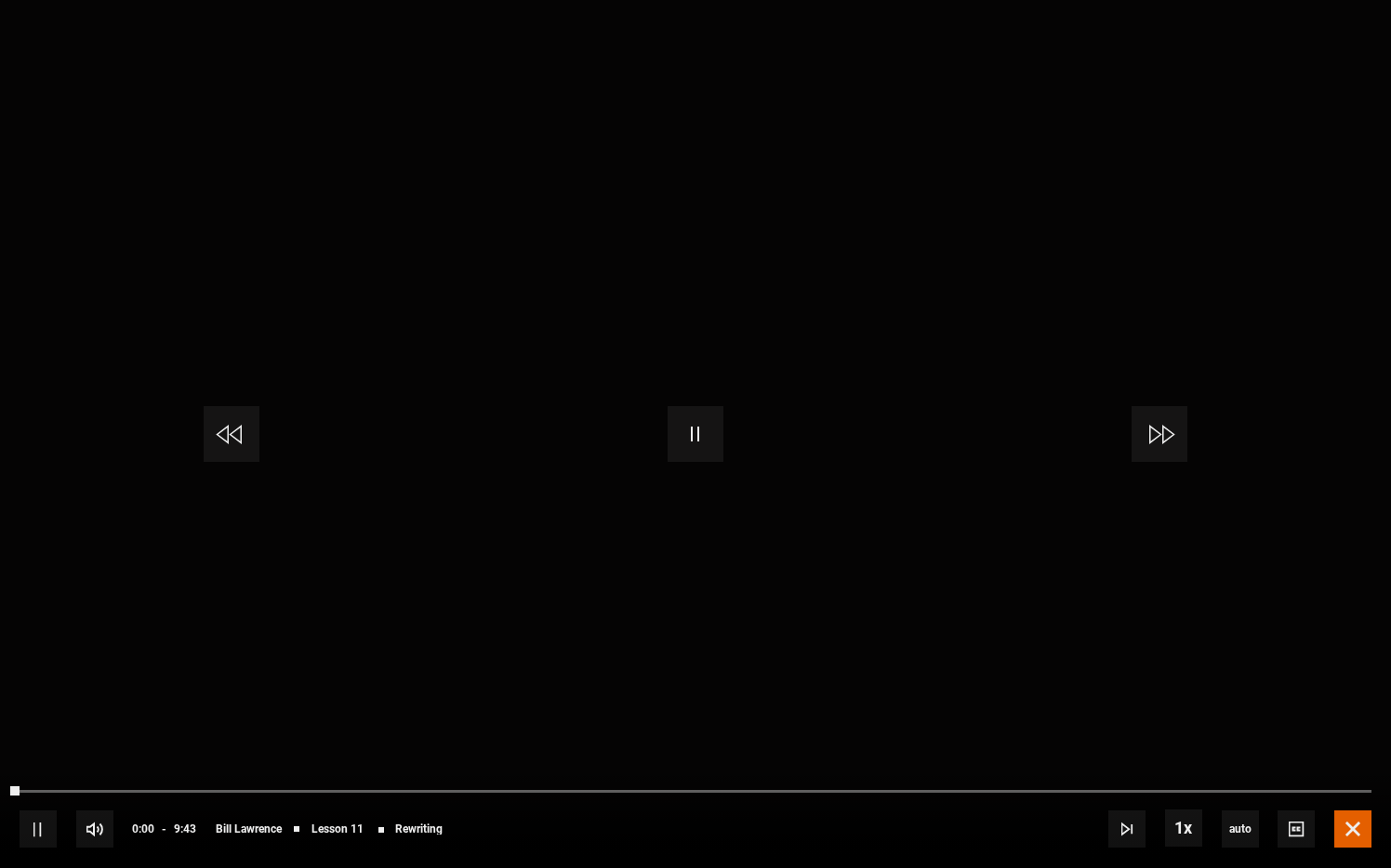 click at bounding box center (1353, 829) 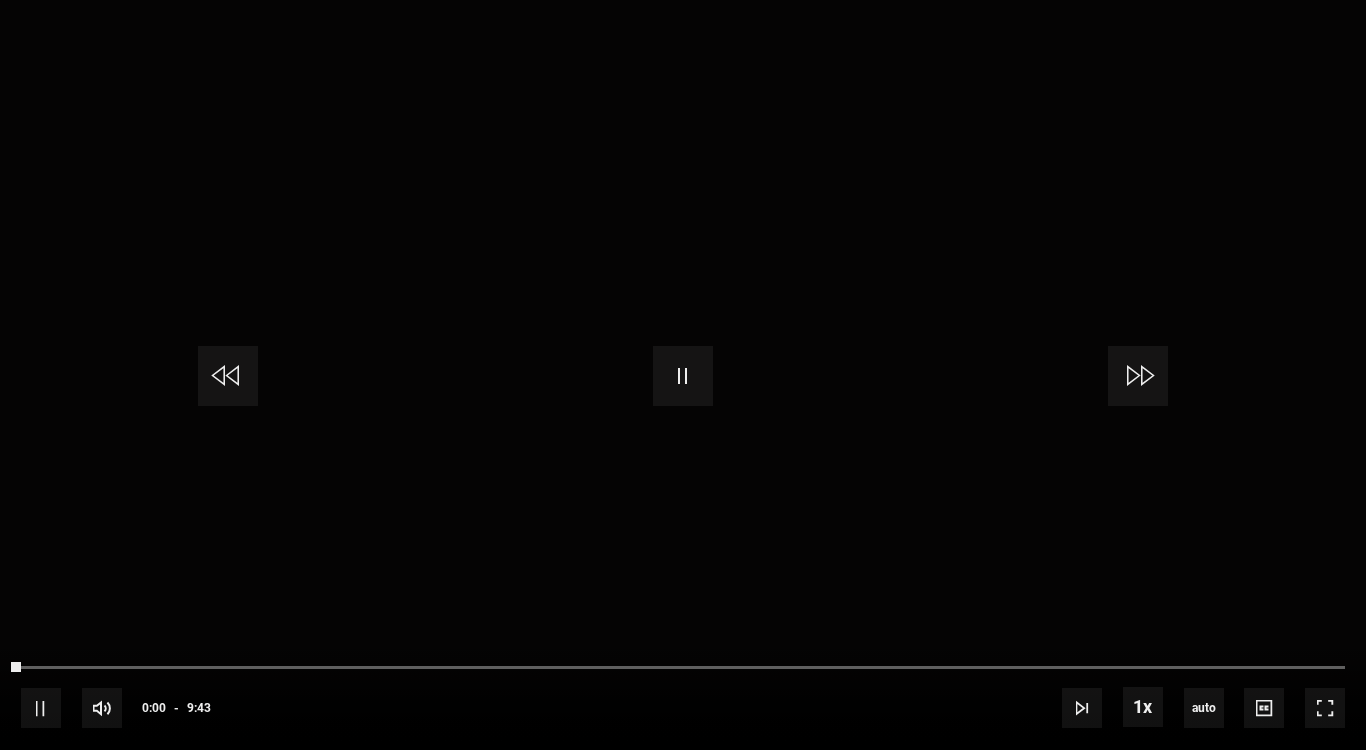 scroll, scrollTop: 1071, scrollLeft: 0, axis: vertical 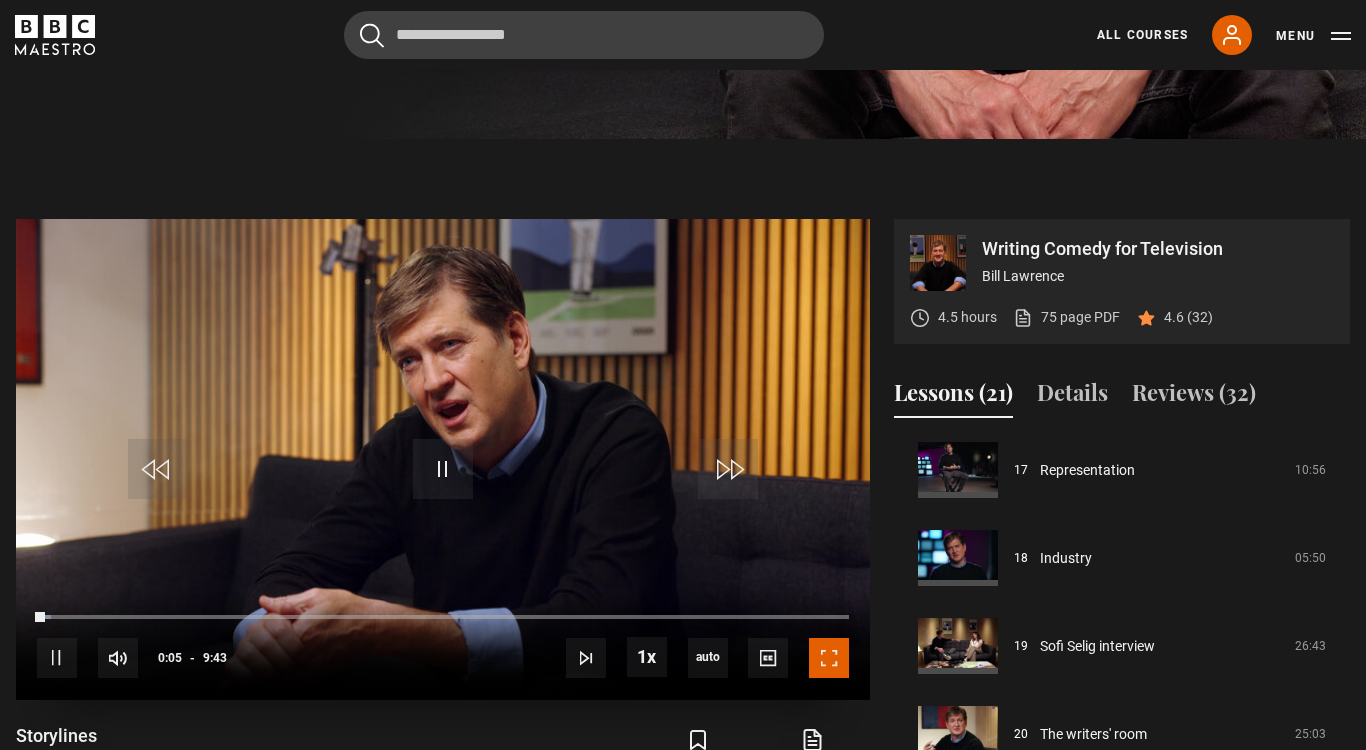 click at bounding box center [829, 658] 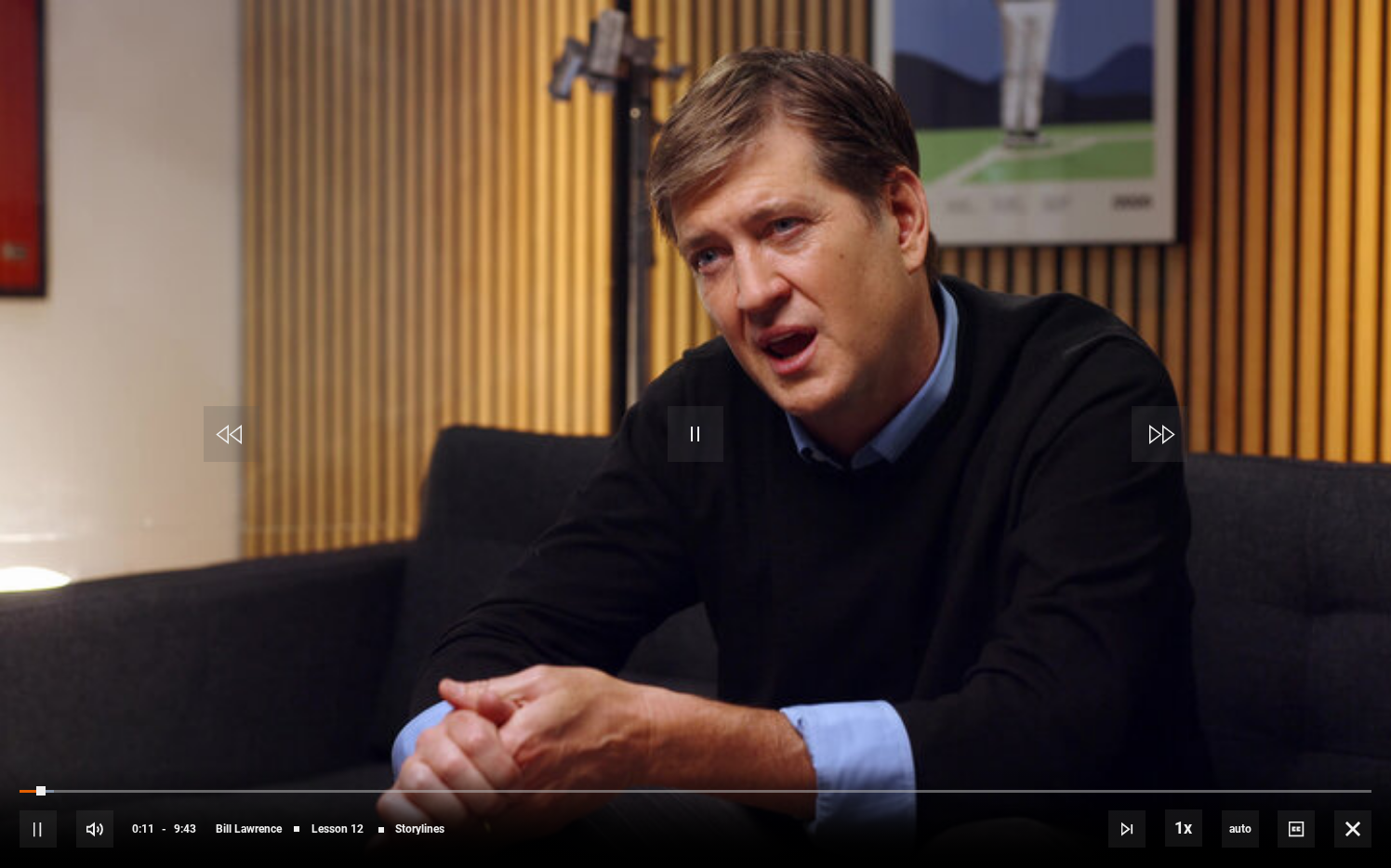 click at bounding box center [696, 434] 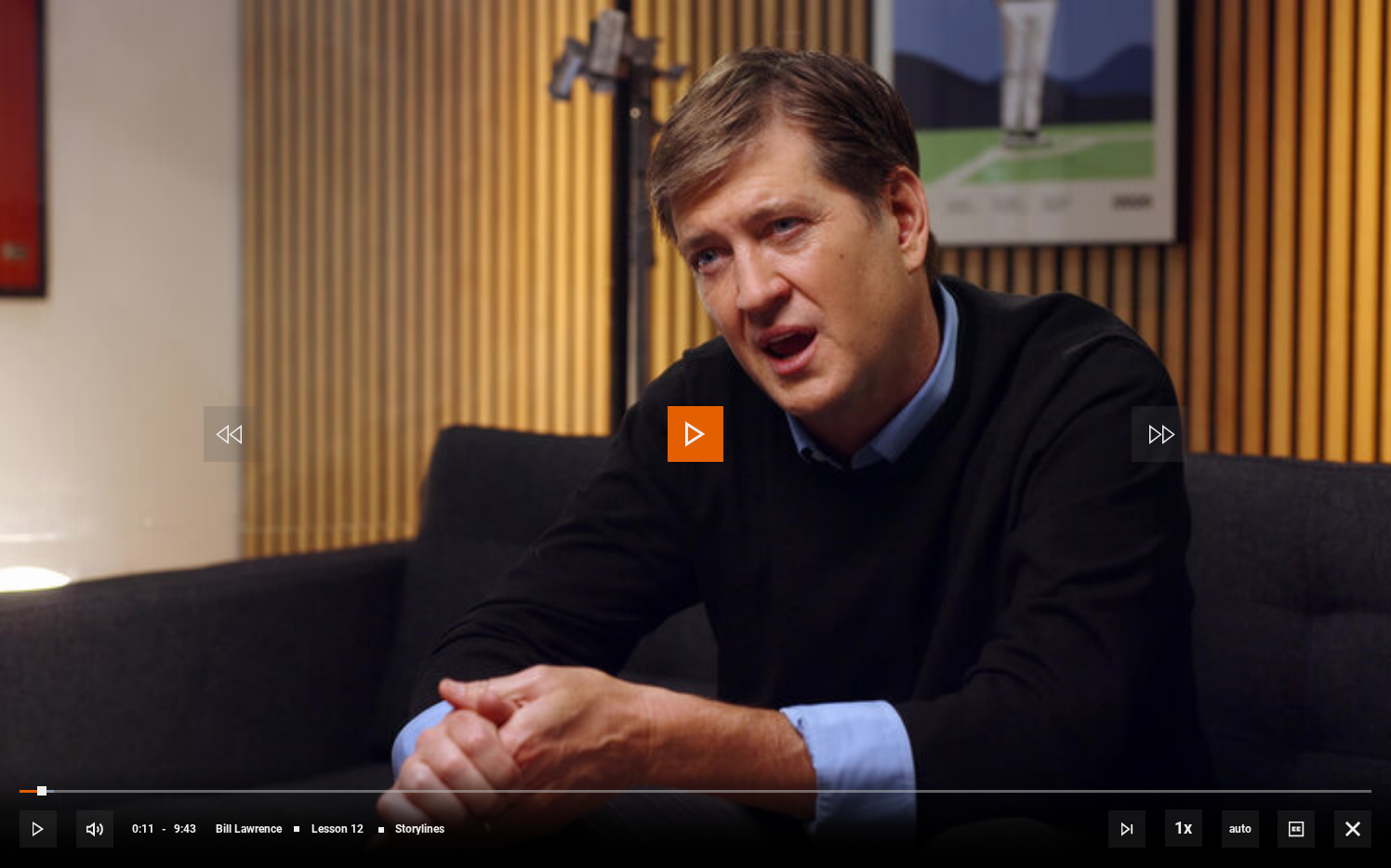 click at bounding box center [696, 434] 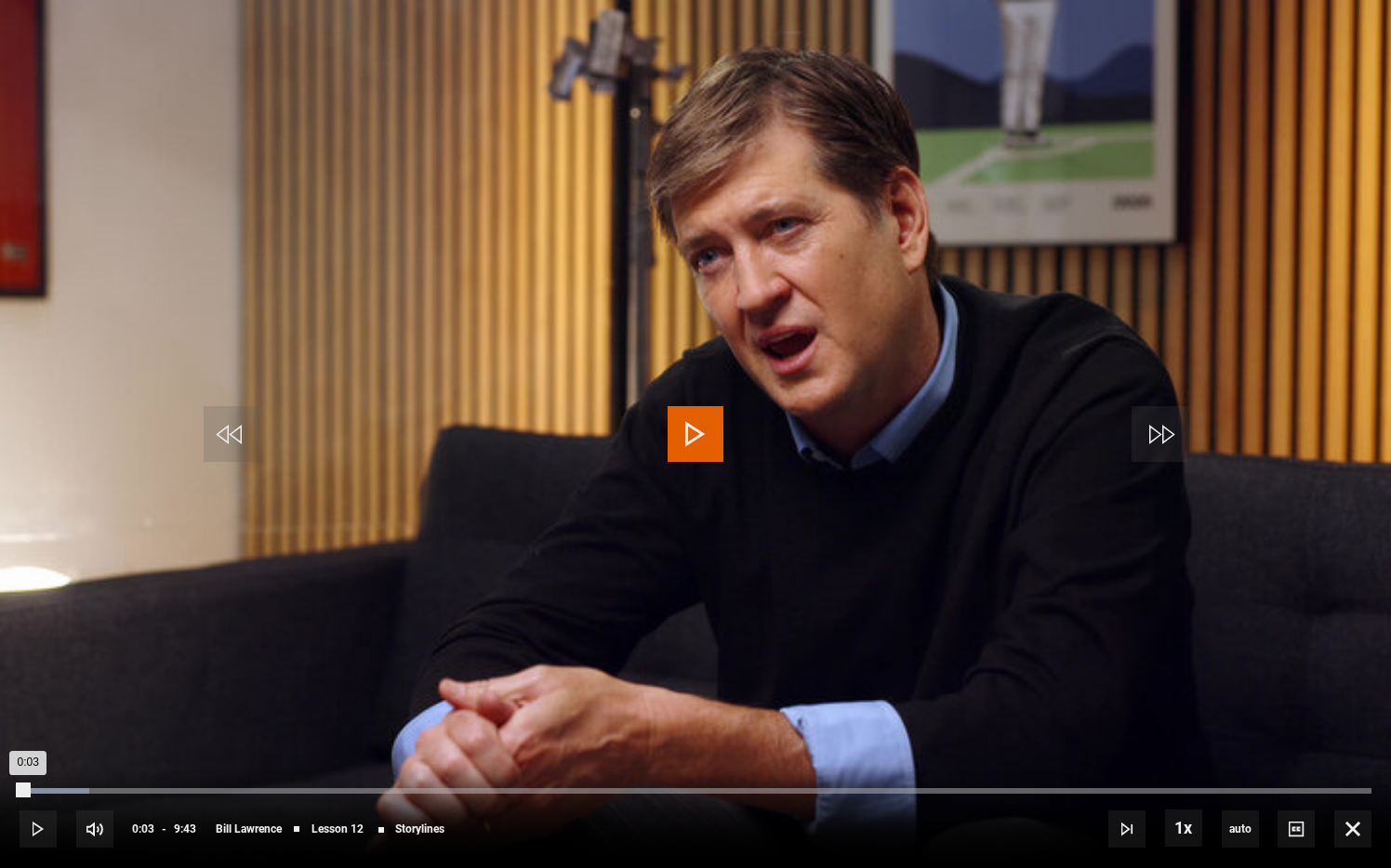 click on "Loaded :  5.15% 0:03 0:03" at bounding box center (696, 791) 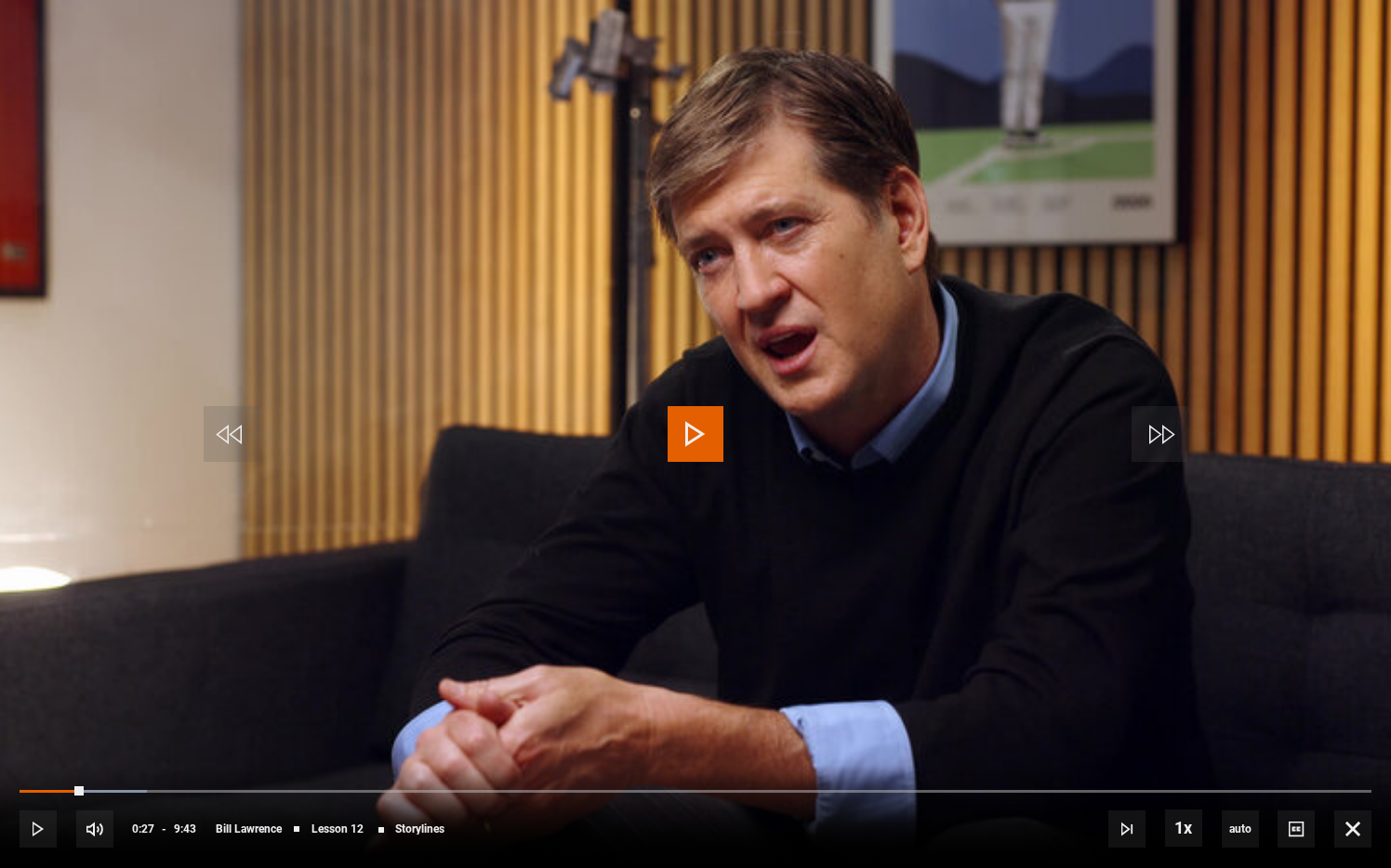 drag, startPoint x: 83, startPoint y: 790, endPoint x: 0, endPoint y: 790, distance: 83 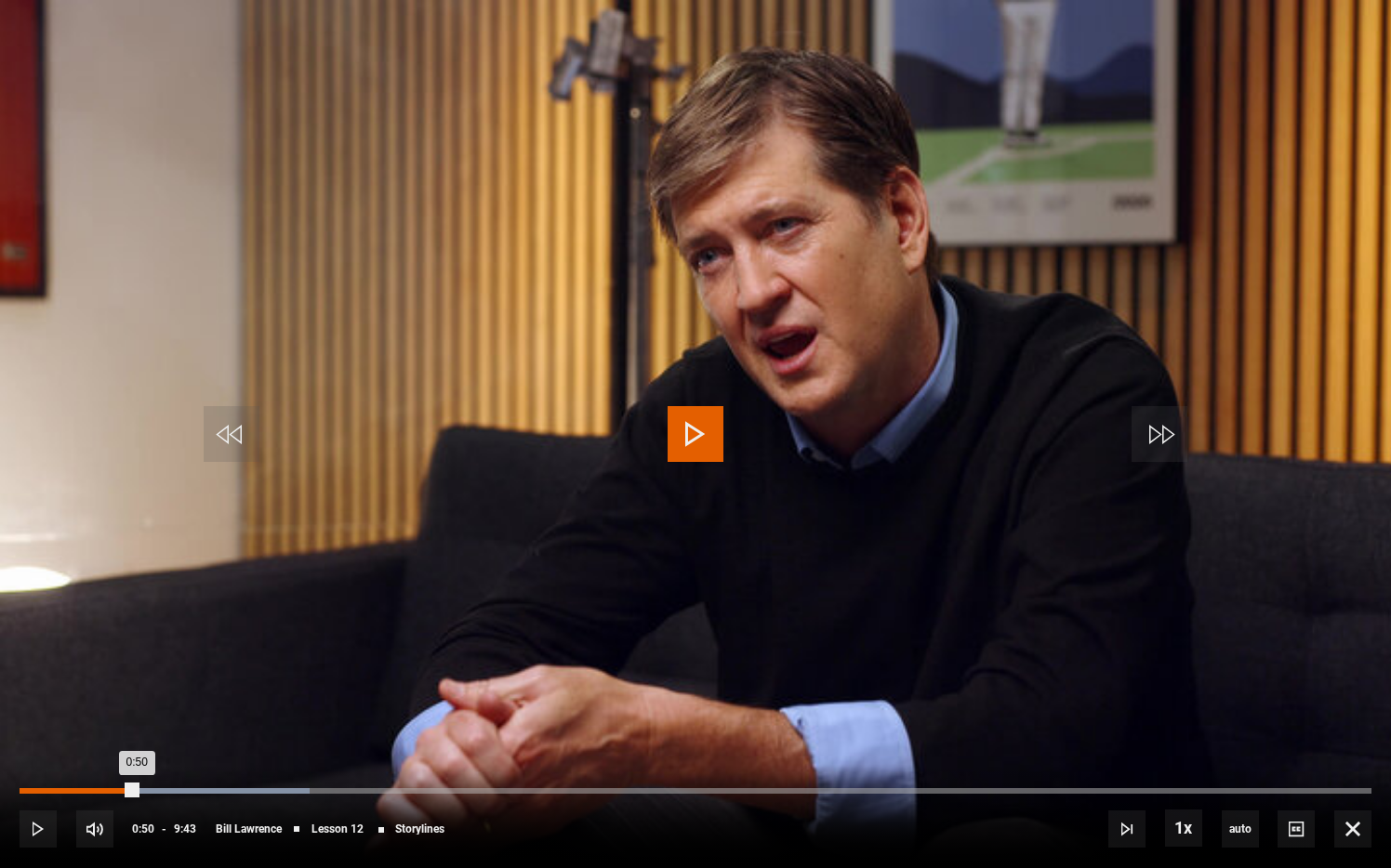 click on "Loaded :  21.44% 0:50 0:50" at bounding box center (696, 791) 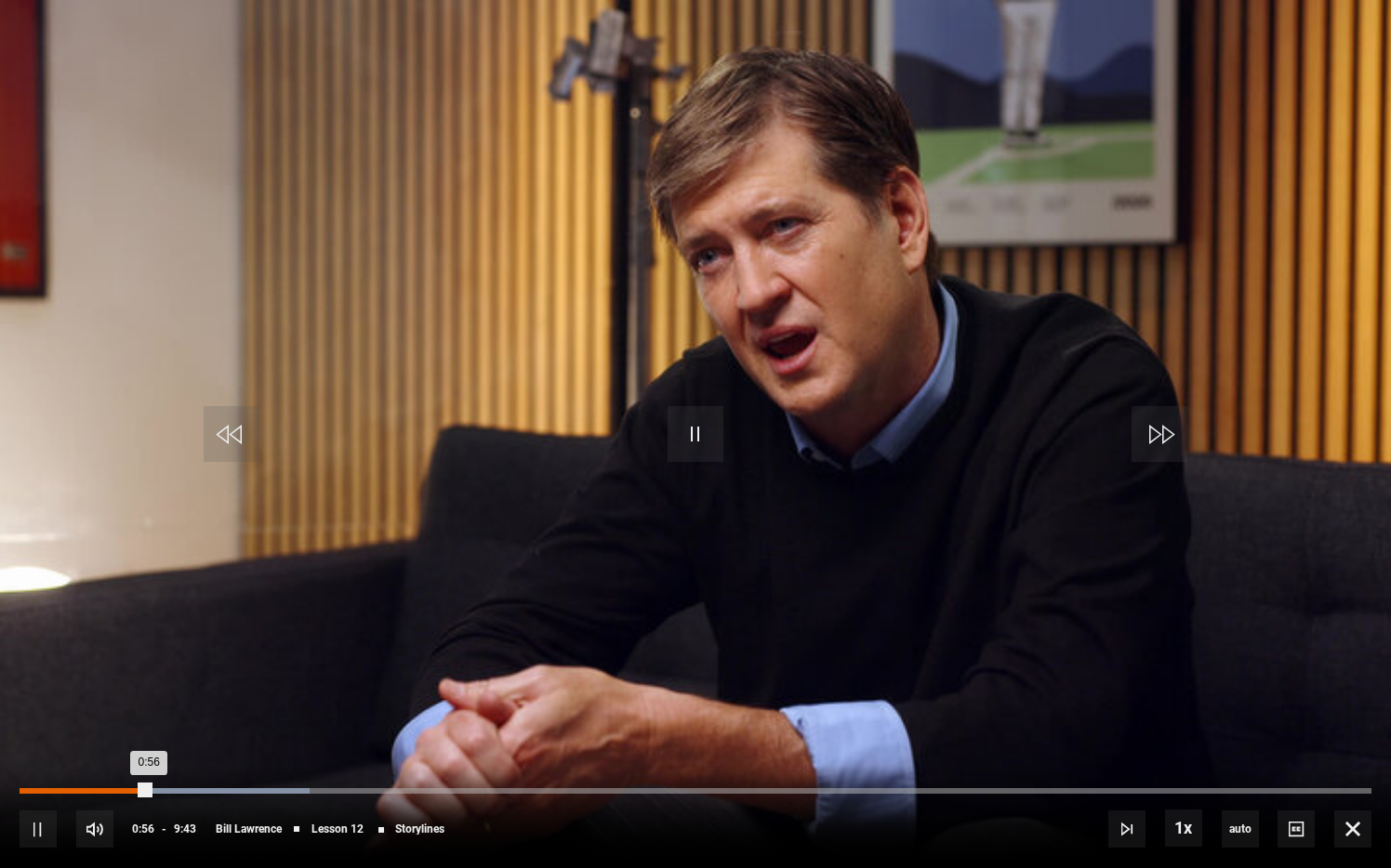 click on "Loaded :  21.44% 0:42 0:56" at bounding box center (696, 791) 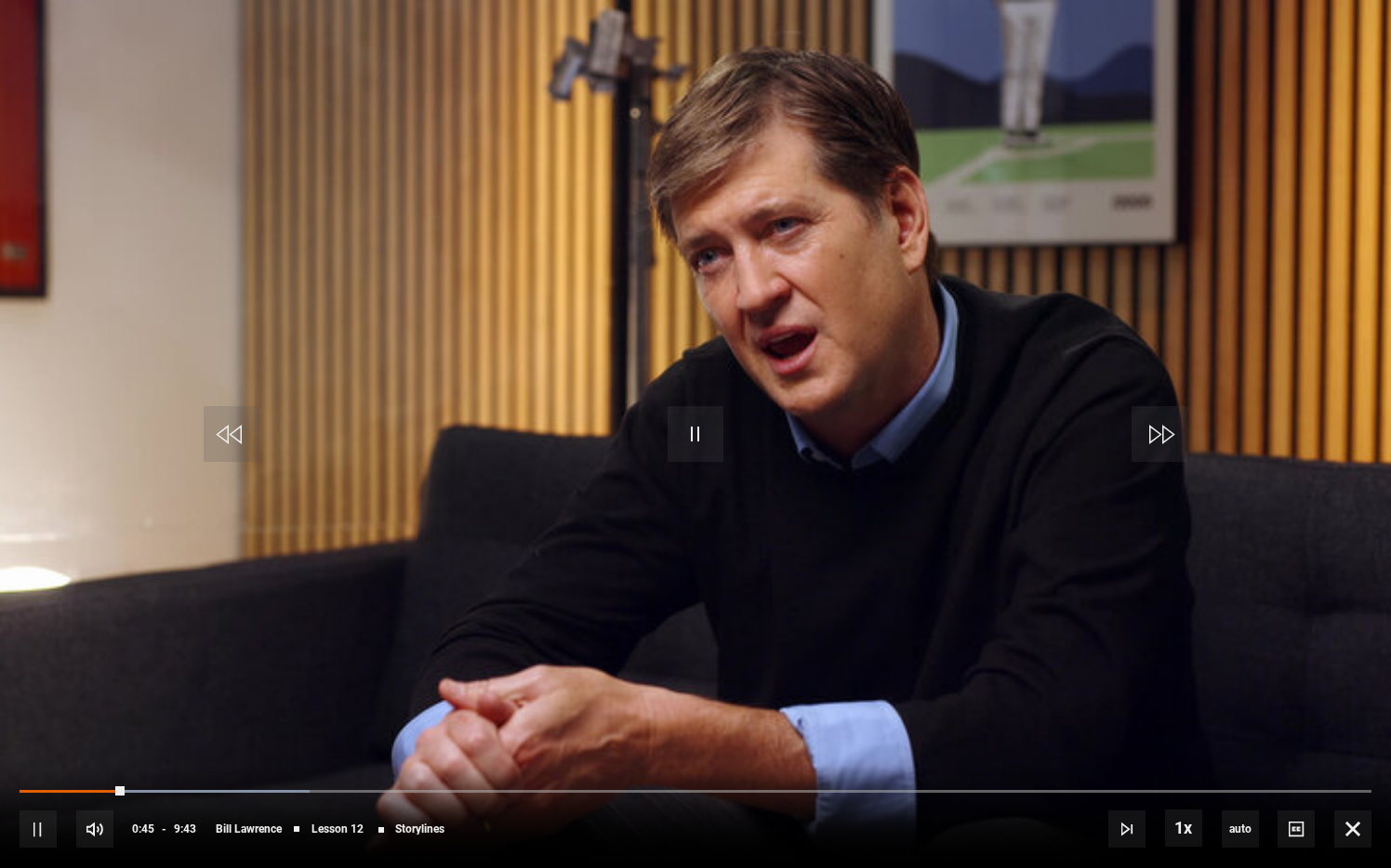 click on "10s Skip Back 10 seconds Pause 10s Skip Forward 10 seconds Loaded :  21.44% 0:37 0:45 Pause Mute Current Time  0:45 - Duration  9:43
Bill Lawrence
Lesson 12
Storylines
1x Playback Rate 2x 1.5x 1x , selected 0.5x auto Quality 360p 720p 1080p 2160p Auto , selected Captions captions off , selected English  Captions" at bounding box center [696, 816] 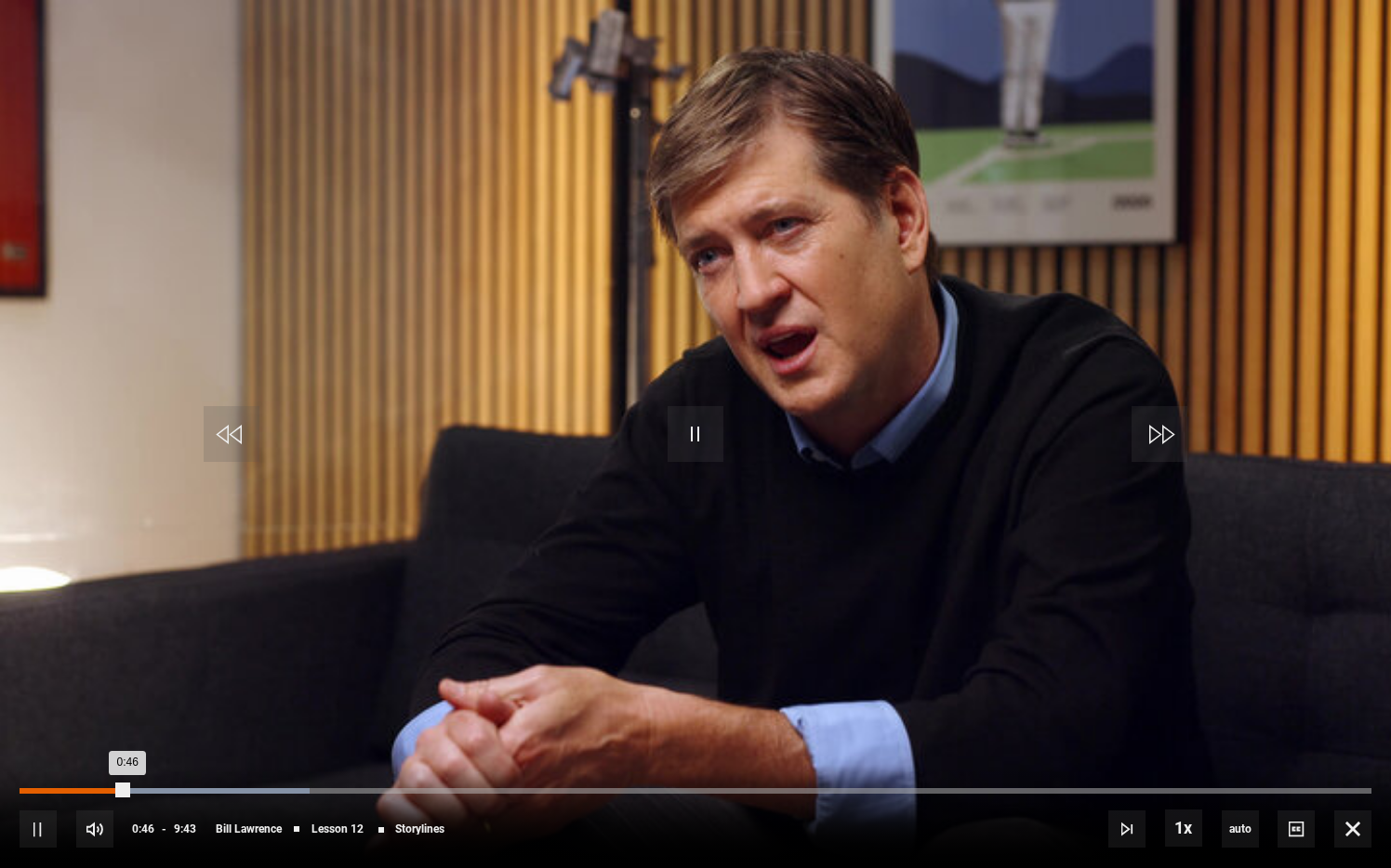 click on "0:33" at bounding box center [99, 791] 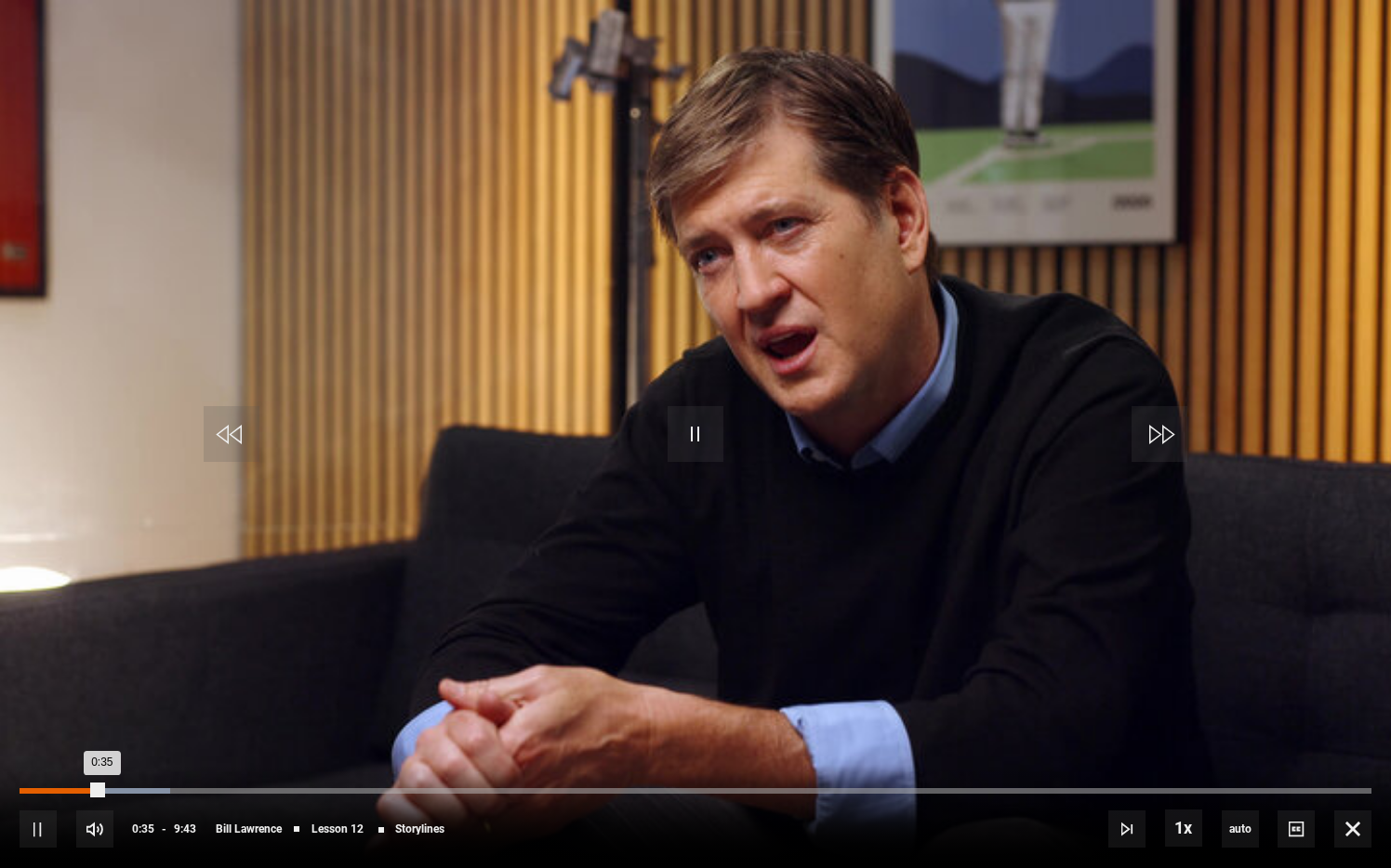 click on "0:35" at bounding box center (60, 791) 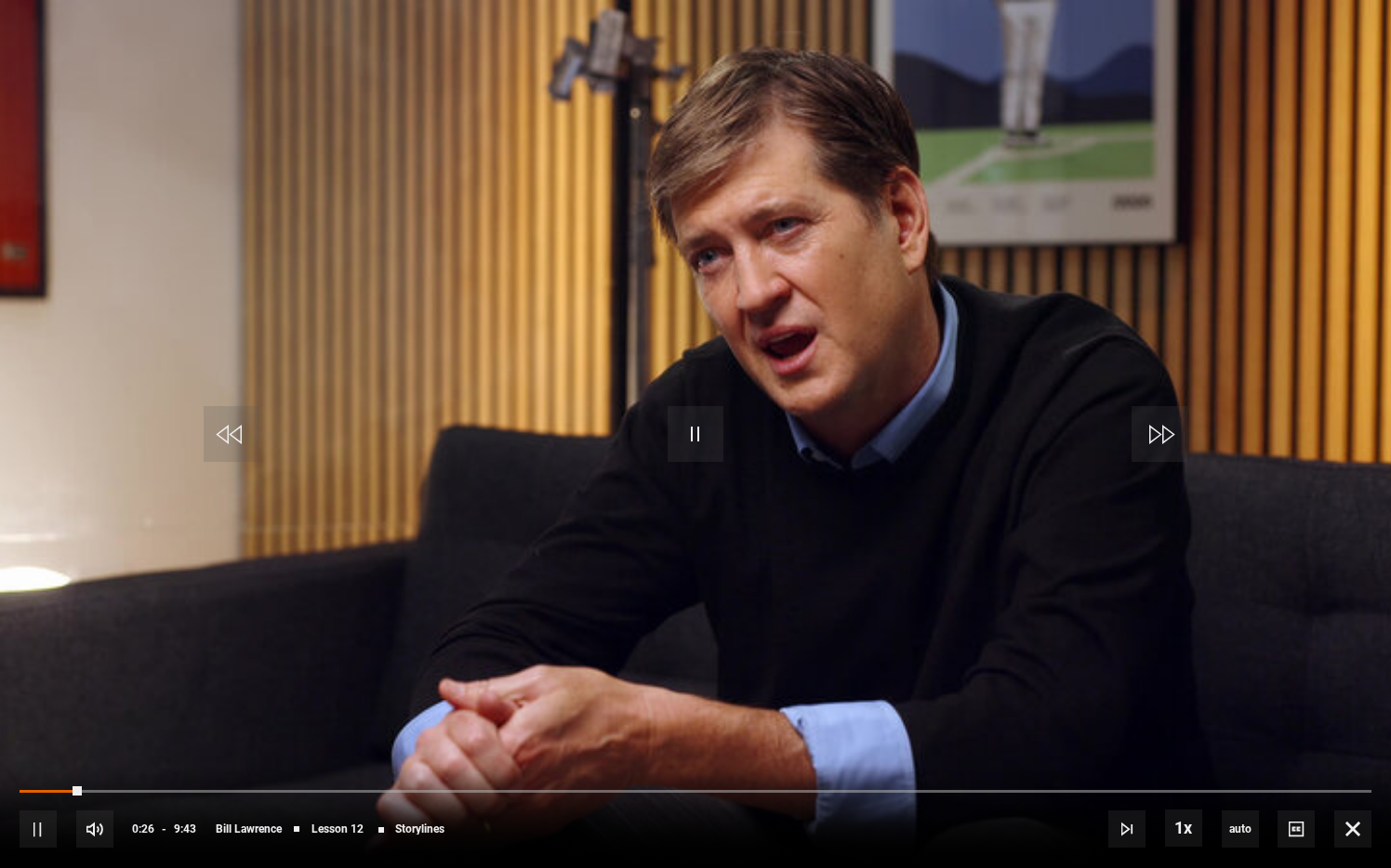 click at bounding box center [696, 434] 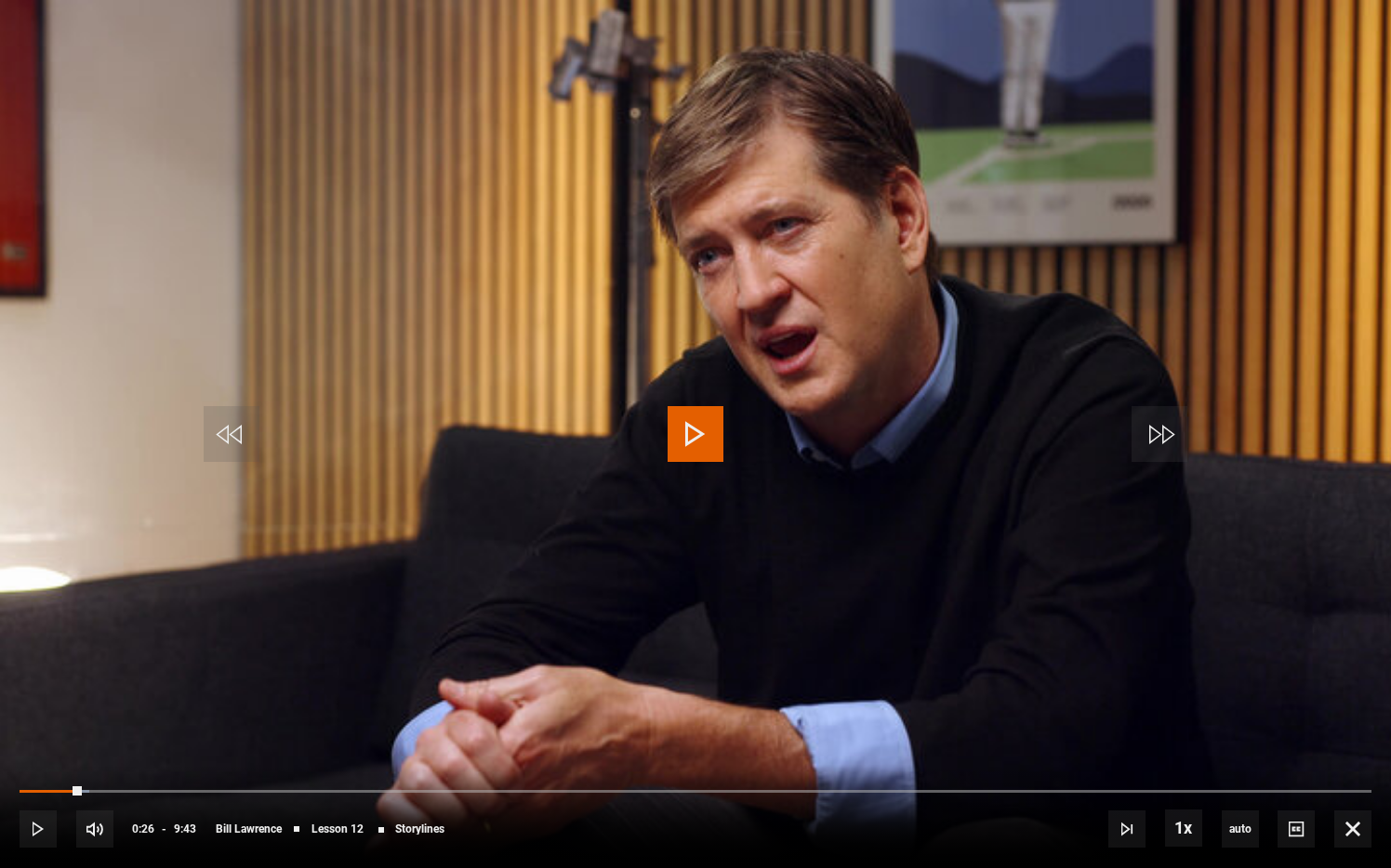 click at bounding box center (696, 434) 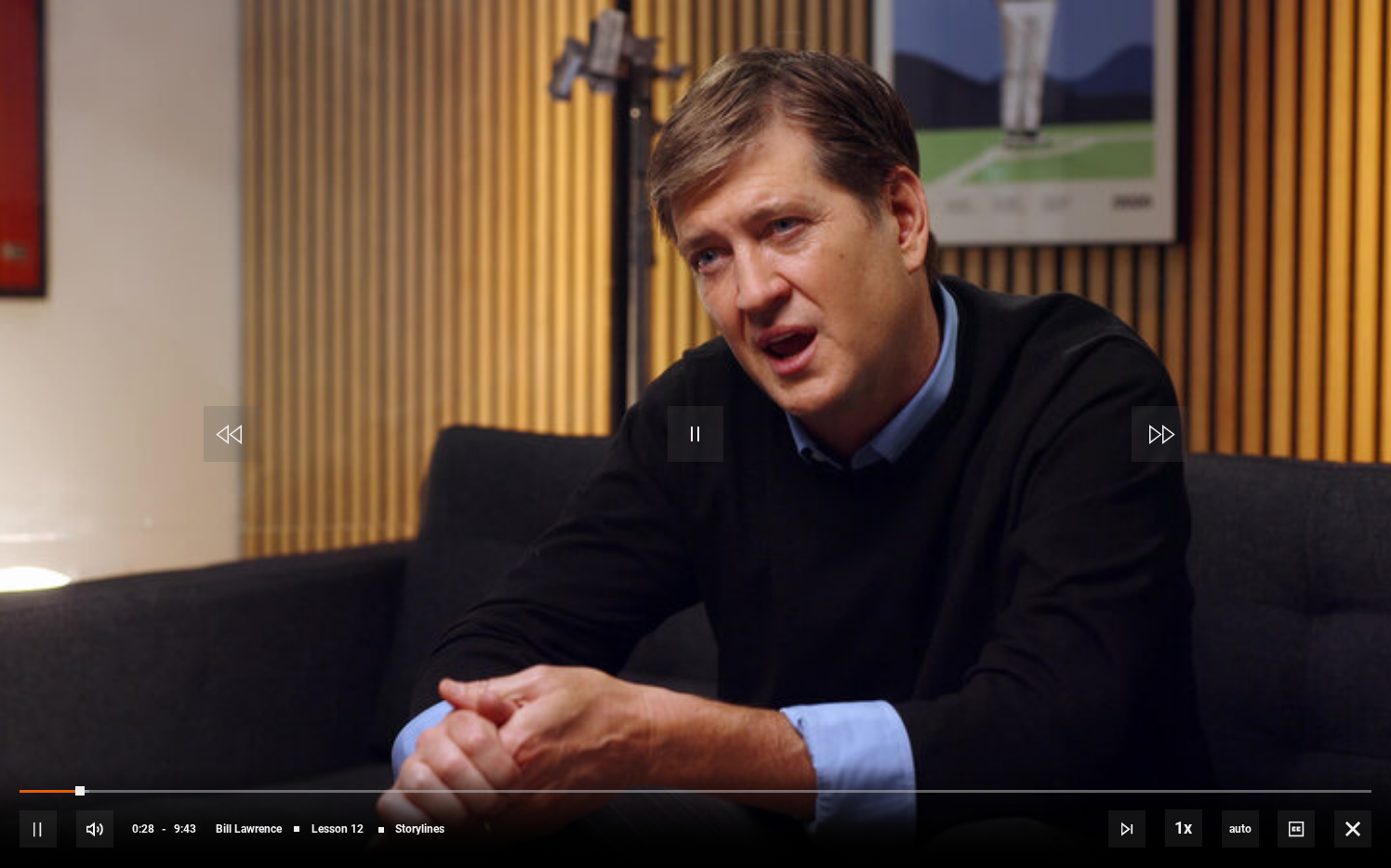 click at bounding box center (696, 434) 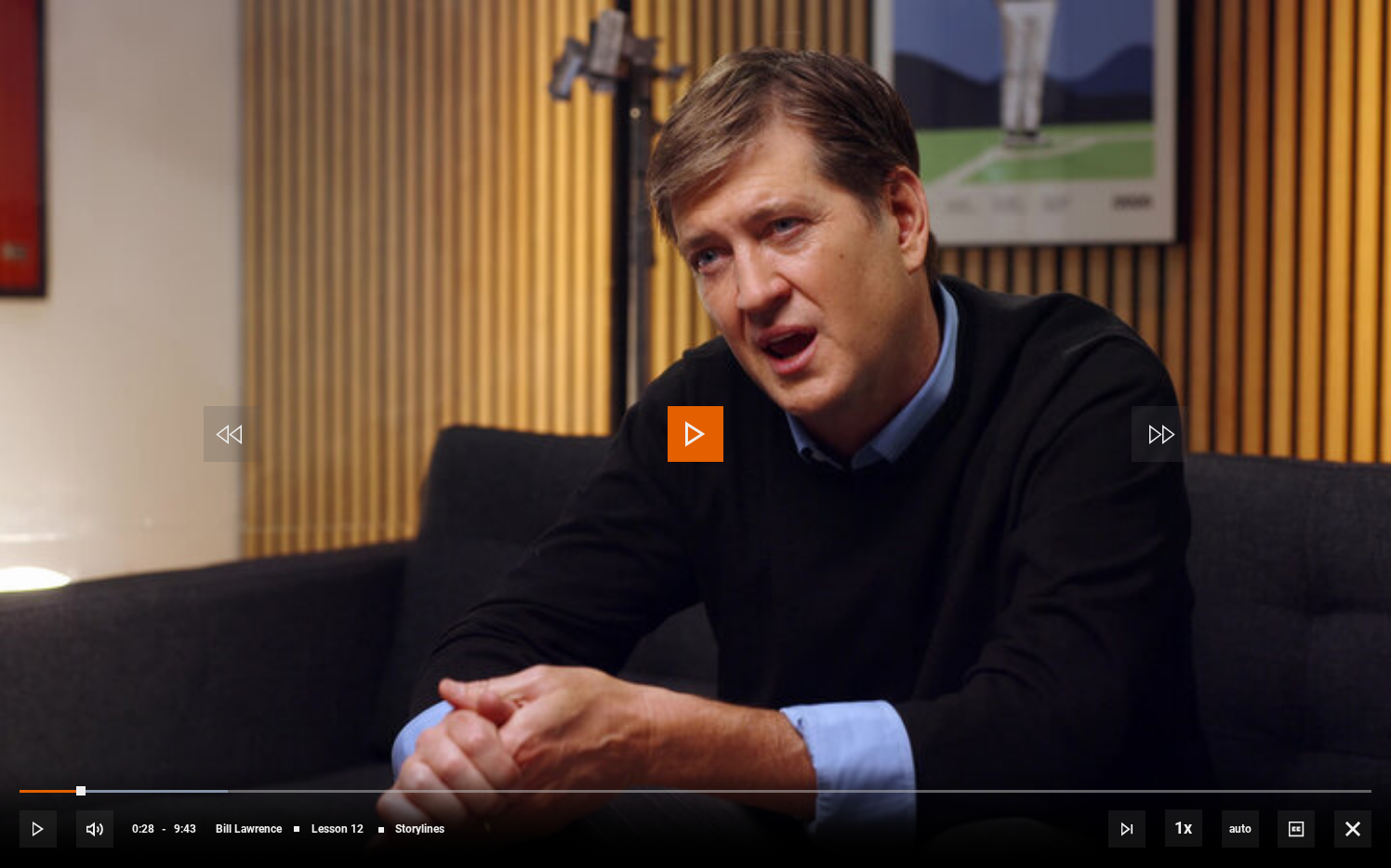 click on "10s Skip Back 10 seconds Play 10s Skip Forward 10 seconds Loaded :  15.44% 0:27 0:28 Play Mute Current Time  0:28 - Duration  9:43
Bill Lawrence
Lesson 12
Storylines
1x Playback Rate 2x 1.5x 1x , selected 0.5x auto Quality 360p 720p 1080p 2160p Auto , selected Captions captions off , selected English  Captions" at bounding box center (696, 816) 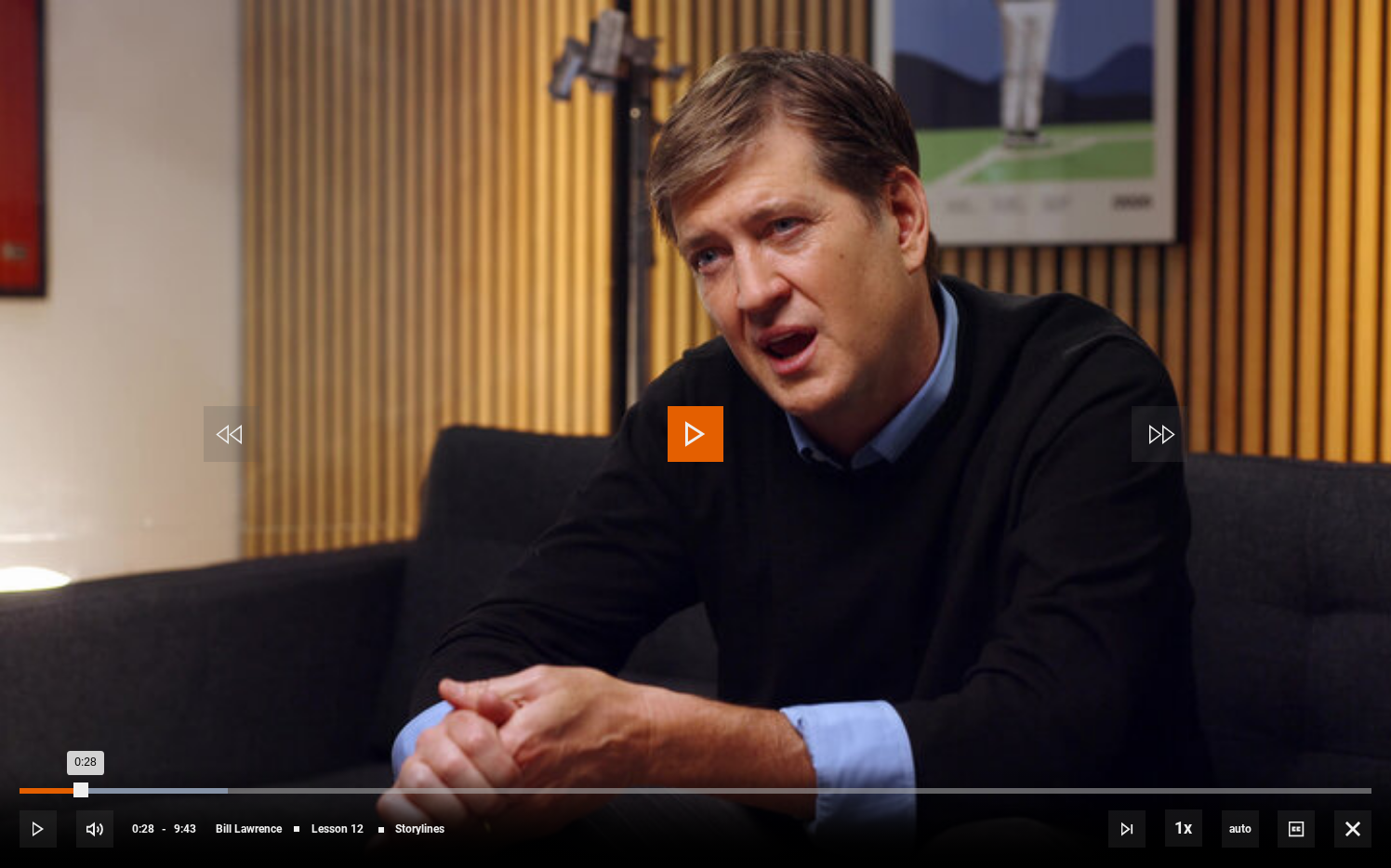 click on "0:21" at bounding box center [70, 791] 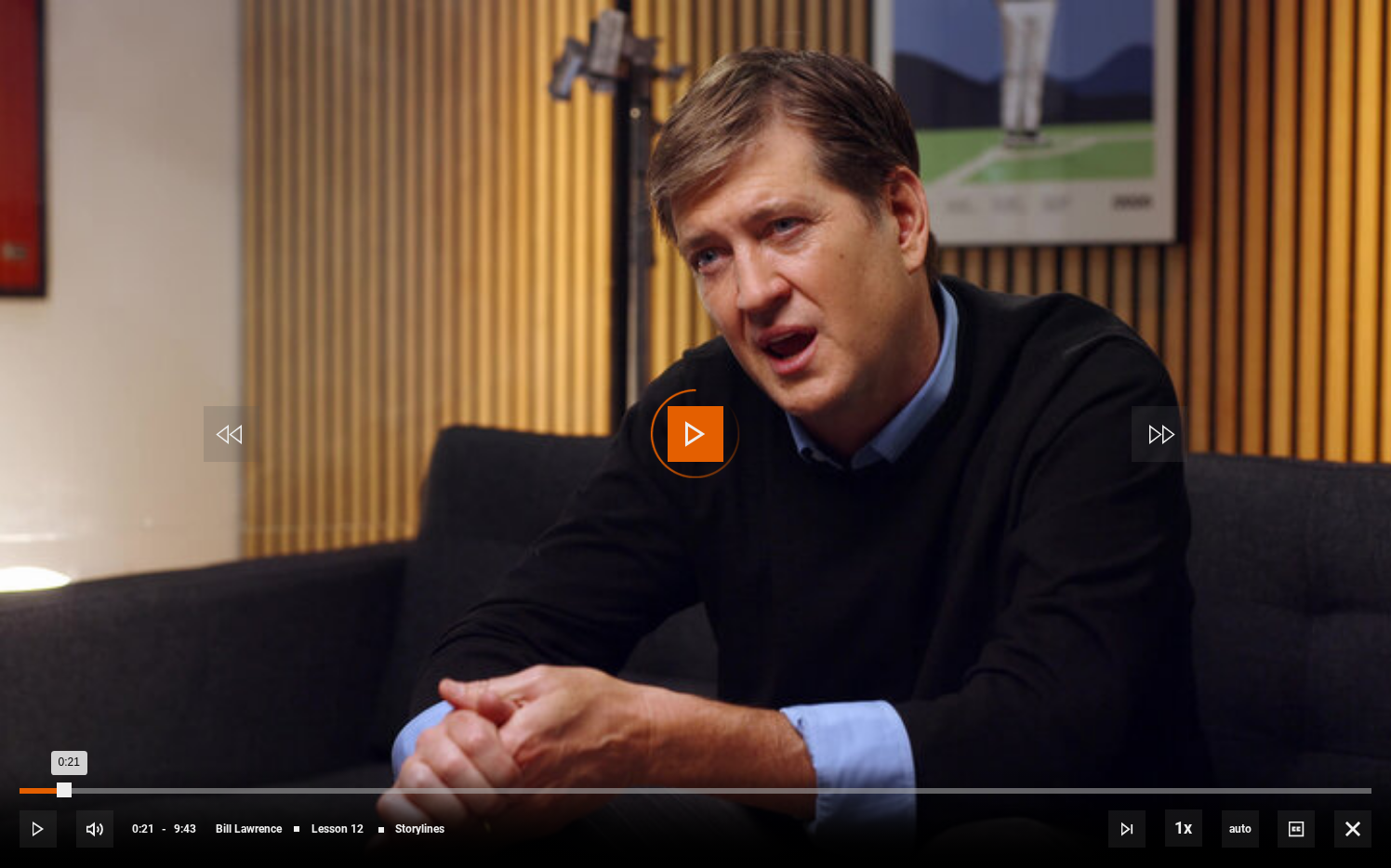 click on "0:14" at bounding box center [54, 791] 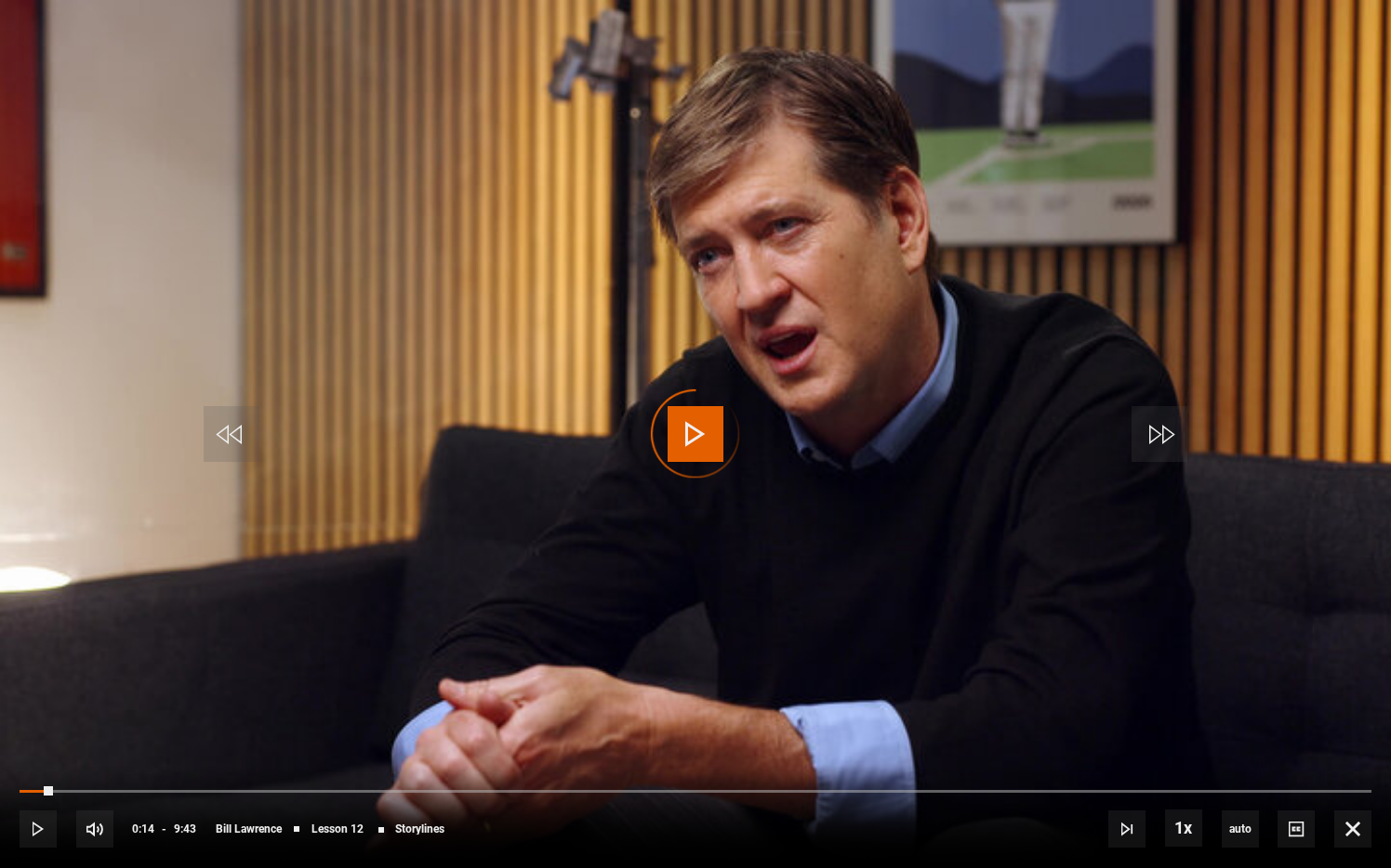 click on "Video Player is loading." at bounding box center (696, 434) 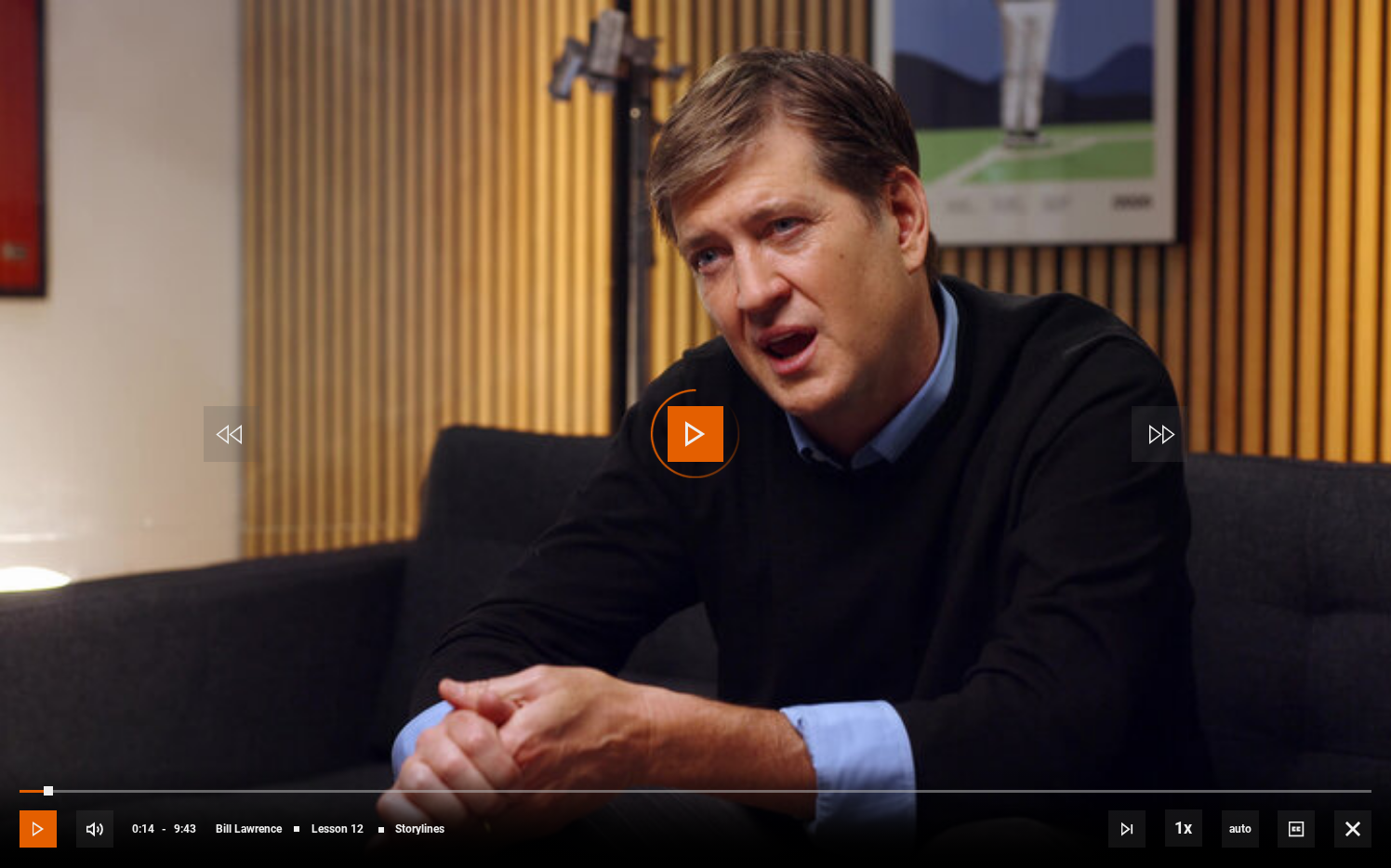 click at bounding box center [38, 829] 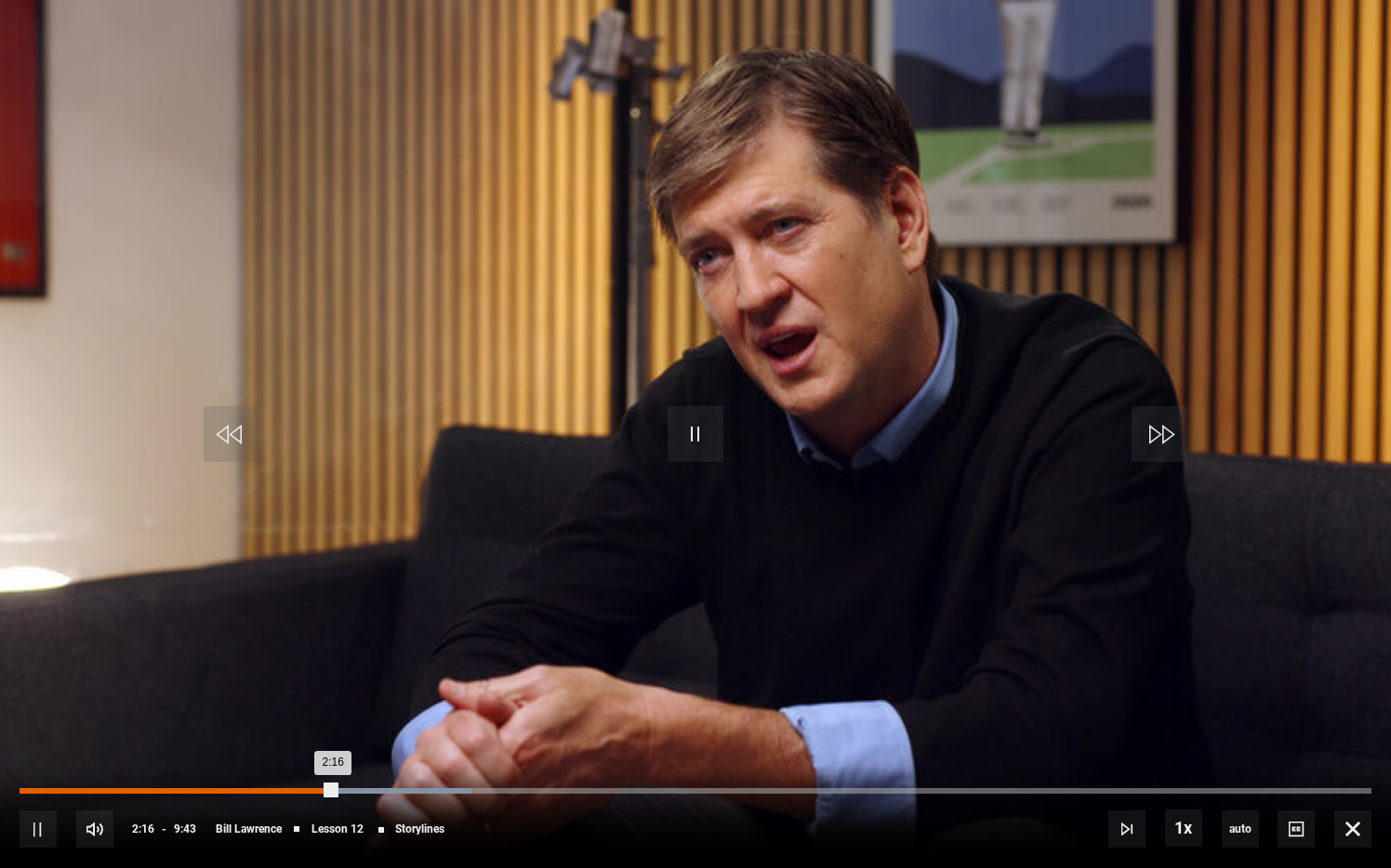 click on "1:43" at bounding box center (260, 791) 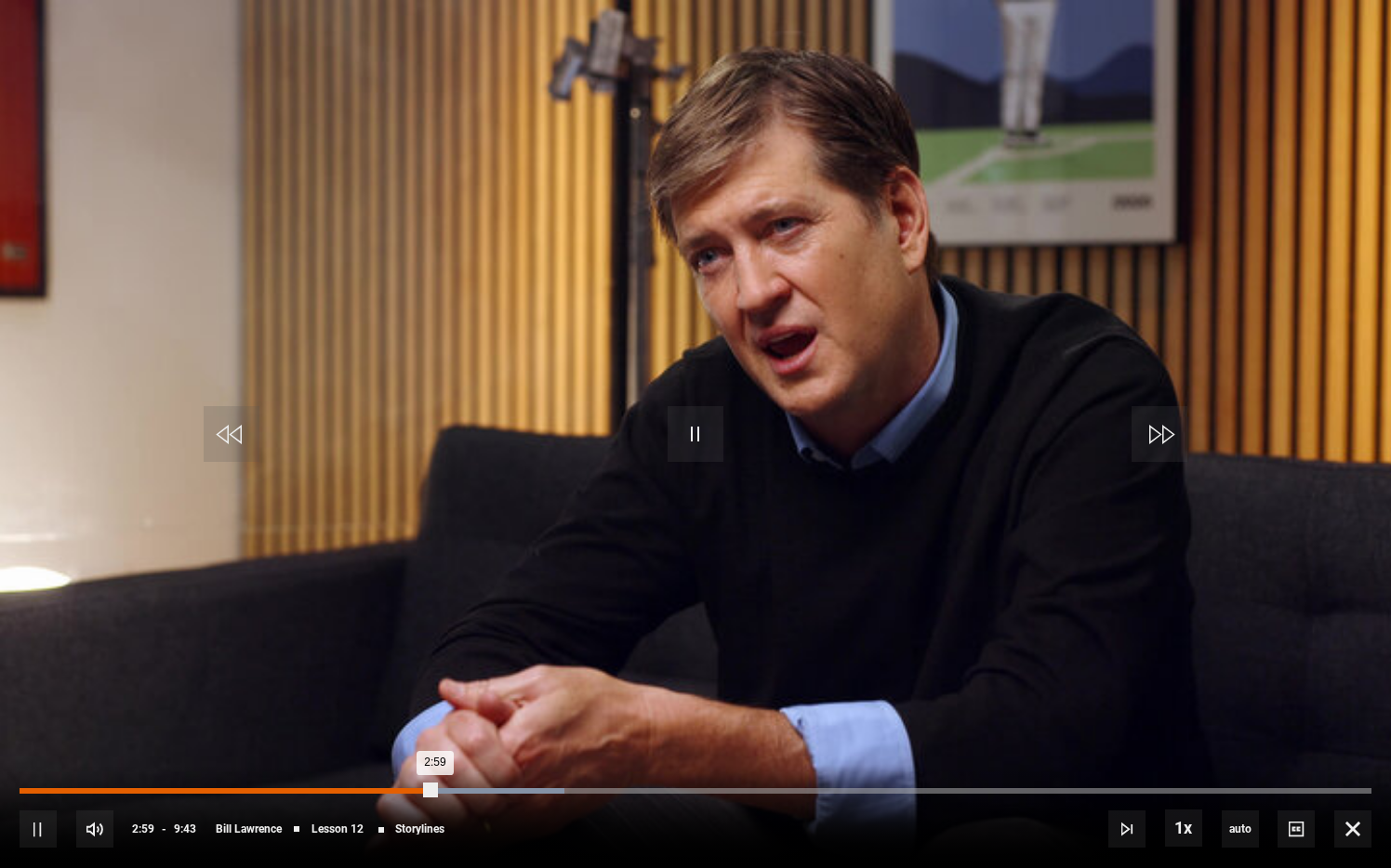click on "1:56" at bounding box center [291, 791] 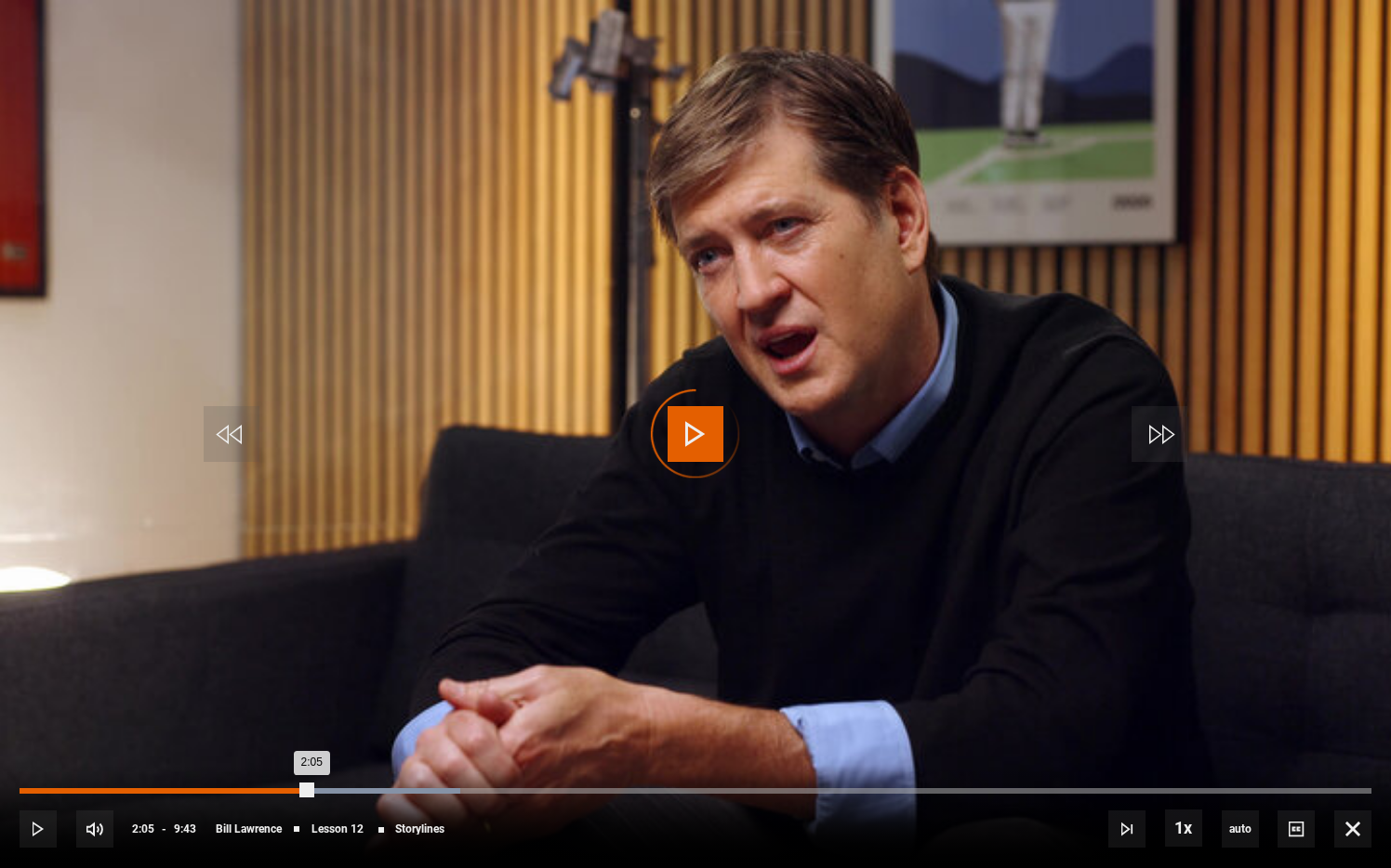 click on "1:41" at bounding box center (255, 791) 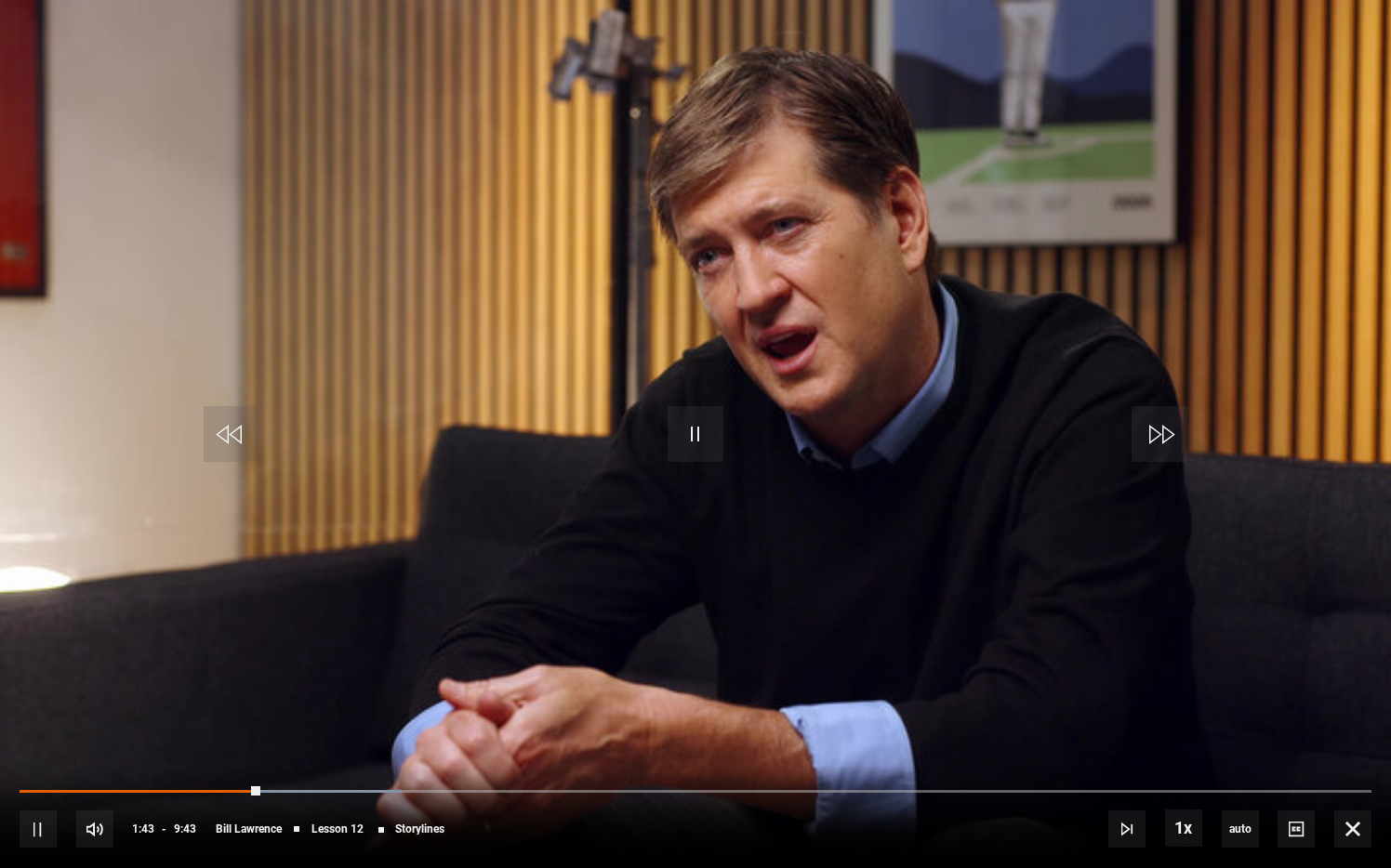 click on "10s Skip Back 10 seconds Pause 10s Skip Forward 10 seconds Loaded :  28.30% 1:55 1:43 Pause Mute 0% Current Time  1:43 - Duration  9:43
Bill Lawrence
Lesson 12
Storylines
1x Playback Rate 2x 1.5x 1x , selected 0.5x auto Quality 360p 720p 1080p 2160p Auto , selected Captions captions off , selected English  Captions" at bounding box center [696, 816] 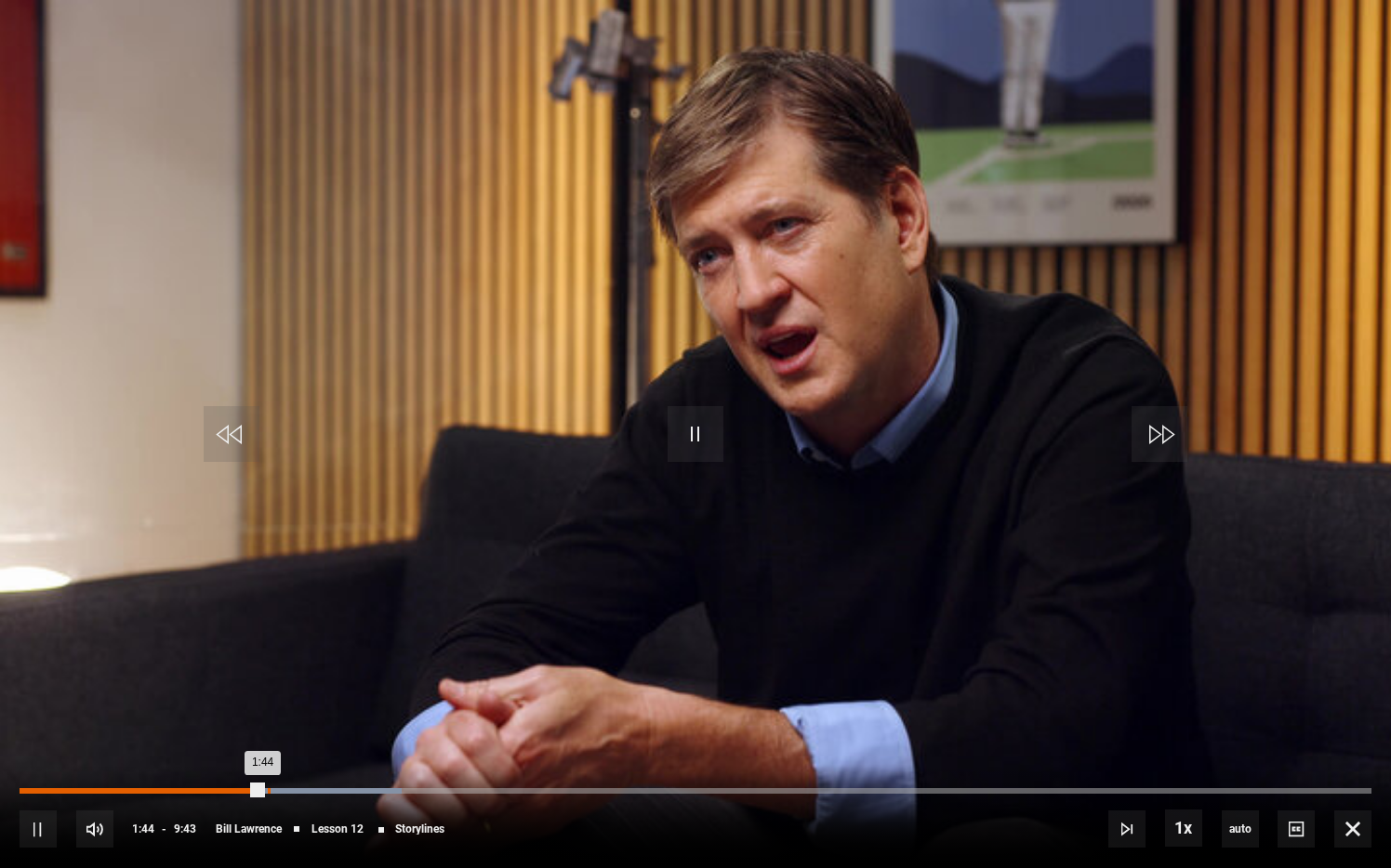 click on "Loaded :  28.30% 1:47 1:44" at bounding box center [696, 791] 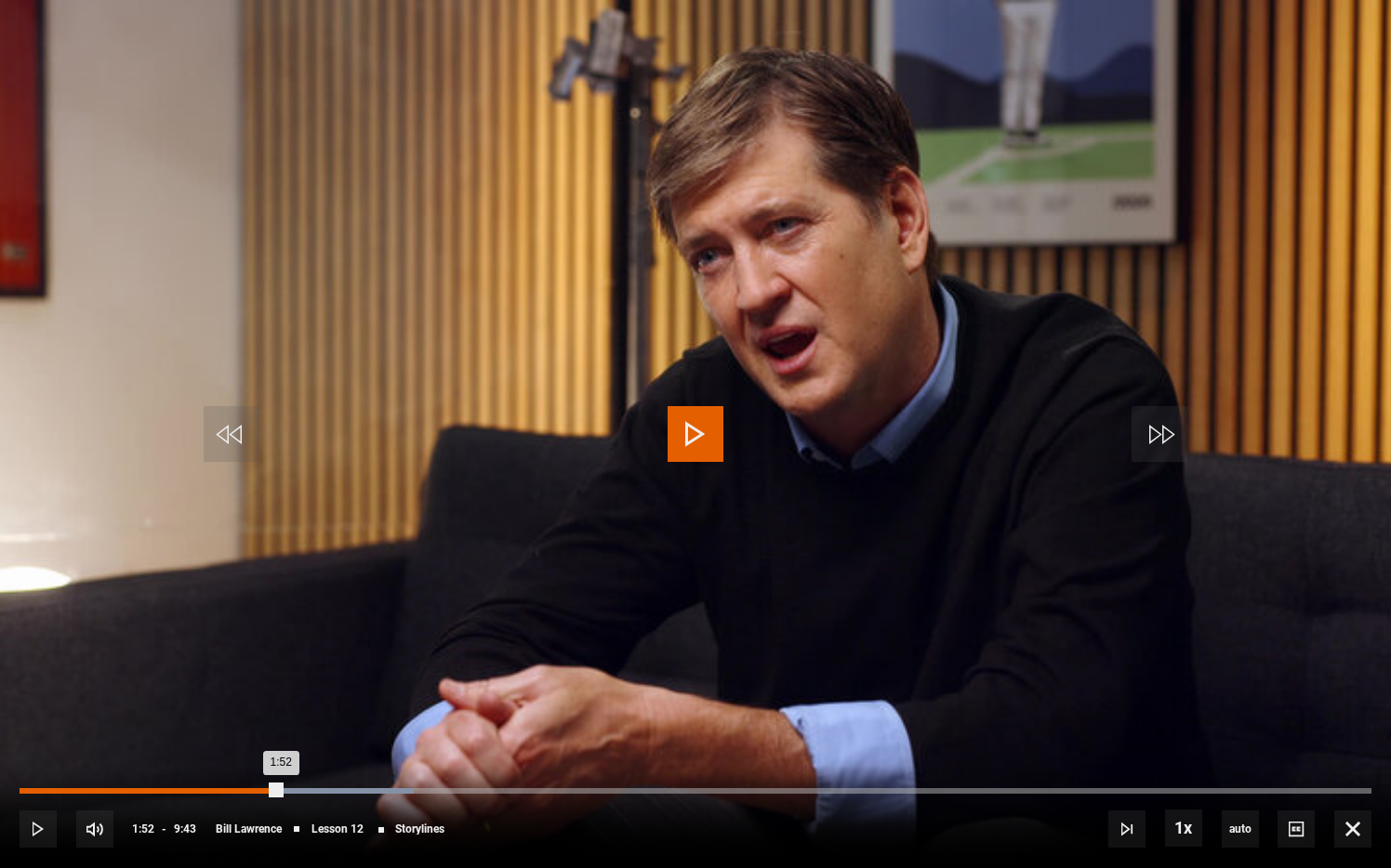 click on "Loaded :  29.16% 1:52 1:52" at bounding box center [696, 791] 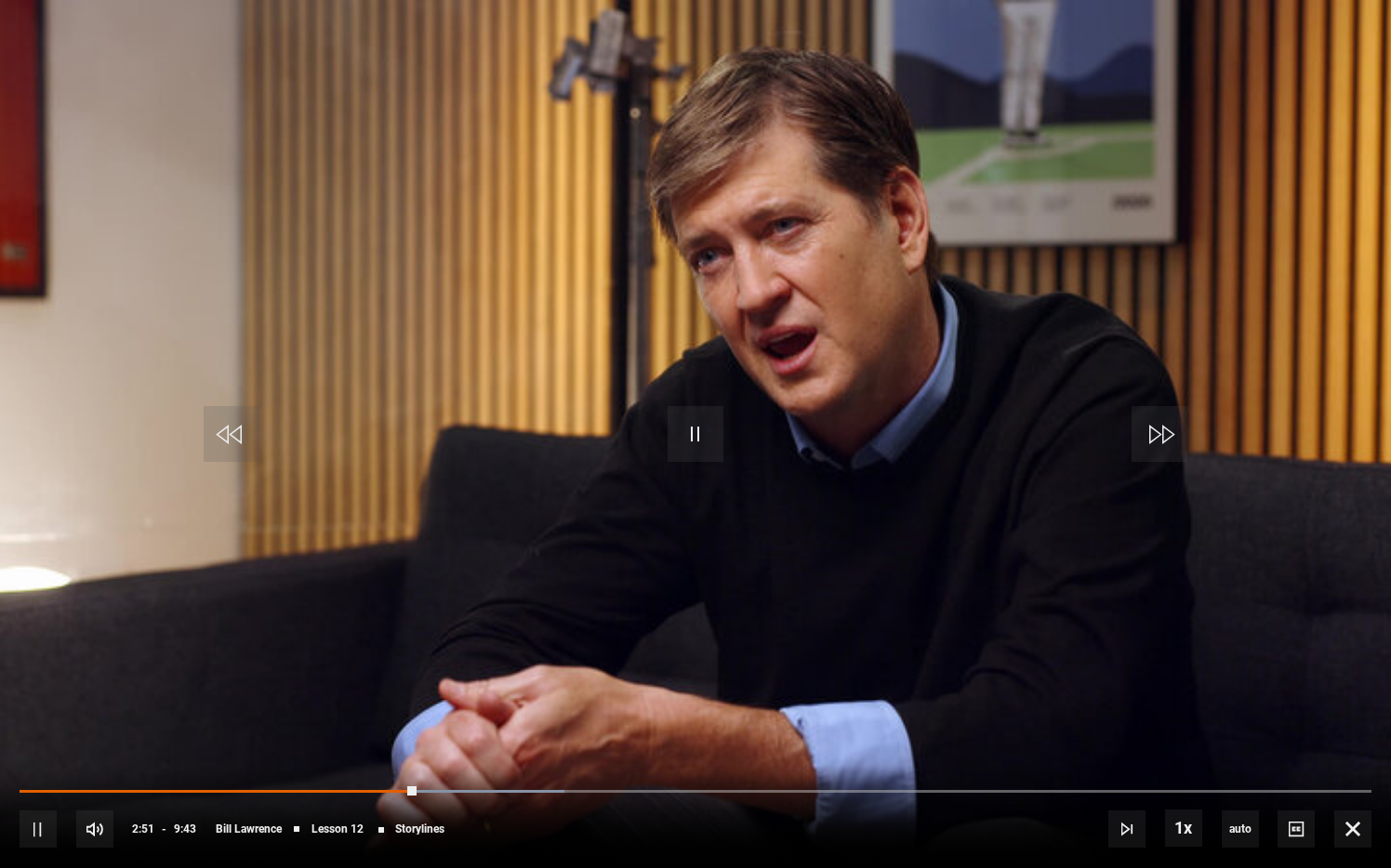 click on "10s Skip Back 10 seconds Pause 10s Skip Forward 10 seconds Loaded :  40.31% 1:57 2:51 Pause Mute 0% Current Time  2:51 - Duration  9:43
Bill Lawrence
Lesson 12
Storylines
1x Playback Rate 2x 1.5x 1x , selected 0.5x auto Quality 360p 720p 1080p 2160p Auto , selected Captions captions off , selected English  Captions" at bounding box center (696, 816) 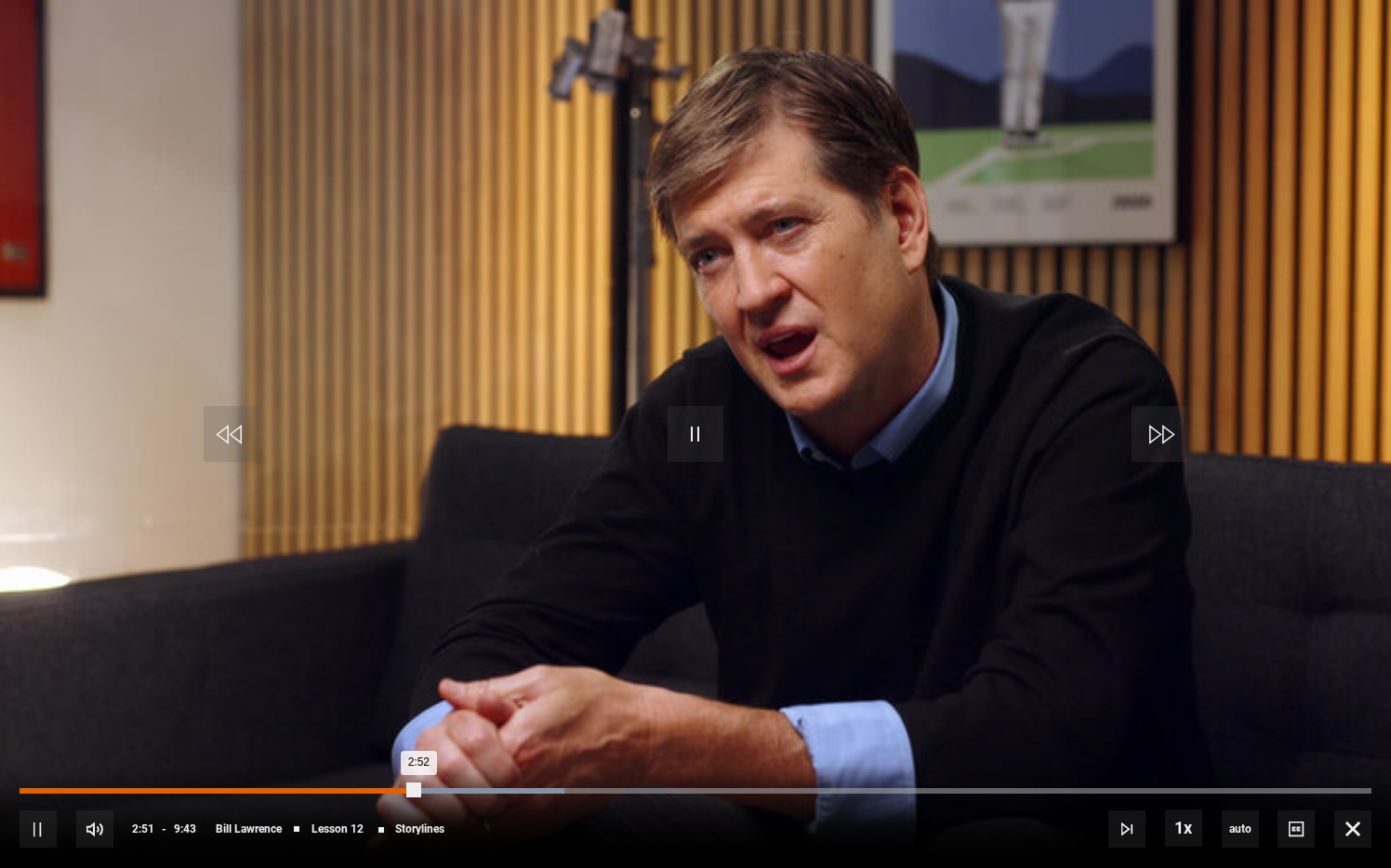 click on "Loaded :  40.31% 2:34 2:52" at bounding box center (696, 791) 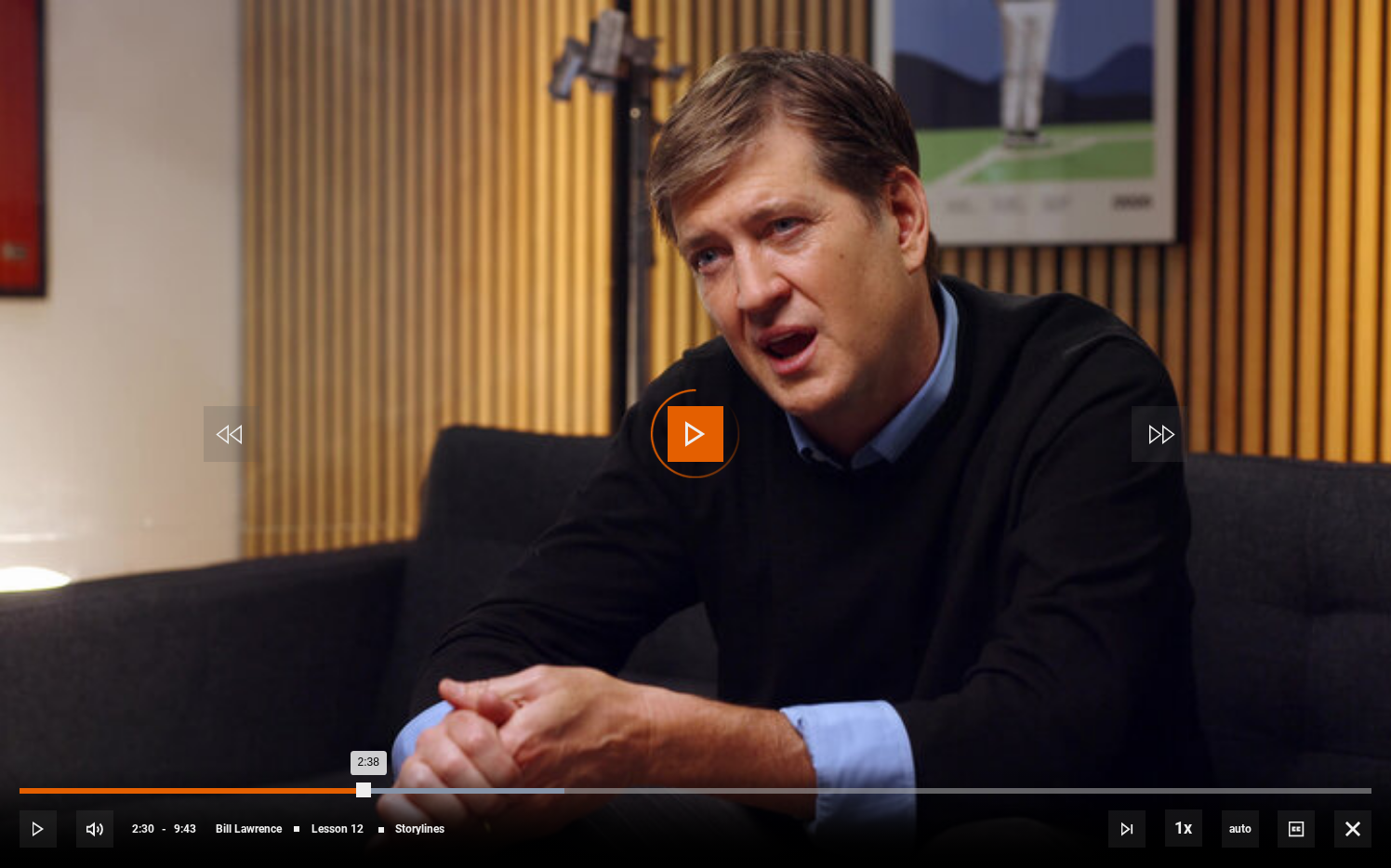 click on "Loaded :  40.31% 2:30 2:38" at bounding box center [696, 791] 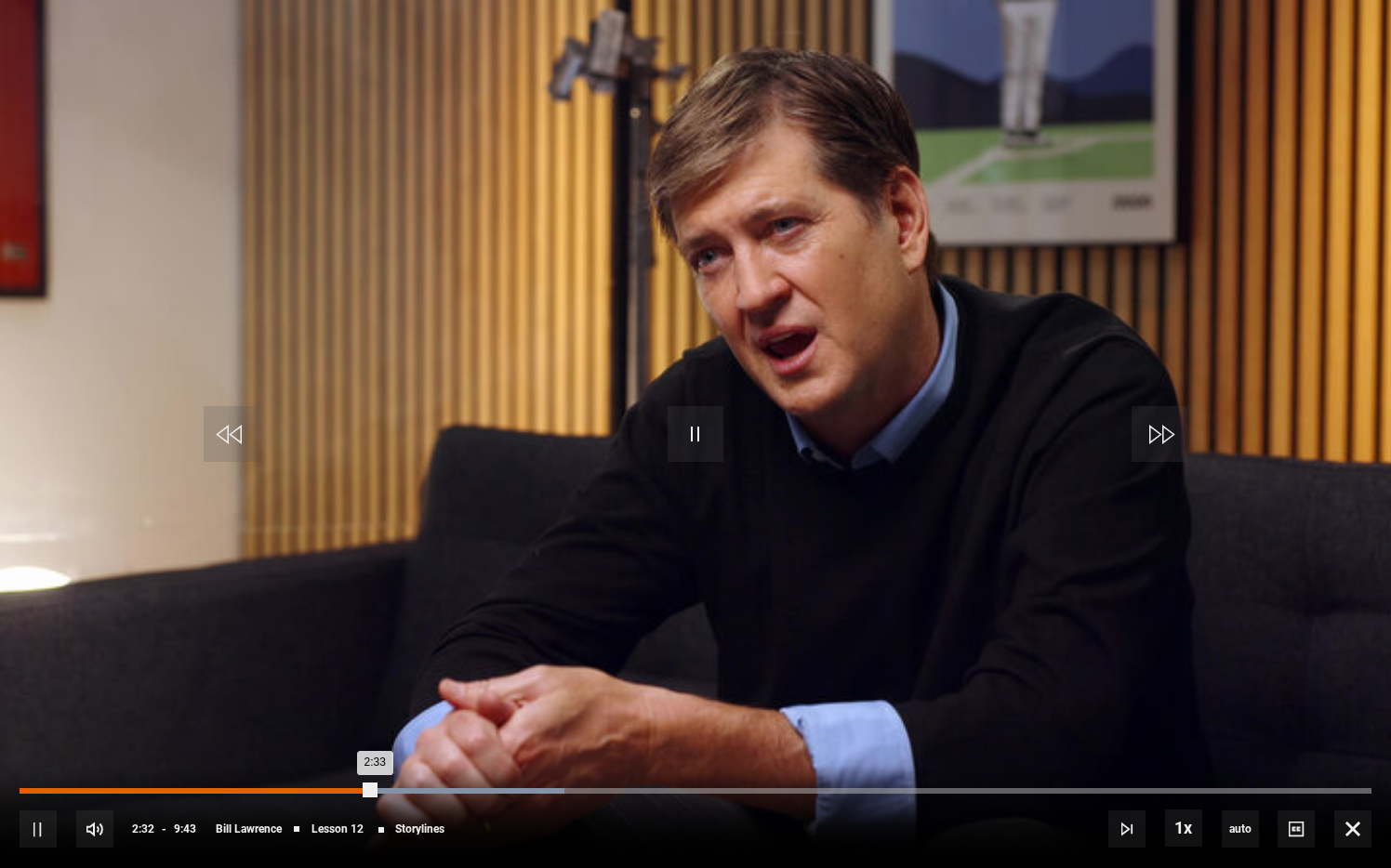 click on "2:23" at bounding box center [353, 791] 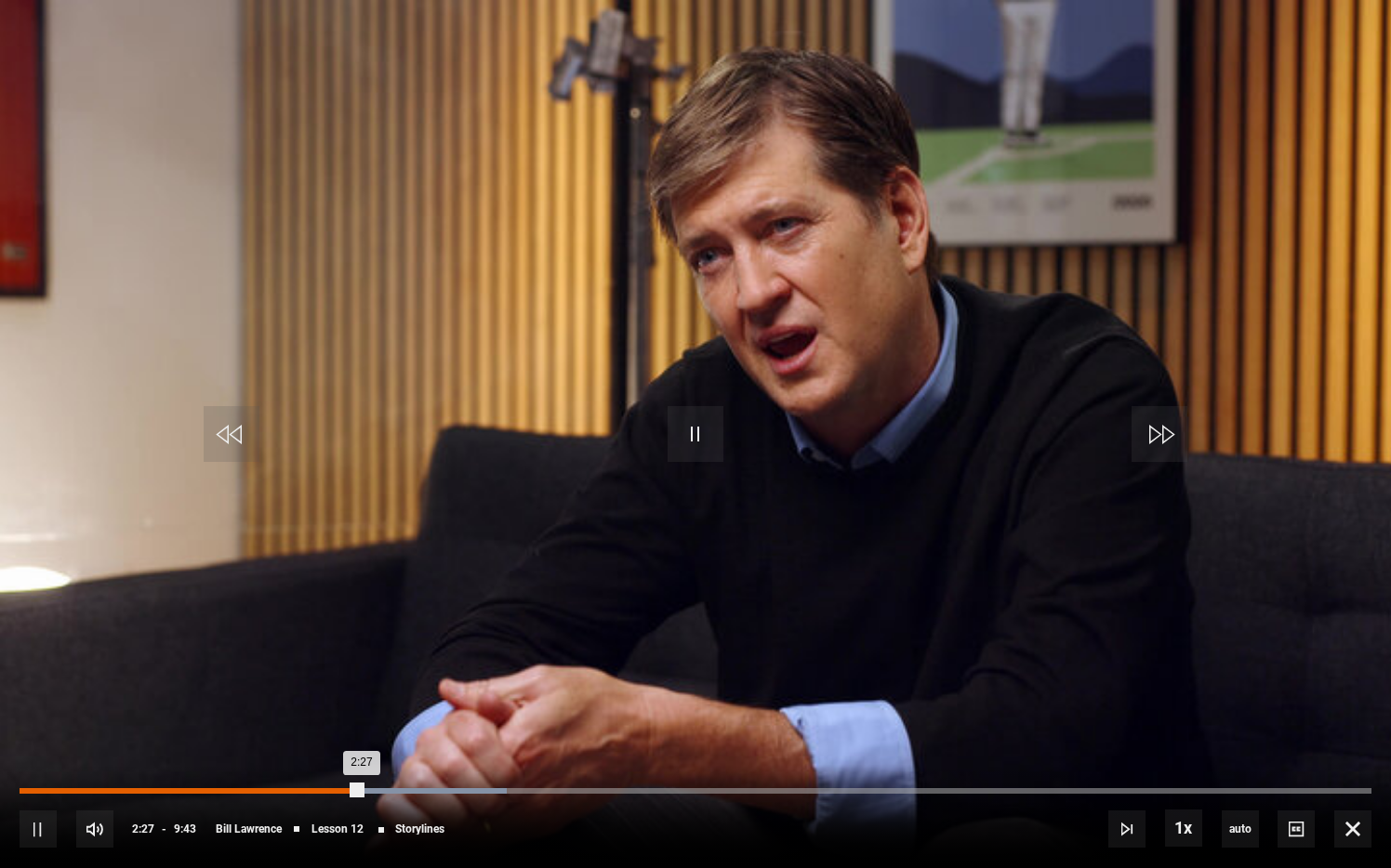 click on "Loaded :  36.02% 2:19 2:27" at bounding box center (696, 791) 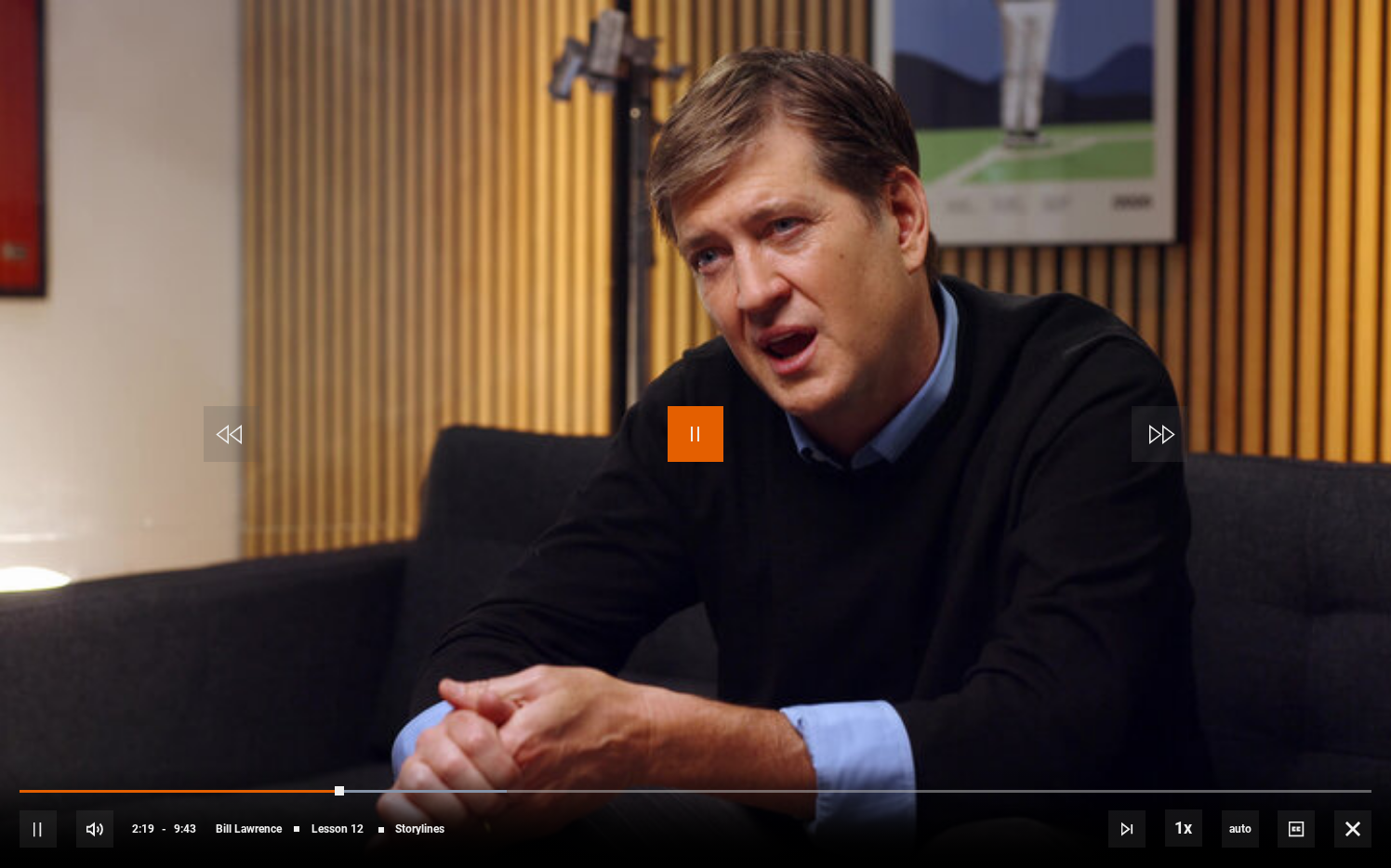 click at bounding box center (696, 434) 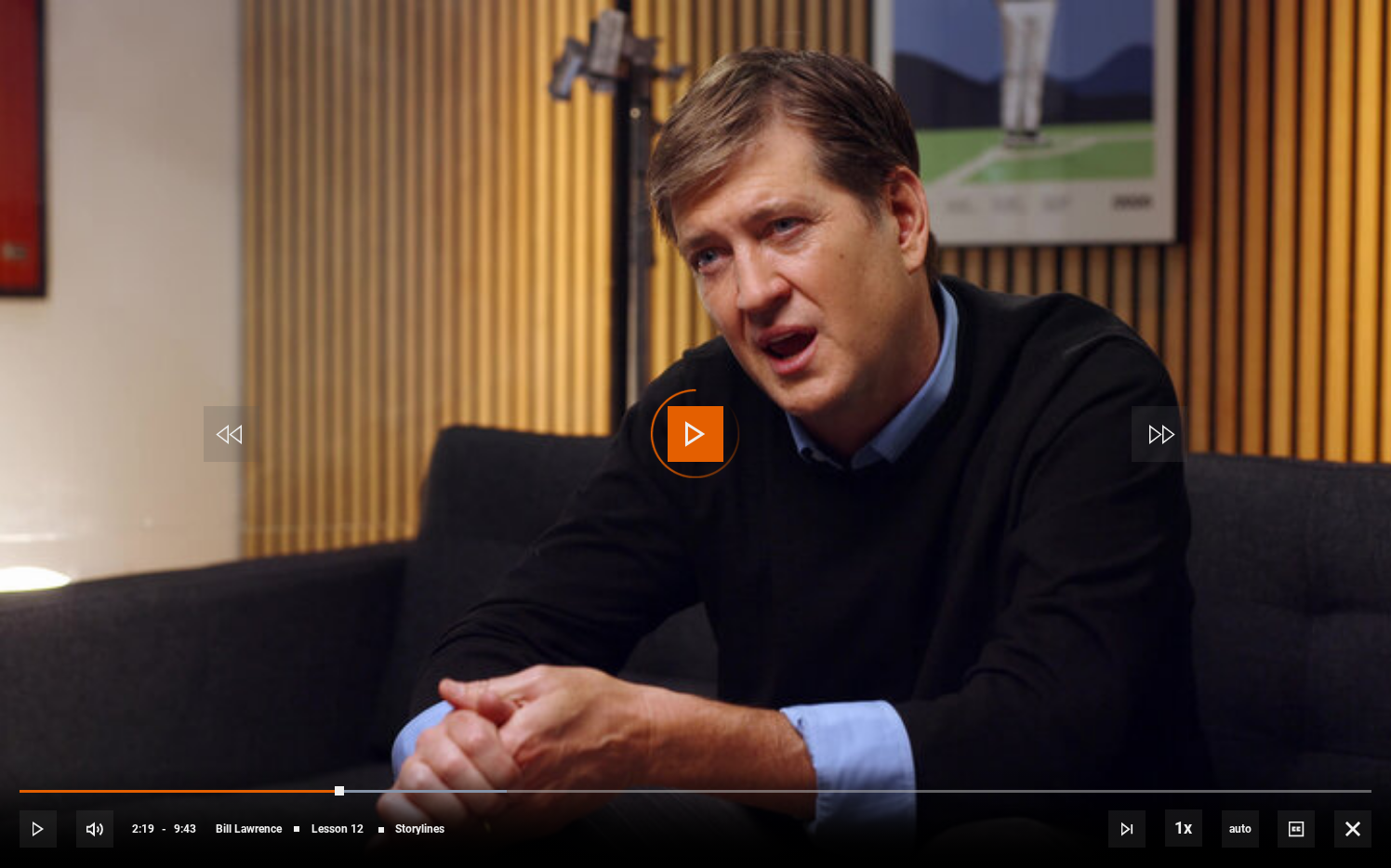 click on "Video Player is loading." at bounding box center (696, 434) 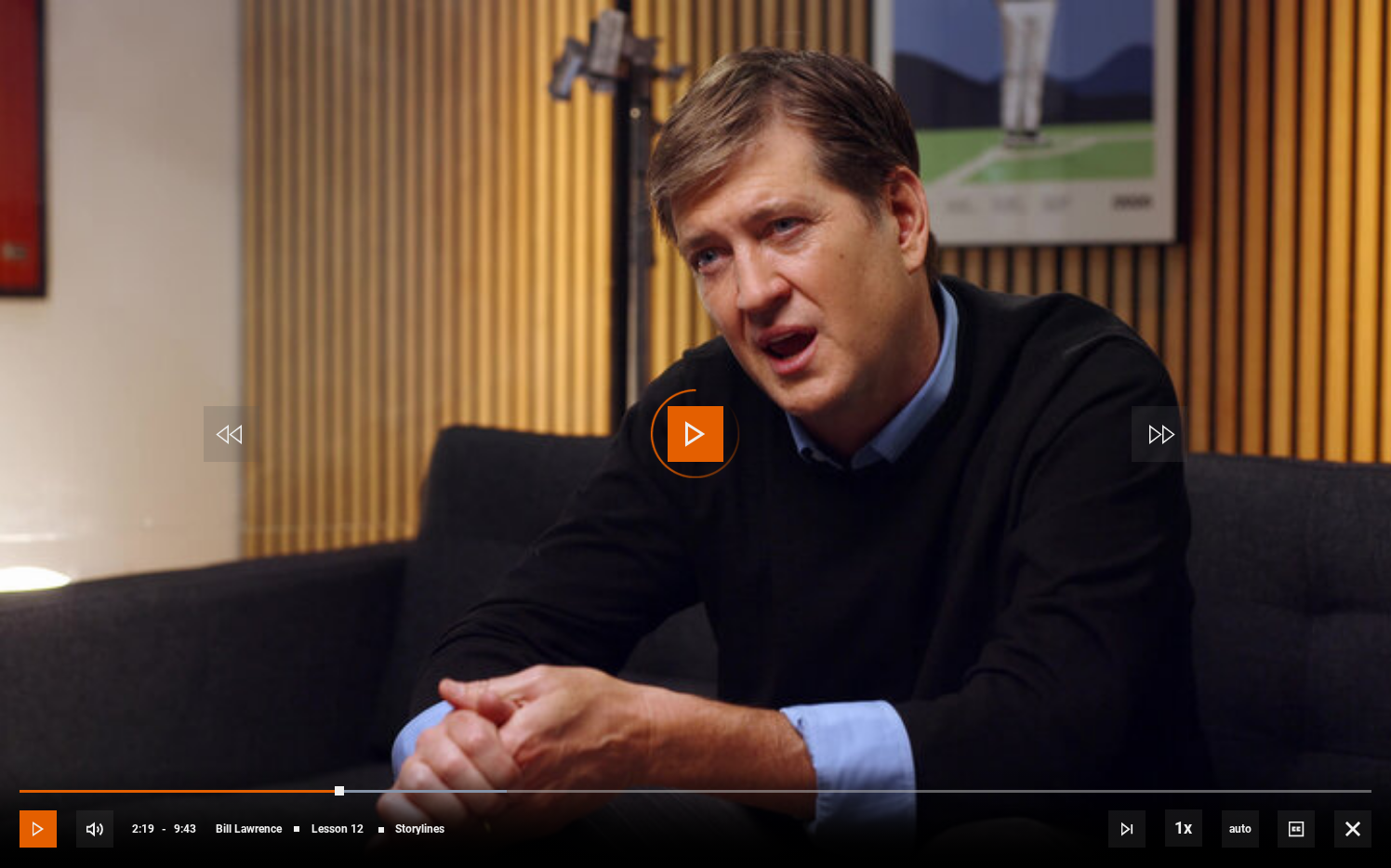 click at bounding box center (38, 829) 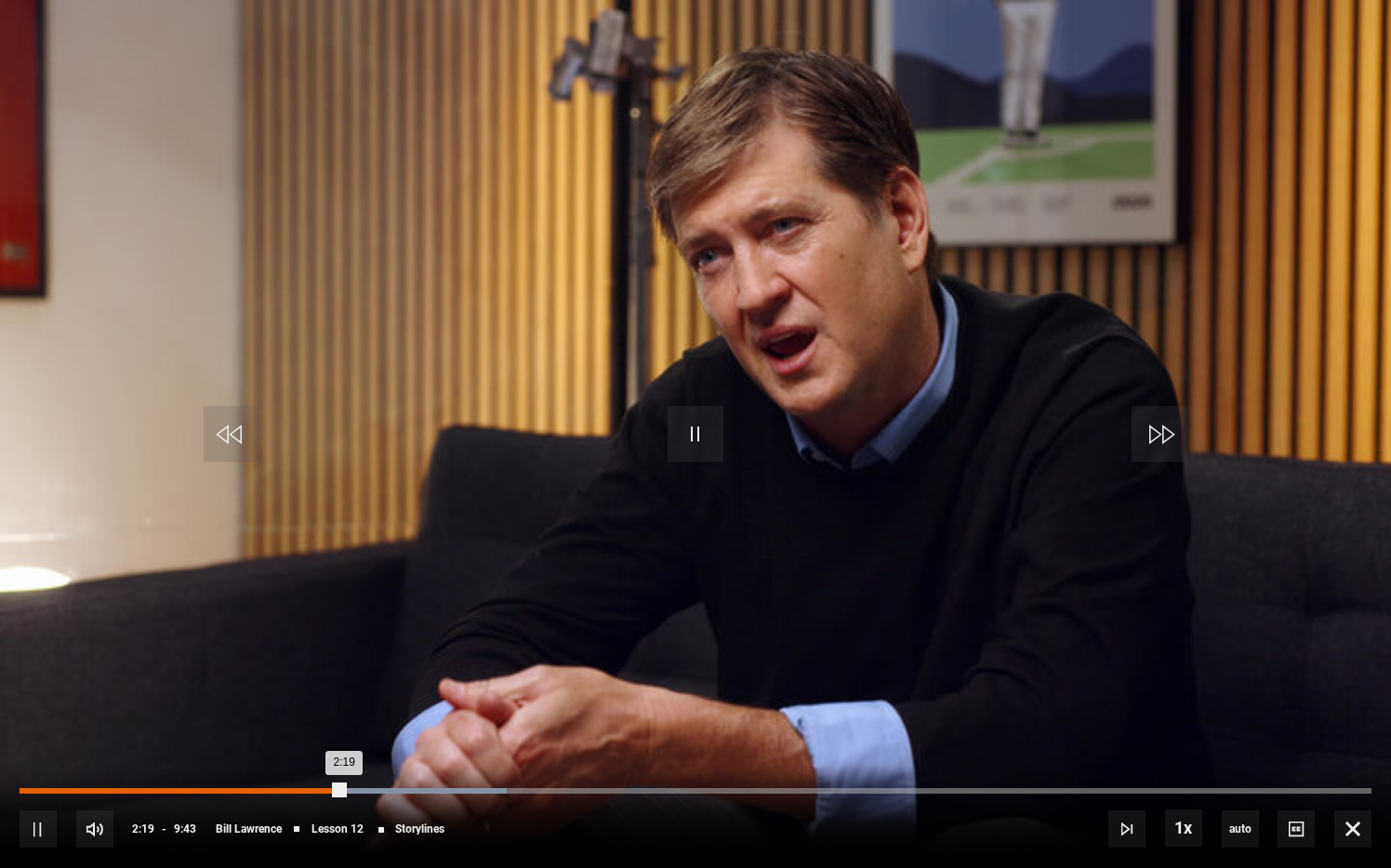 click on "Loaded :  36.02% 2:11 2:19" at bounding box center (696, 791) 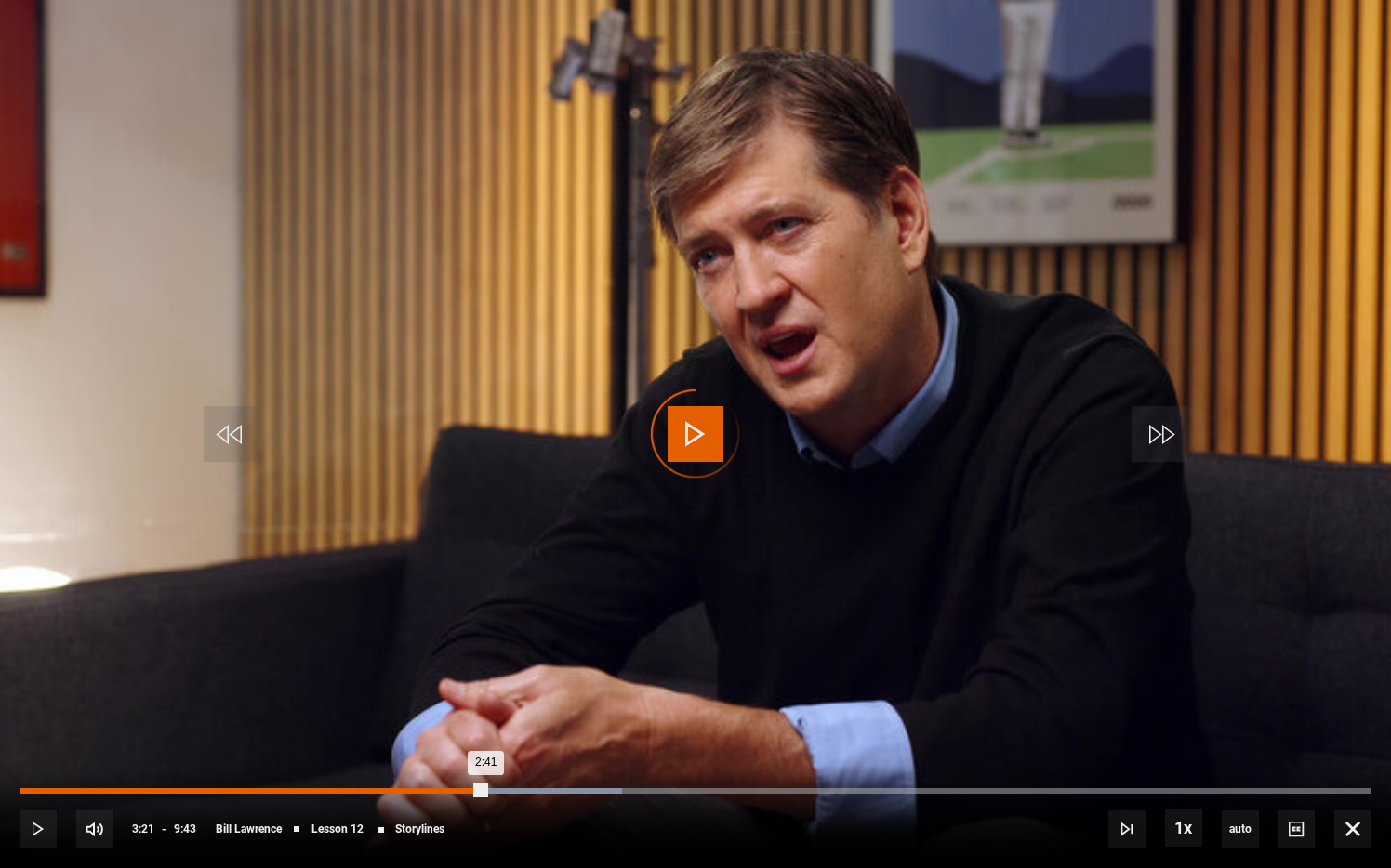 click on "2:41" at bounding box center (394, 791) 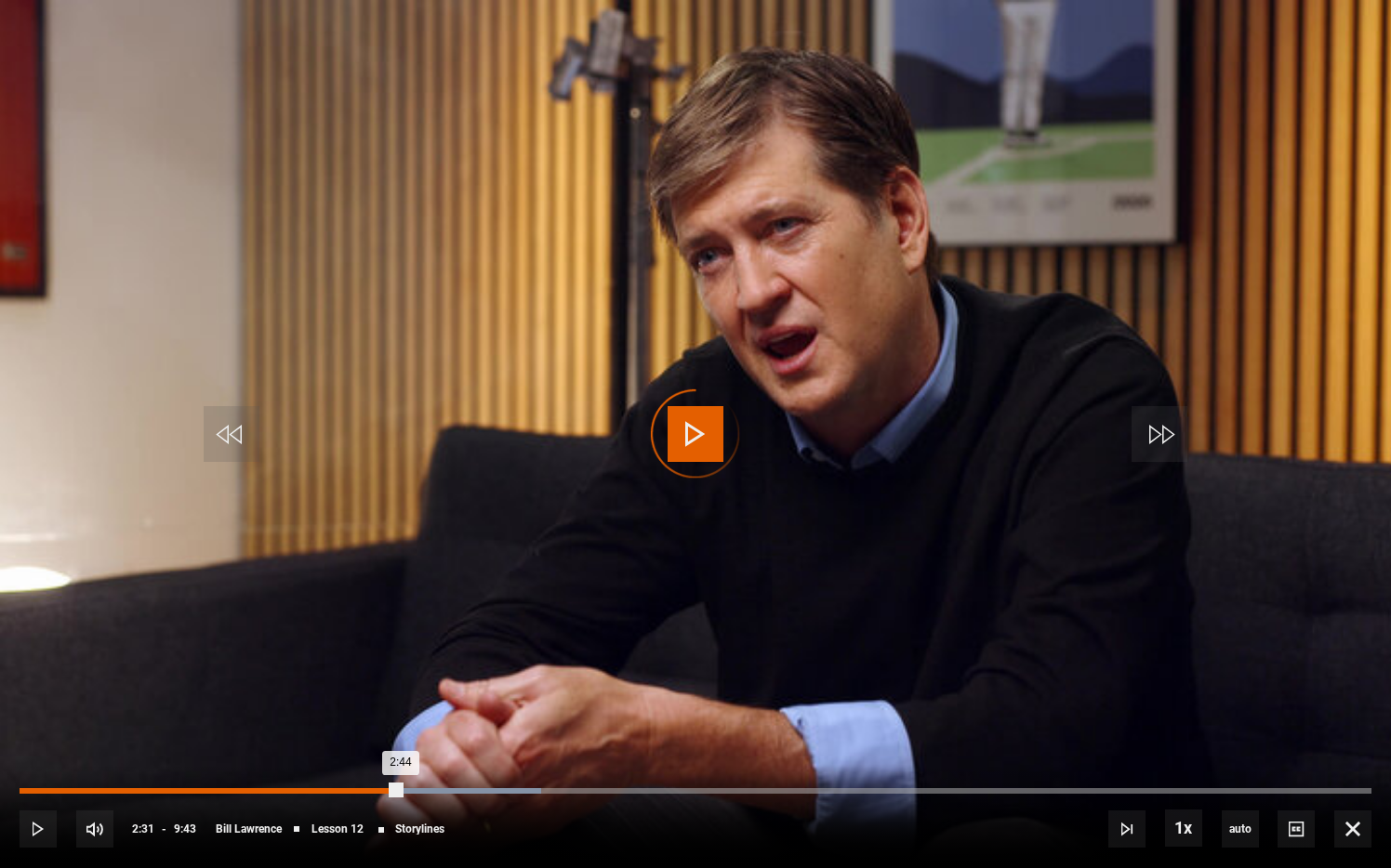 click on "2:31" at bounding box center (373, 791) 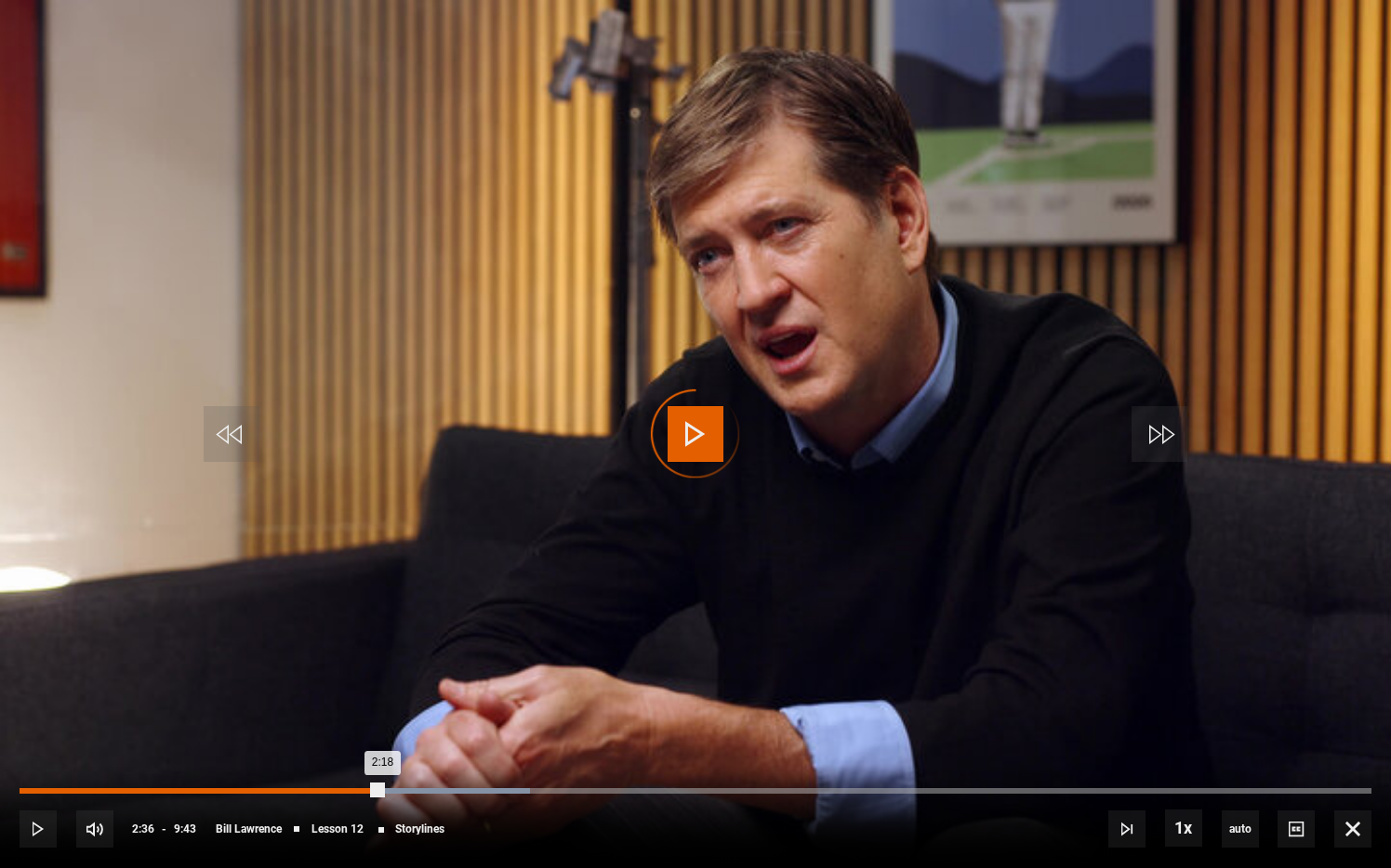 click on "2:18" at bounding box center (201, 791) 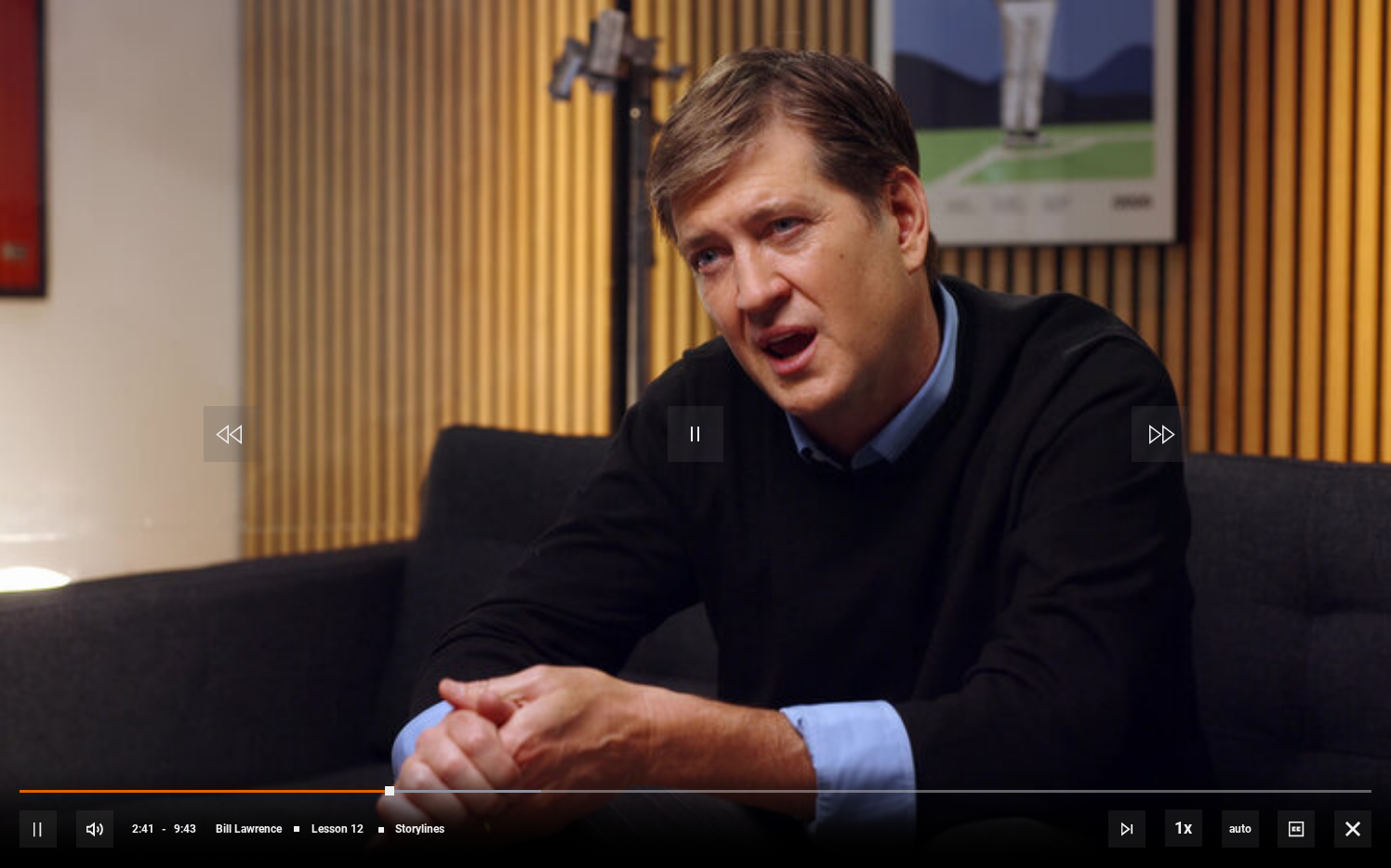 click on "10s Skip Back 10 seconds Pause 10s Skip Forward 10 seconds Loaded :  38.59% 2:18 2:41 Pause Mute 59% Current Time  2:41 - Duration  9:43
Bill Lawrence
Lesson 12
Storylines
1x Playback Rate 2x 1.5x 1x , selected 0.5x auto Quality 360p 720p 1080p 2160p Auto , selected Captions captions off , selected English  Captions" at bounding box center [696, 816] 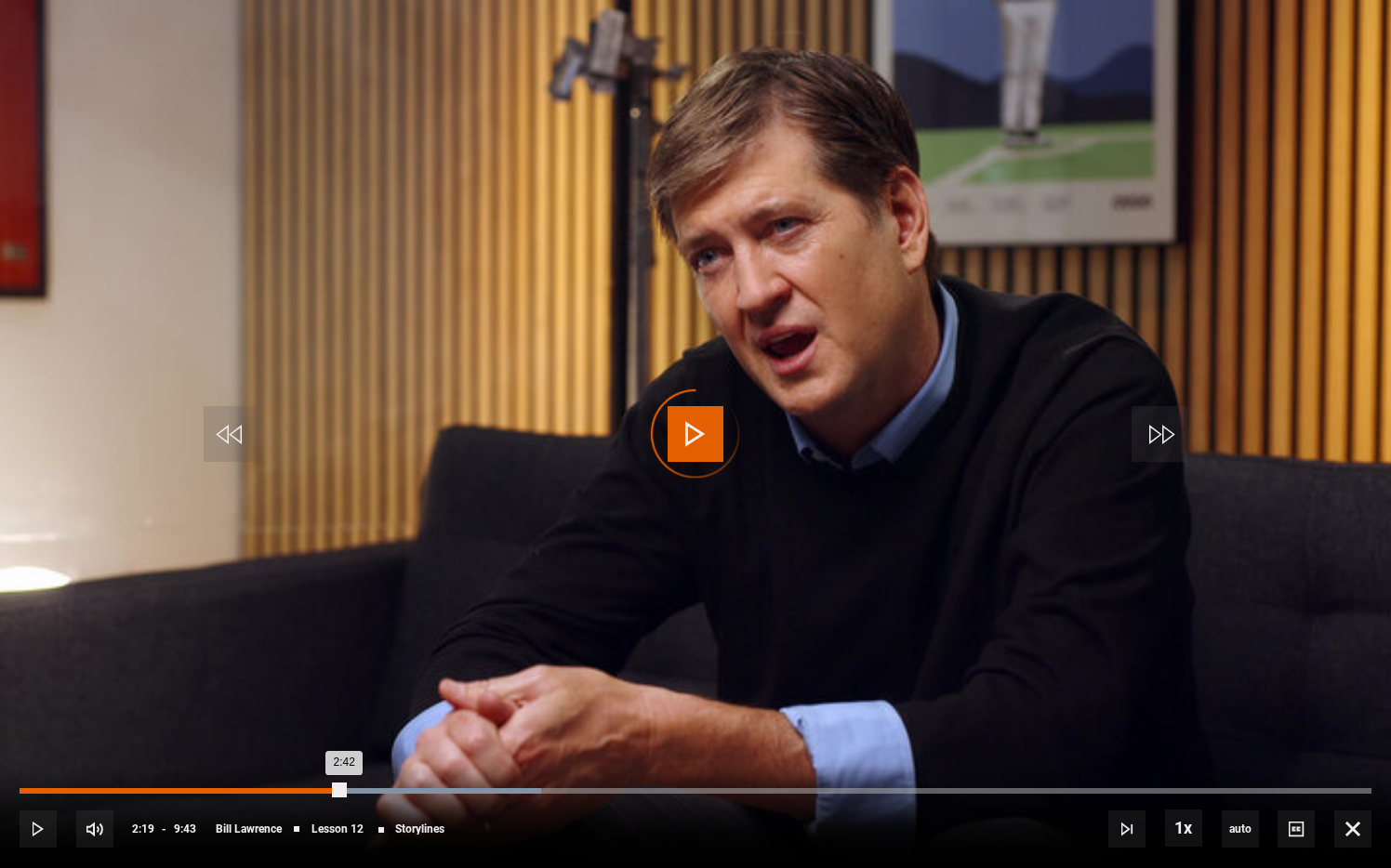 click on "Loaded :  38.59% 2:19 2:42" at bounding box center [696, 791] 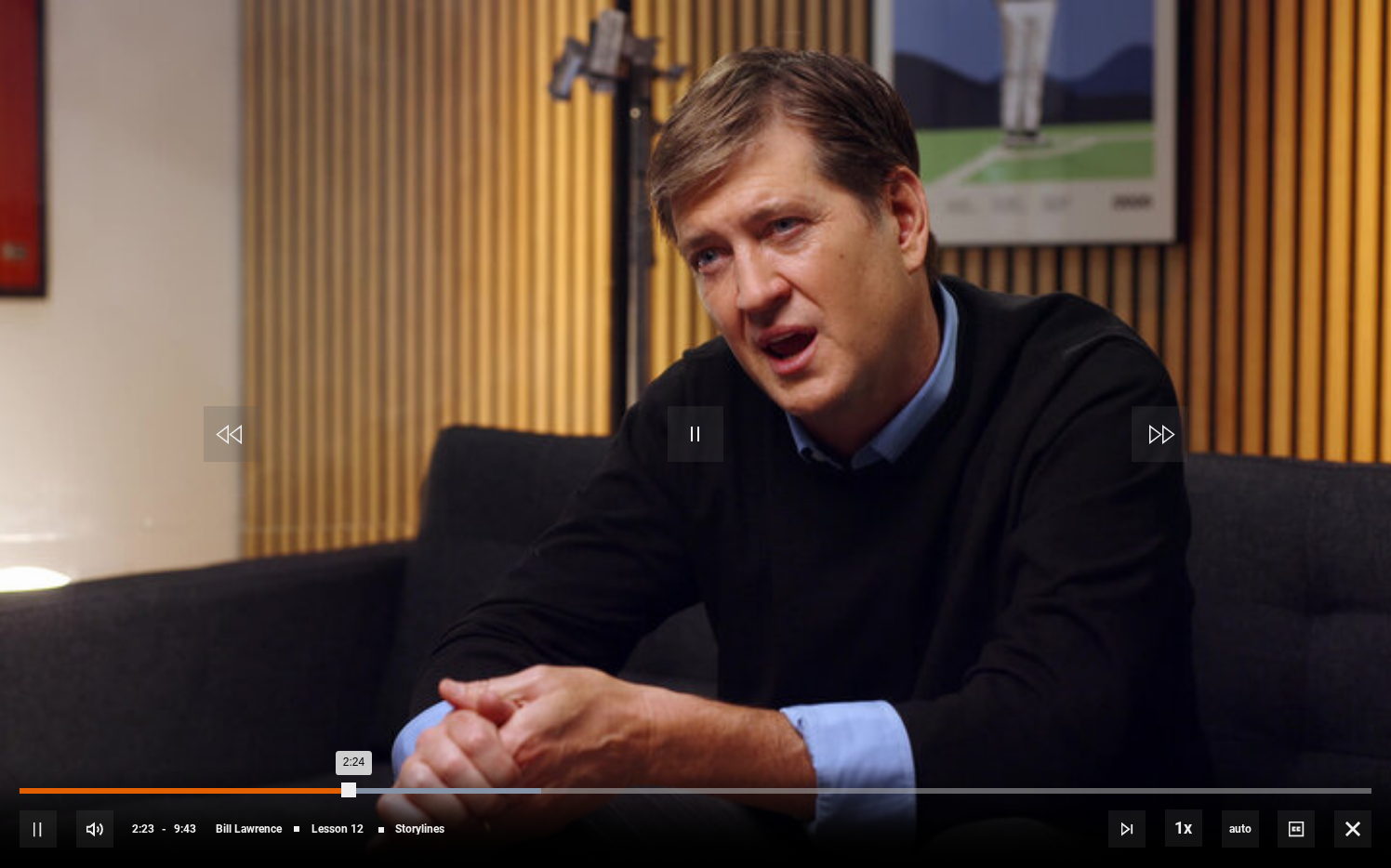 click on "2:12" at bounding box center [327, 791] 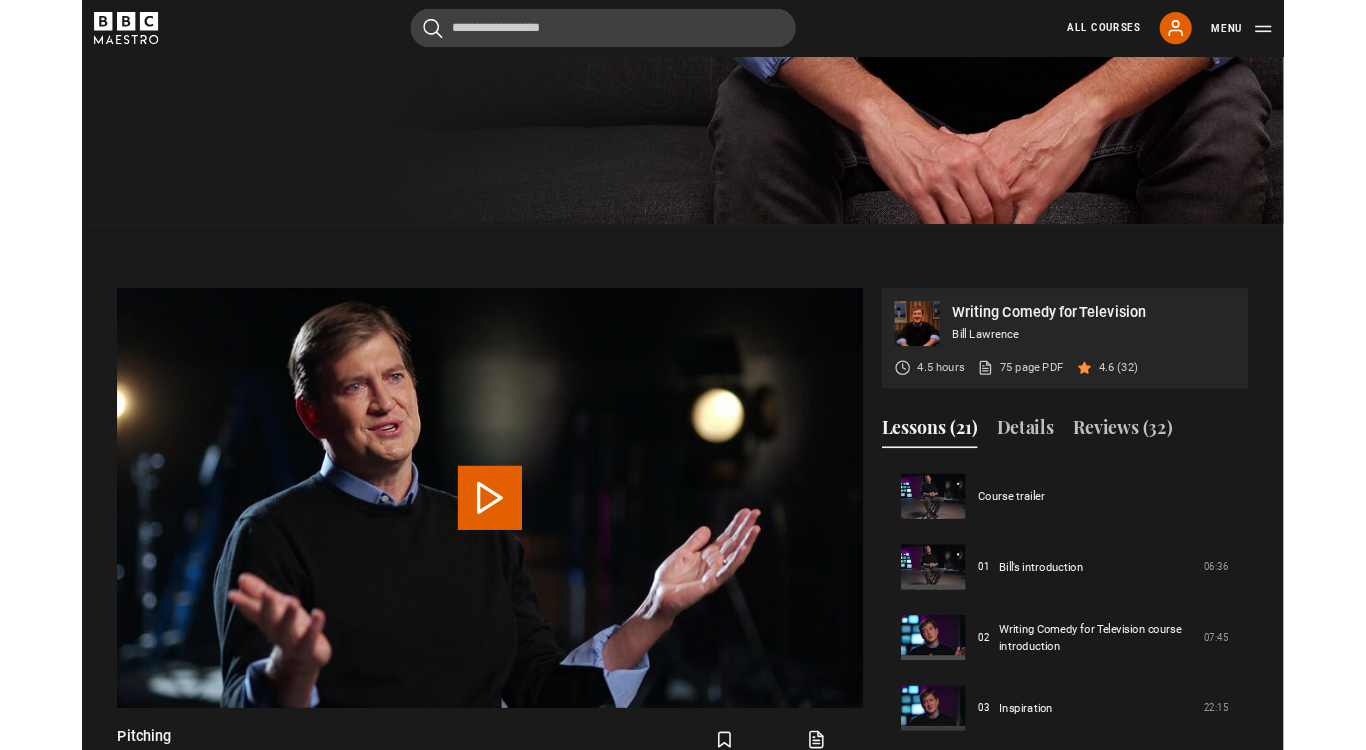 scroll, scrollTop: 944, scrollLeft: 0, axis: vertical 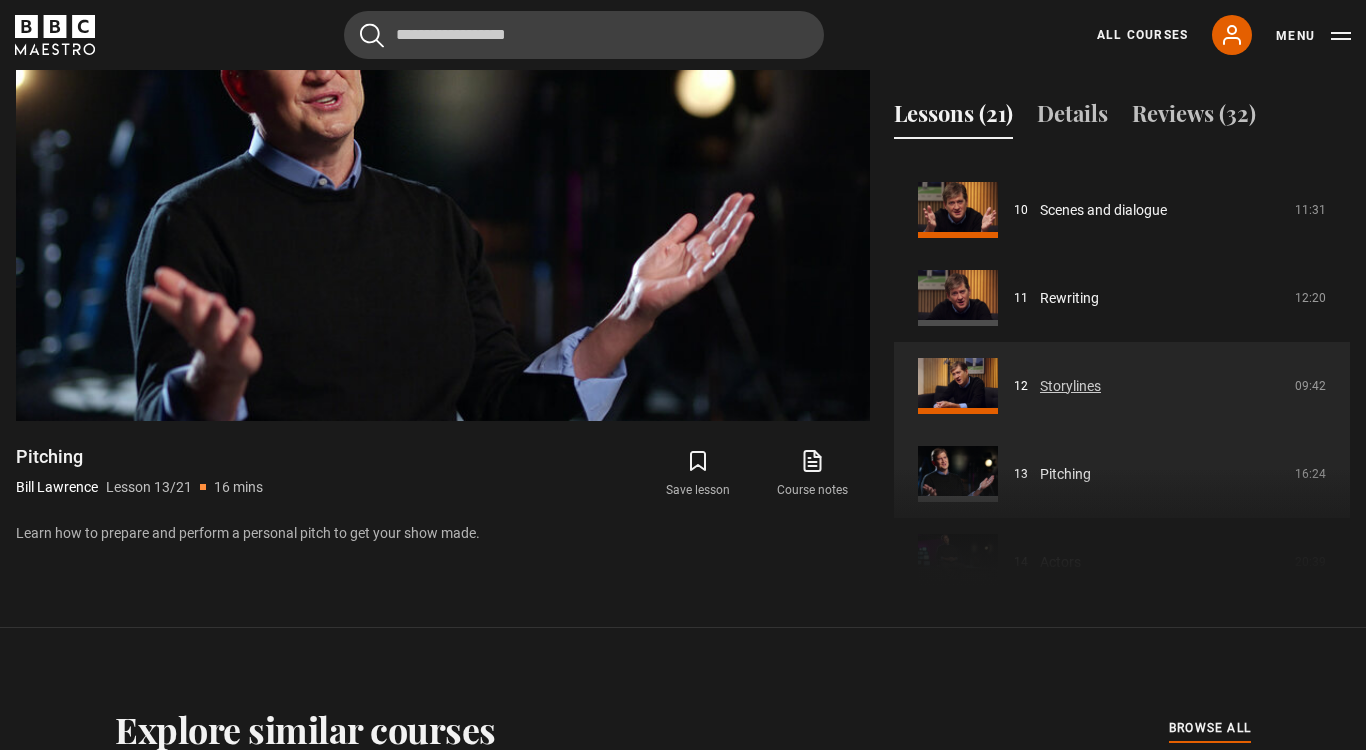 click on "Storylines" at bounding box center [1070, 386] 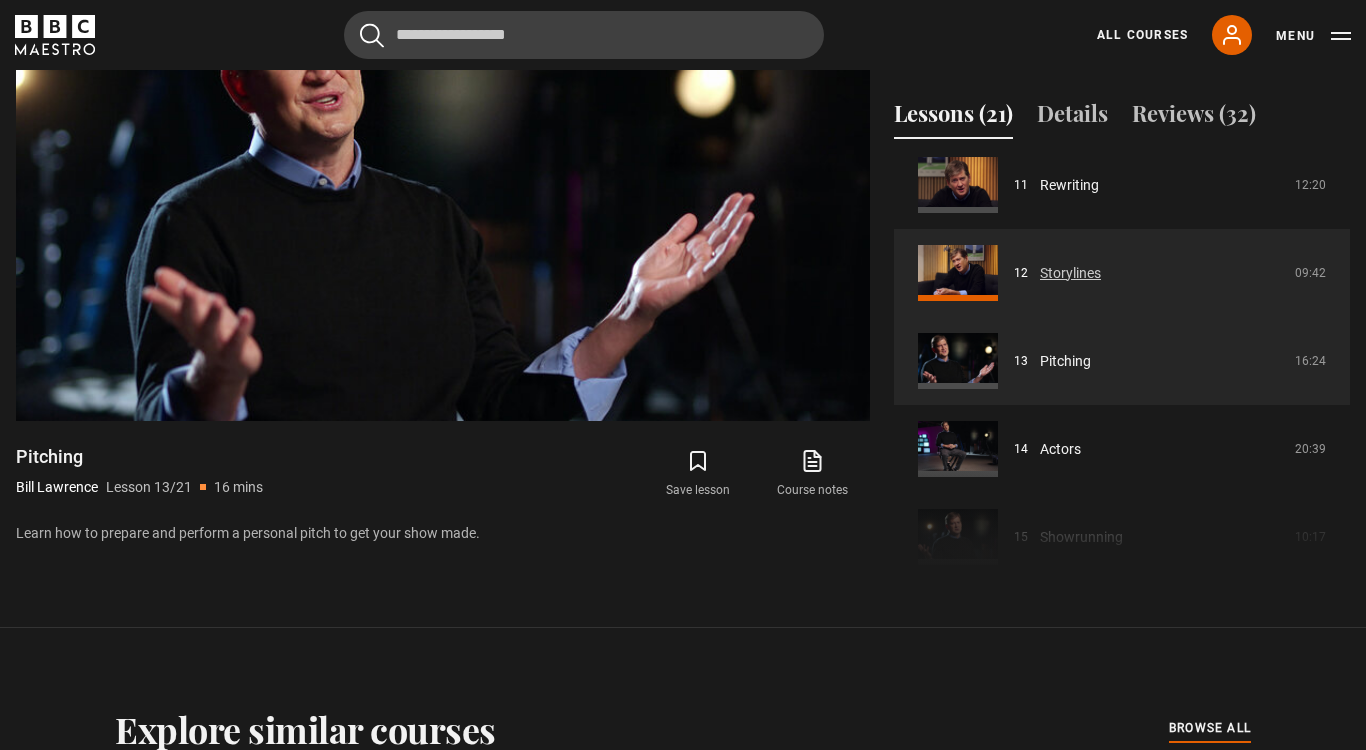 scroll, scrollTop: 973, scrollLeft: 0, axis: vertical 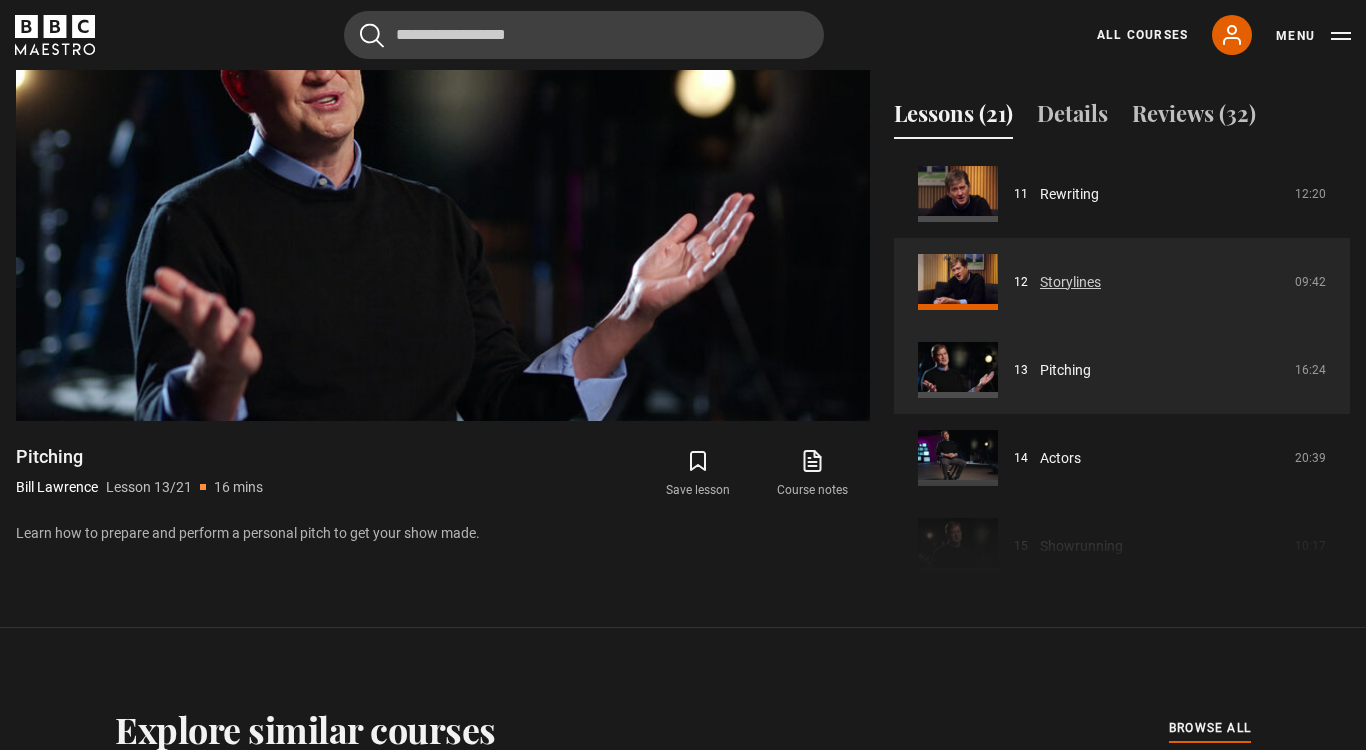 click on "Storylines" at bounding box center [1070, 282] 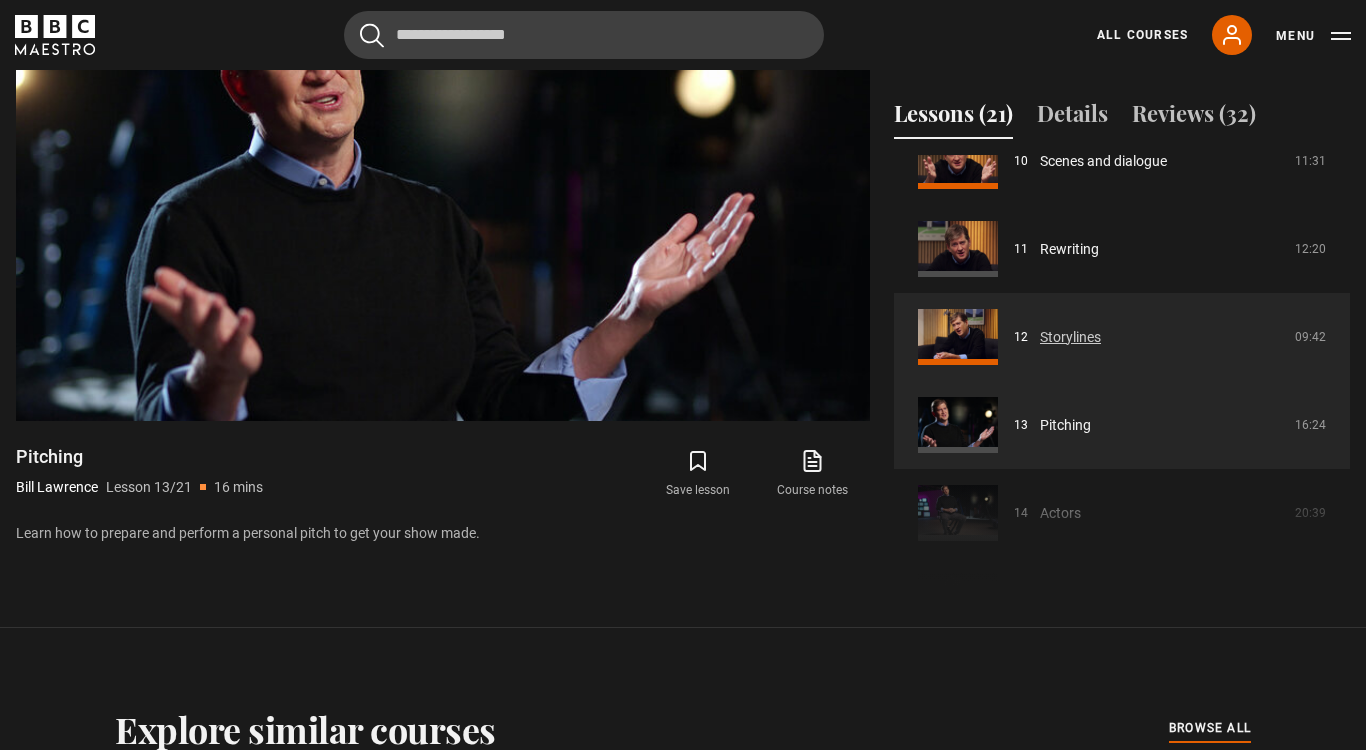 scroll, scrollTop: 914, scrollLeft: 0, axis: vertical 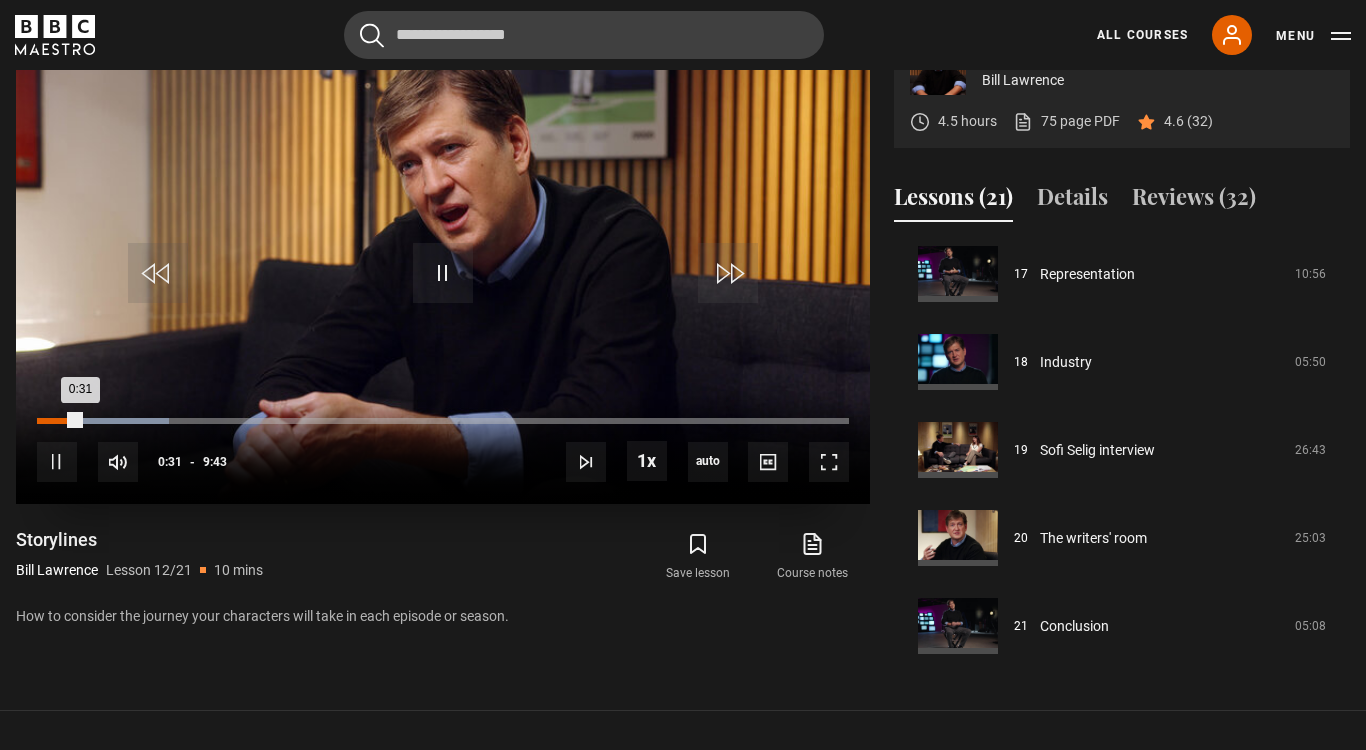 click on "Loaded :  16.30% 0:16 0:31" at bounding box center [443, 421] 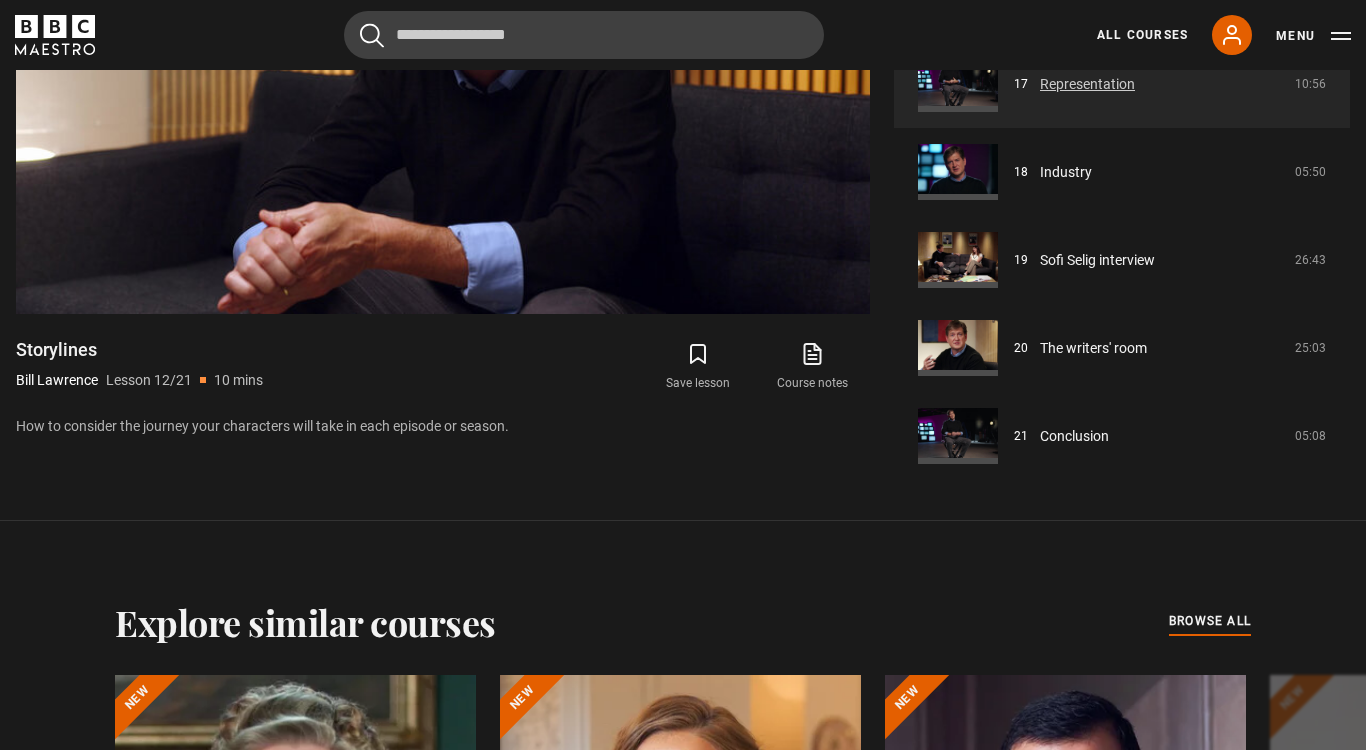 scroll, scrollTop: 1053, scrollLeft: 0, axis: vertical 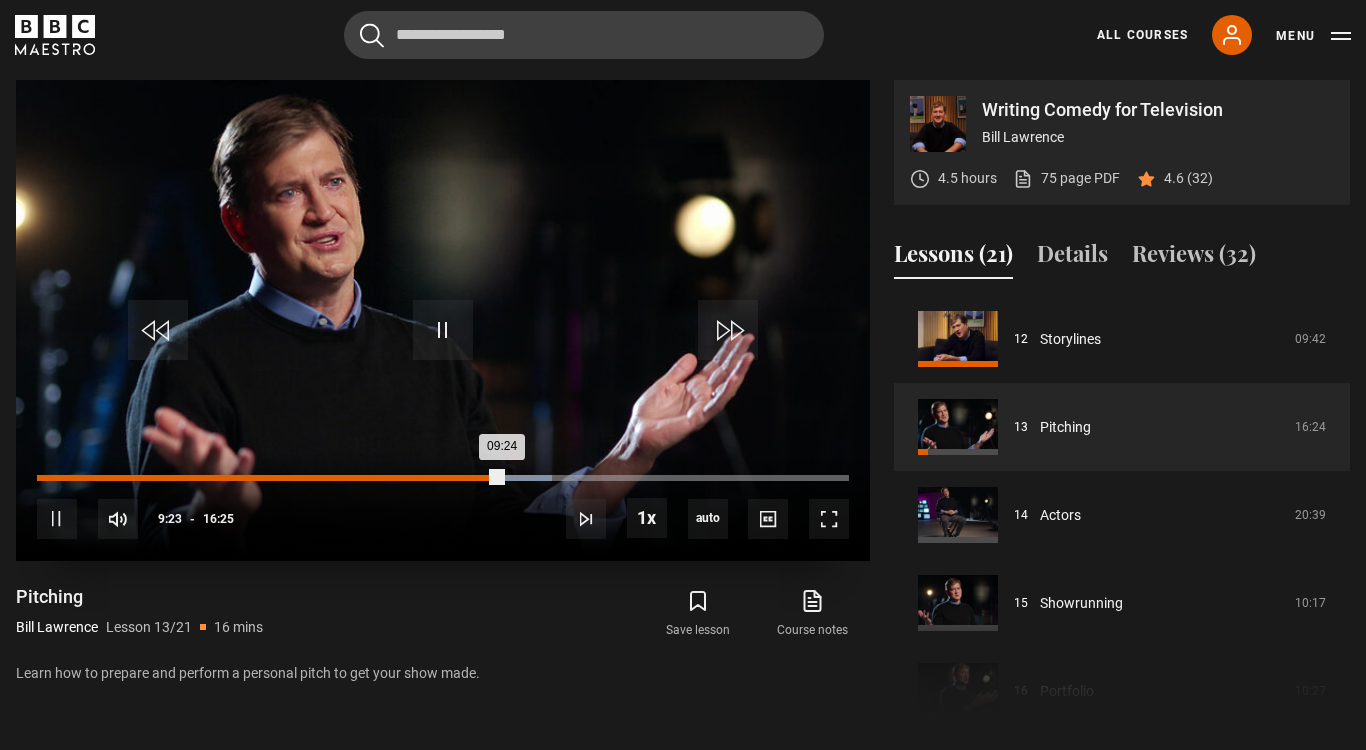 click on "Loaded :  63.45% 00:09 09:24" at bounding box center [443, 478] 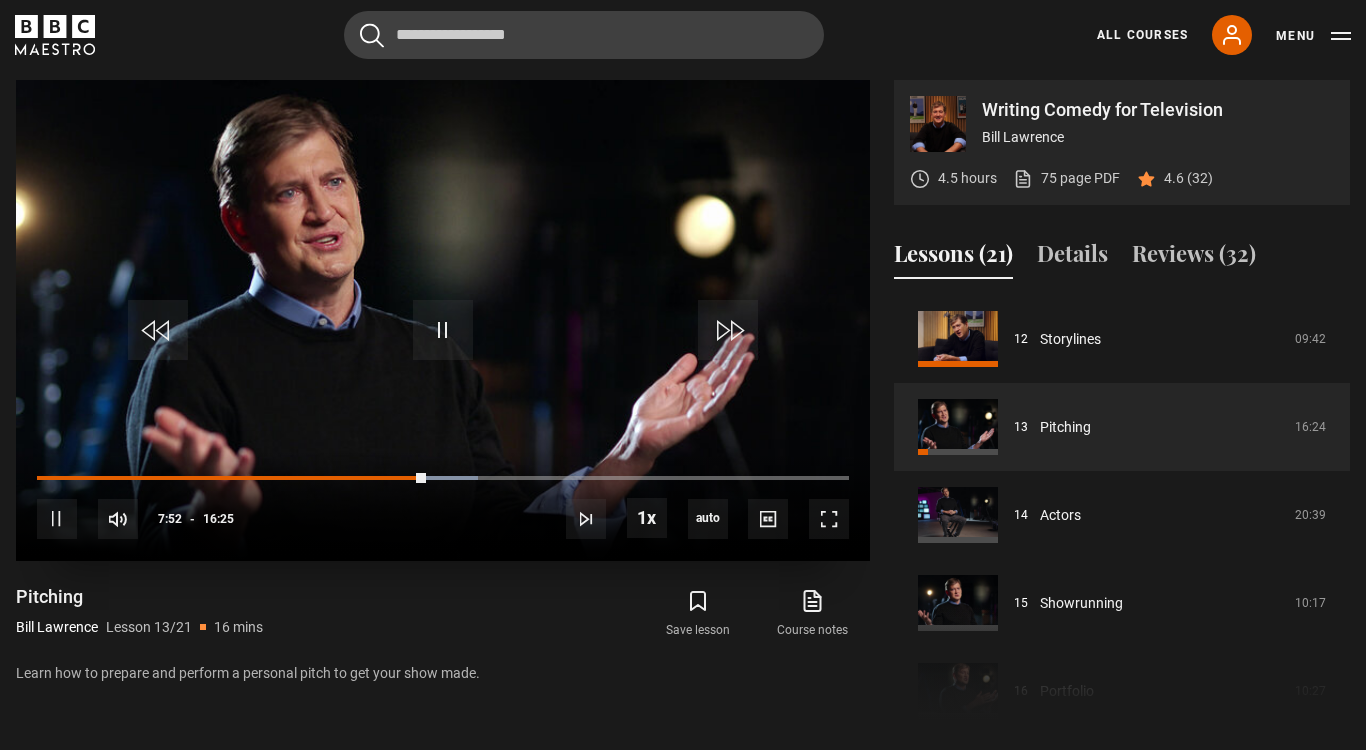 click on "10s Skip Back 10 seconds Pause 10s Skip Forward 10 seconds Loaded :  54.31% 06:03 07:52 Pause Mute Current Time  7:52 - Duration  16:25
[FIRST] [LAST]
Lesson 13
Pitching
1x Playback Rate 2x 1.5x 1x , selected 0.5x auto Quality 360p 720p 1080p 2160p Auto , selected Captions captions off , selected English  Captions" at bounding box center [443, 505] 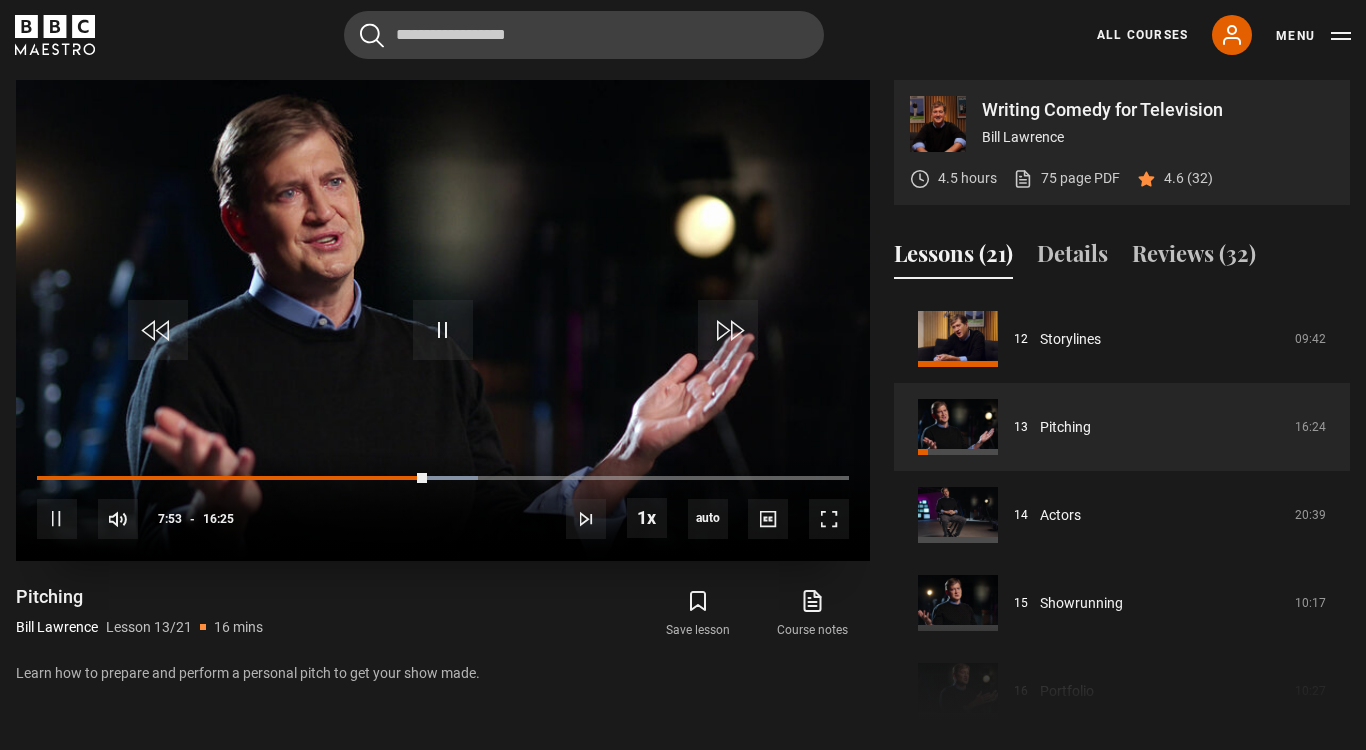 click on "10s Skip Back 10 seconds Pause 10s Skip Forward 10 seconds Loaded :  54.31% 06:02 07:53 Pause Mute Current Time  7:53 - Duration  16:25
[FIRST] [LAST]
Lesson 13
Pitching
1x Playback Rate 2x 1.5x 1x , selected 0.5x auto Quality 360p 720p 1080p 2160p Auto , selected Captions captions off , selected English  Captions" at bounding box center [443, 505] 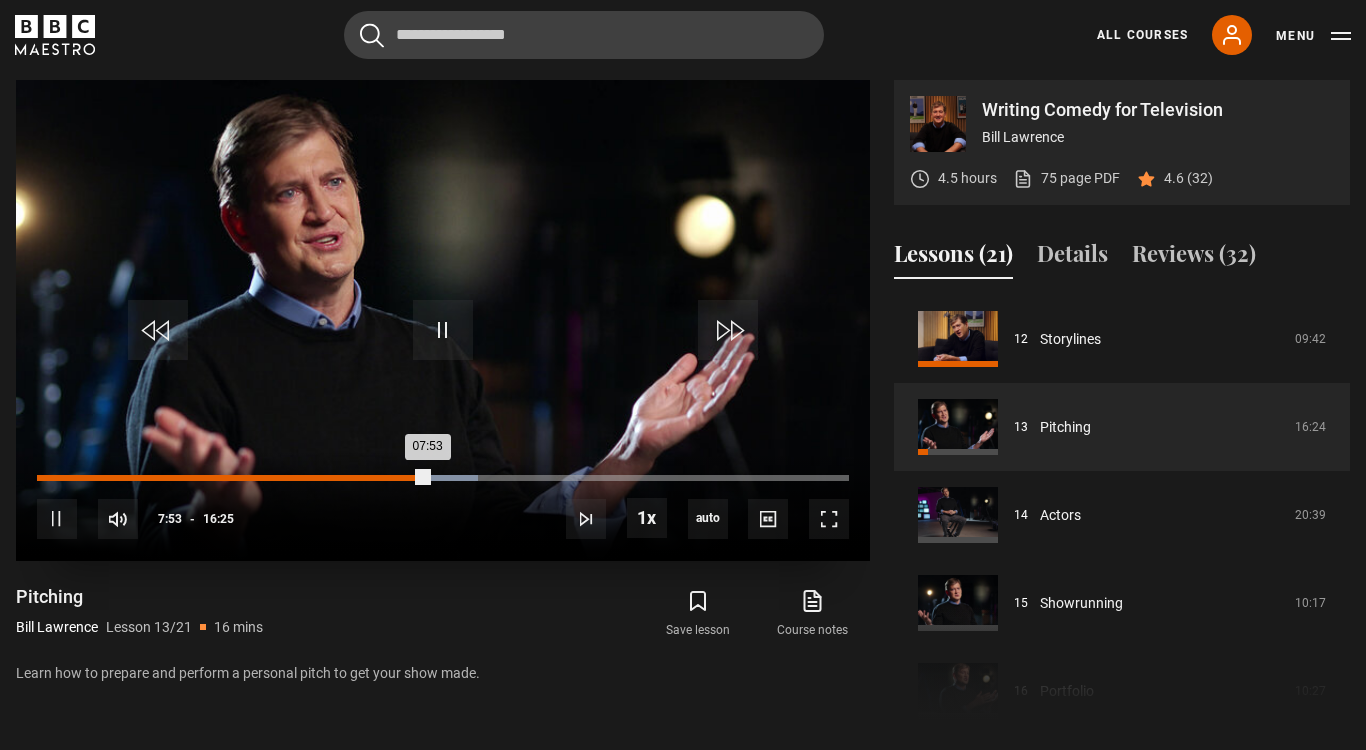 click on "Loaded :  54.31% 05:59 07:53" at bounding box center (443, 478) 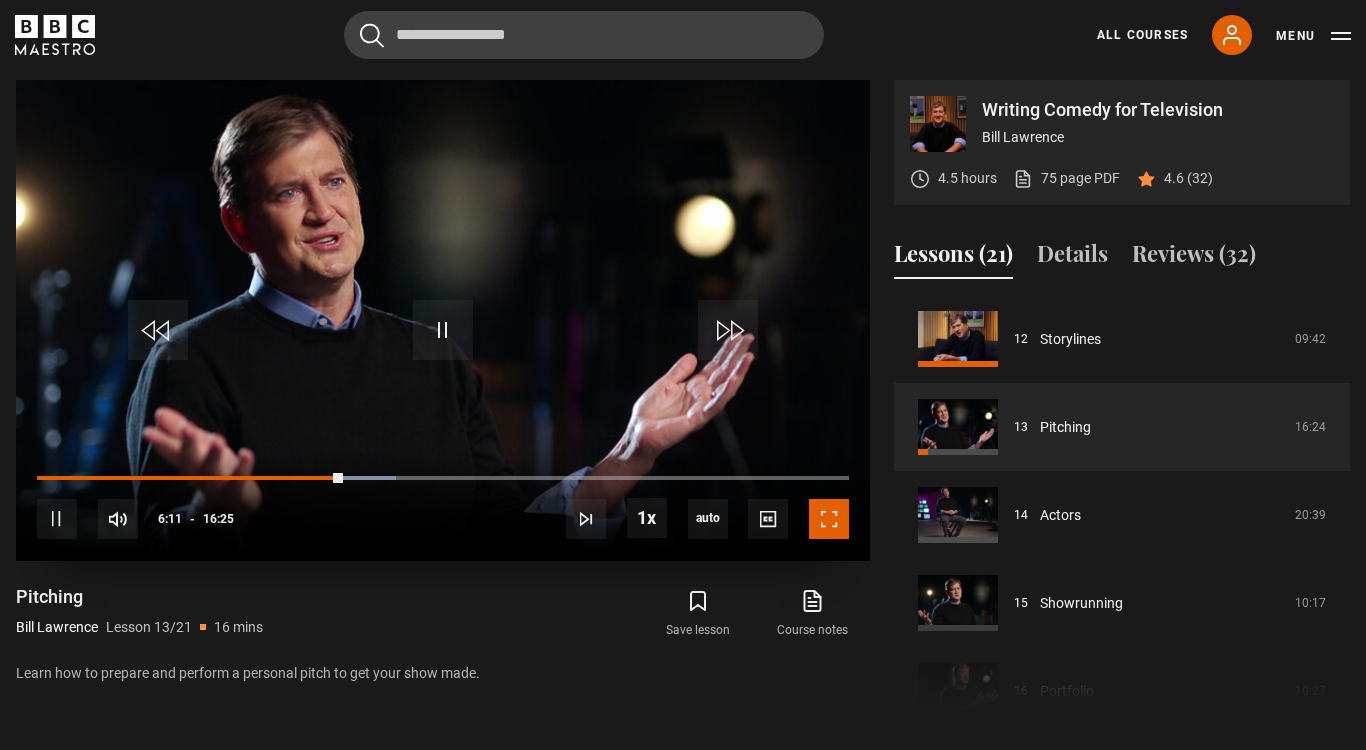 click at bounding box center (829, 519) 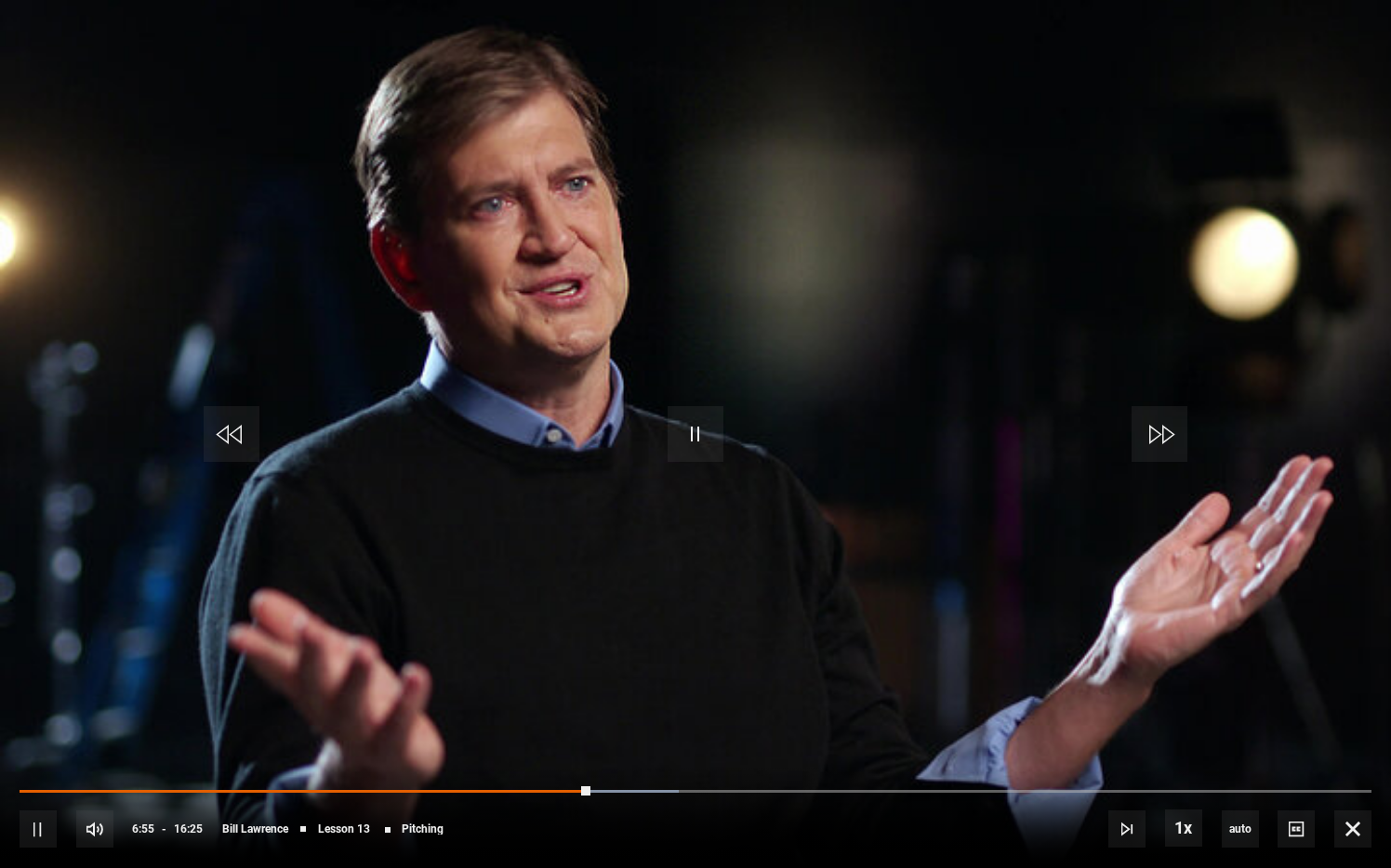 click on "10s Skip Back 10 seconds Pause 10s Skip Forward 10 seconds Loaded :  48.73% 06:16 06:55 Pause Mute Current Time  6:55 - Duration  16:25
[FIRST] [LAST]
Lesson 13
Pitching
1x Playback Rate 2x 1.5x 1x , selected 0.5x auto Quality 360p 720p 1080p 2160p Auto , selected Captions captions off , selected English  Captions" at bounding box center [696, 816] 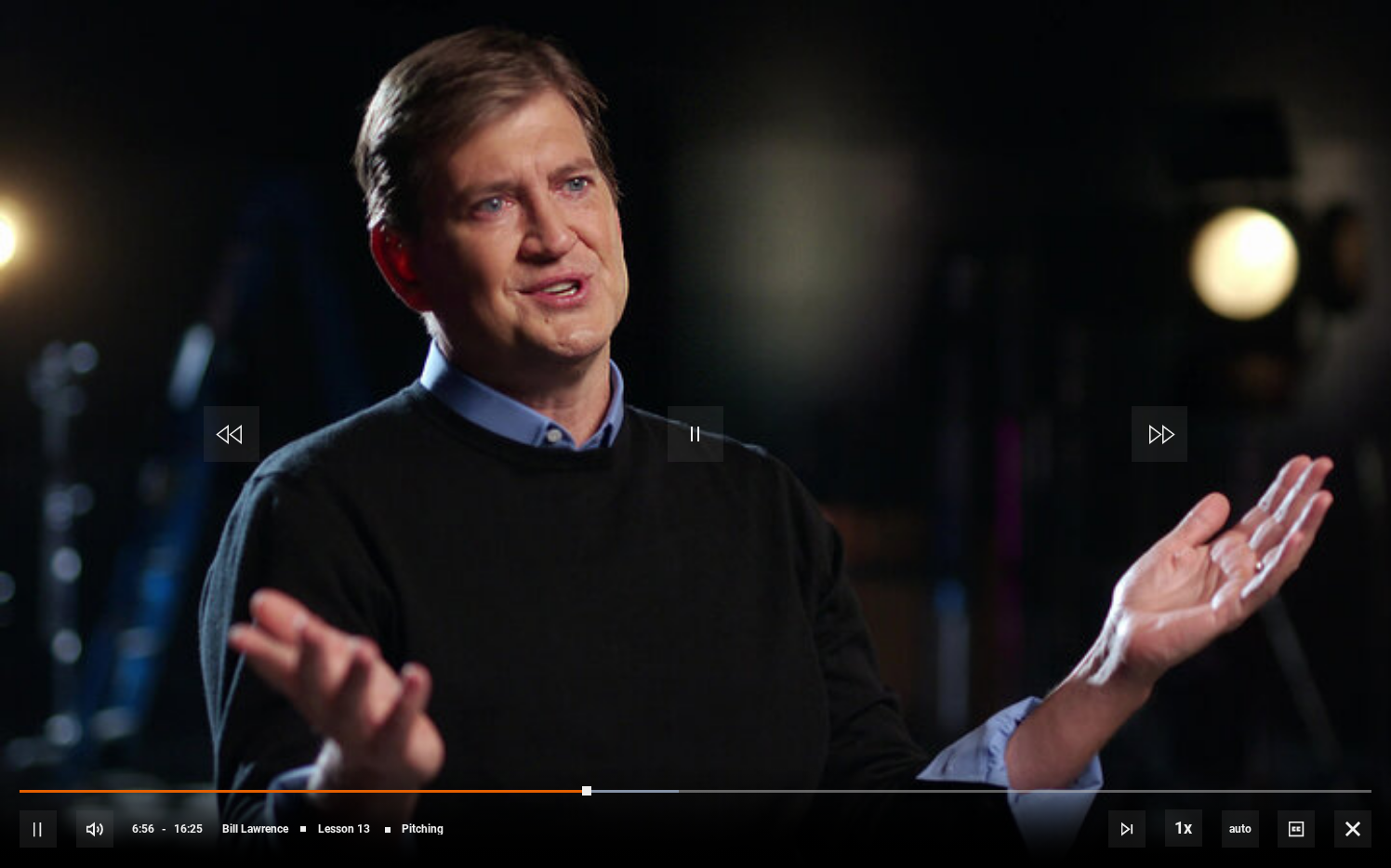click on "10s Skip Back 10 seconds Pause 10s Skip Forward 10 seconds Loaded :  48.73% 06:18 06:56 Pause Mute Current Time  6:56 - Duration  16:25
[FIRST] [LAST]
Lesson 13
Pitching
1x Playback Rate 2x 1.5x 1x , selected 0.5x auto Quality 360p 720p 1080p 2160p Auto , selected Captions captions off , selected English  Captions" at bounding box center (696, 816) 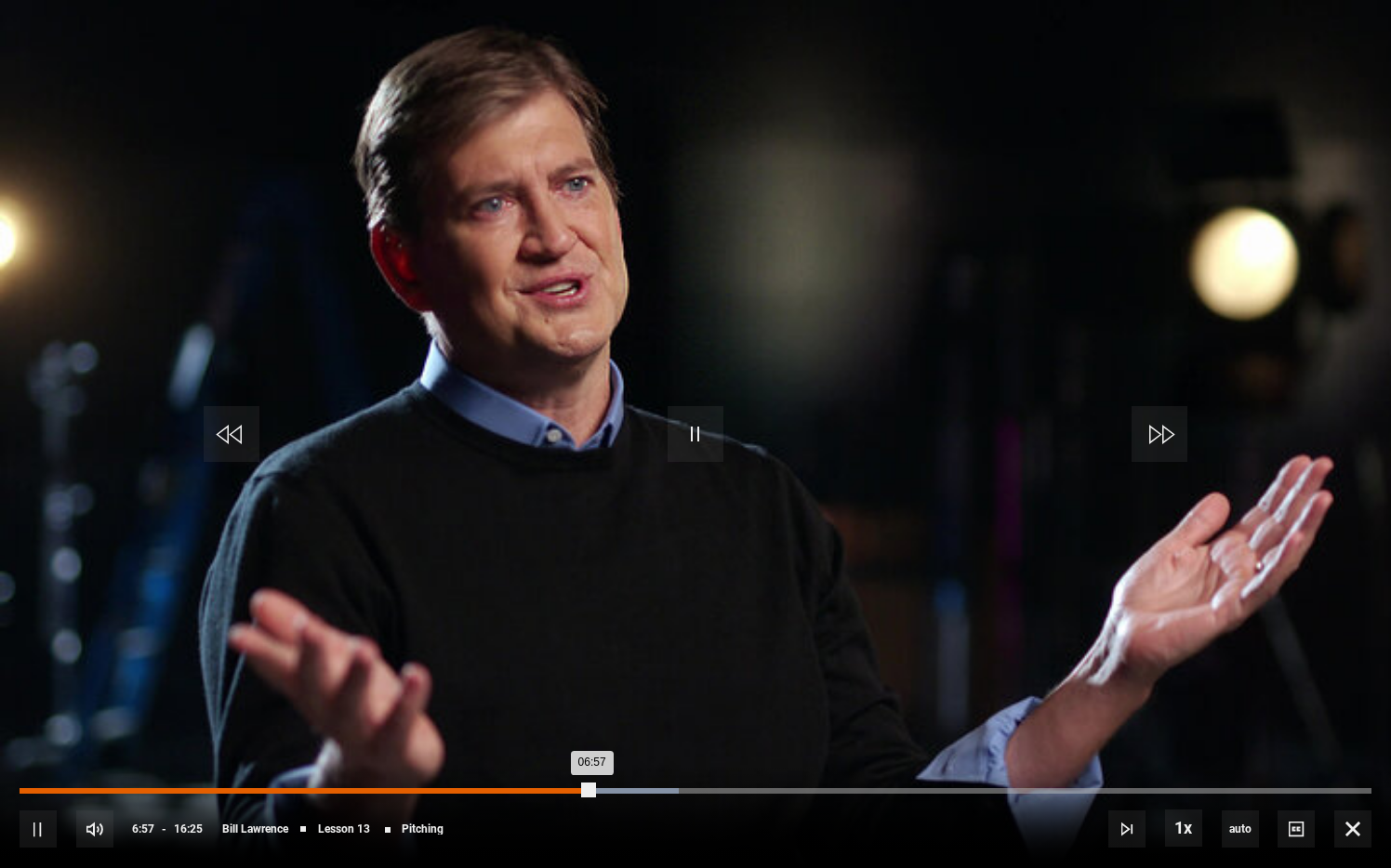 click on "06:09" at bounding box center (528, 791) 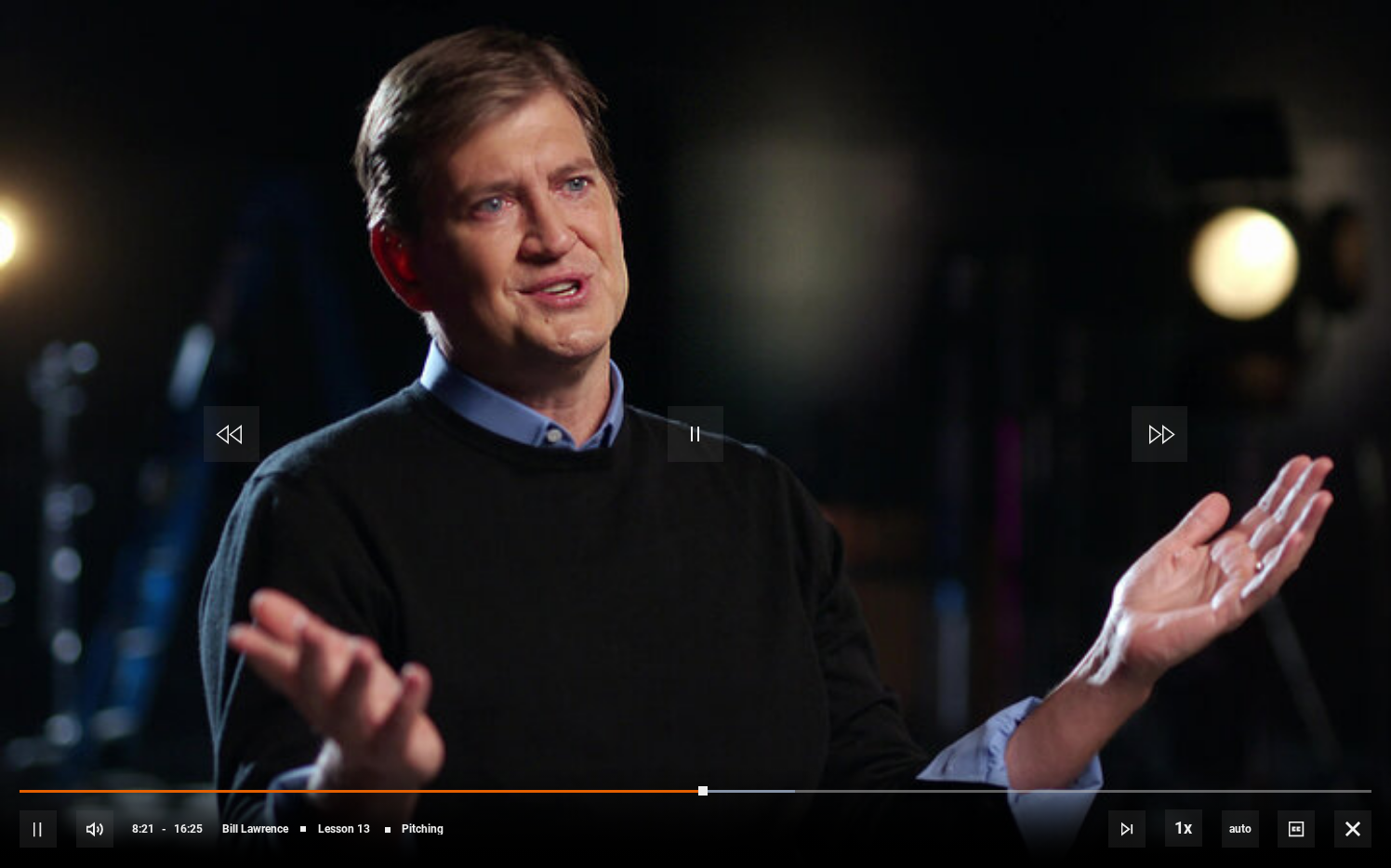 click at bounding box center [696, 434] 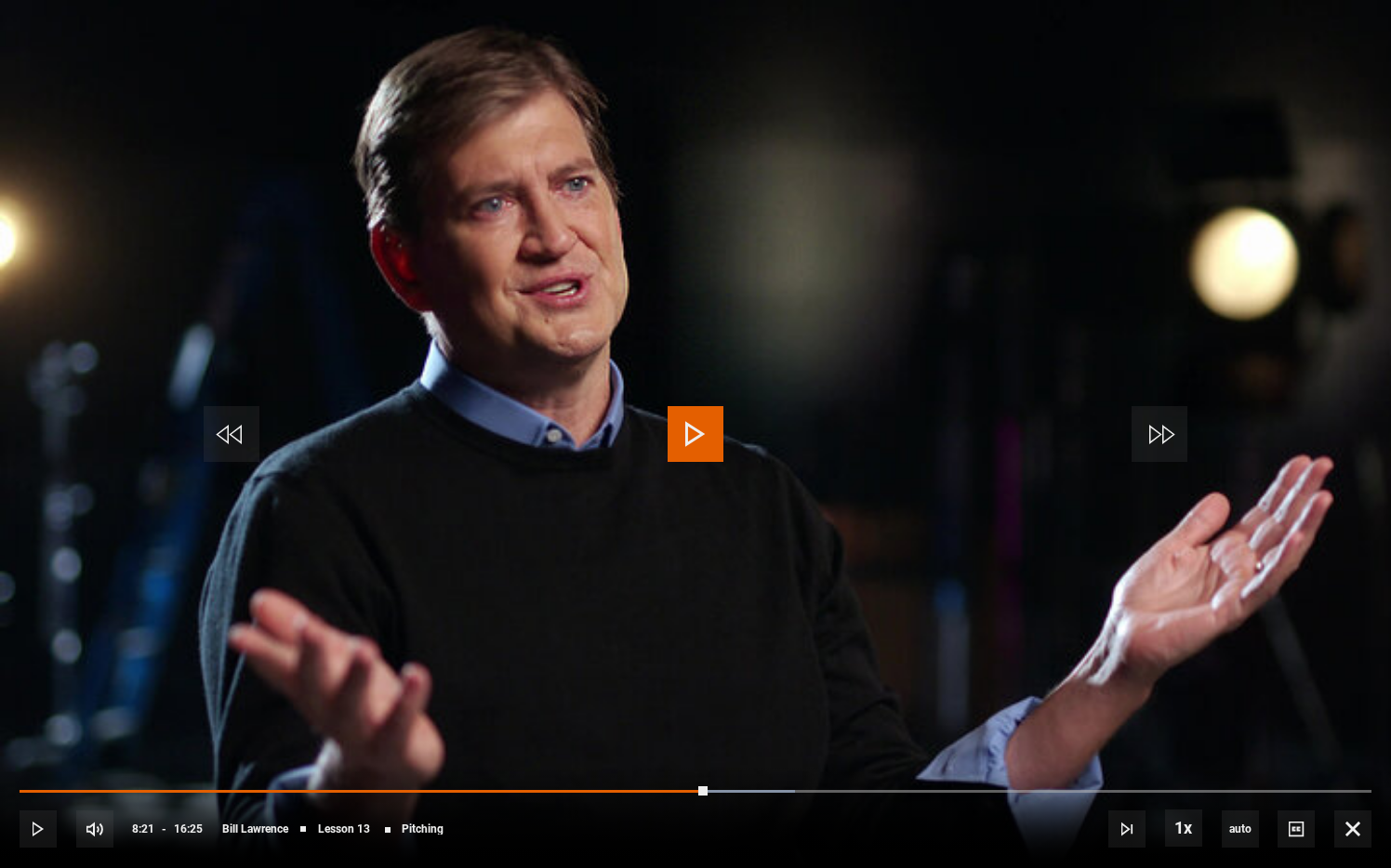 click at bounding box center (696, 434) 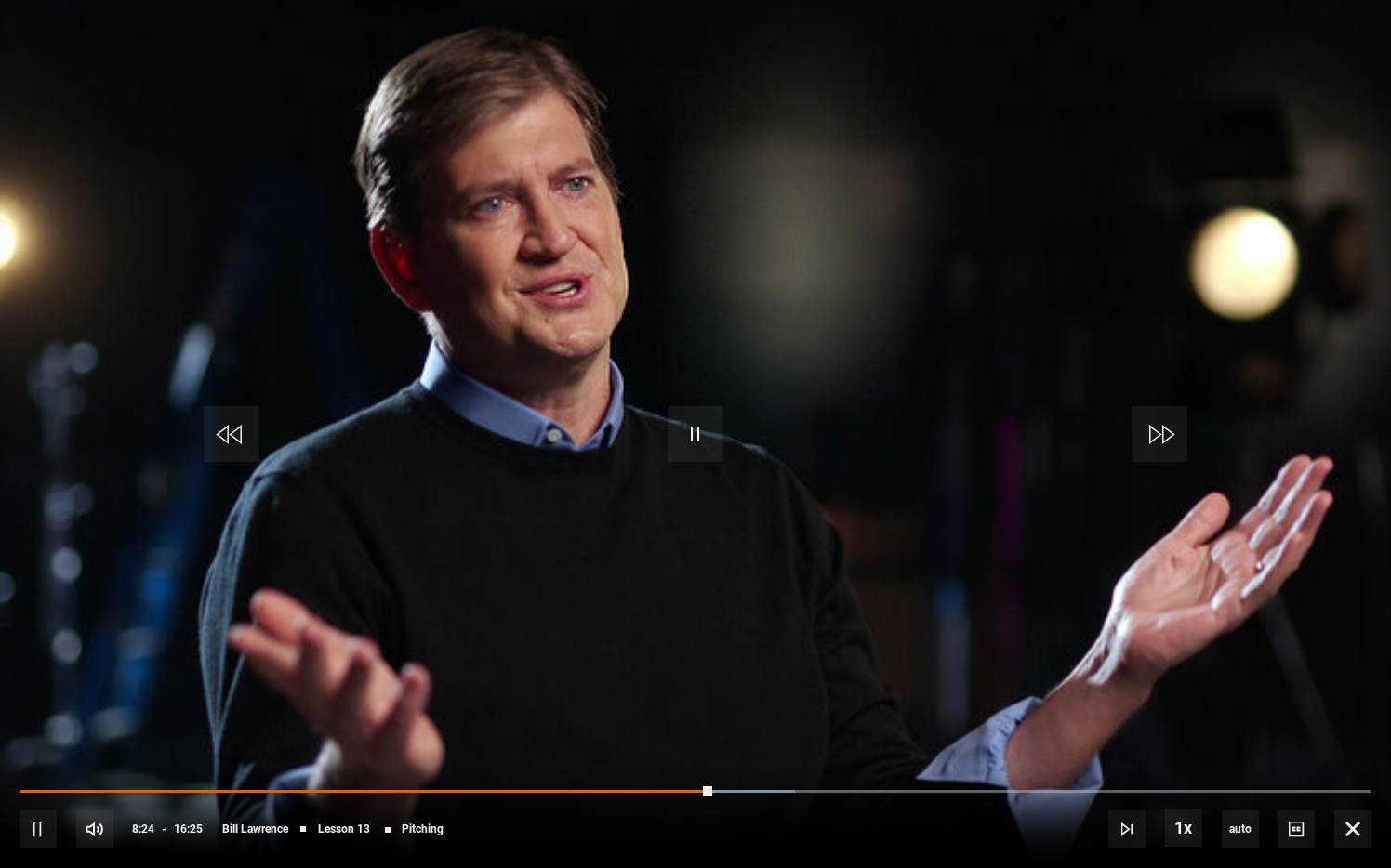 click on "10s Skip Back 10 seconds Pause 10s Skip Forward 10 seconds Loaded :  57.36% 08:13 08:24 Pause Mute Current Time  8:24 - Duration  16:25
[FIRST] [LAST]
Lesson 13
Pitching
1x Playback Rate 2x 1.5x 1x , selected 0.5x auto Quality 360p 720p 1080p 2160p Auto , selected Captions captions off , selected English  Captions" at bounding box center (696, 816) 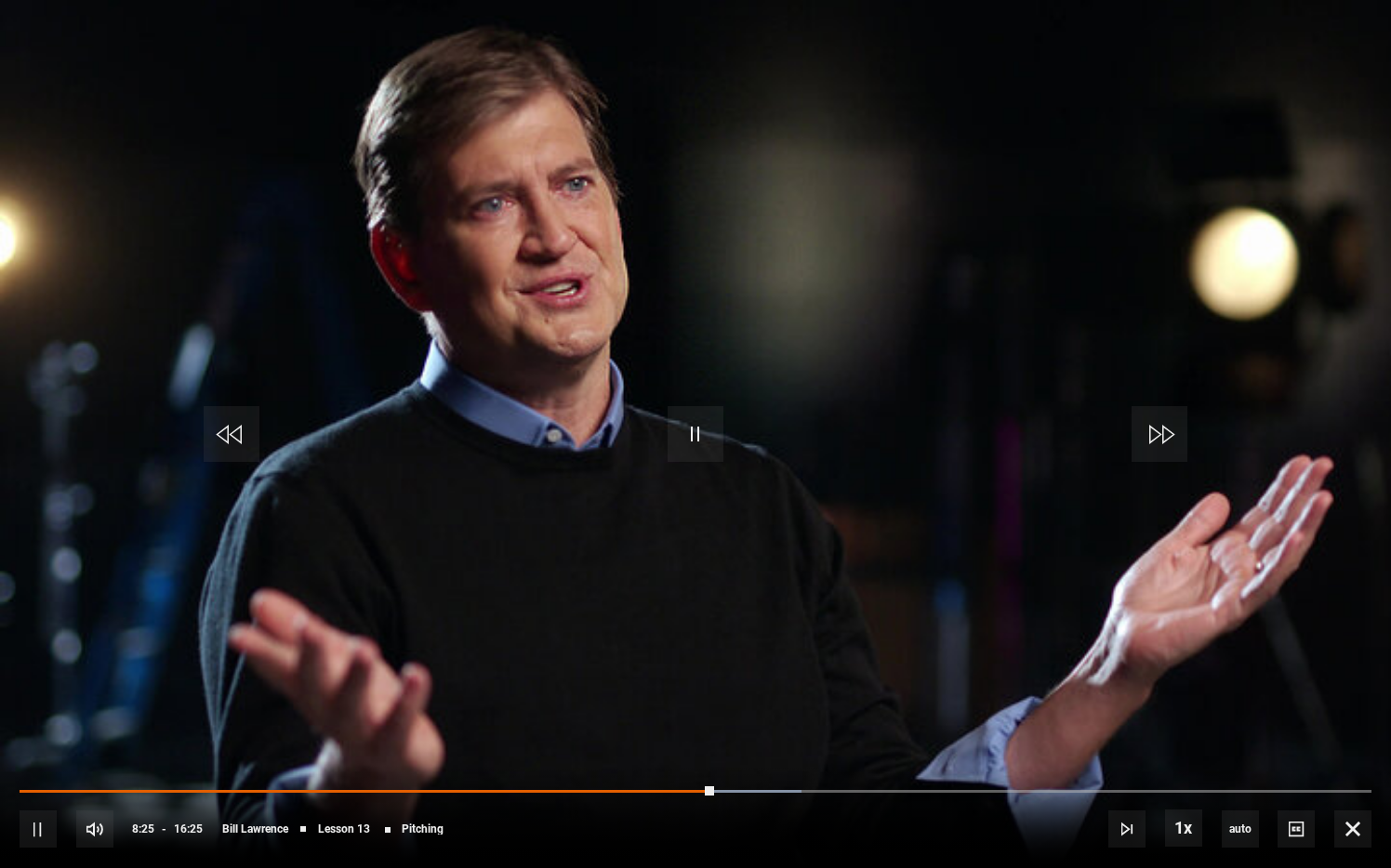 click on "10s Skip Back 10 seconds Pause 10s Skip Forward 10 seconds Loaded :  57.87% 08:17 08:25 Pause Mute Current Time  8:25 - Duration  16:25
[FIRST] [LAST]
Lesson 13
Pitching
1x Playback Rate 2x 1.5x 1x , selected 0.5x auto Quality 360p 720p 1080p 2160p Auto , selected Captions captions off , selected English  Captions" at bounding box center [696, 816] 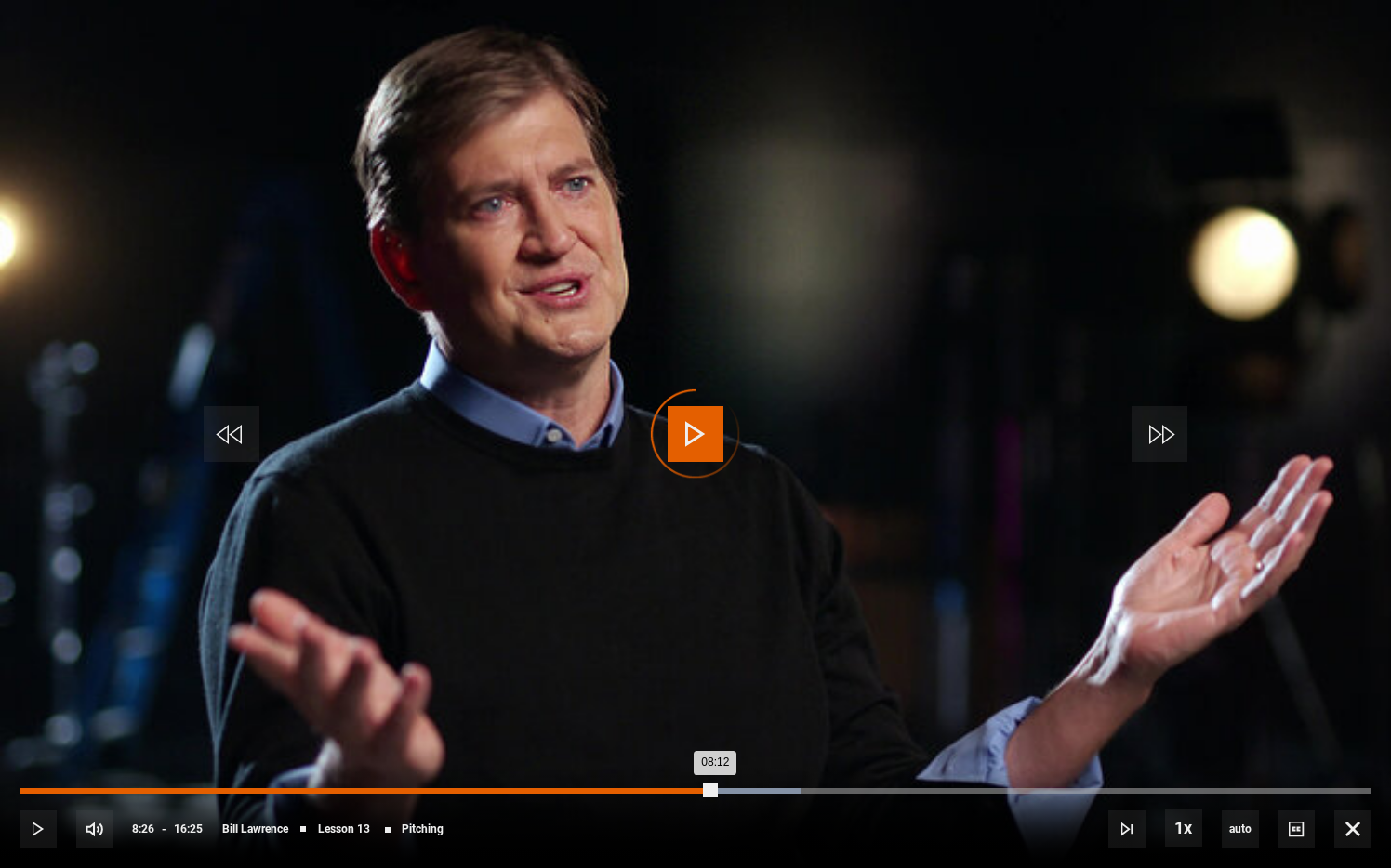 click on "Loaded :  57.87% 08:12 08:12" at bounding box center (696, 791) 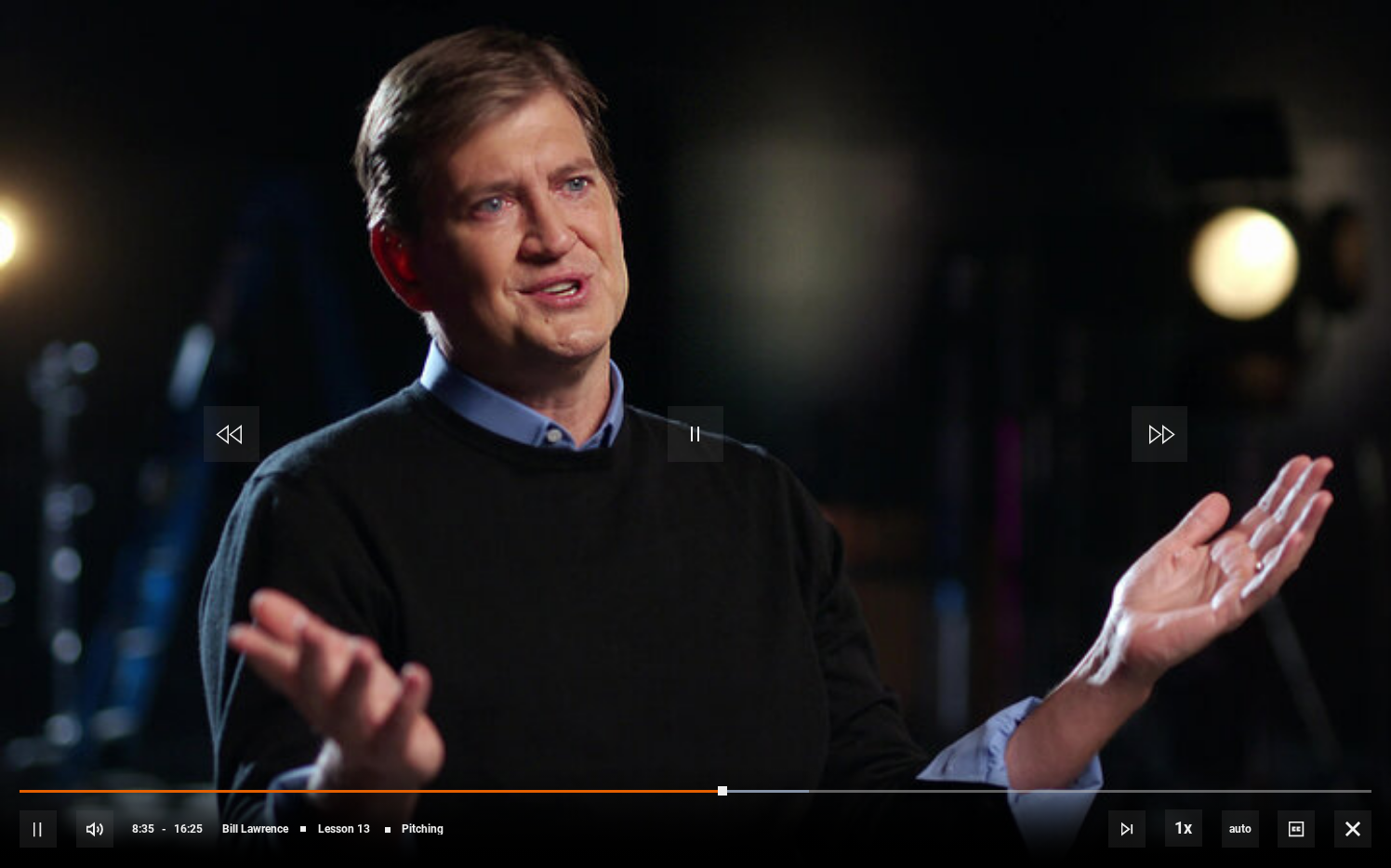 click on "10s Skip Back 10 seconds Pause 10s Skip Forward 10 seconds Loaded :  58.38% 07:53 08:35 Pause Mute Current Time  8:35 - Duration  16:25
[FIRST] [LAST]
Lesson 13
Pitching
1x Playback Rate 2x 1.5x 1x , selected 0.5x auto Quality 360p 720p 1080p 2160p Auto , selected Captions captions off , selected English  Captions" at bounding box center (696, 816) 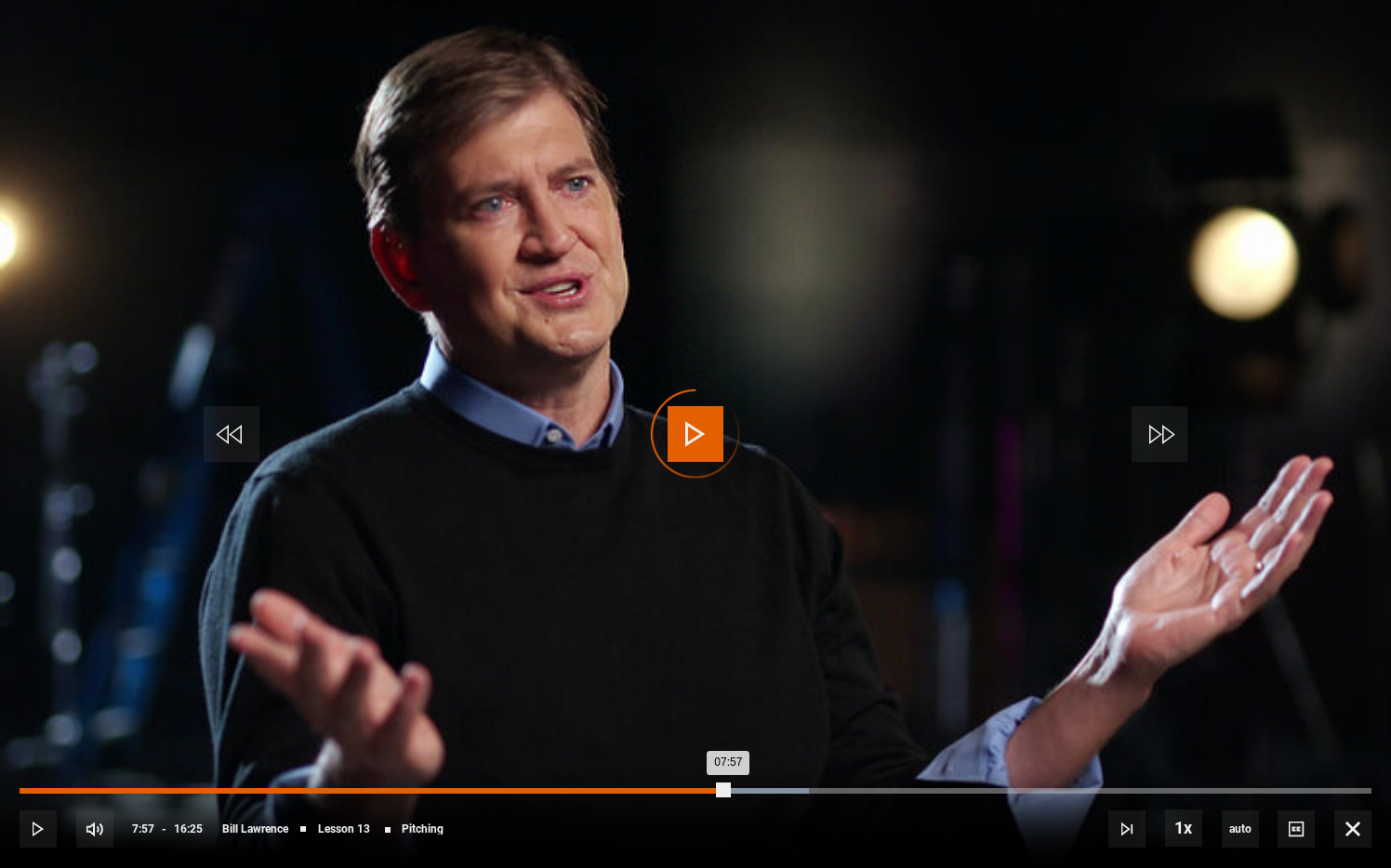 click on "Loaded :  58.38% 07:56 07:57" at bounding box center (696, 791) 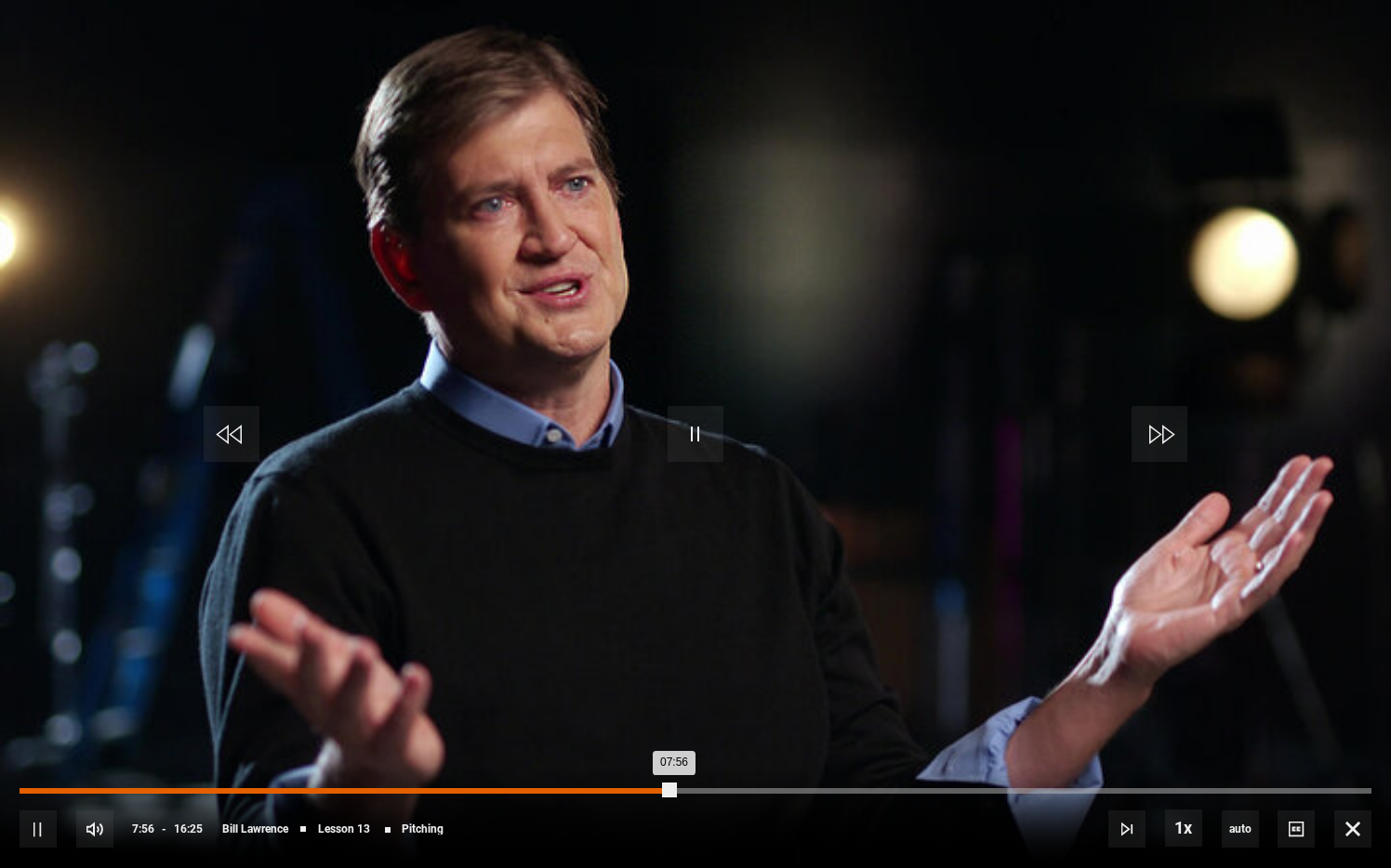 click on "Loaded :  0.00% 07:24 07:56" at bounding box center [696, 791] 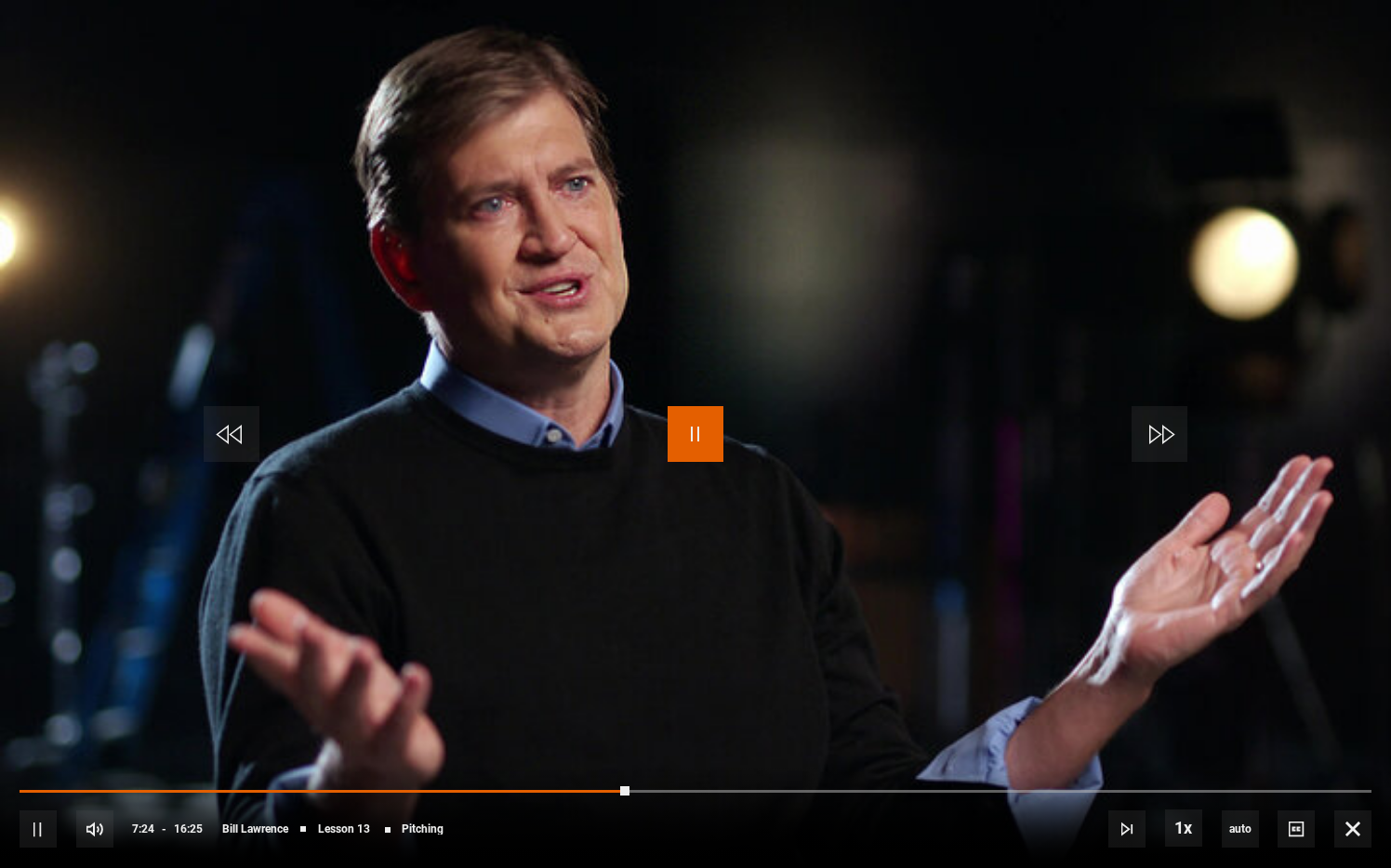 click at bounding box center (696, 434) 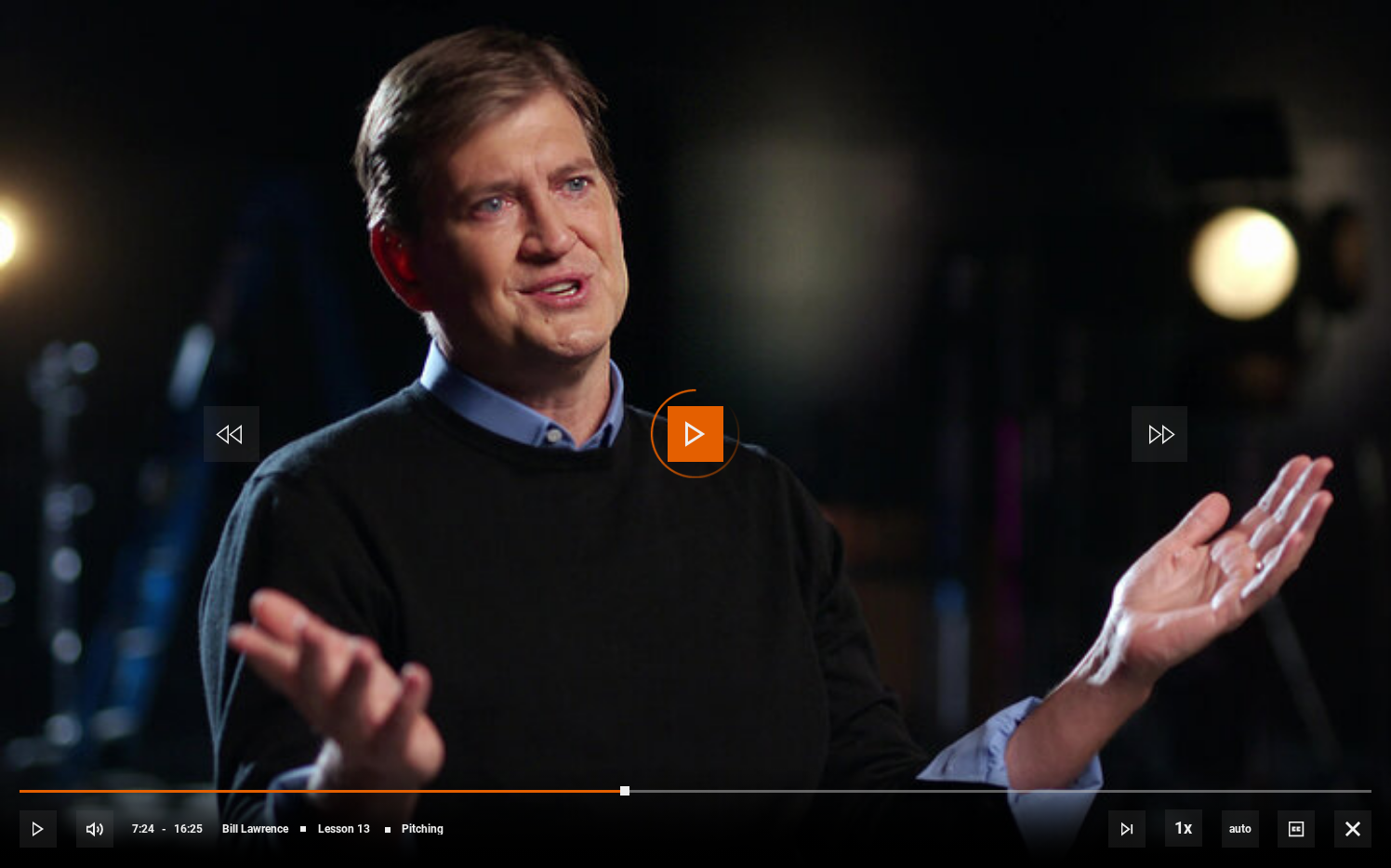 click on "Video Player is loading." at bounding box center [696, 434] 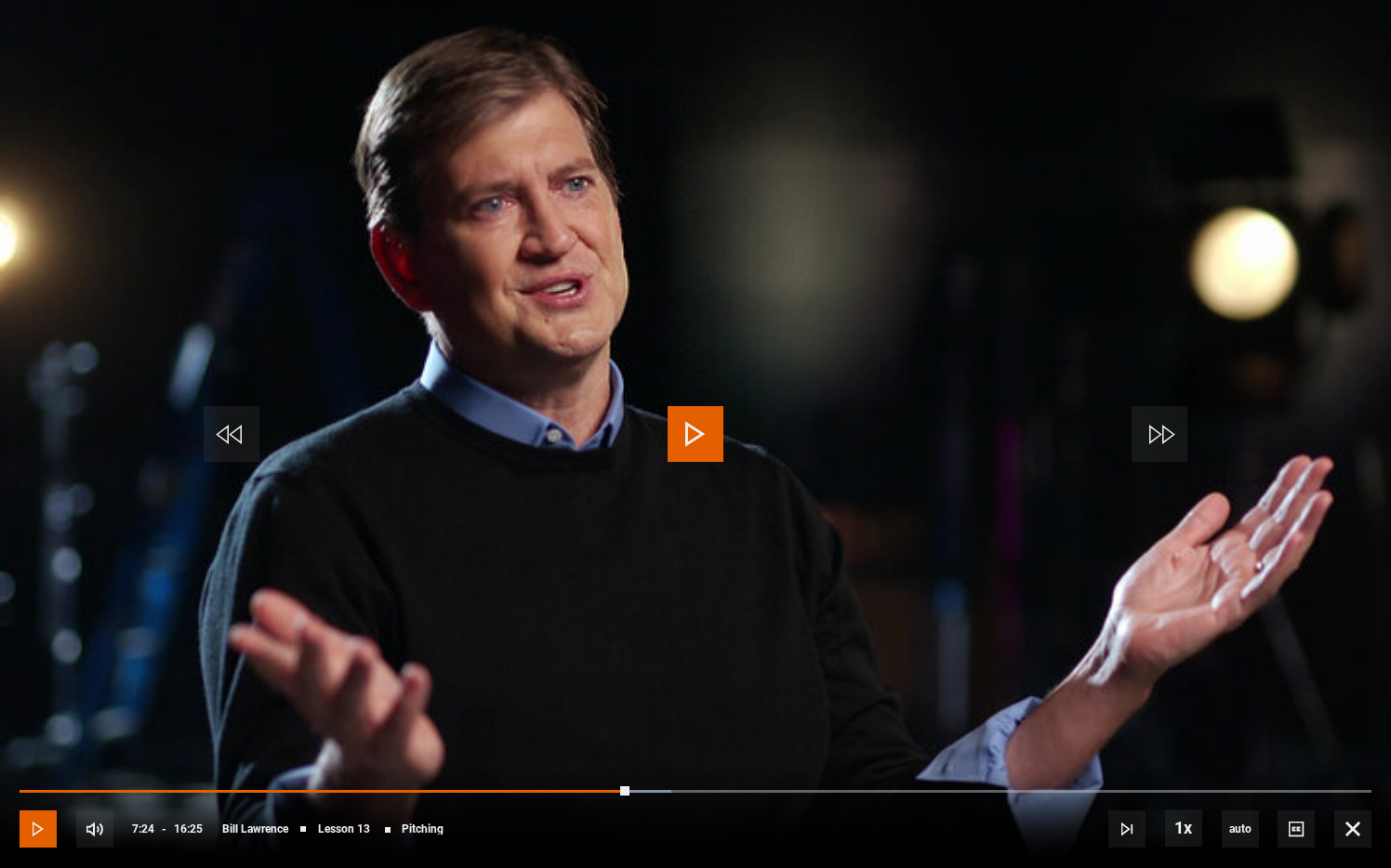 click at bounding box center [38, 829] 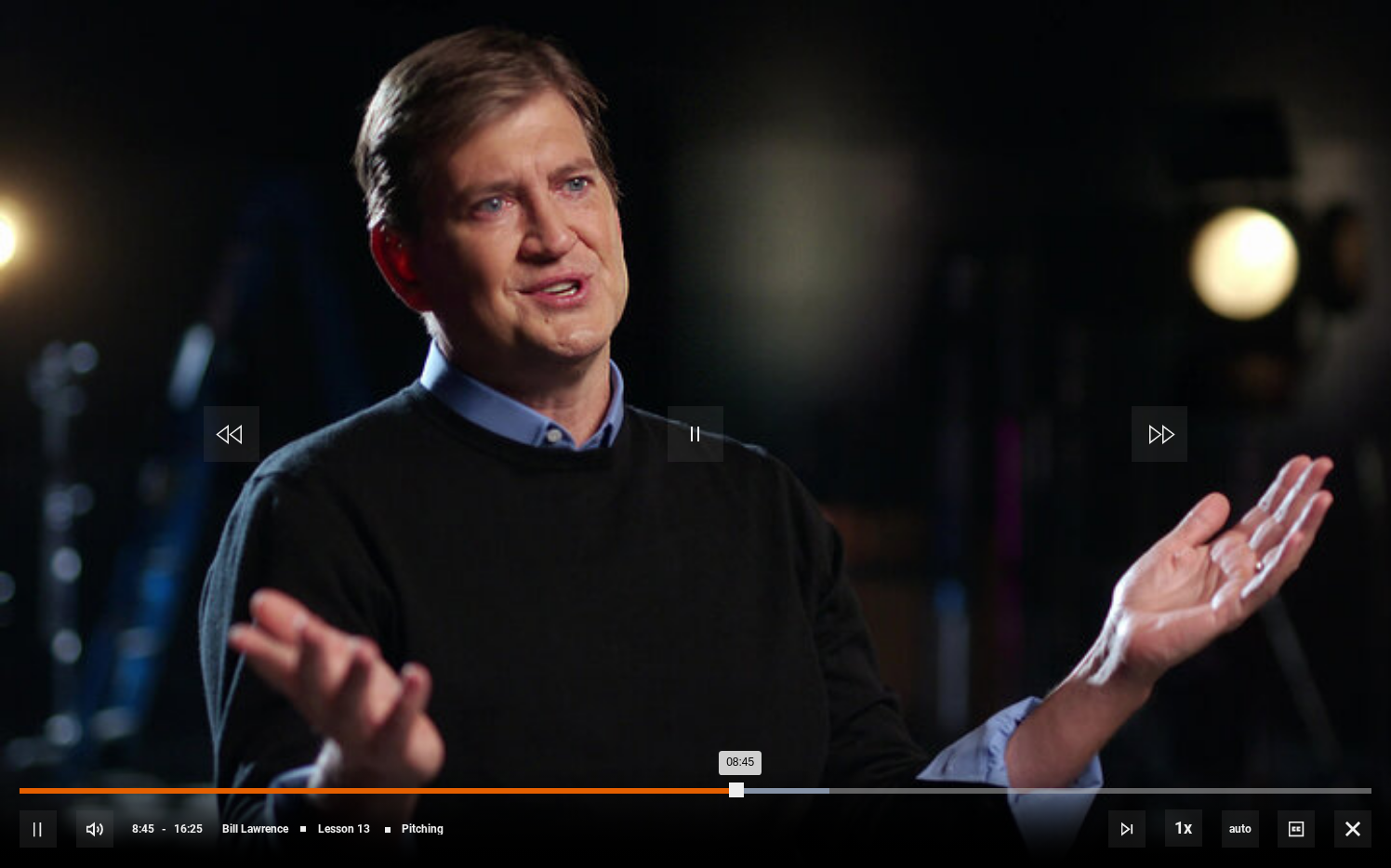 click on "08:45" at bounding box center [380, 791] 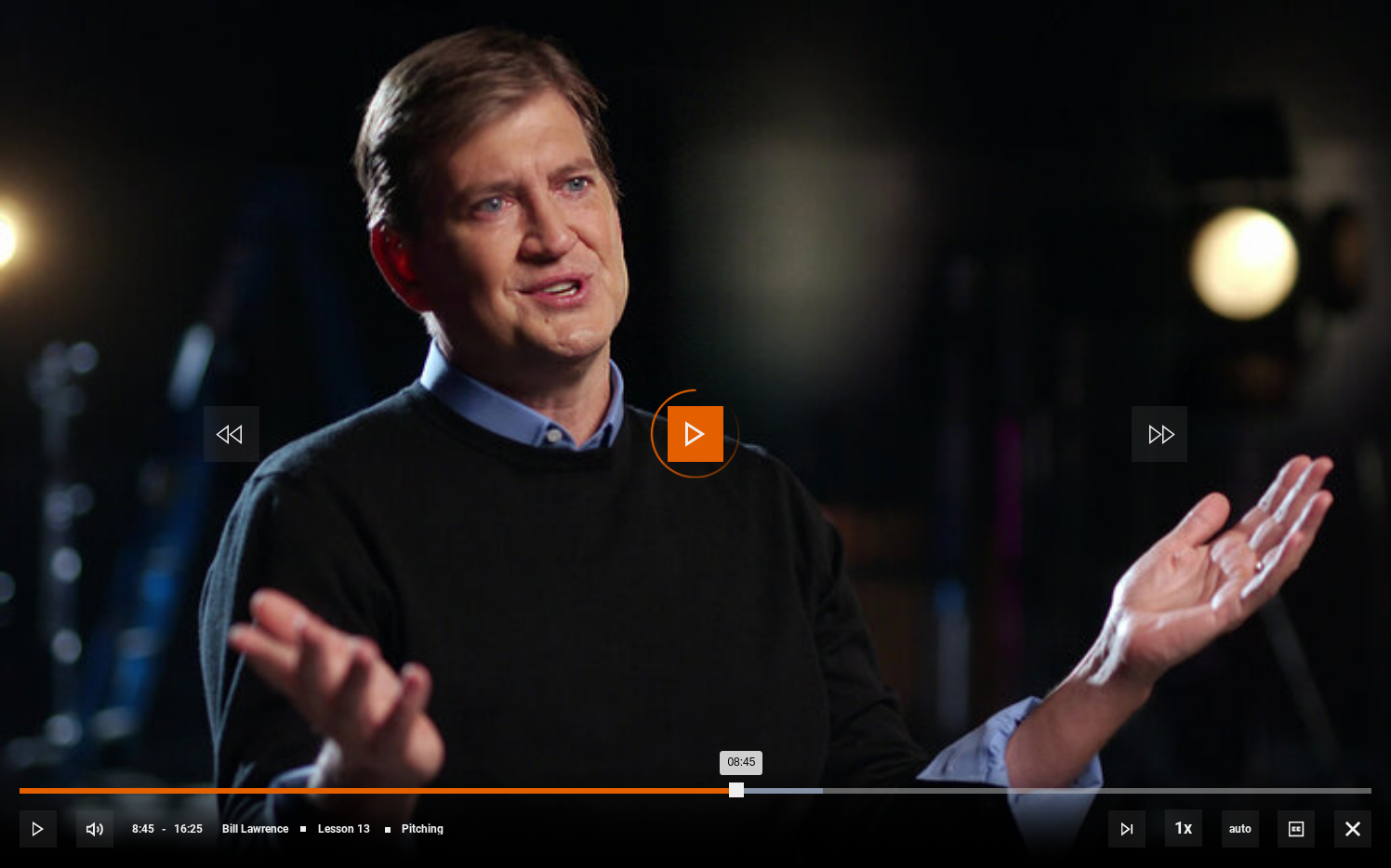 click on "08:15" at bounding box center [701, 791] 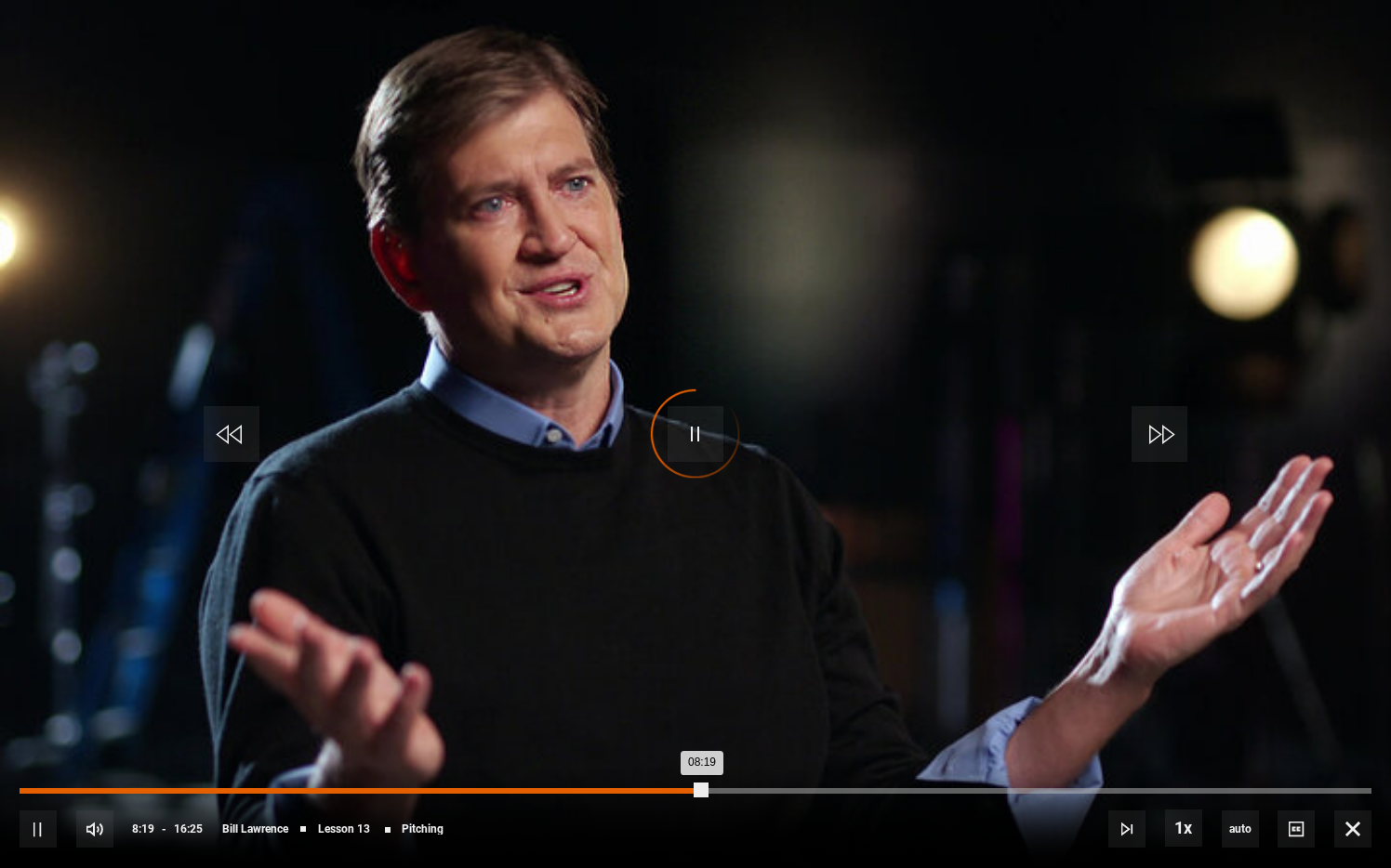 click on "08:19" at bounding box center (363, 791) 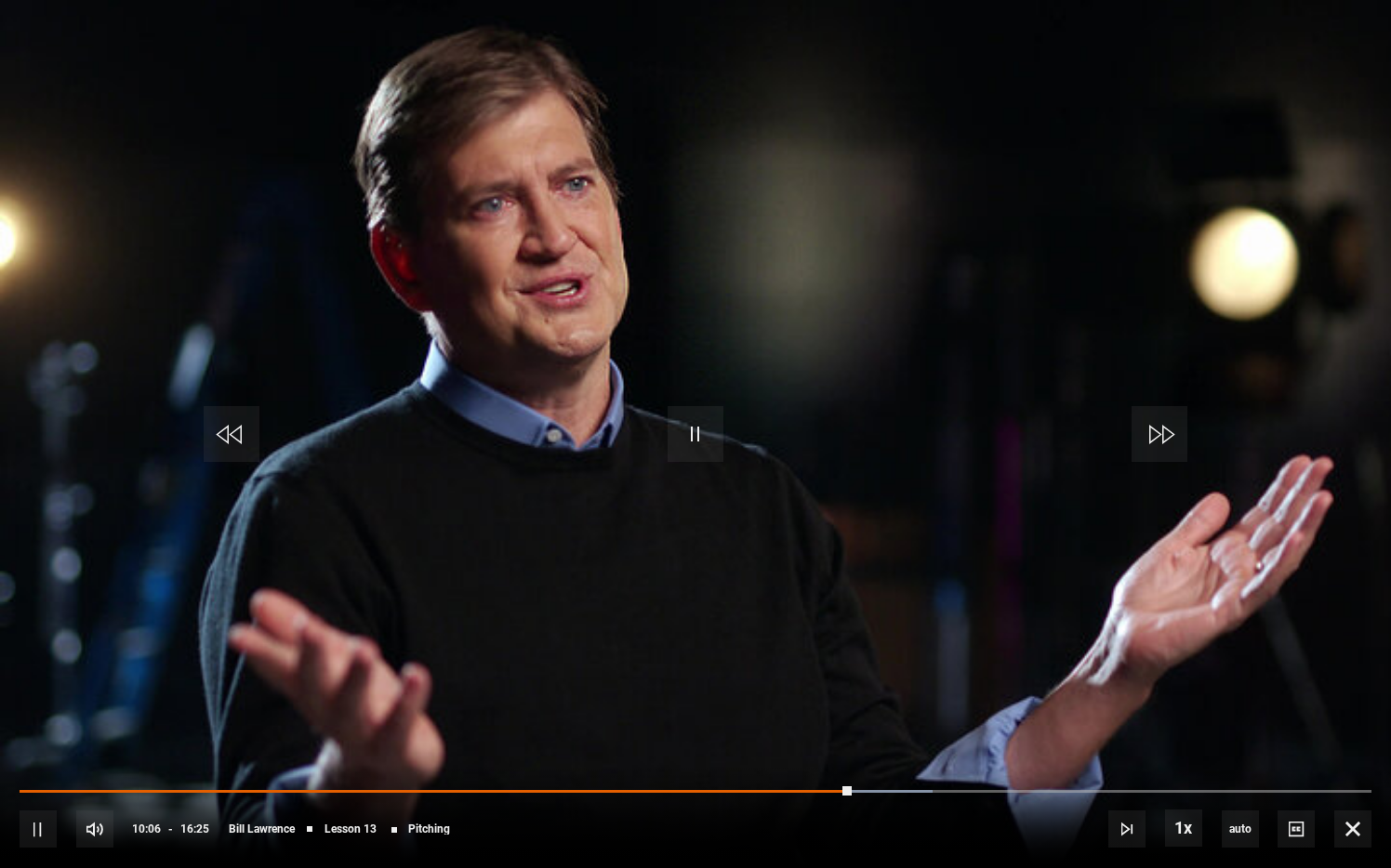 click on "10s Skip Back 10 seconds Pause 10s Skip Forward 10 seconds Loaded :  67.51% 09:54 10:06 Pause Mute Current Time  10:06 - Duration  16:25
[FIRST] [LAST]
Lesson 13
Pitching
1x Playback Rate 2x 1.5x 1x , selected 0.5x auto Quality 360p 720p 1080p 2160p Auto , selected Captions captions off , selected English  Captions" at bounding box center (696, 816) 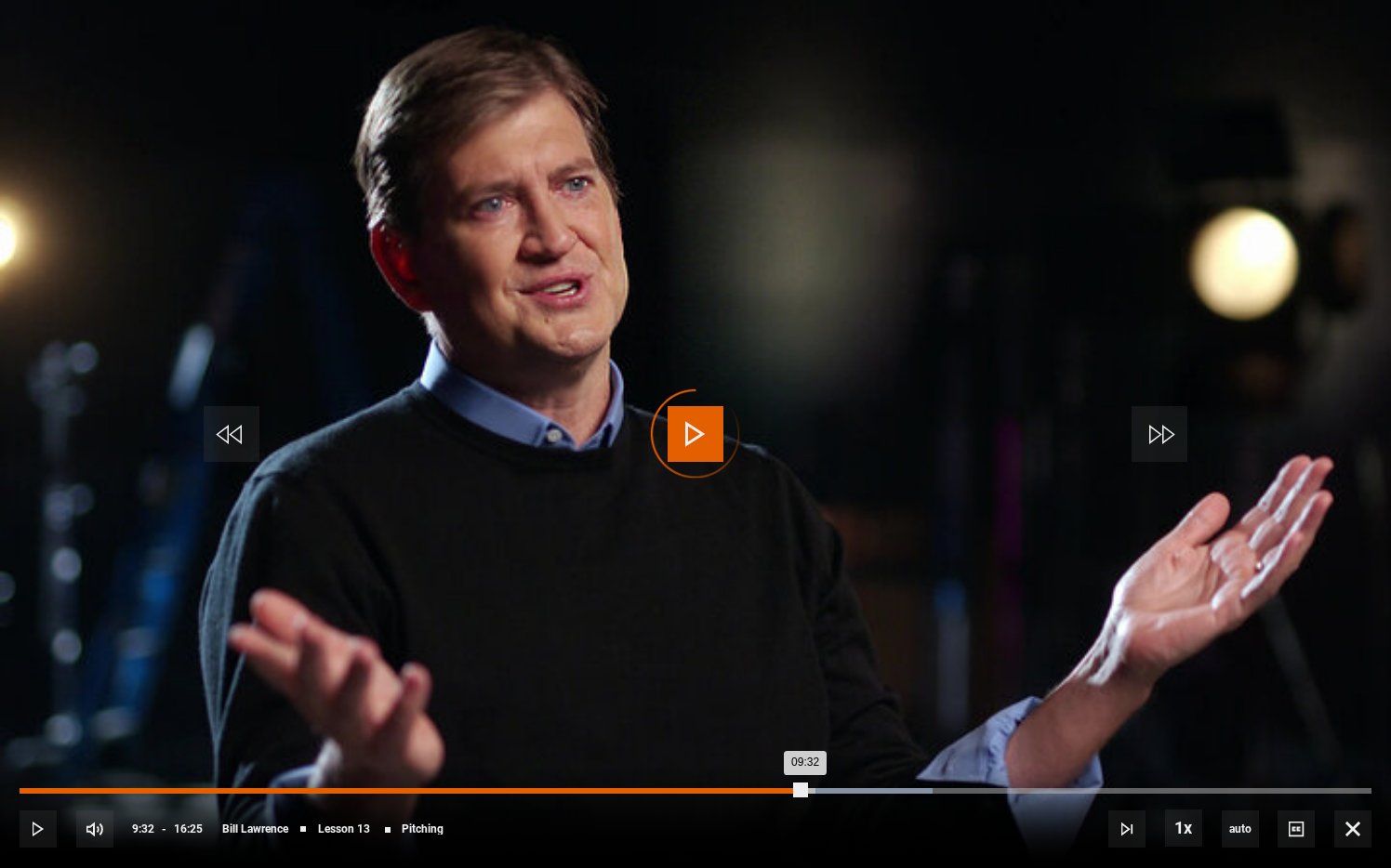 click on "Loaded :  67.51% 09:32 09:32" at bounding box center [696, 791] 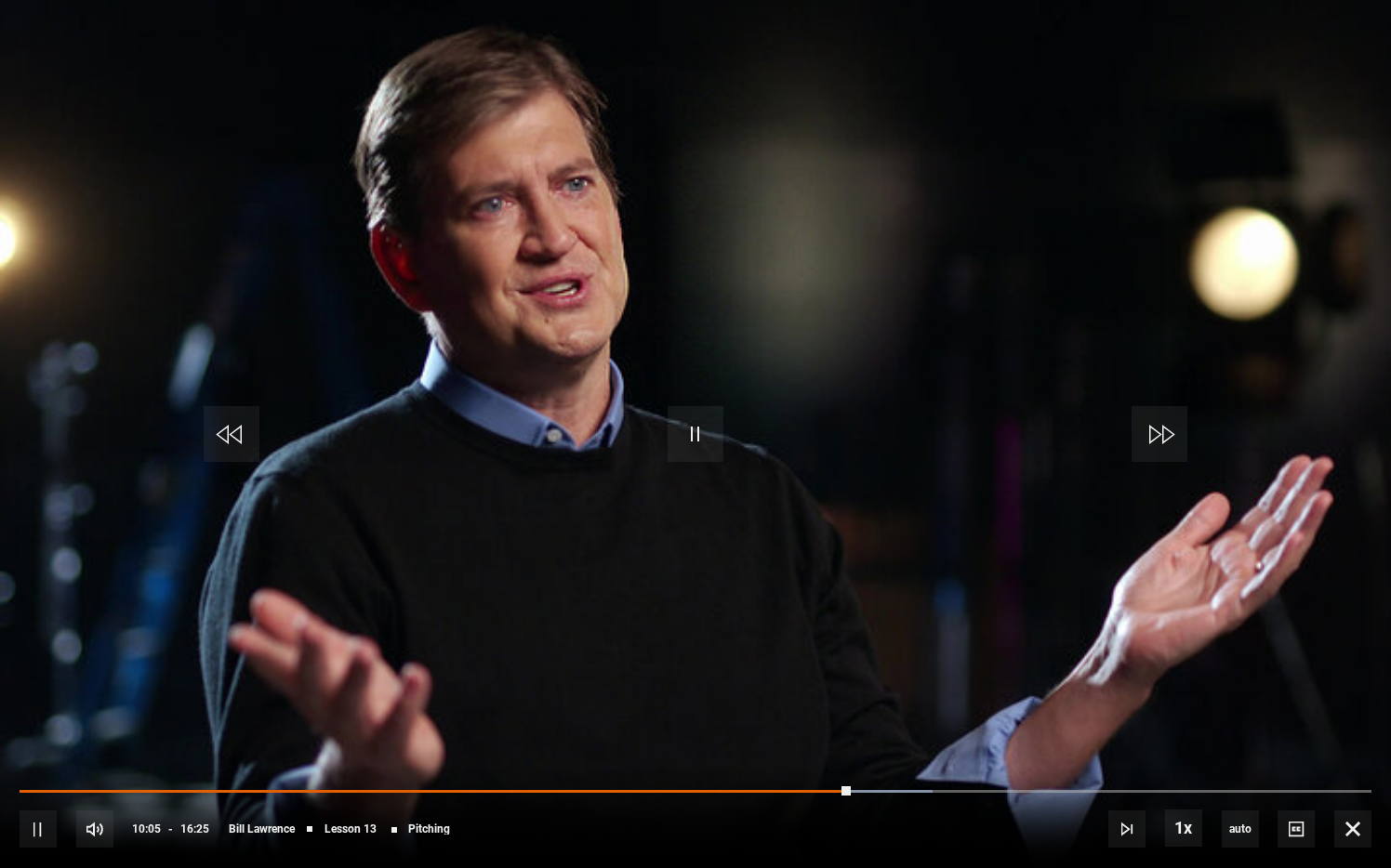 click on "10s Skip Back 10 seconds Pause 10s Skip Forward 10 seconds Loaded :  67.51% 09:22 10:05 Pause Mute Current Time  10:05 - Duration  16:25
[FIRST] [LAST]
Lesson 13
Pitching
1x Playback Rate 2x 1.5x 1x , selected 0.5x auto Quality 360p 720p 1080p 2160p Auto , selected Captions captions off , selected English  Captions" at bounding box center [696, 816] 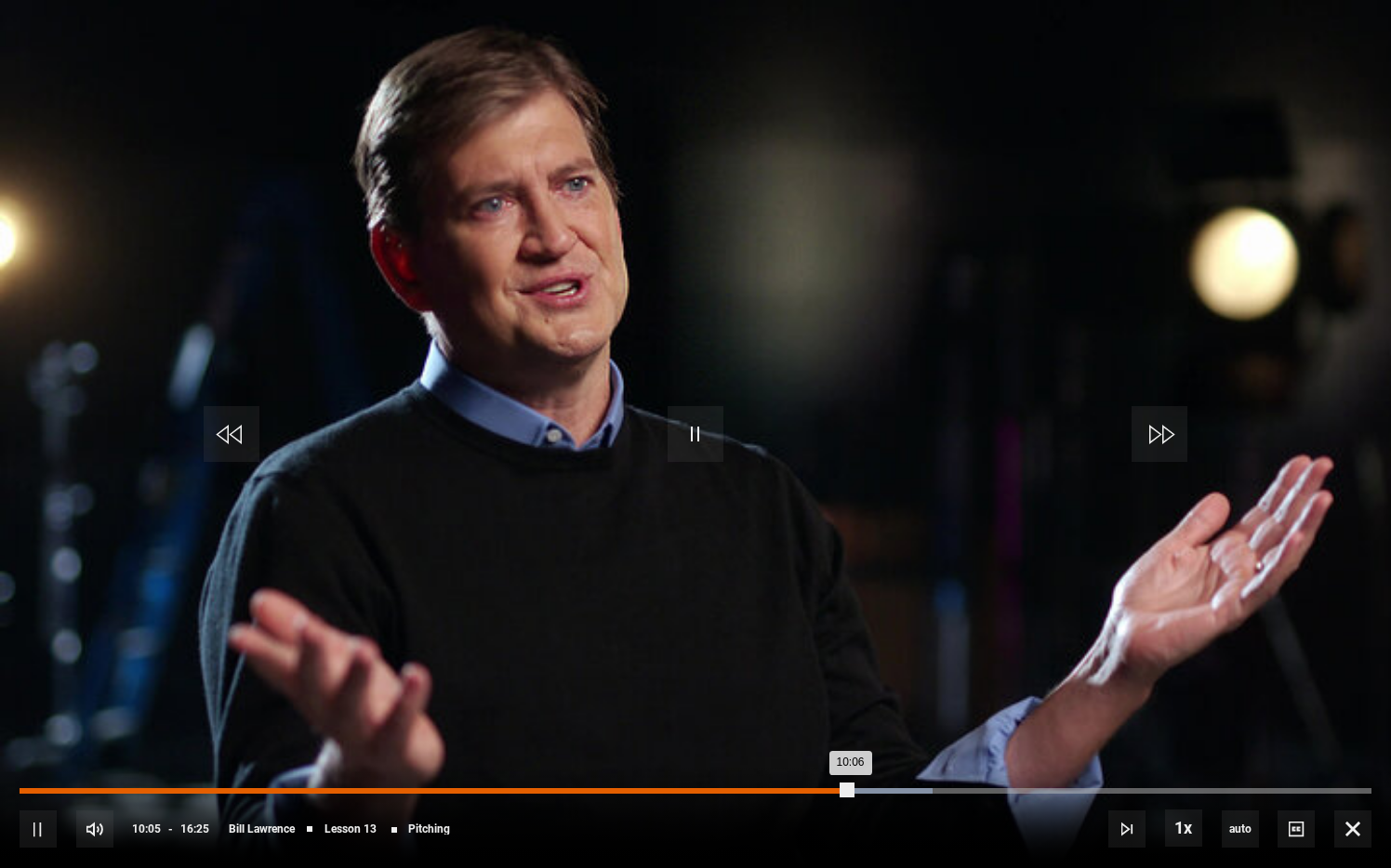 click on "09:12" at bounding box center (779, 791) 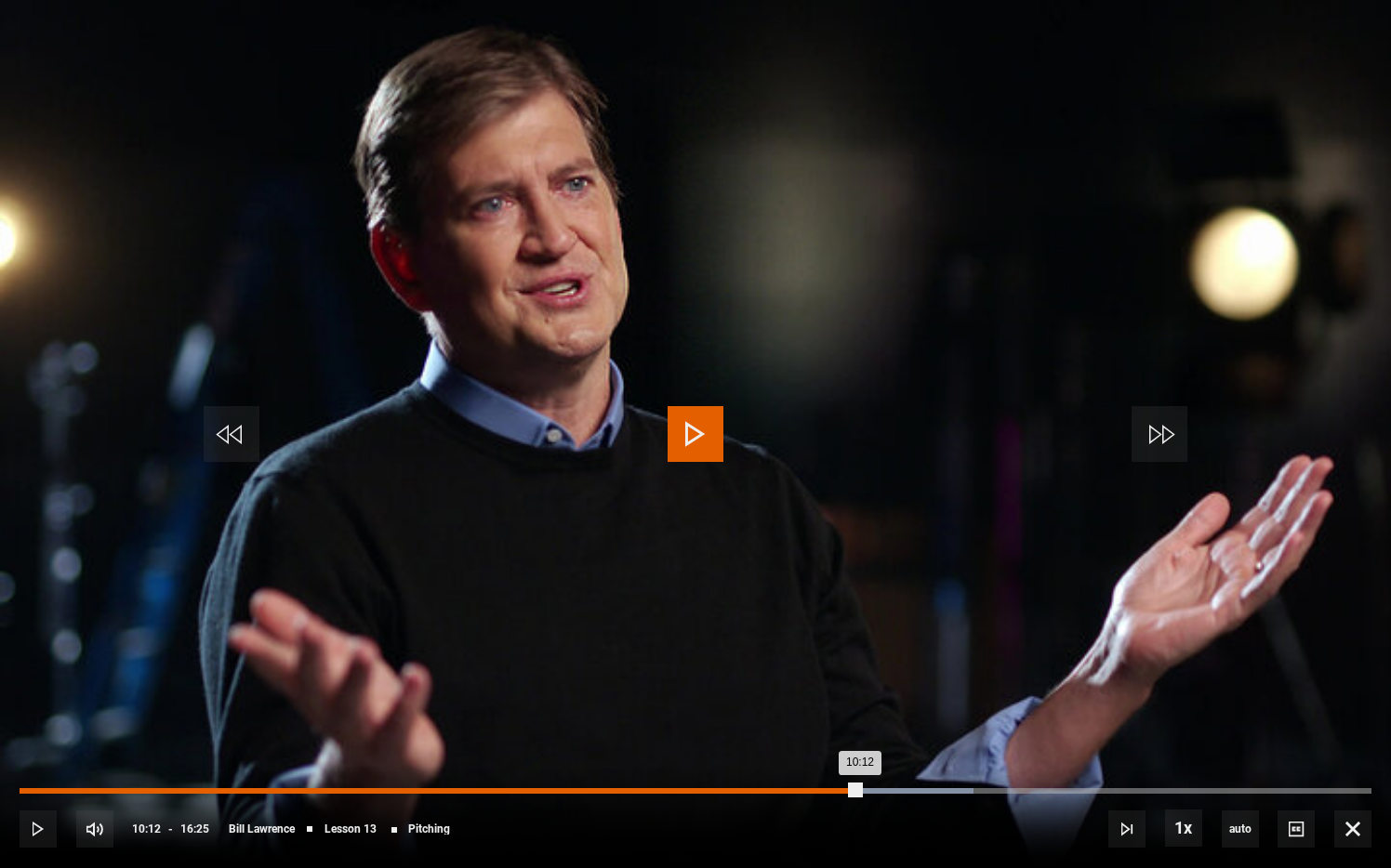 click on "Loaded :  70.56% 10:12 10:12" at bounding box center [696, 791] 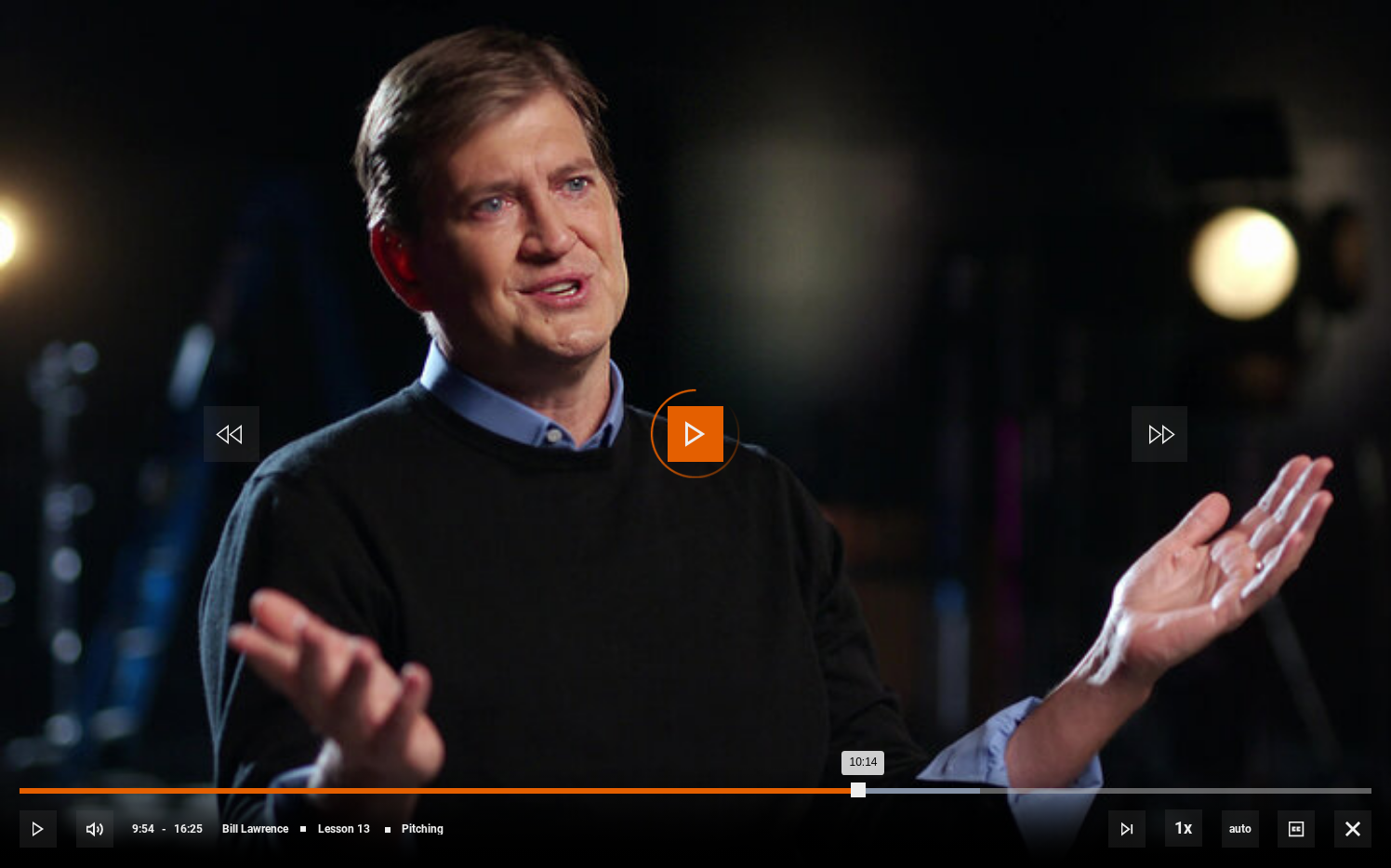 click on "09:54" at bounding box center (836, 791) 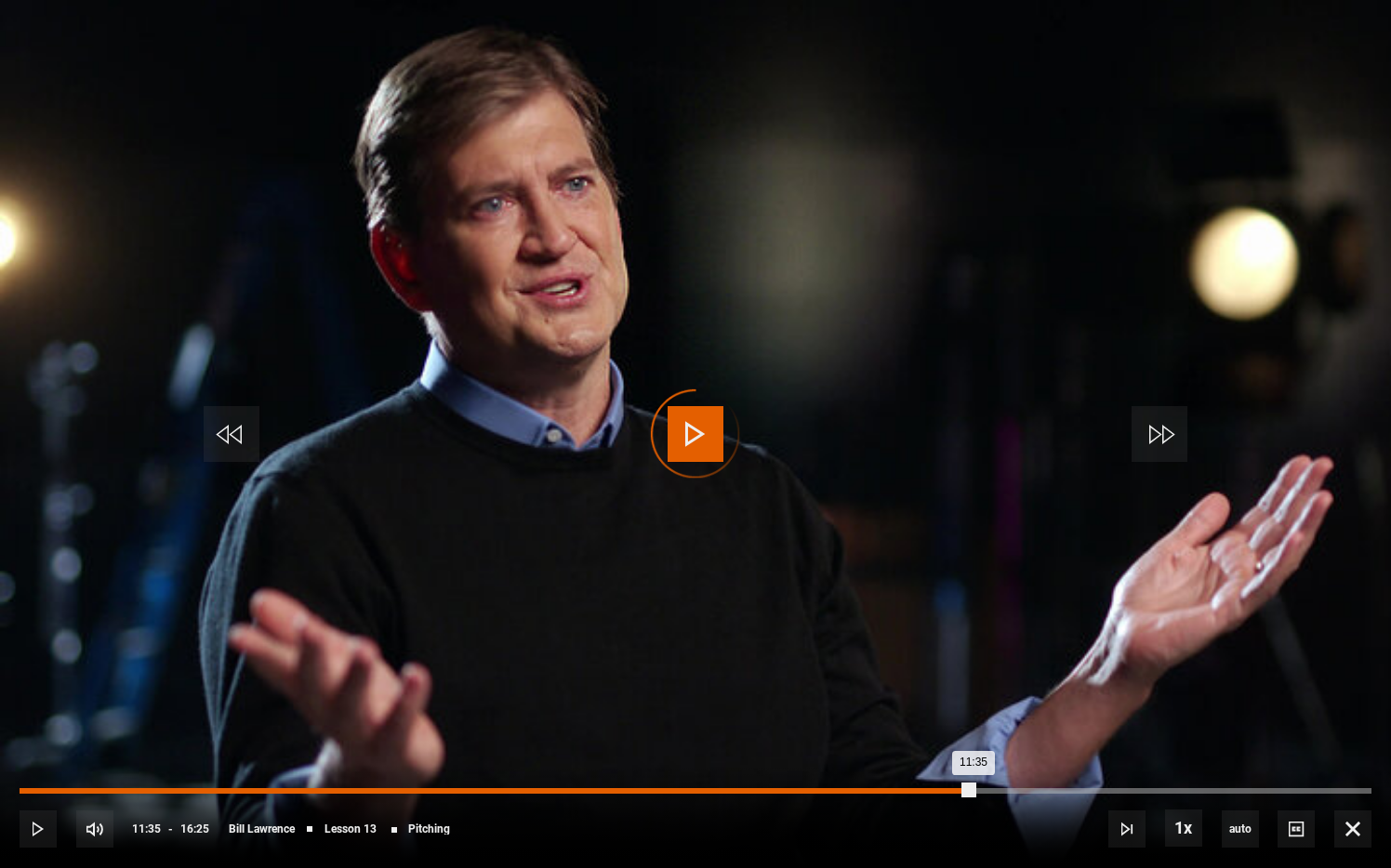 click on "Loaded :  0.00% 11:35 11:35" at bounding box center [696, 791] 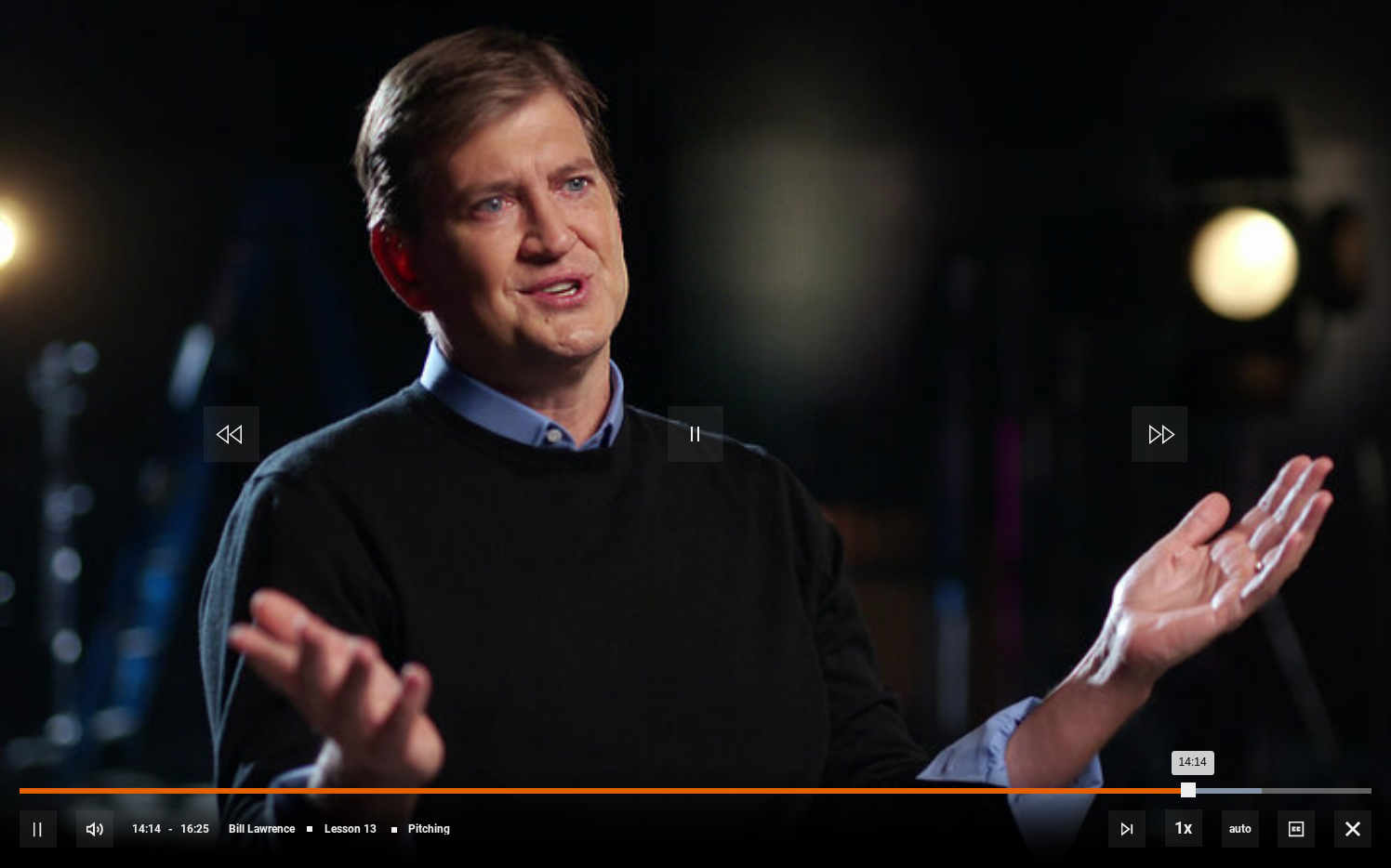 click on "Loaded :  91.88% 13:25 14:14" at bounding box center (696, 791) 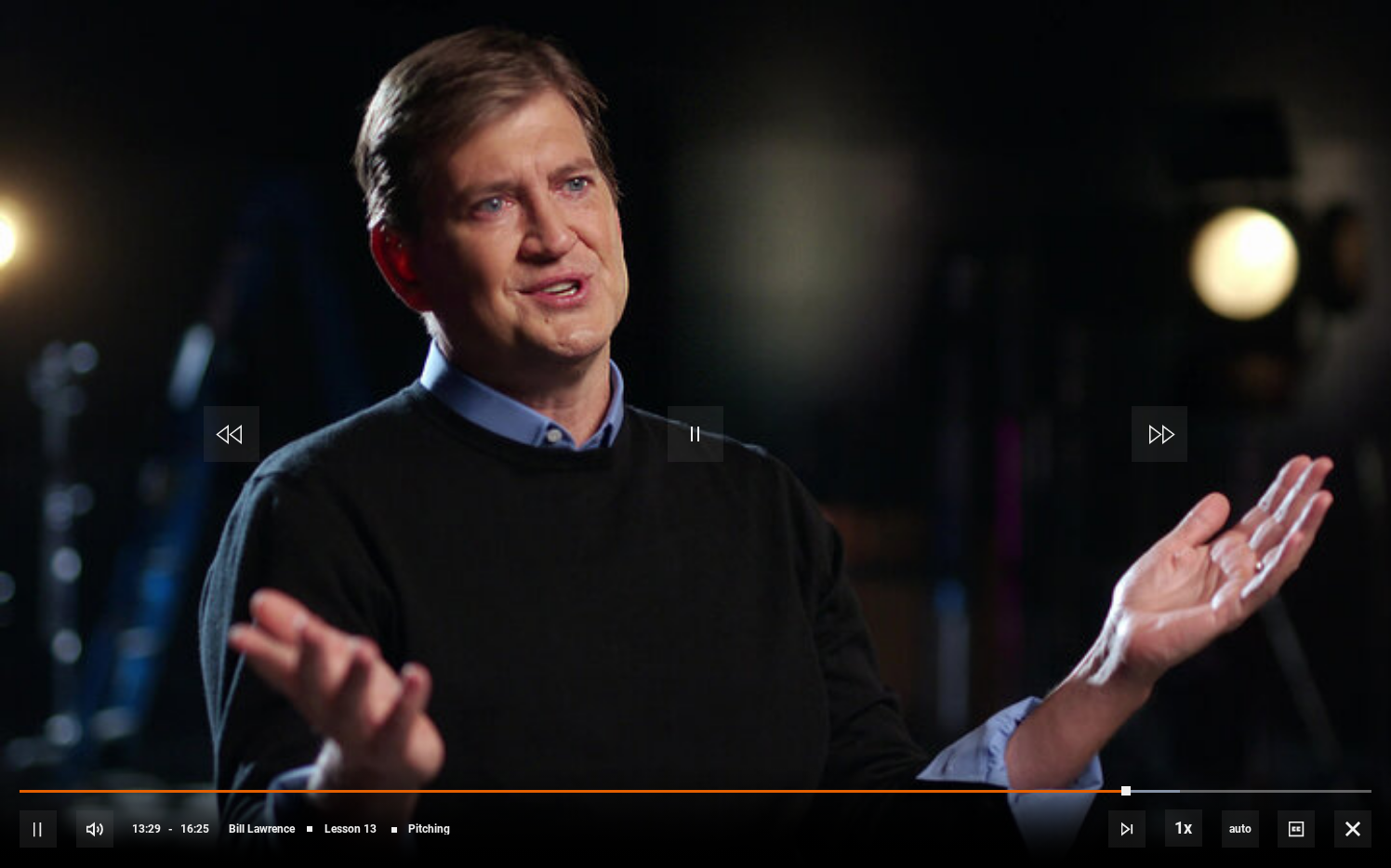 click on "10s Skip Back 10 seconds Pause 10s Skip Forward 10 seconds Loaded :  85.79% 12:35 13:29 Pause Mute Current Time  13:29 - Duration  16:25
[FIRST] [LAST]
Lesson 13
Pitching
1x Playback Rate 2x 1.5x 1x , selected 0.5x auto Quality 360p 720p 1080p 2160p Auto , selected Captions captions off , selected English  Captions" at bounding box center (696, 816) 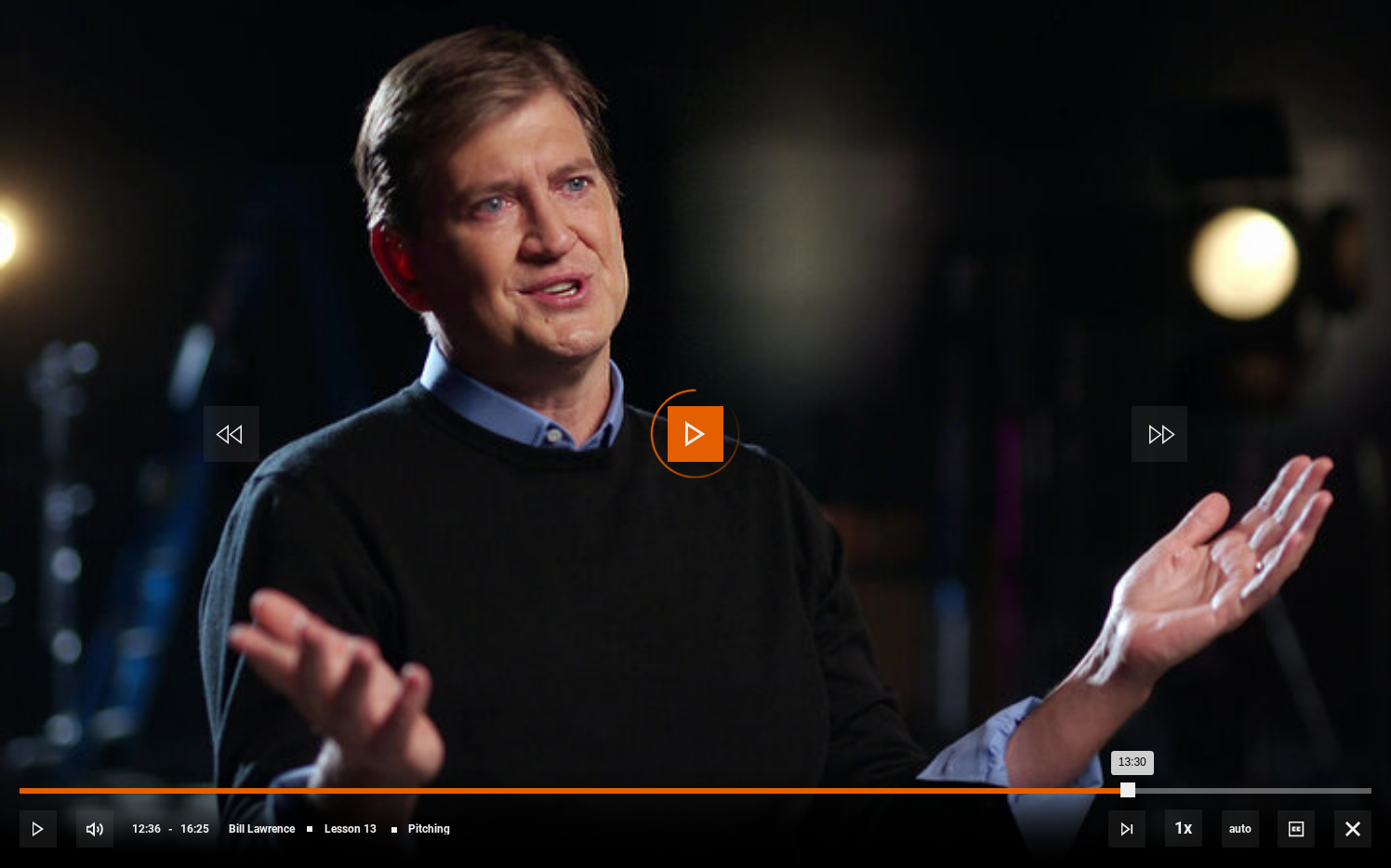 click on "12:36" at bounding box center [1059, 791] 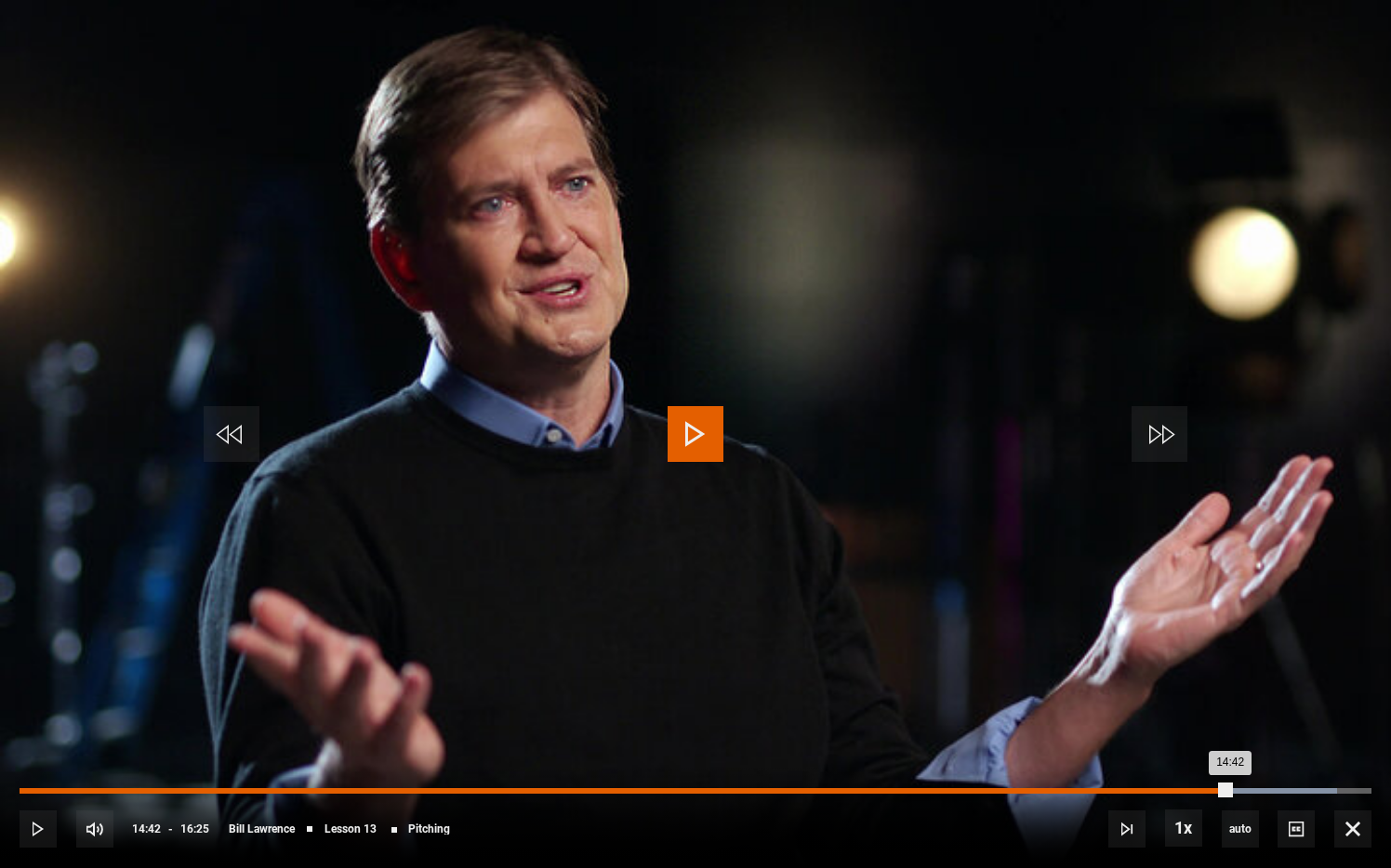 click on "Loaded :  97.46% 14:42 14:42" at bounding box center [696, 791] 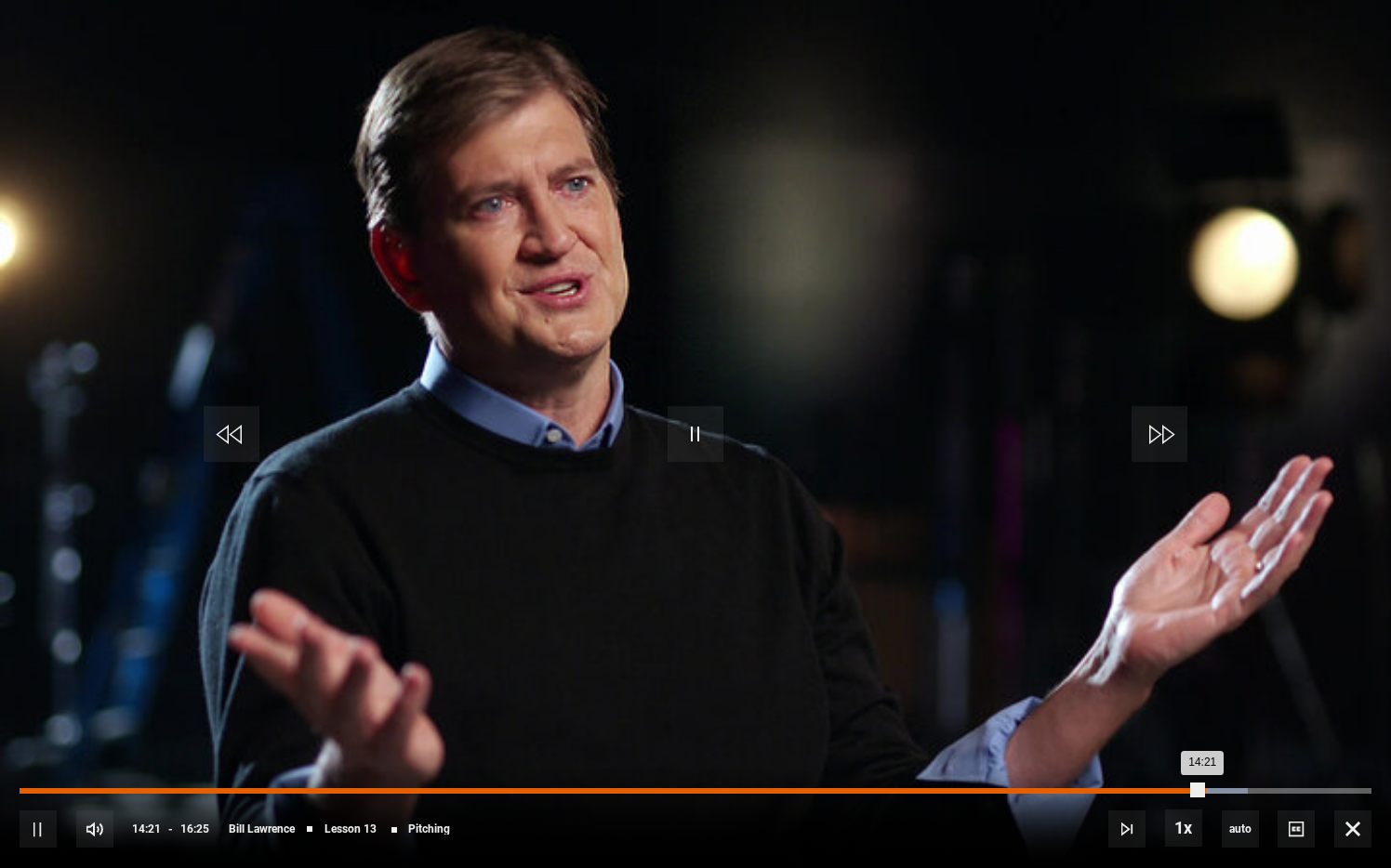click on "Loaded :  90.86% 14:21 14:21" at bounding box center [696, 791] 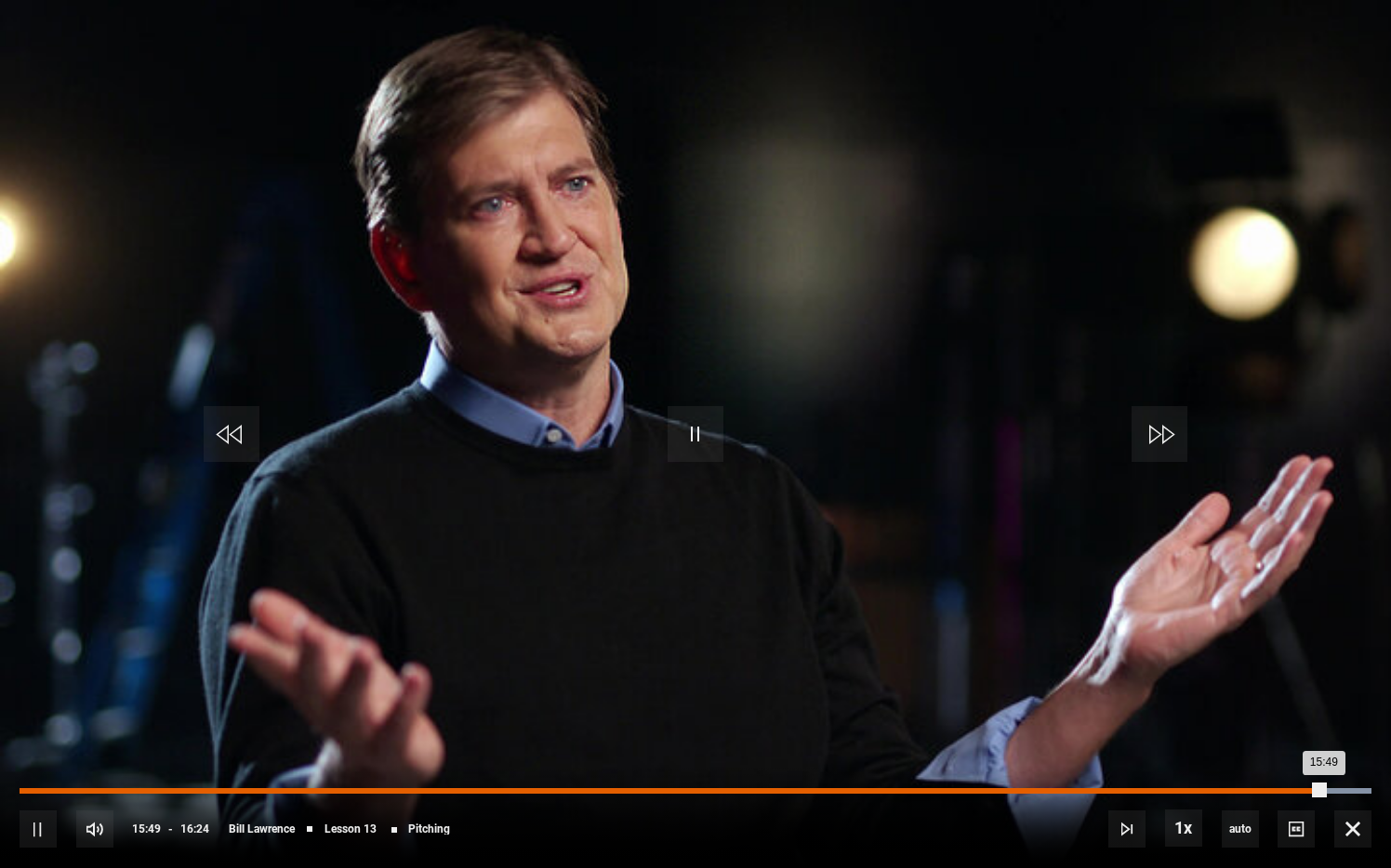 click on "Loaded :  100.00% 13:59 15:49" at bounding box center (696, 791) 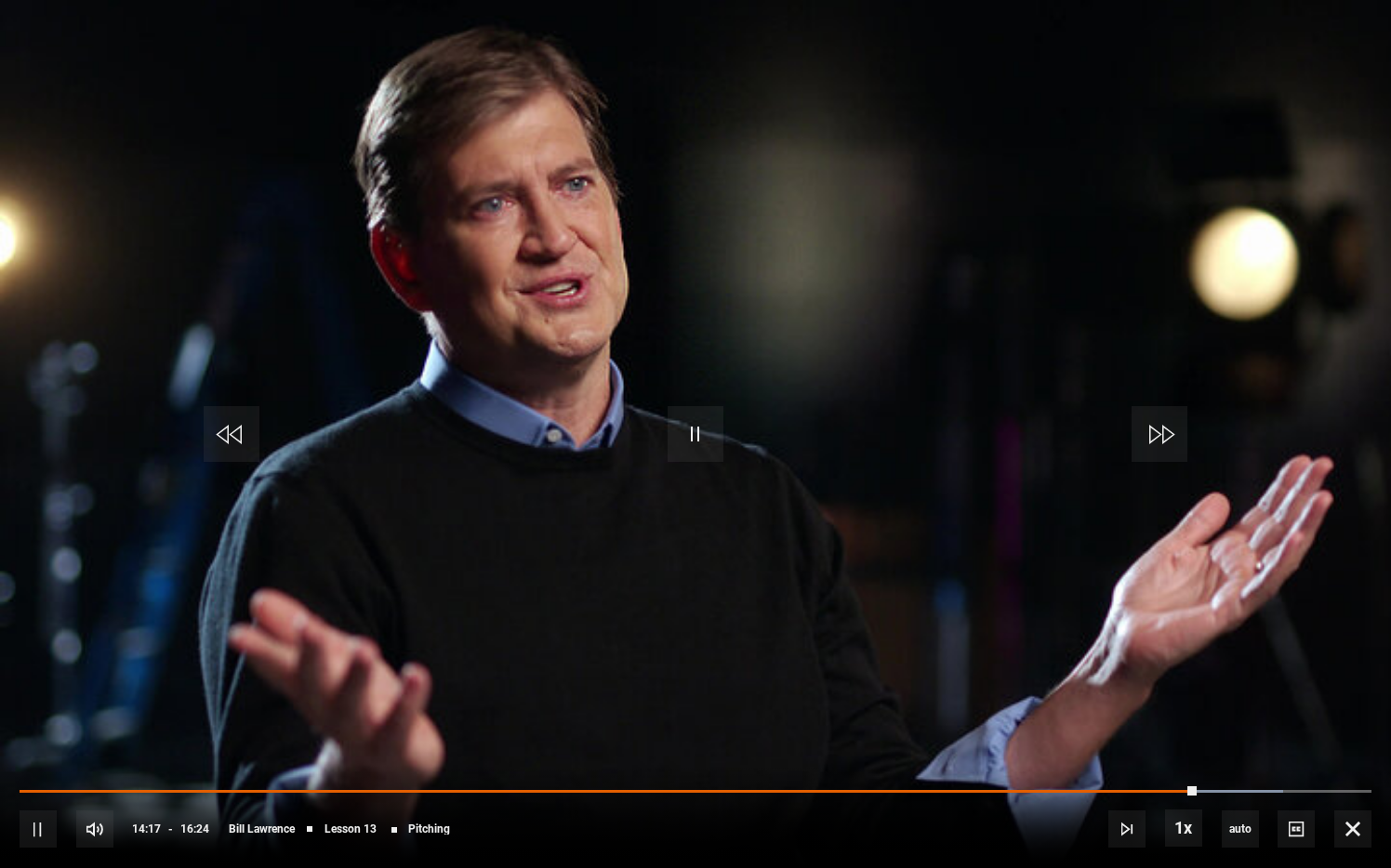 click on "10s Skip Back 10 seconds Pause 10s Skip Forward 10 seconds Loaded :  93.47% 14:29 14:17 Pause Mute Current Time  14:17 - Duration  16:24
[FIRST] [LAST]
Lesson 13
Pitching
1x Playback Rate 2x 1.5x 1x , selected 0.5x auto Quality 360p 720p 1080p 2160p Auto , selected Captions captions off , selected English  Captions" at bounding box center [696, 816] 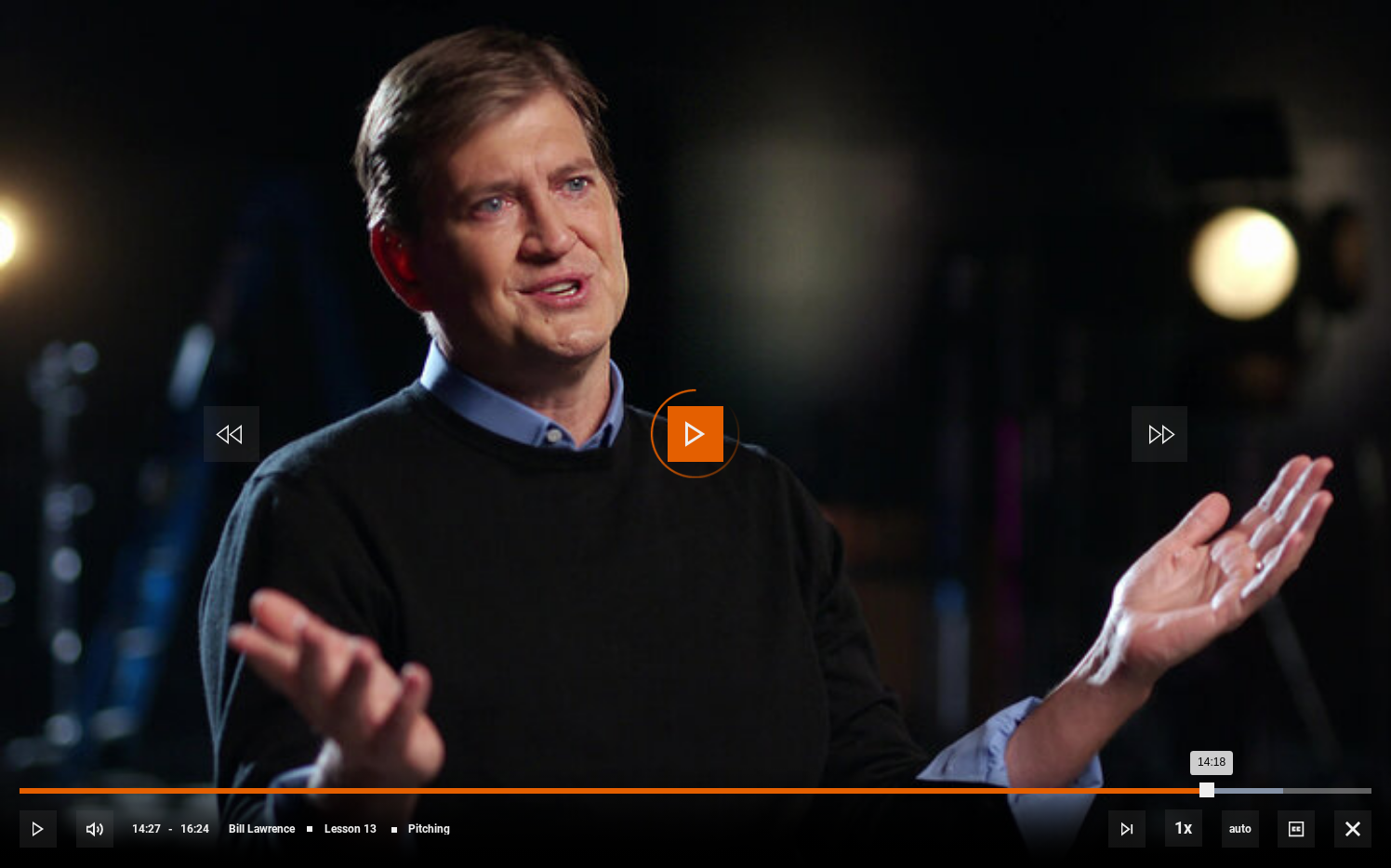 click on "Loaded :  93.47% 14:27 14:18" at bounding box center [696, 791] 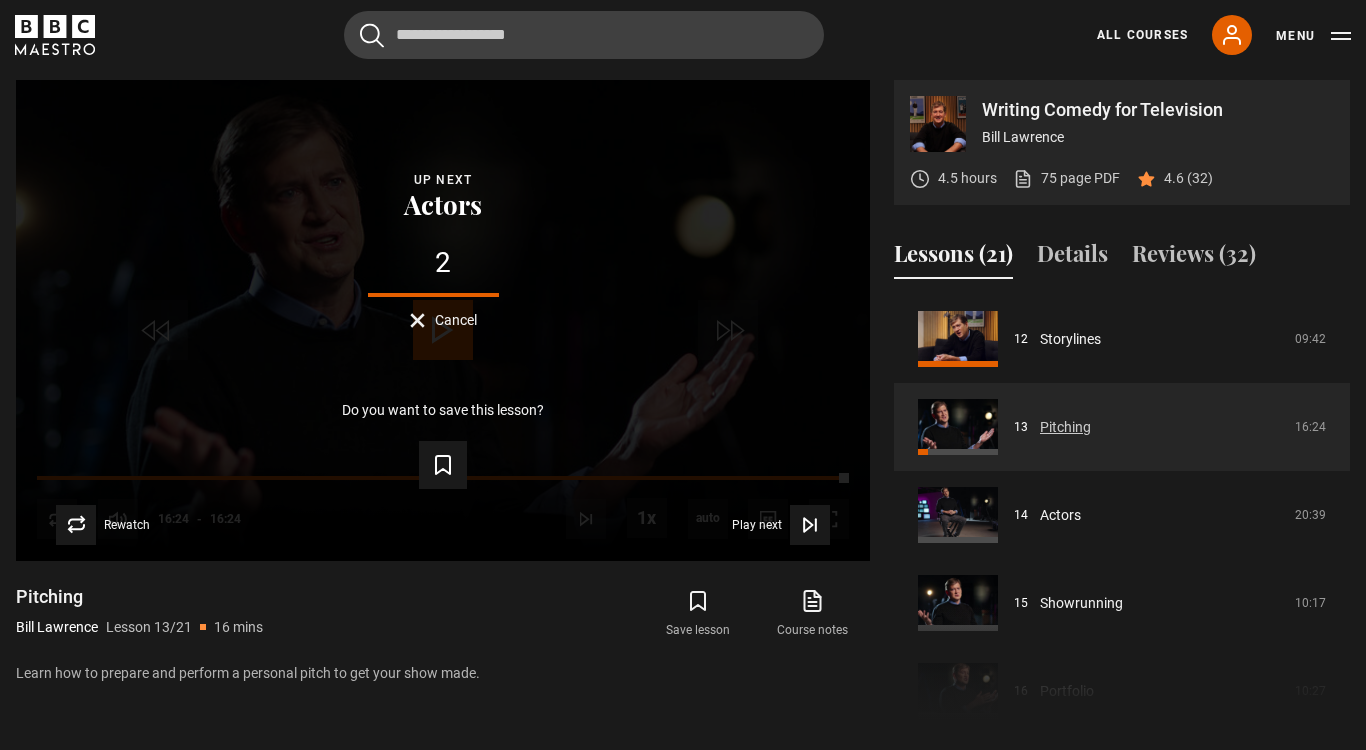 click on "Pitching" at bounding box center (1065, 427) 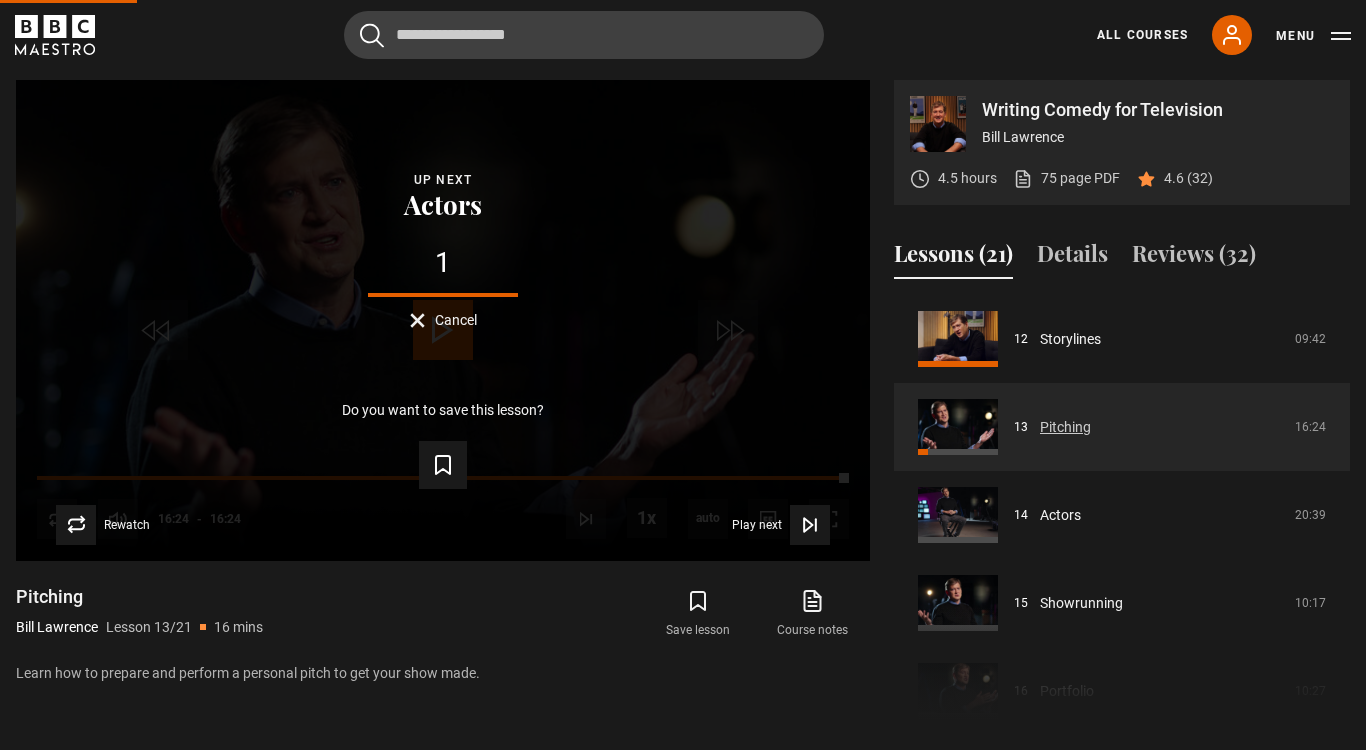 click on "Pitching" at bounding box center [1065, 427] 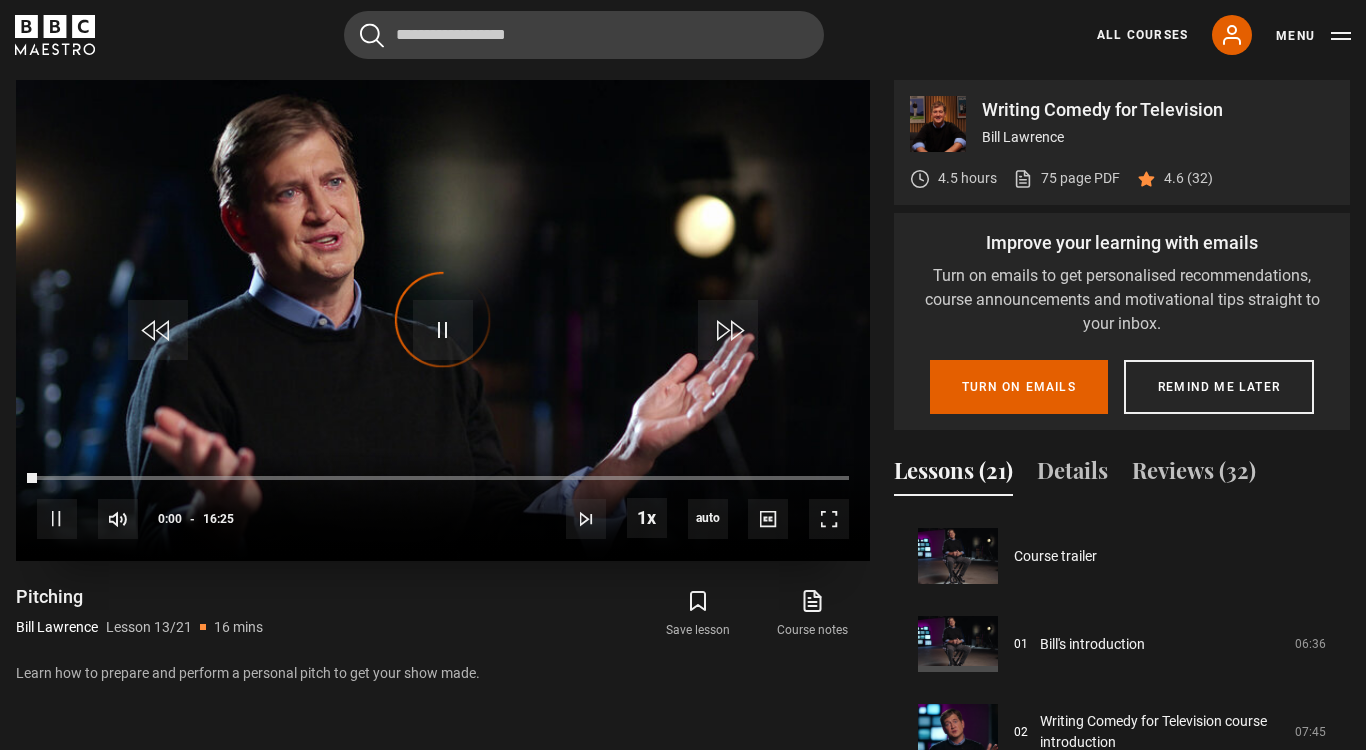scroll, scrollTop: 1056, scrollLeft: 0, axis: vertical 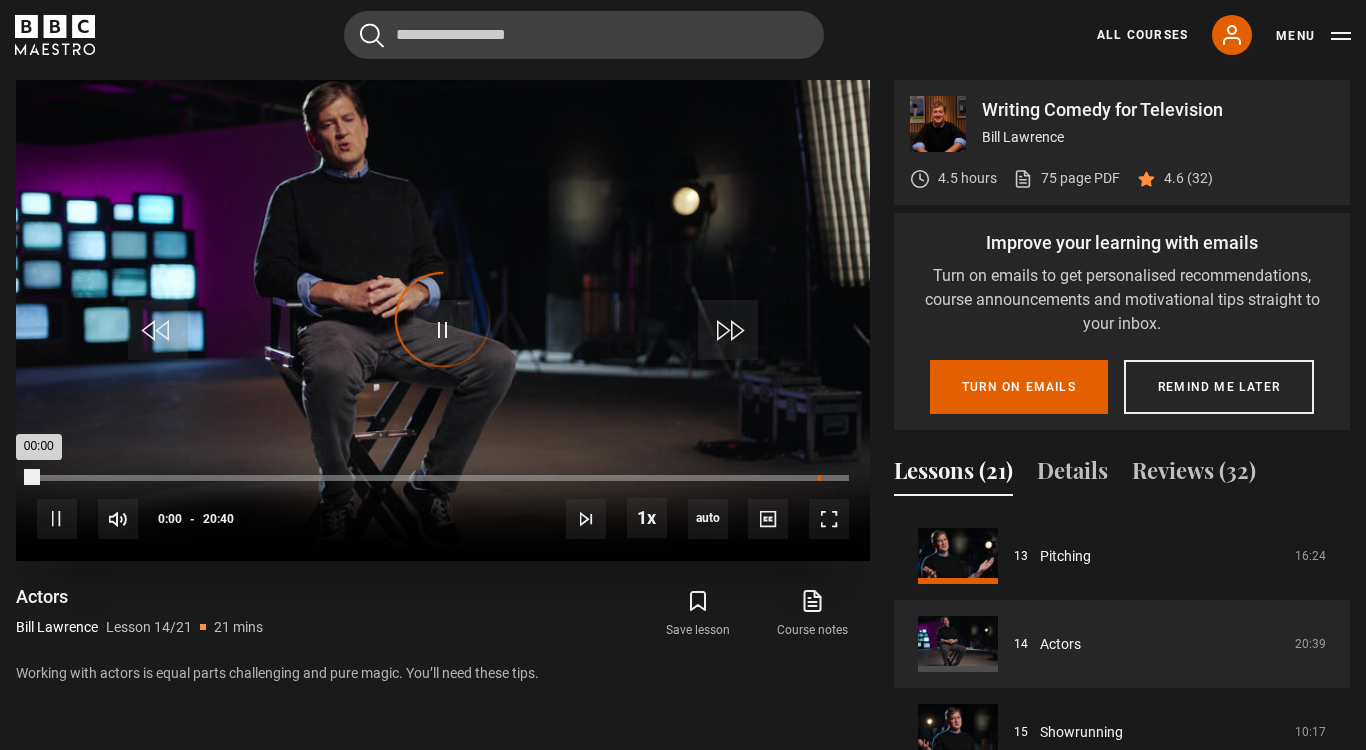 click on "19:52" at bounding box center [819, 478] 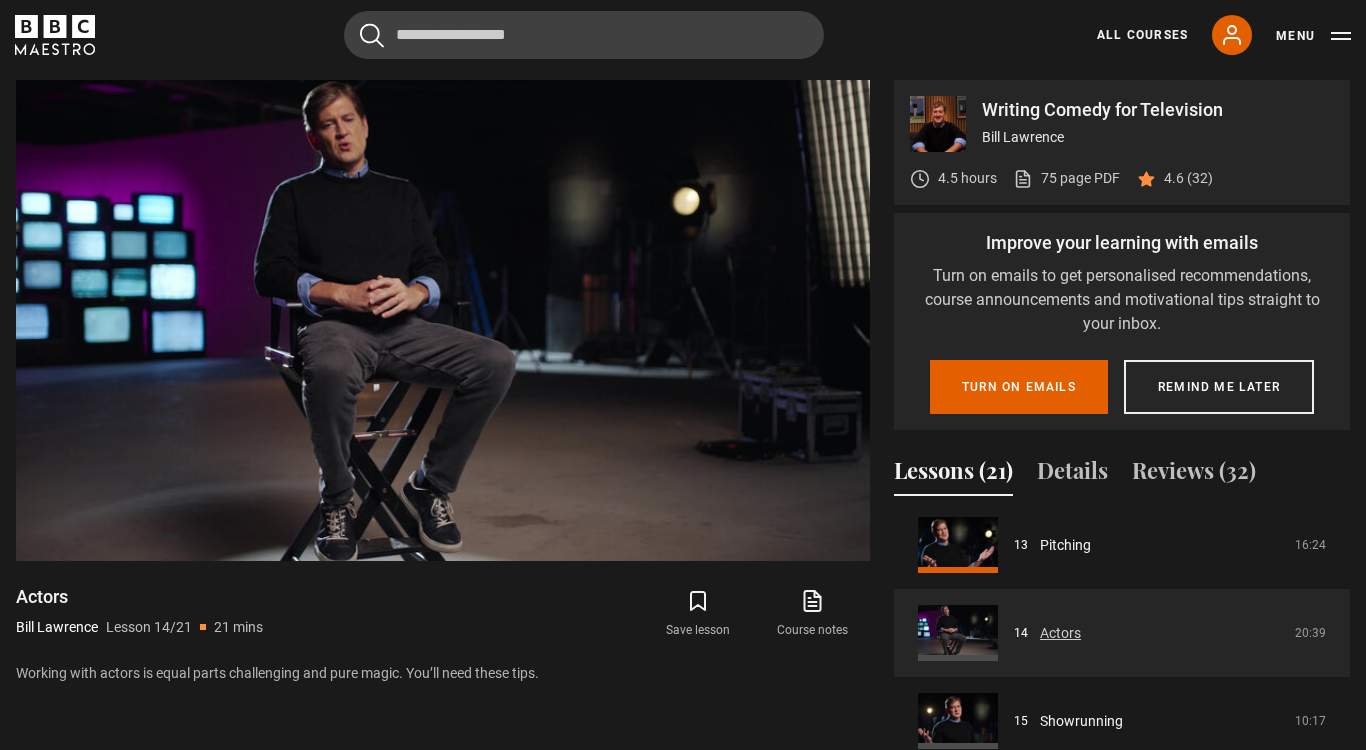 scroll, scrollTop: 1149, scrollLeft: 0, axis: vertical 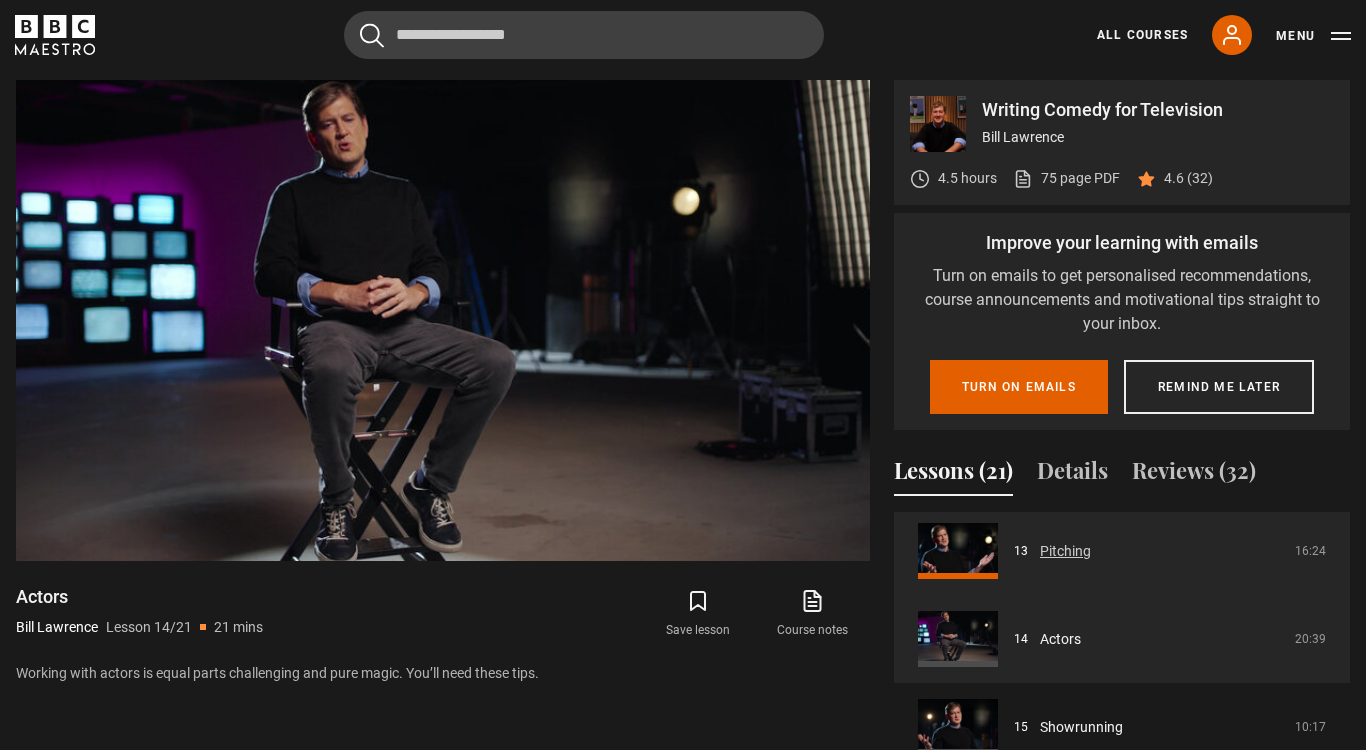 click on "Pitching" at bounding box center [1065, 551] 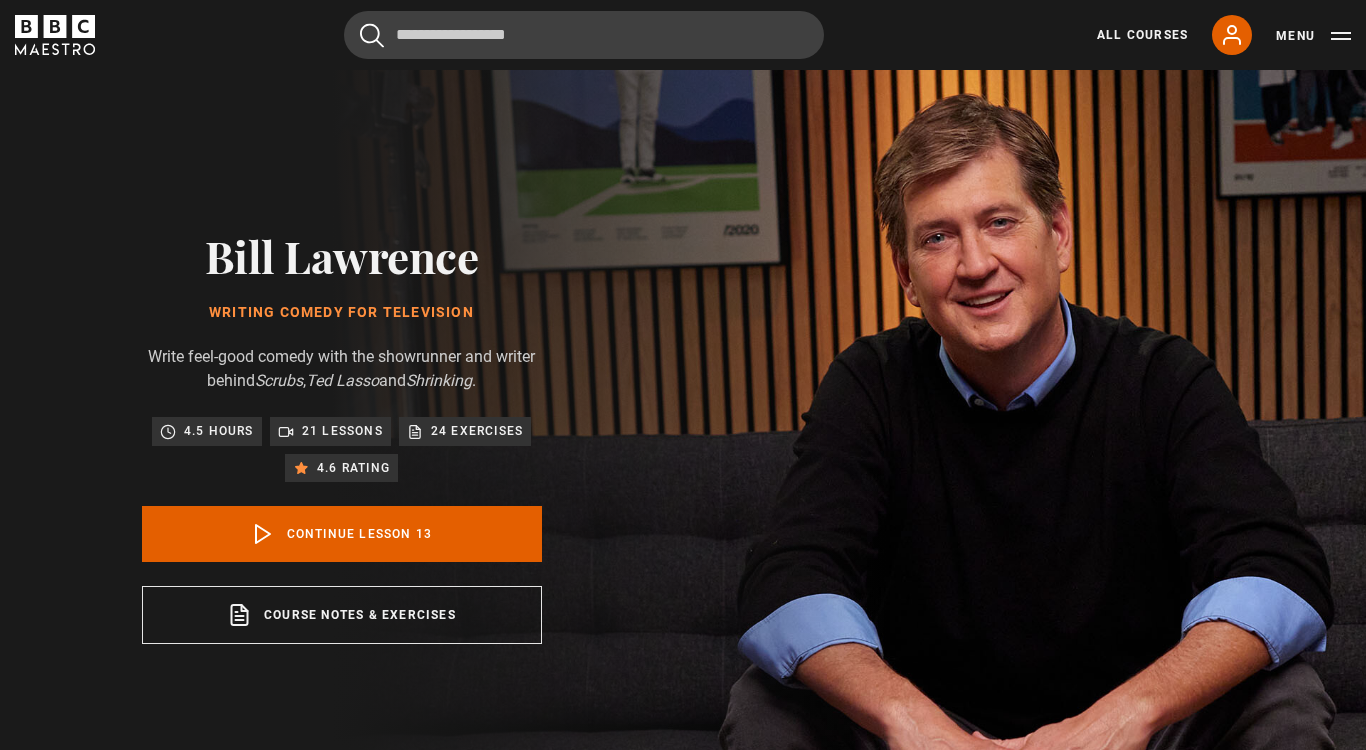 scroll, scrollTop: 804, scrollLeft: 0, axis: vertical 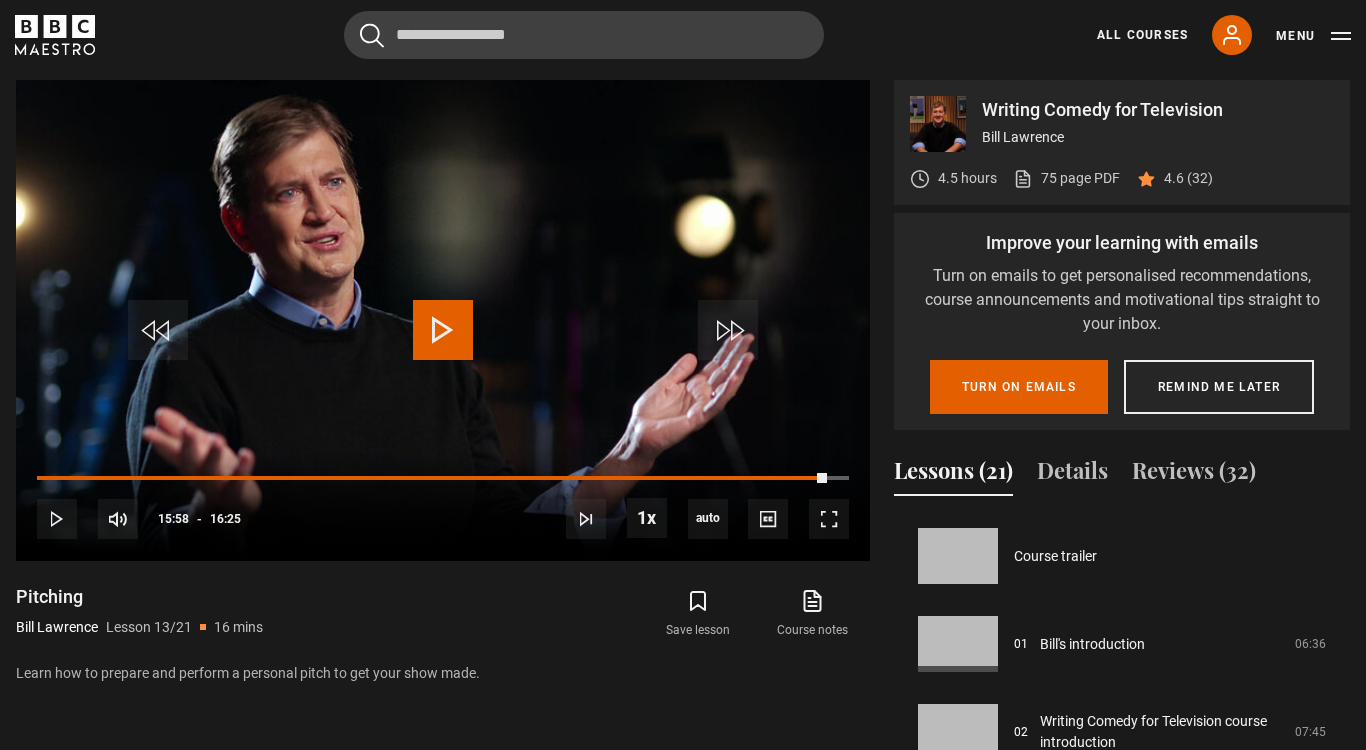 click on "Loaded :  0.00% 15:58 15:58" at bounding box center [443, 478] 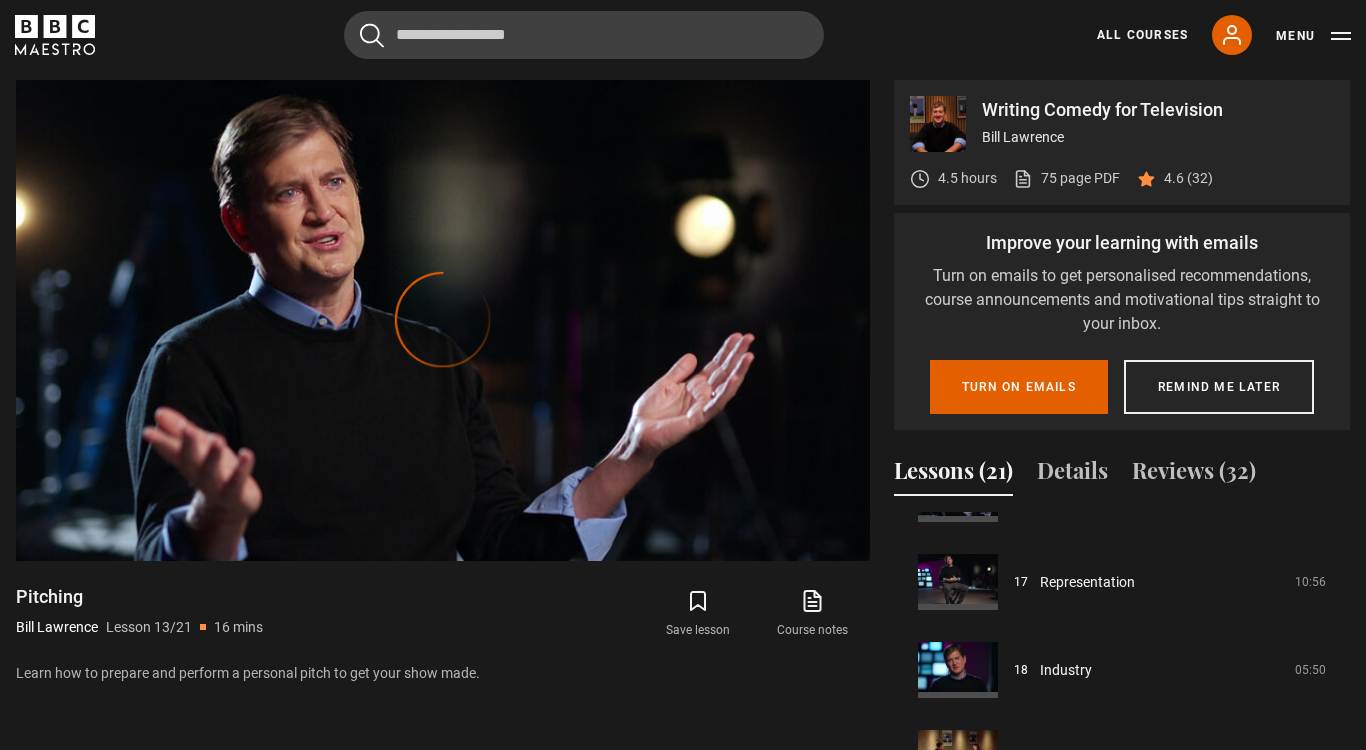 scroll, scrollTop: 1504, scrollLeft: 0, axis: vertical 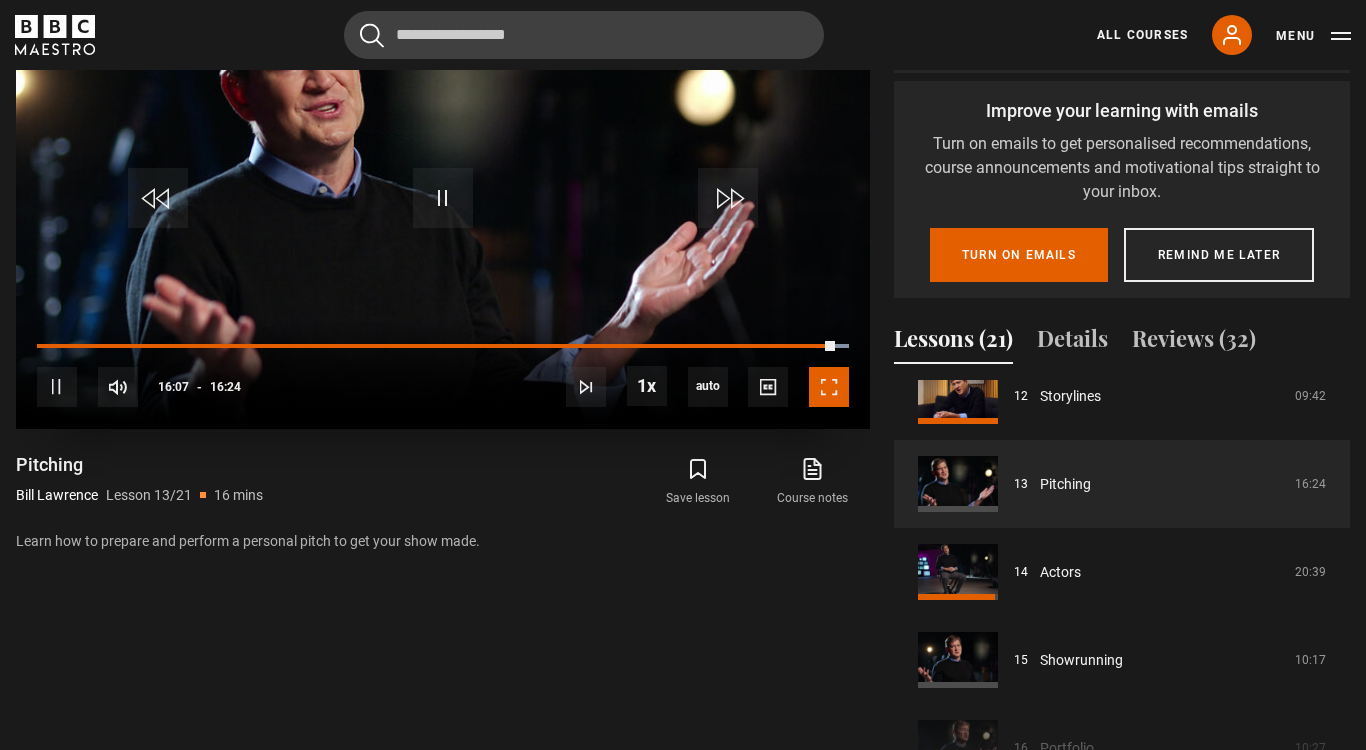 click at bounding box center [829, 387] 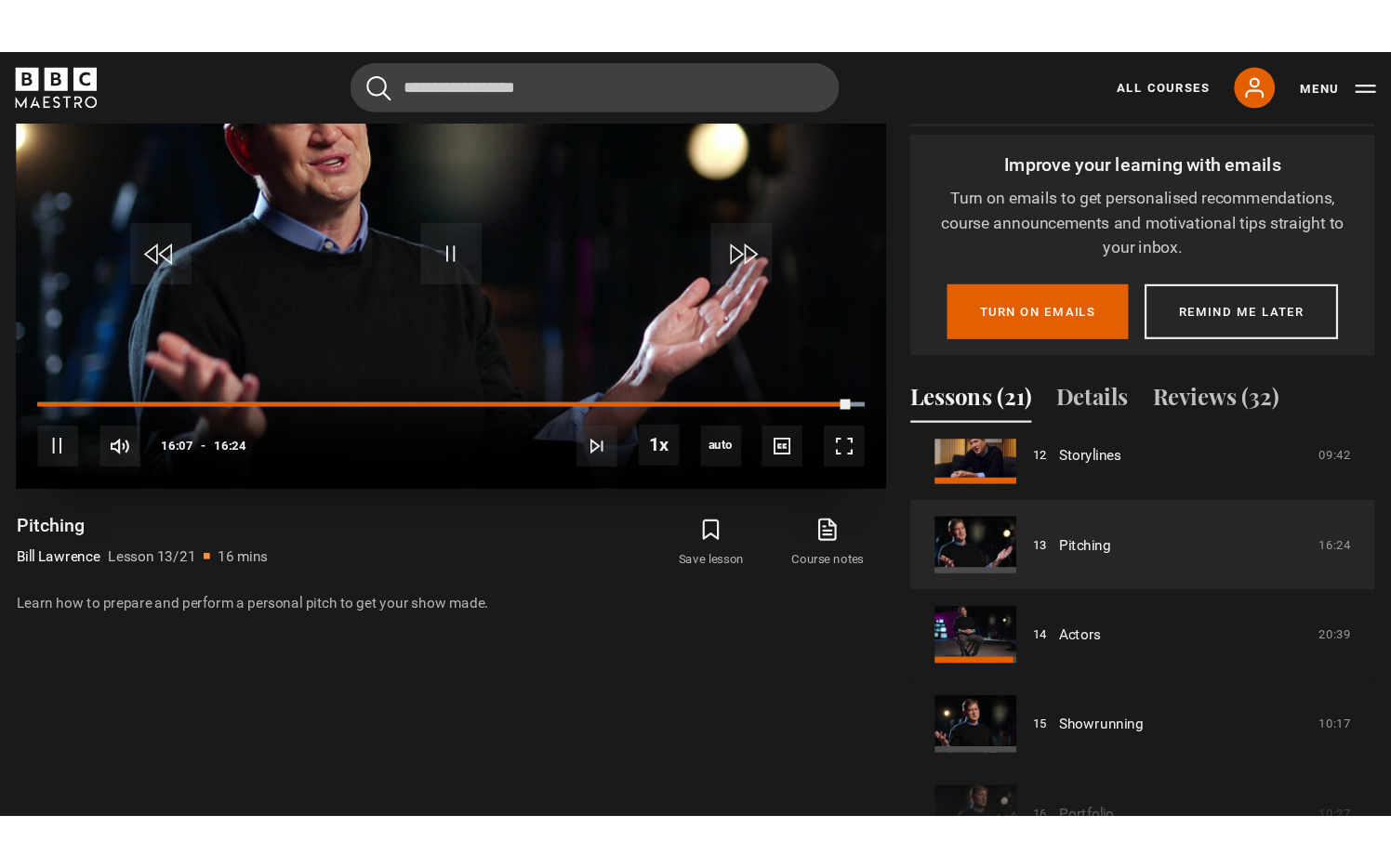 scroll, scrollTop: 822, scrollLeft: 0, axis: vertical 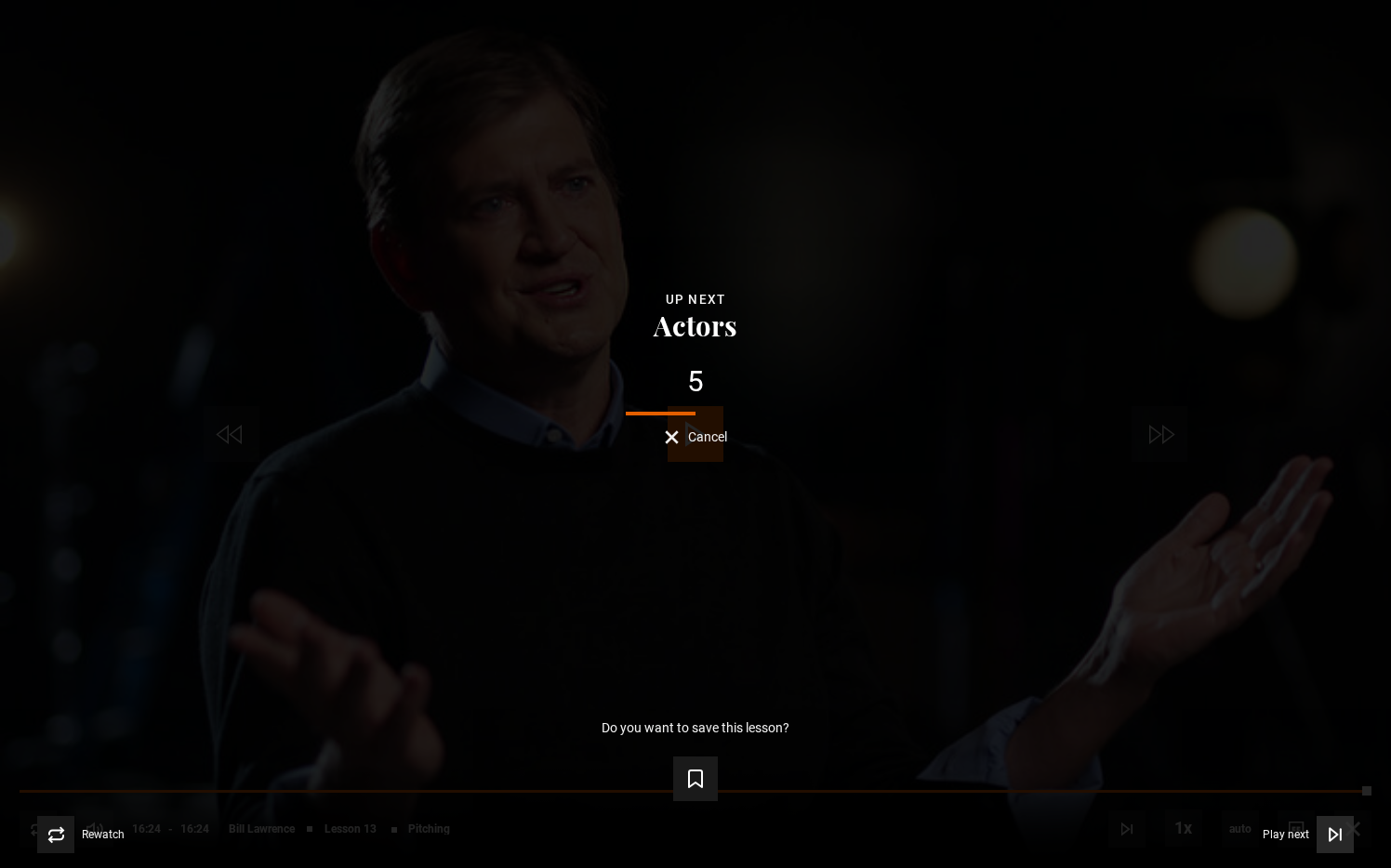 click on "Play next" at bounding box center [1286, 835] 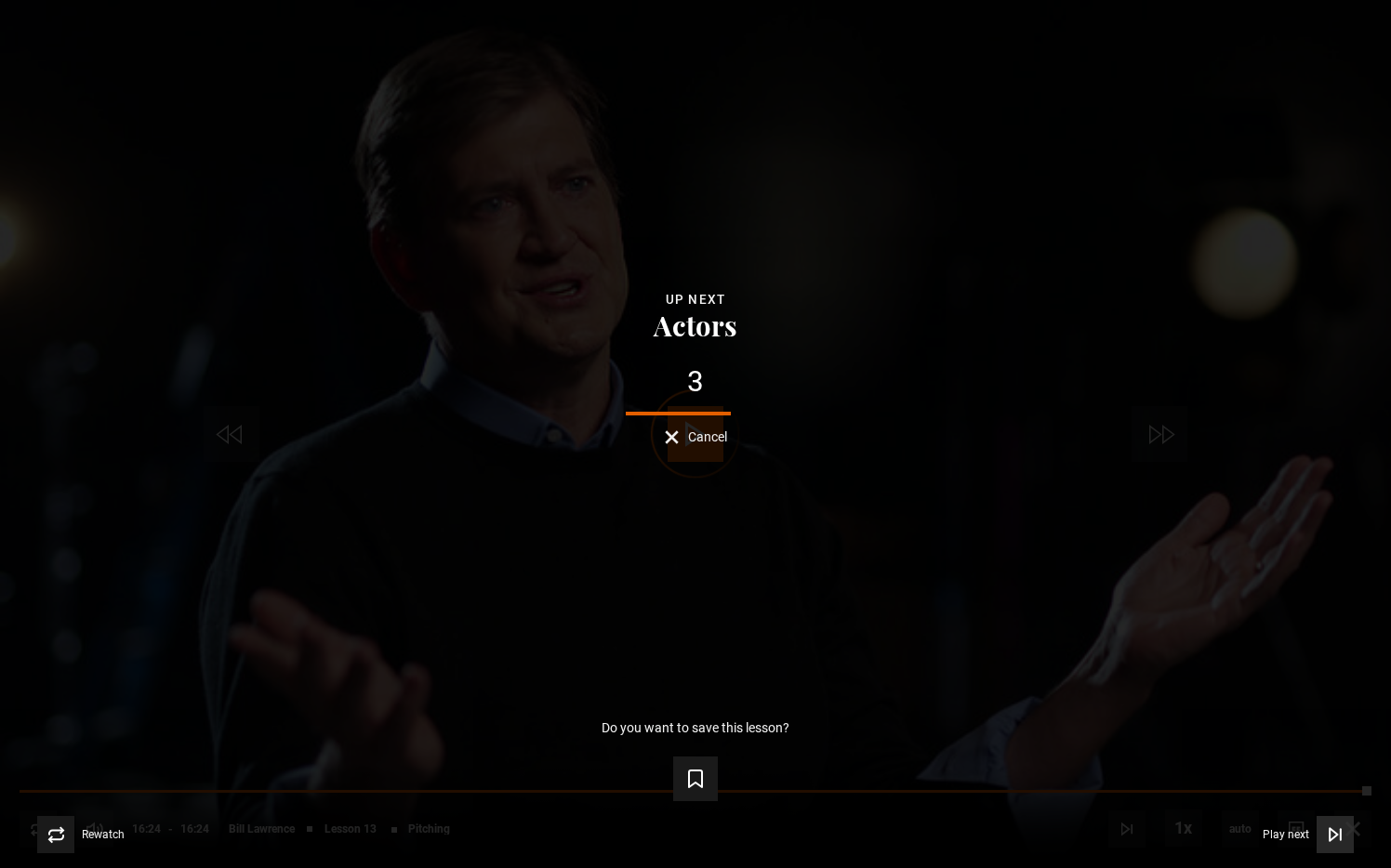 click 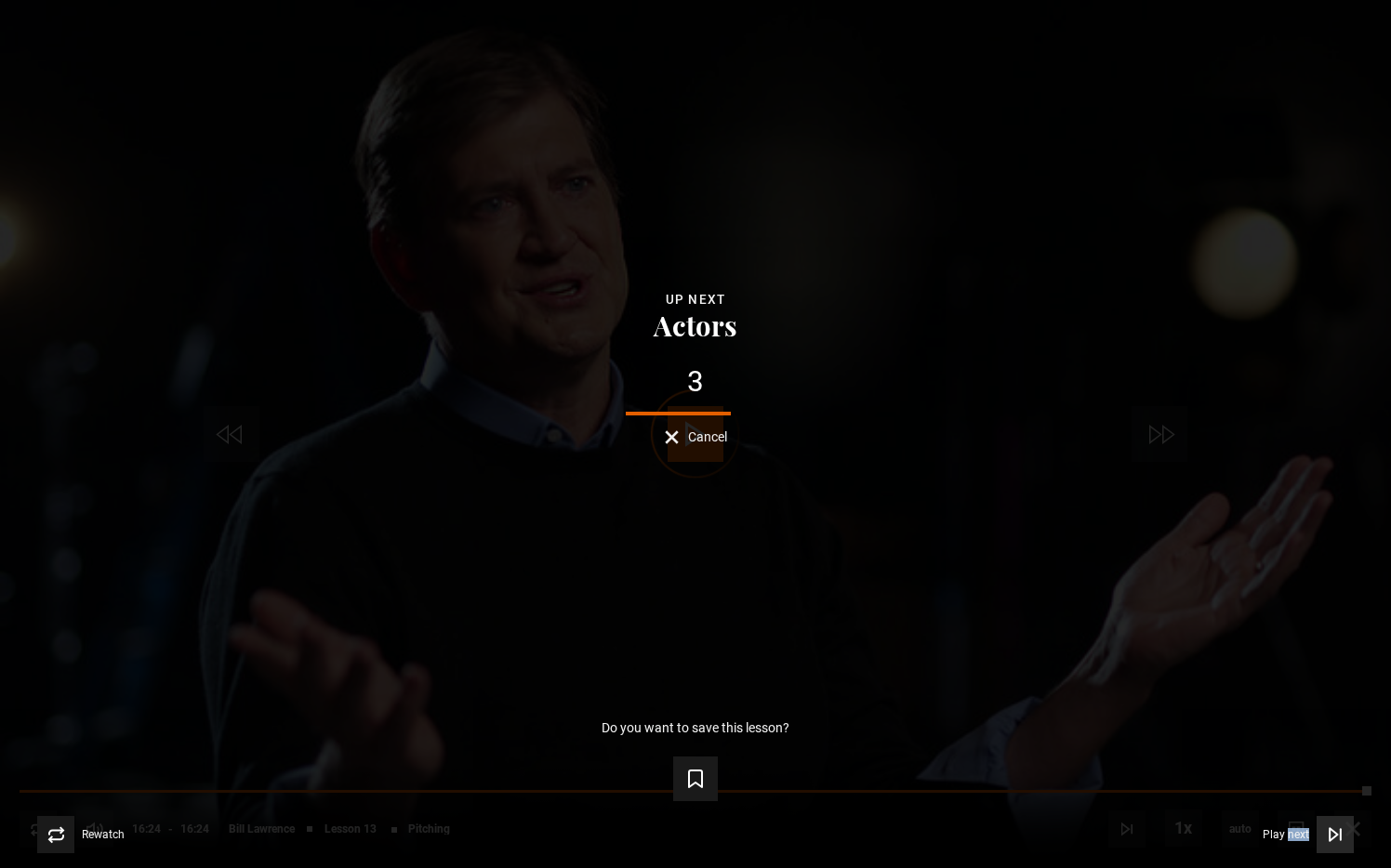 click 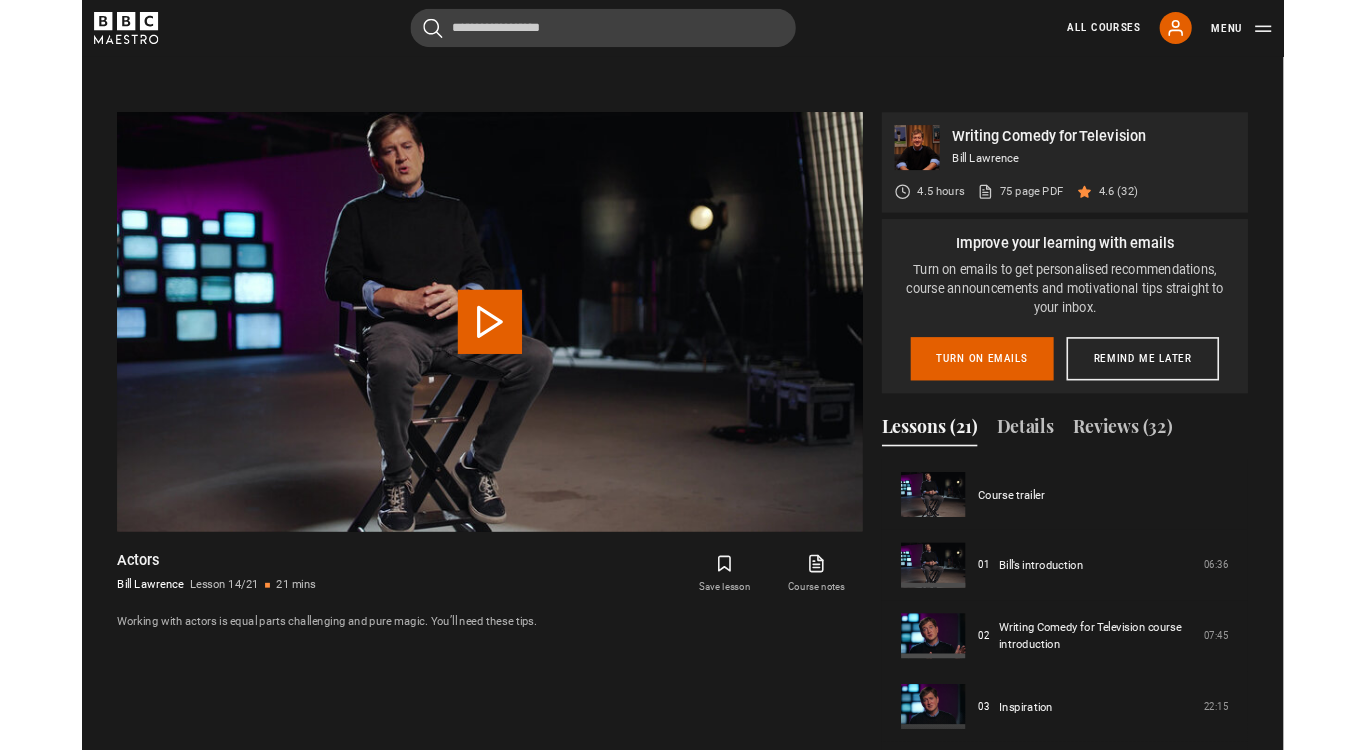 scroll, scrollTop: 944, scrollLeft: 0, axis: vertical 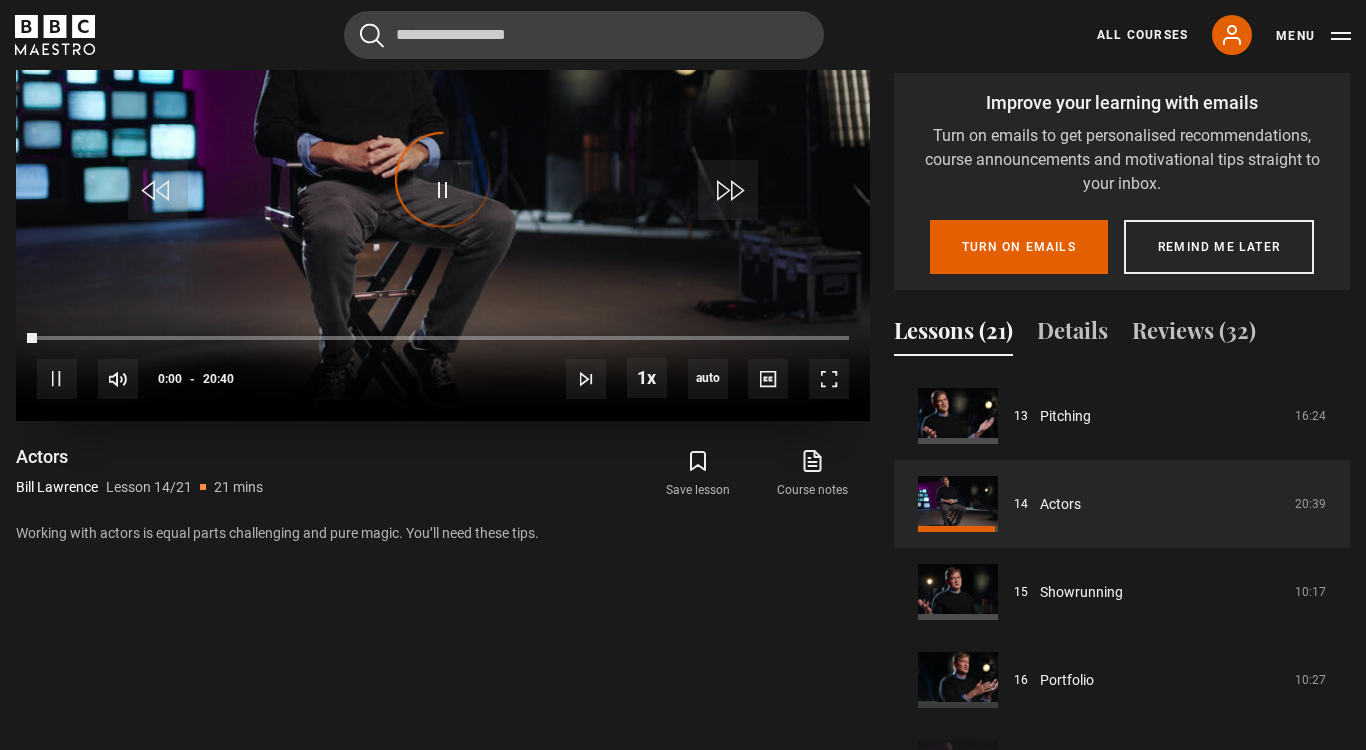 click on "Video Player is loading." at bounding box center (443, 180) 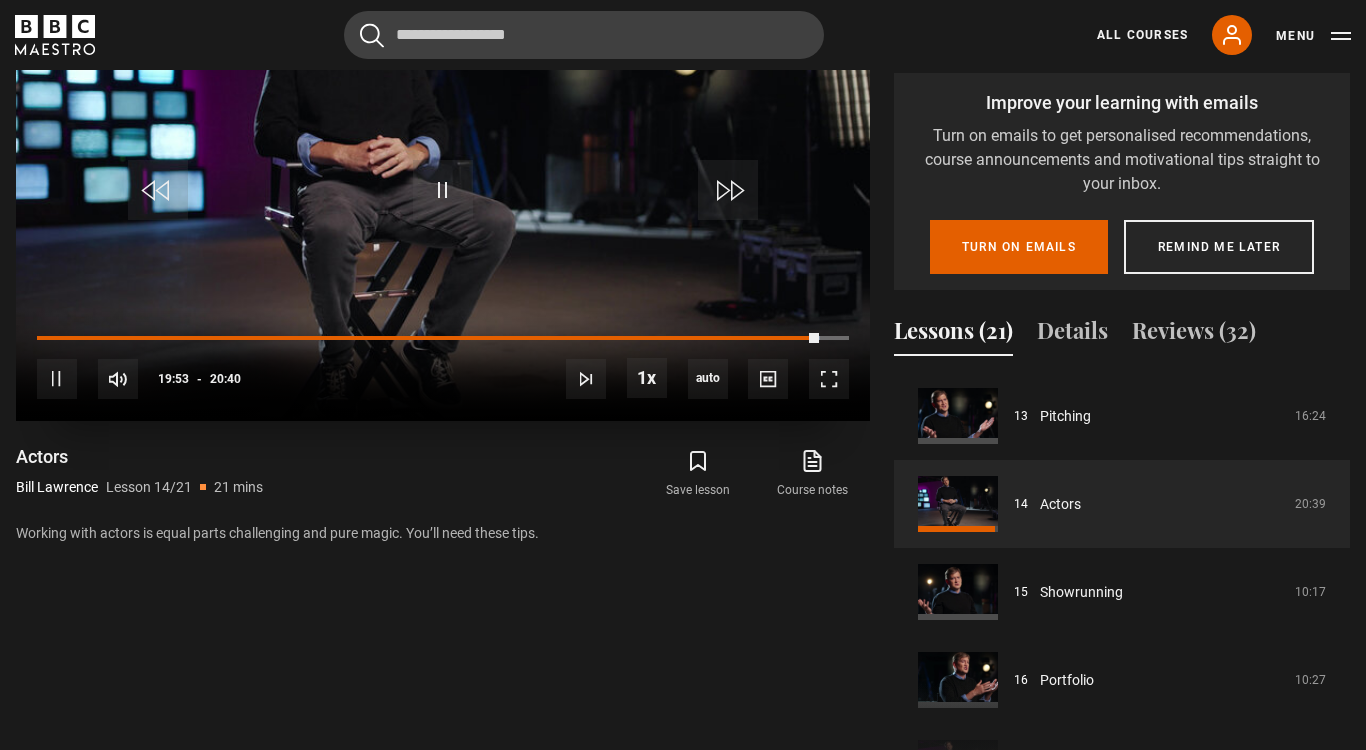 click at bounding box center (443, 180) 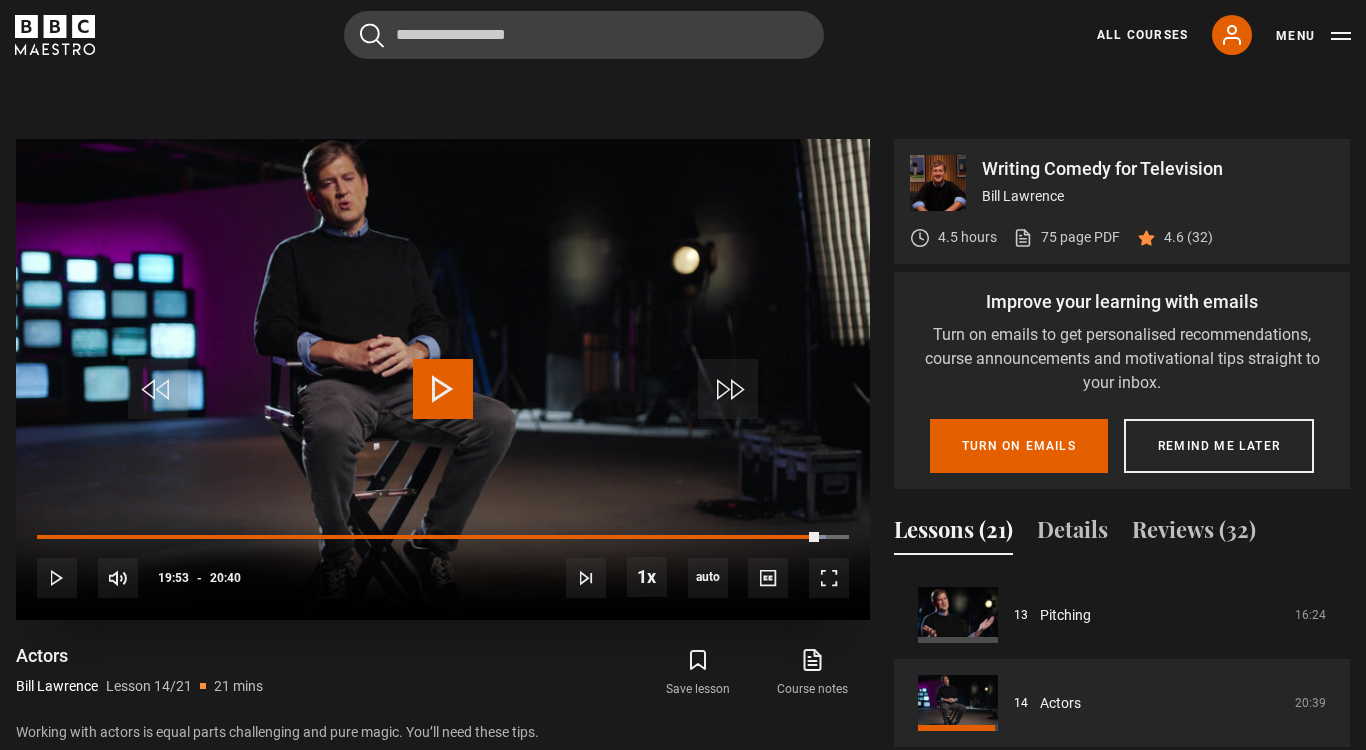 scroll, scrollTop: 743, scrollLeft: 0, axis: vertical 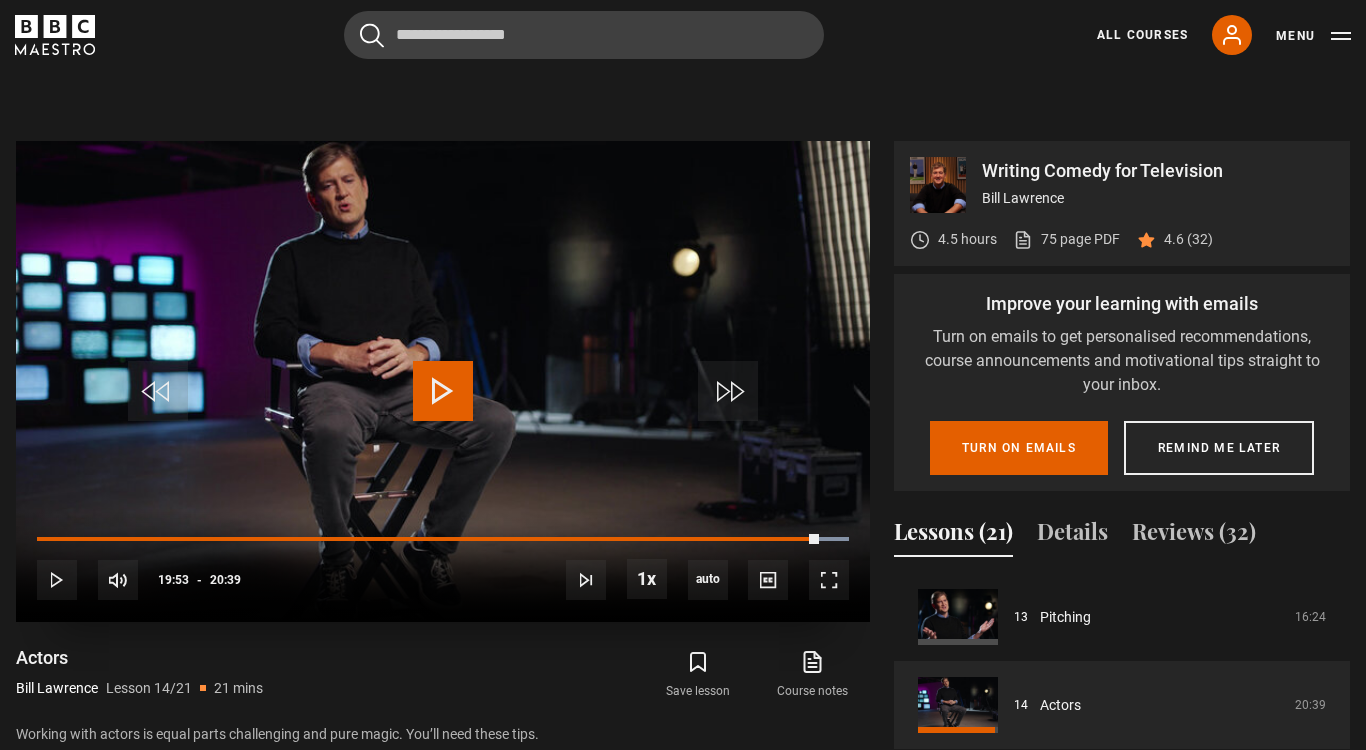 click at bounding box center (443, 391) 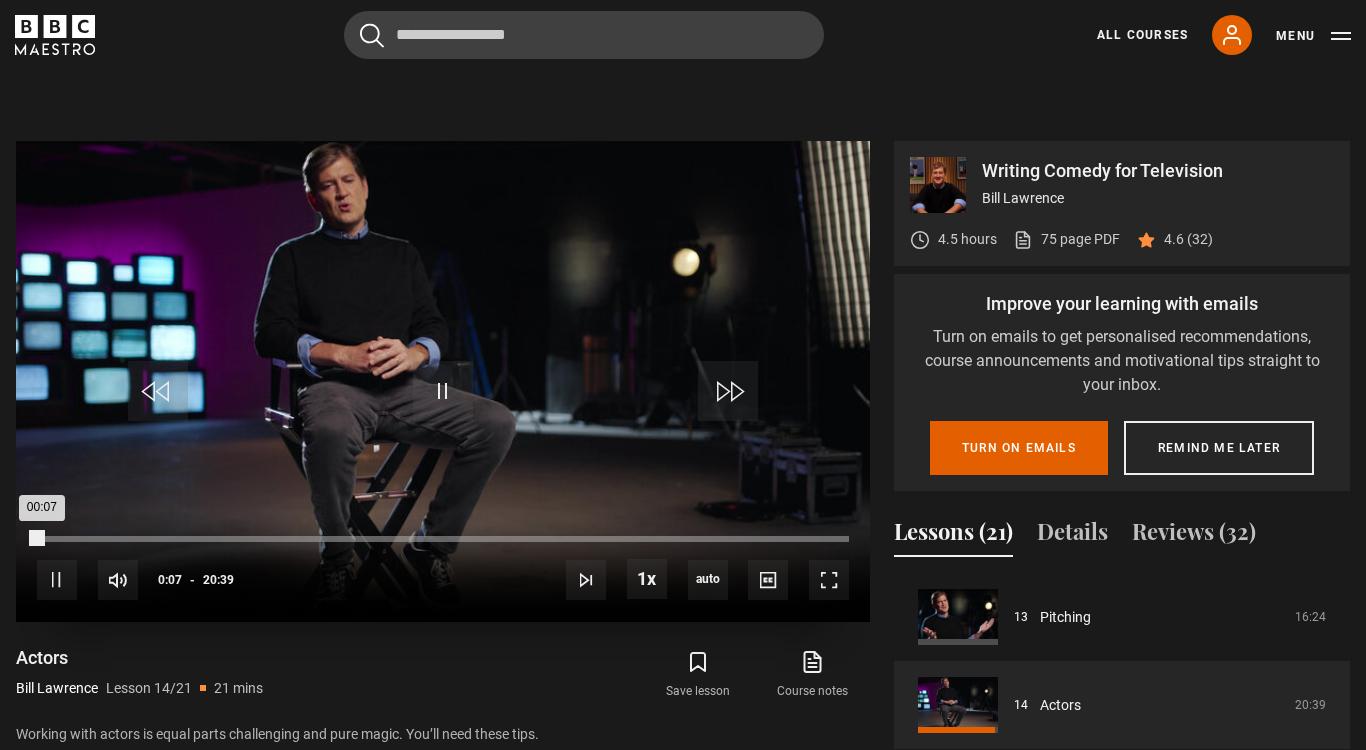 click on "Loaded :  0.81% 00:07 00:07" at bounding box center [443, 539] 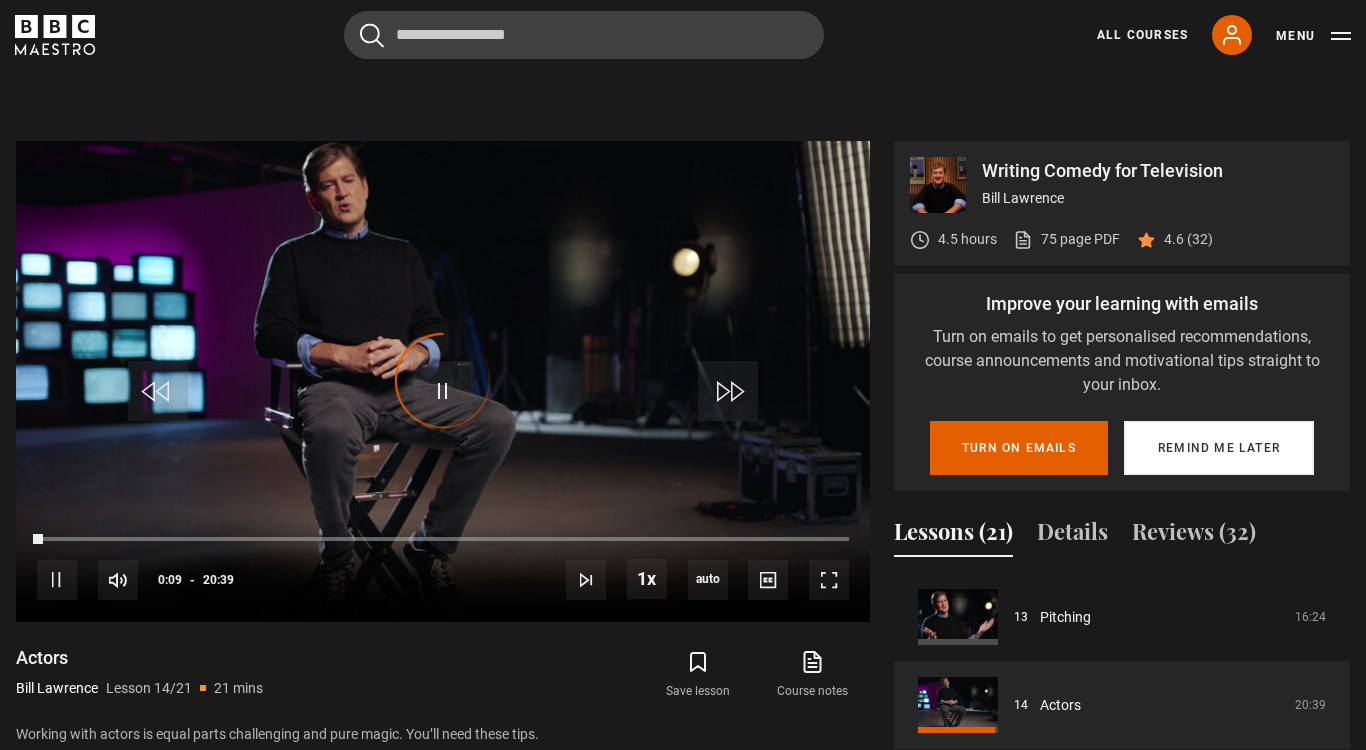click on "Remind me later" at bounding box center [1219, 448] 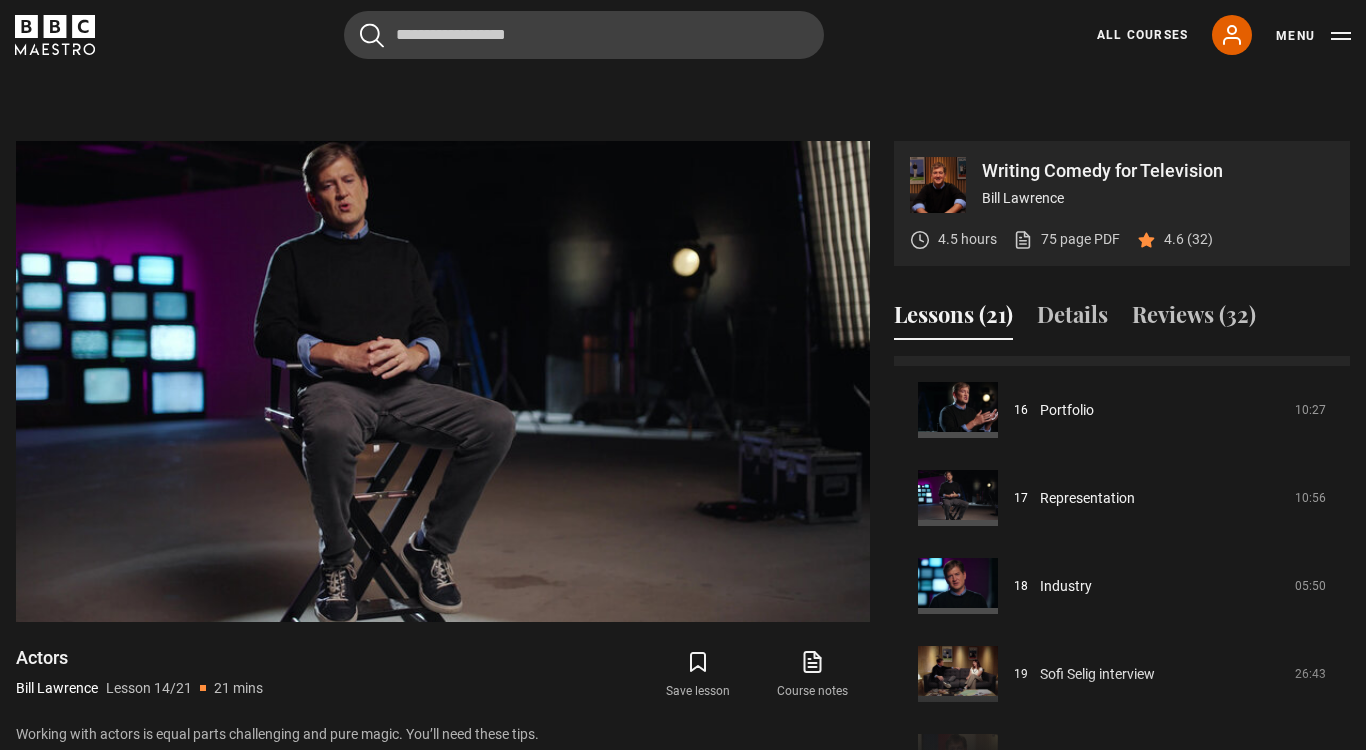 scroll, scrollTop: 1504, scrollLeft: 0, axis: vertical 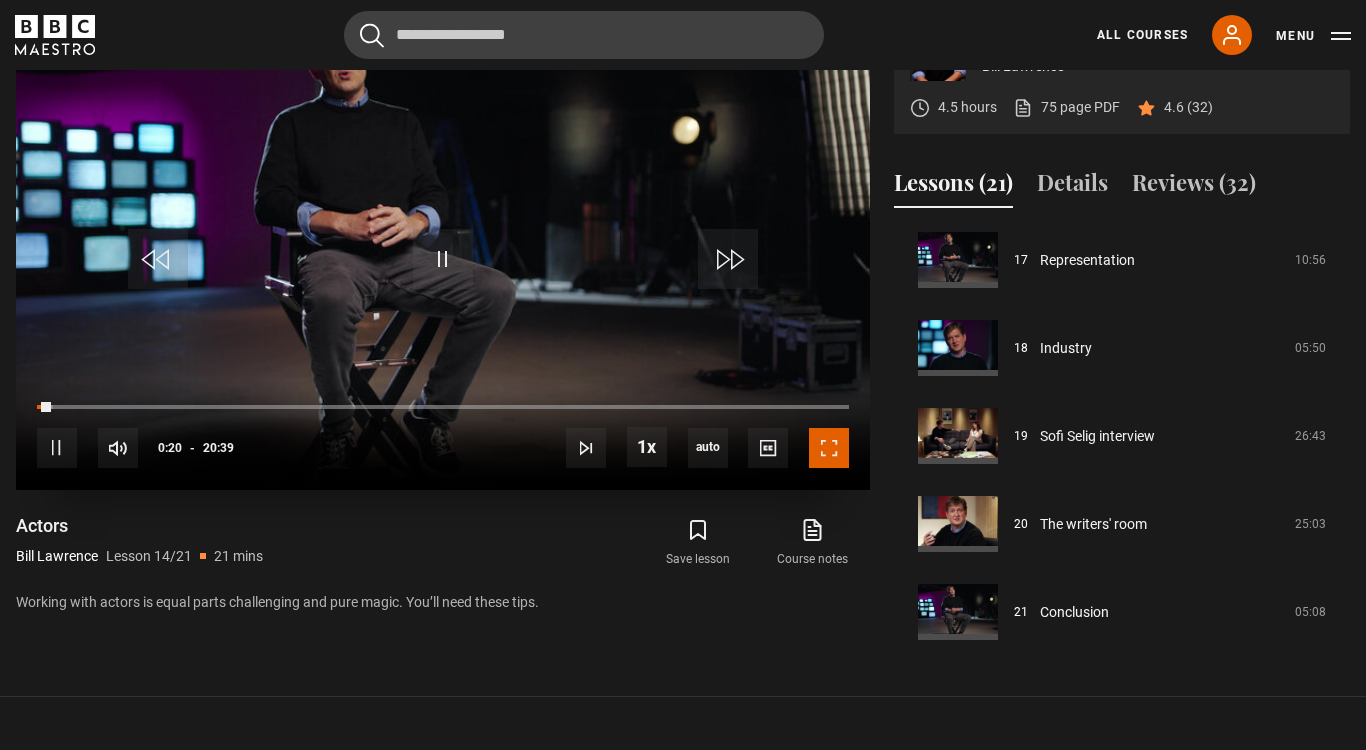 click at bounding box center [829, 448] 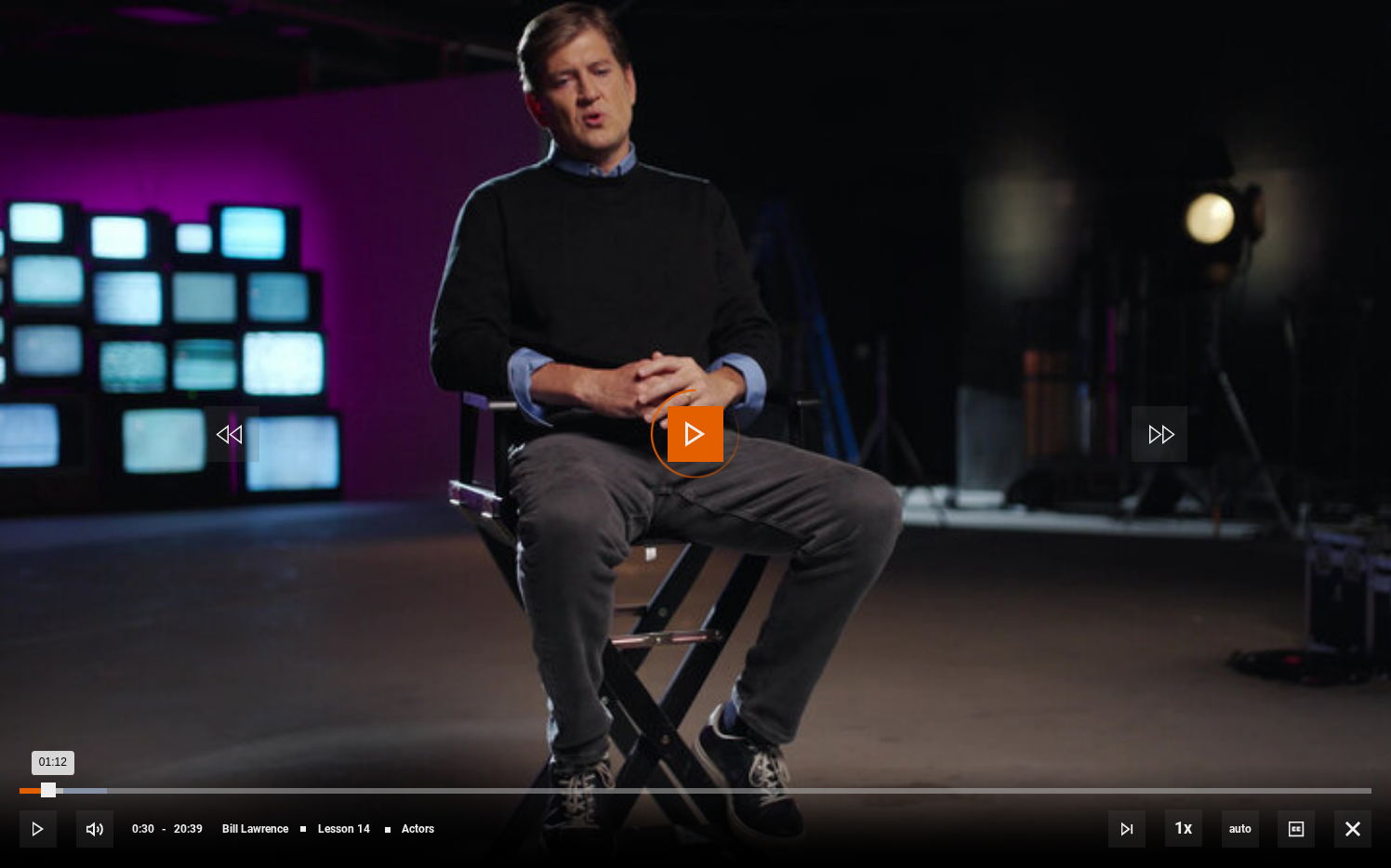 click on "Loaded :  6.45% 00:30 01:12" at bounding box center (696, 791) 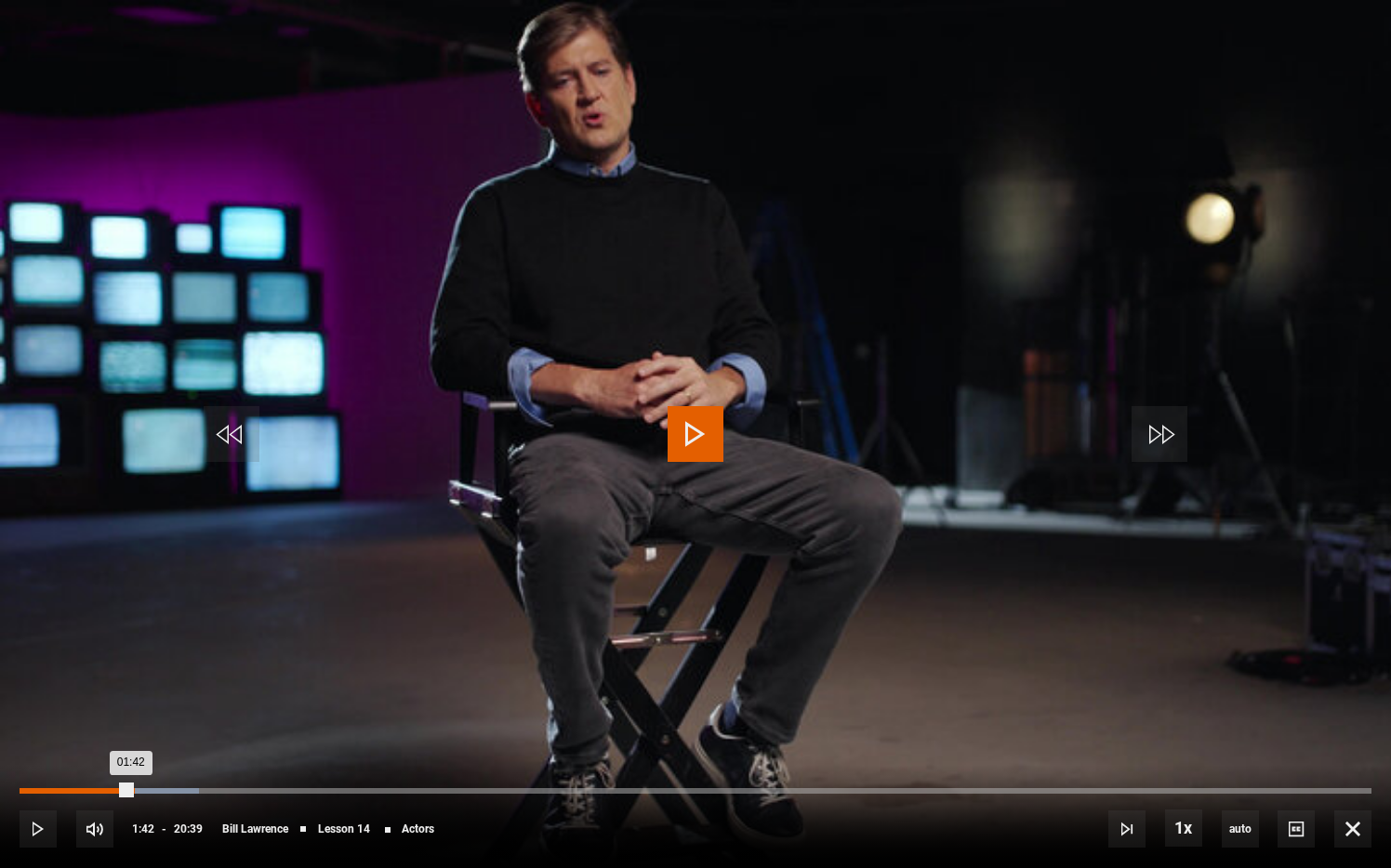 click on "01:42" at bounding box center (75, 791) 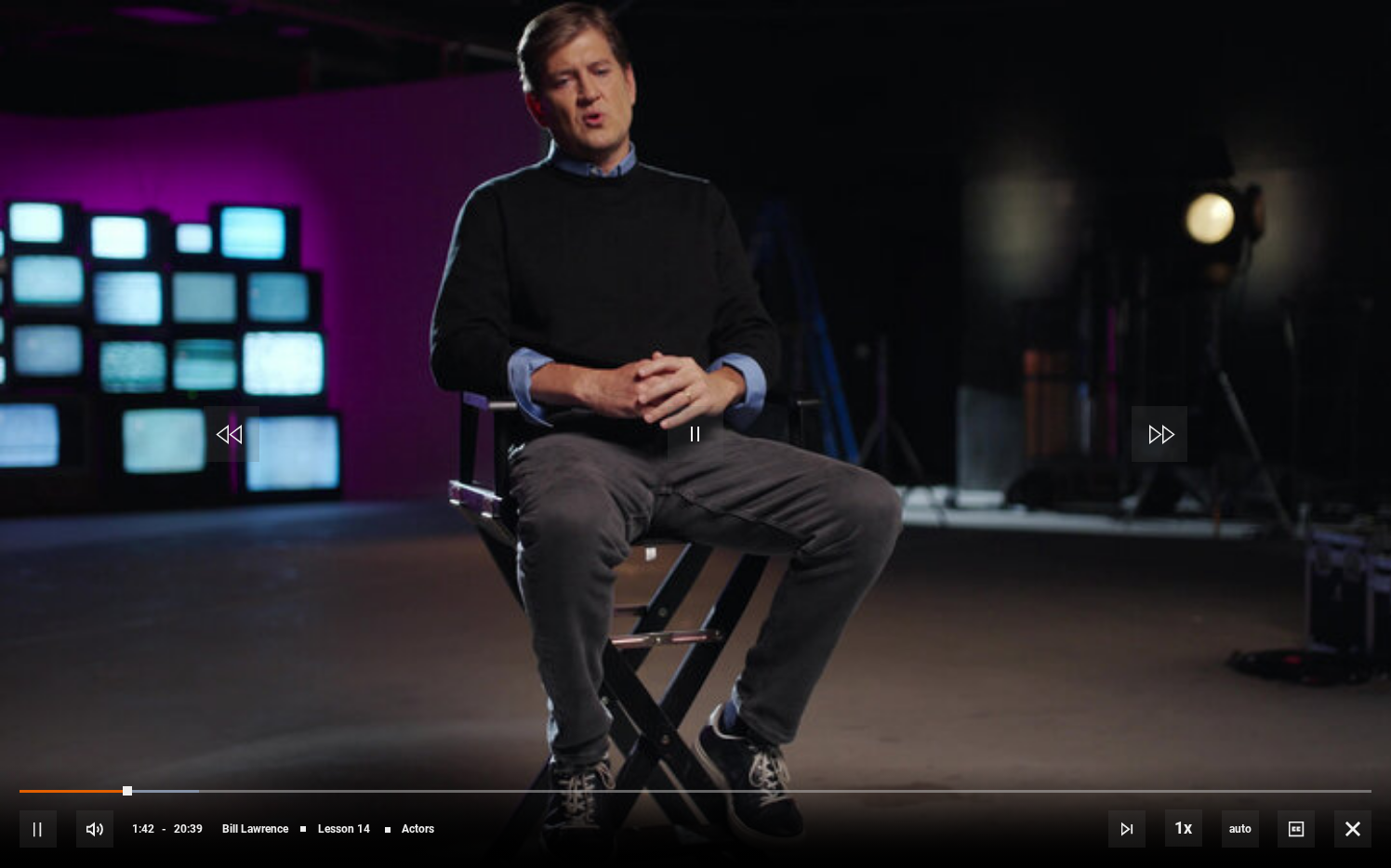 click at bounding box center (696, 434) 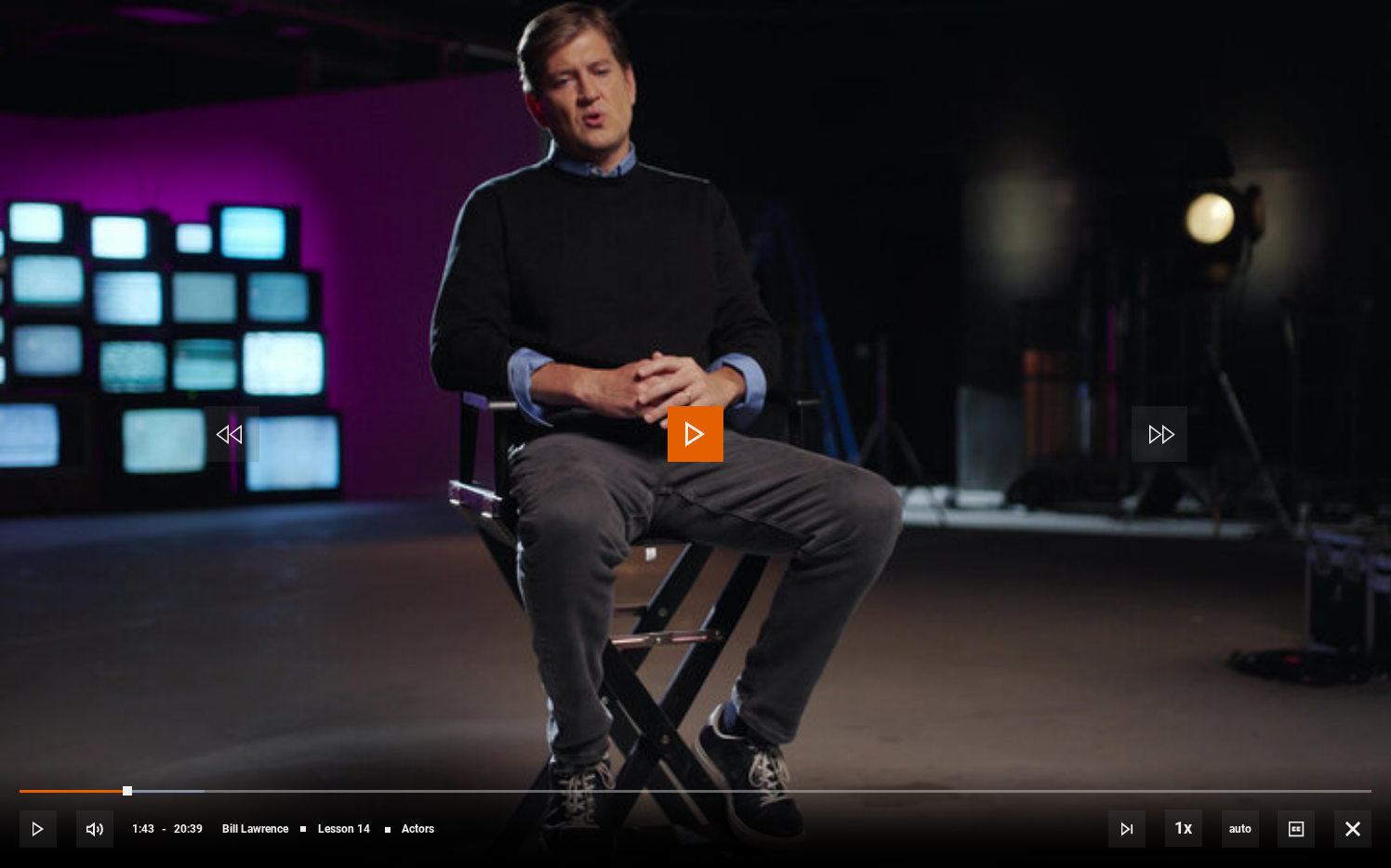click at bounding box center (696, 434) 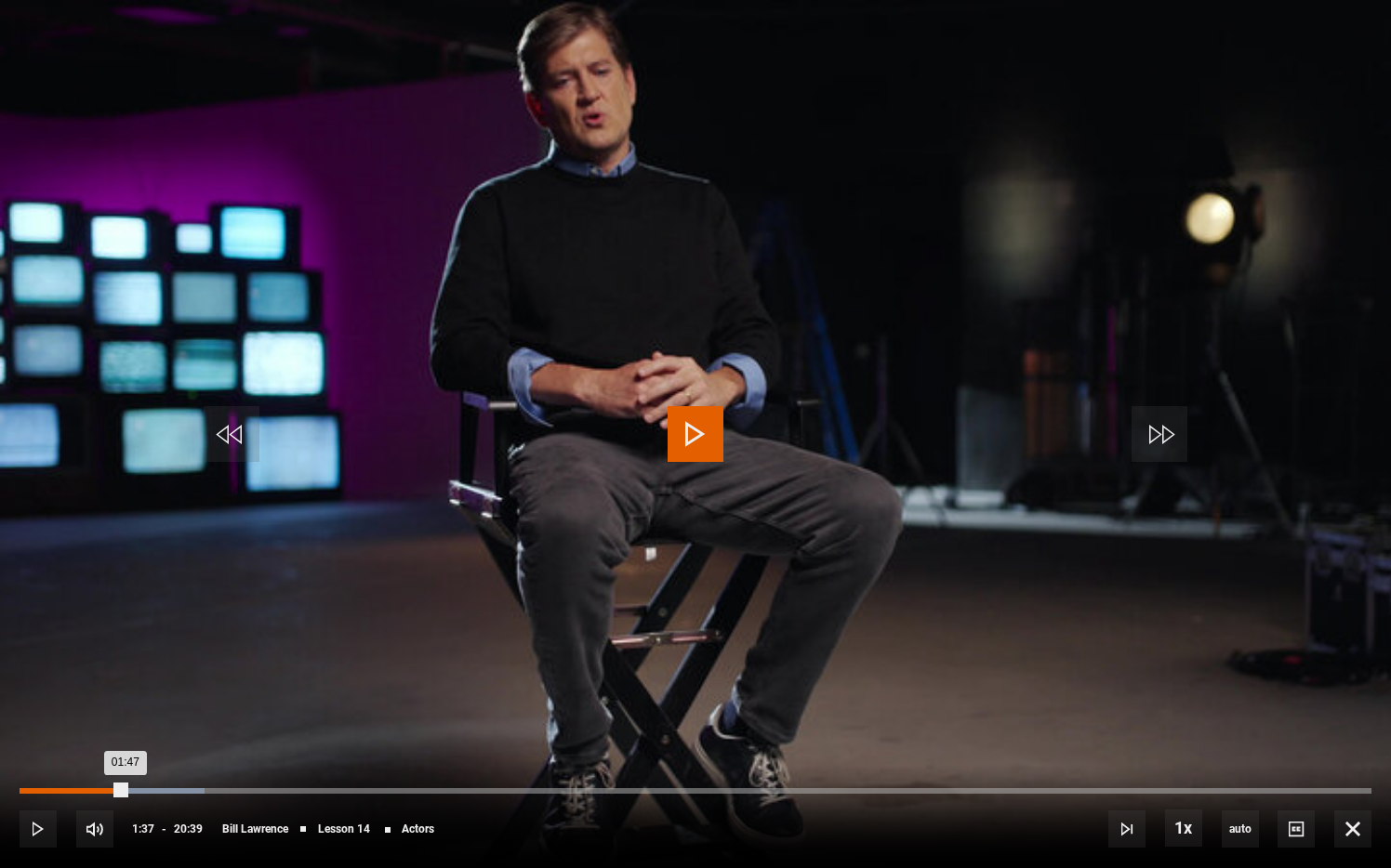 click on "01:47" at bounding box center [73, 791] 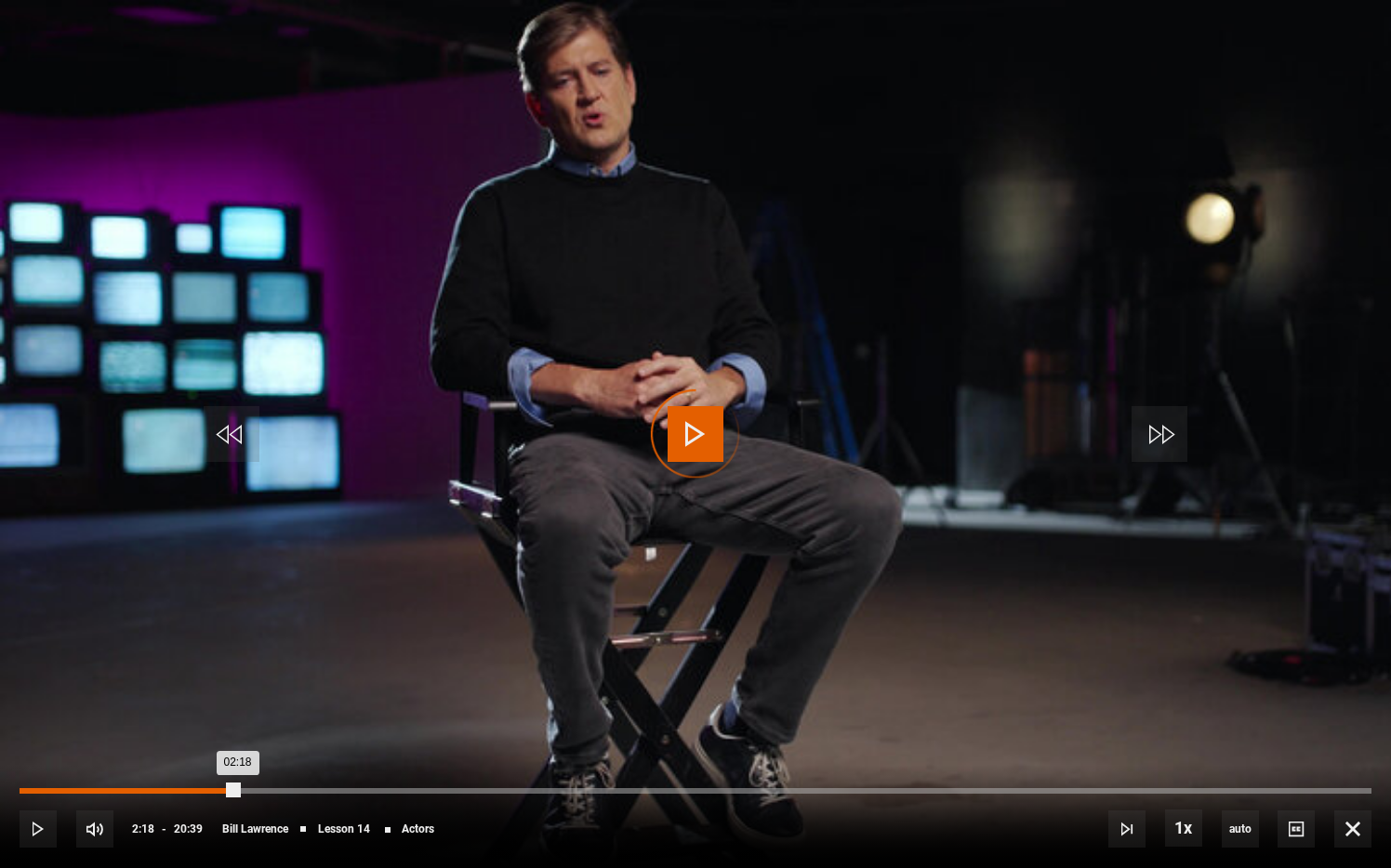 click on "02:18" at bounding box center [171, 791] 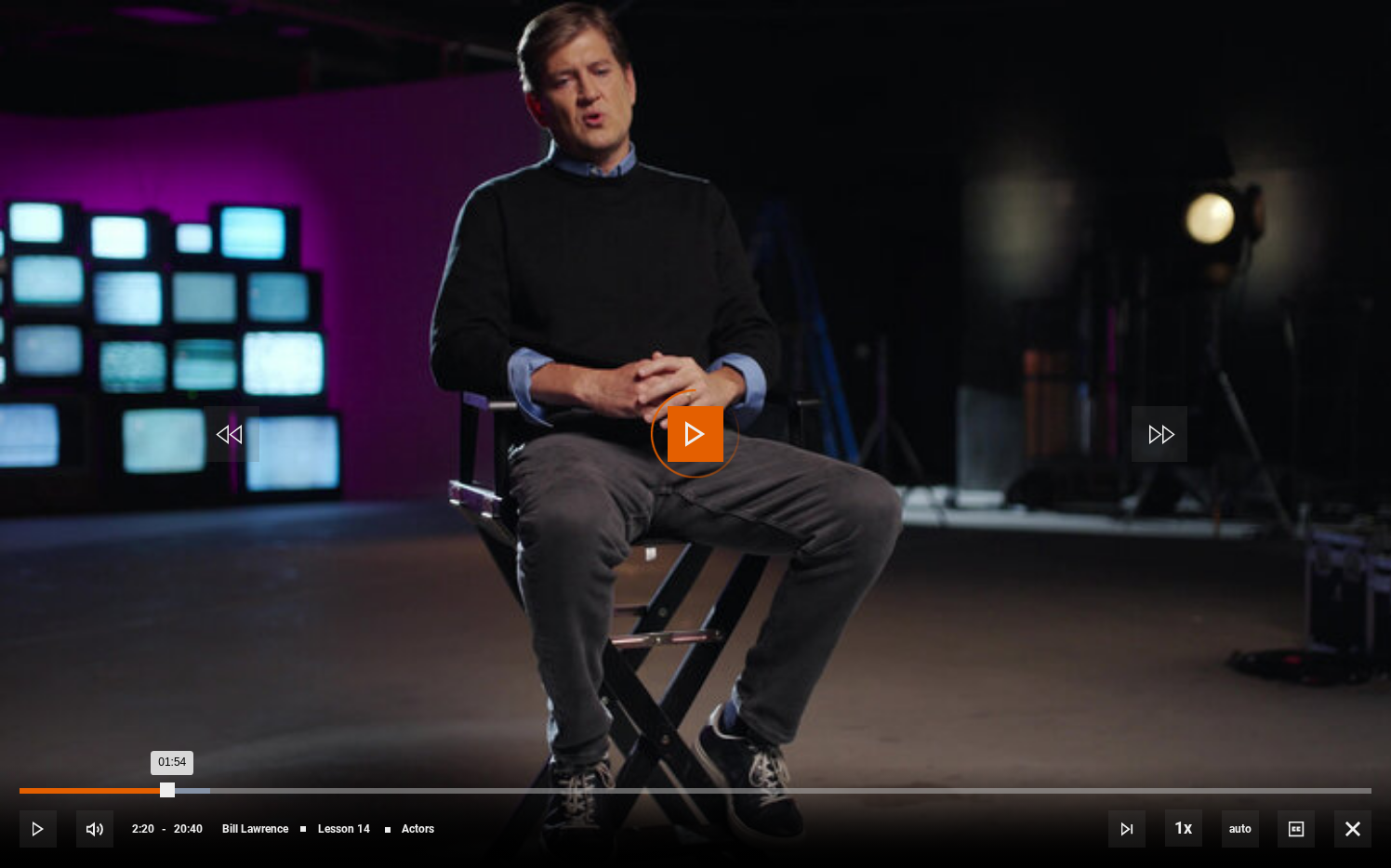 click on "Loaded :  14.11% 01:54 01:54" at bounding box center [696, 791] 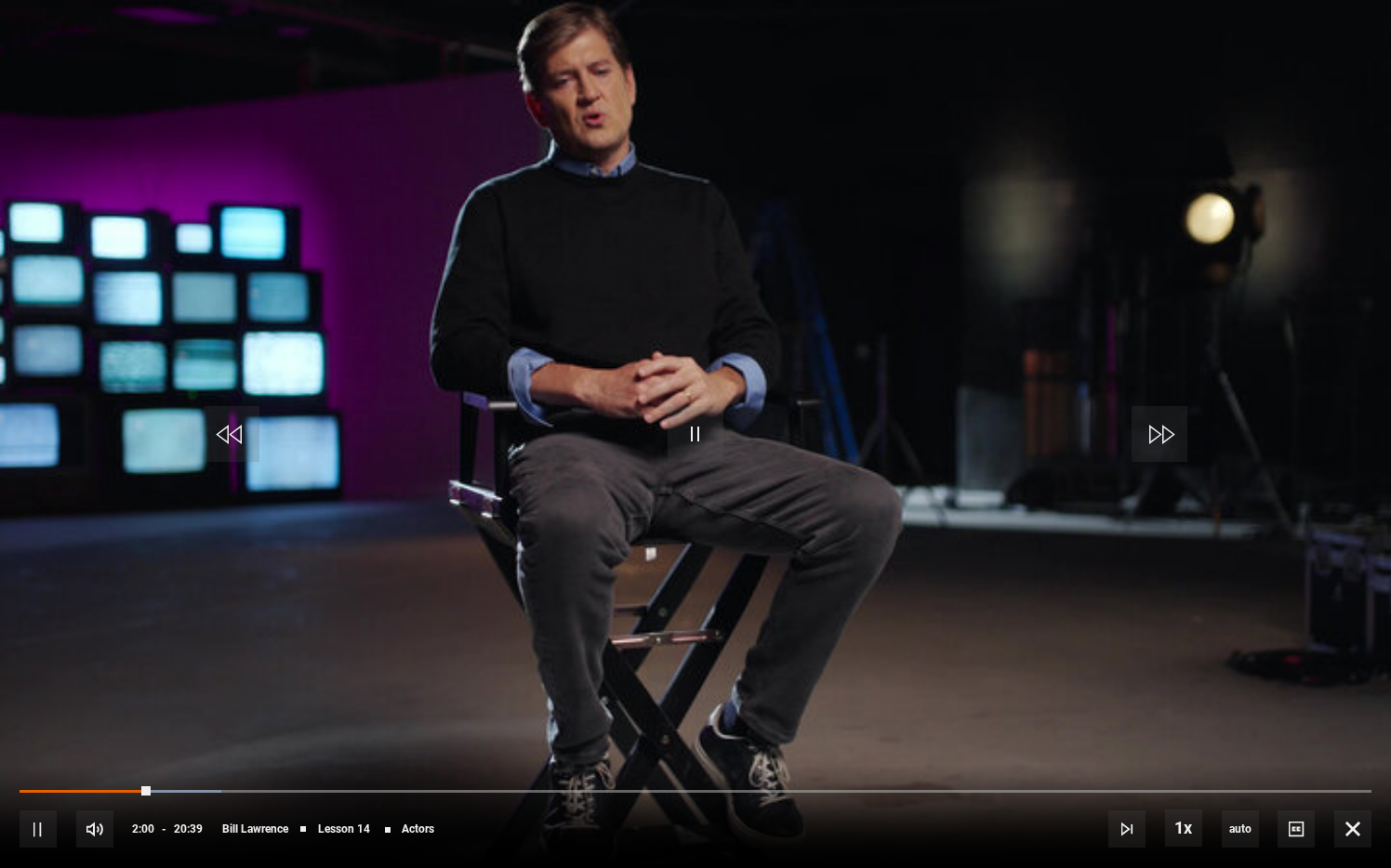 click on "10s Skip Back 10 seconds Pause 10s Skip Forward 10 seconds Loaded :  14.92% 01:33 02:00 Pause Mute 3% Current Time  2:00 - Duration  20:39
Bill Lawrence
Lesson 14
Actors
1x Playback Rate 2x 1.5x 1x , selected 0.5x auto Quality 360p 720p 1080p 2160p Auto , selected Captions captions off , selected English  Captions" at bounding box center (696, 816) 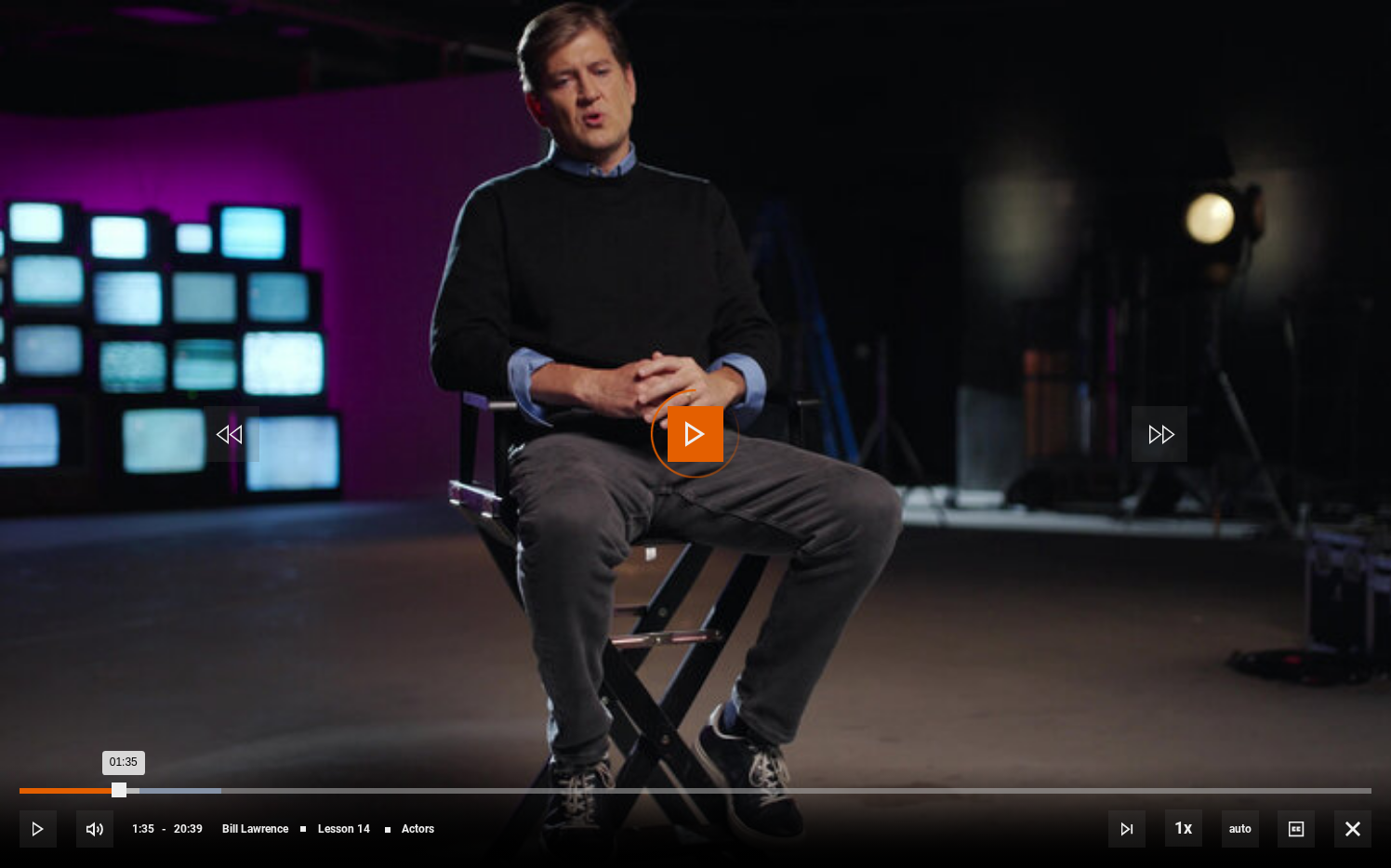 click on "Loaded :  14.92% 01:35 01:35" at bounding box center (696, 791) 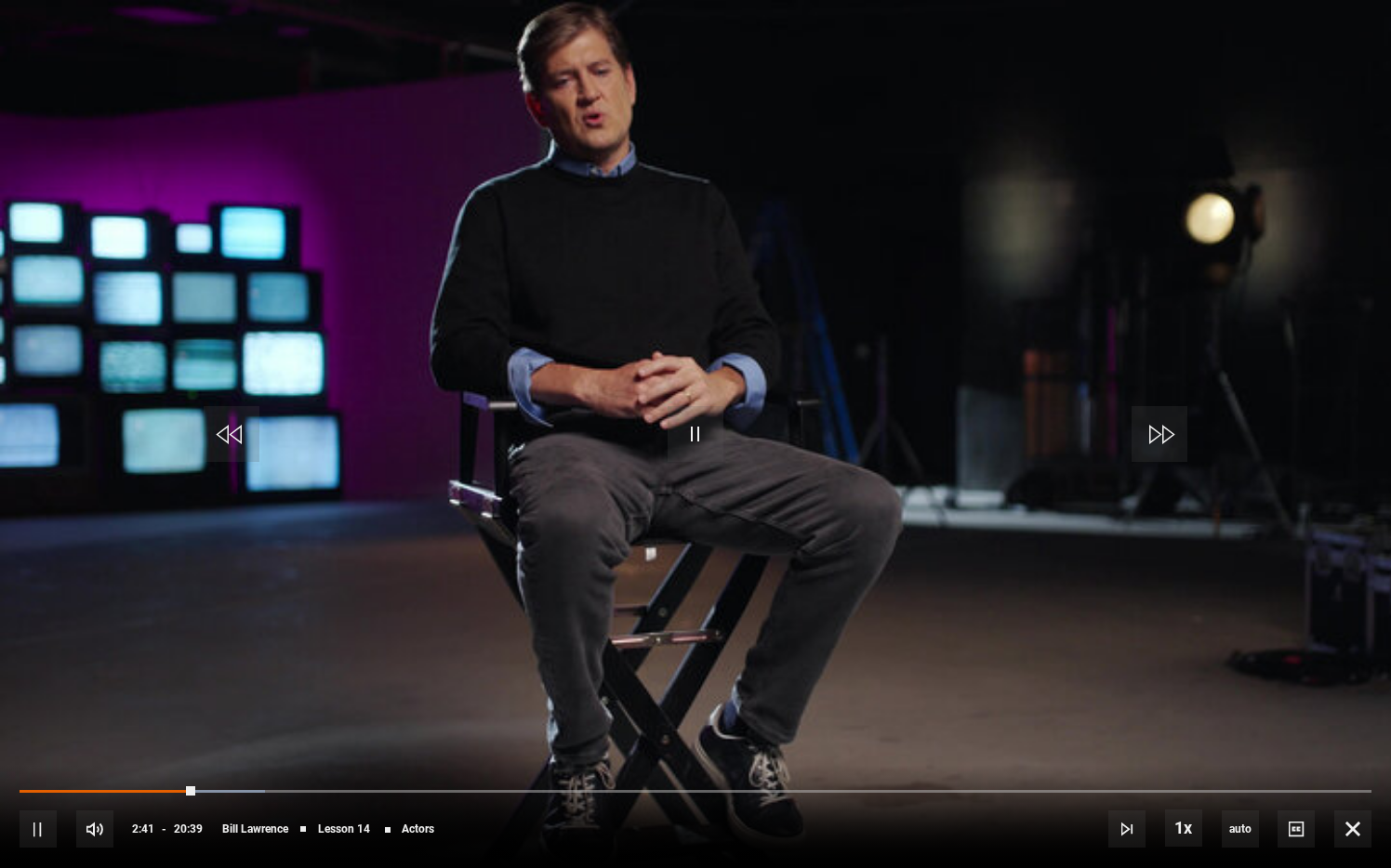 click on "10s Skip Back 10 seconds Pause 10s Skip Forward 10 seconds Loaded :  18.15% 02:01 02:41 Pause Mute 3% Current Time  2:41 - Duration  20:39
Bill Lawrence
Lesson 14
Actors
1x Playback Rate 2x 1.5x 1x , selected 0.5x auto Quality 360p 720p 1080p 2160p Auto , selected Captions captions off , selected English  Captions" at bounding box center [696, 816] 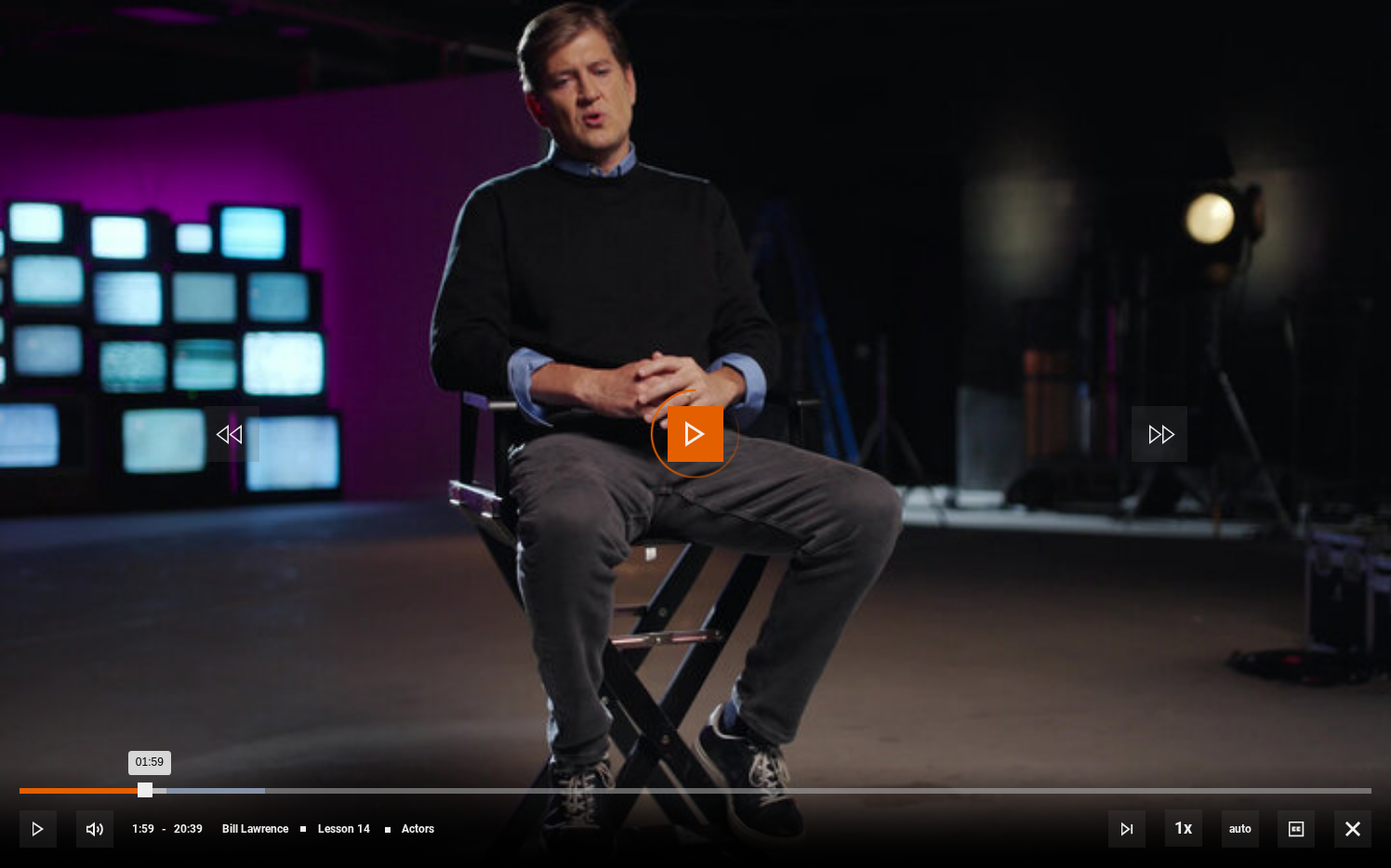 click on "Loaded :  18.15% 01:59 01:59" at bounding box center [696, 791] 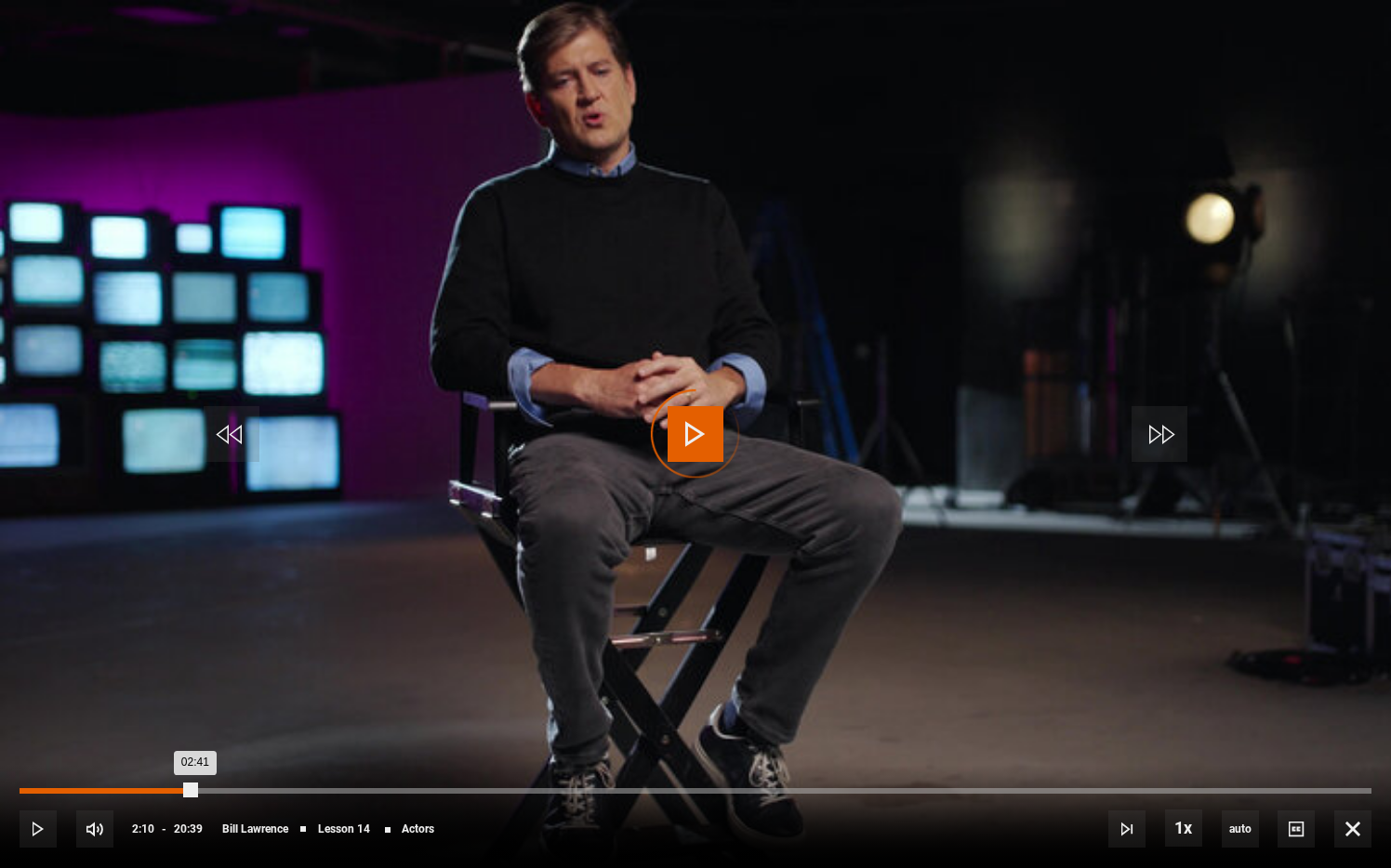 click on "02:10" at bounding box center (163, 791) 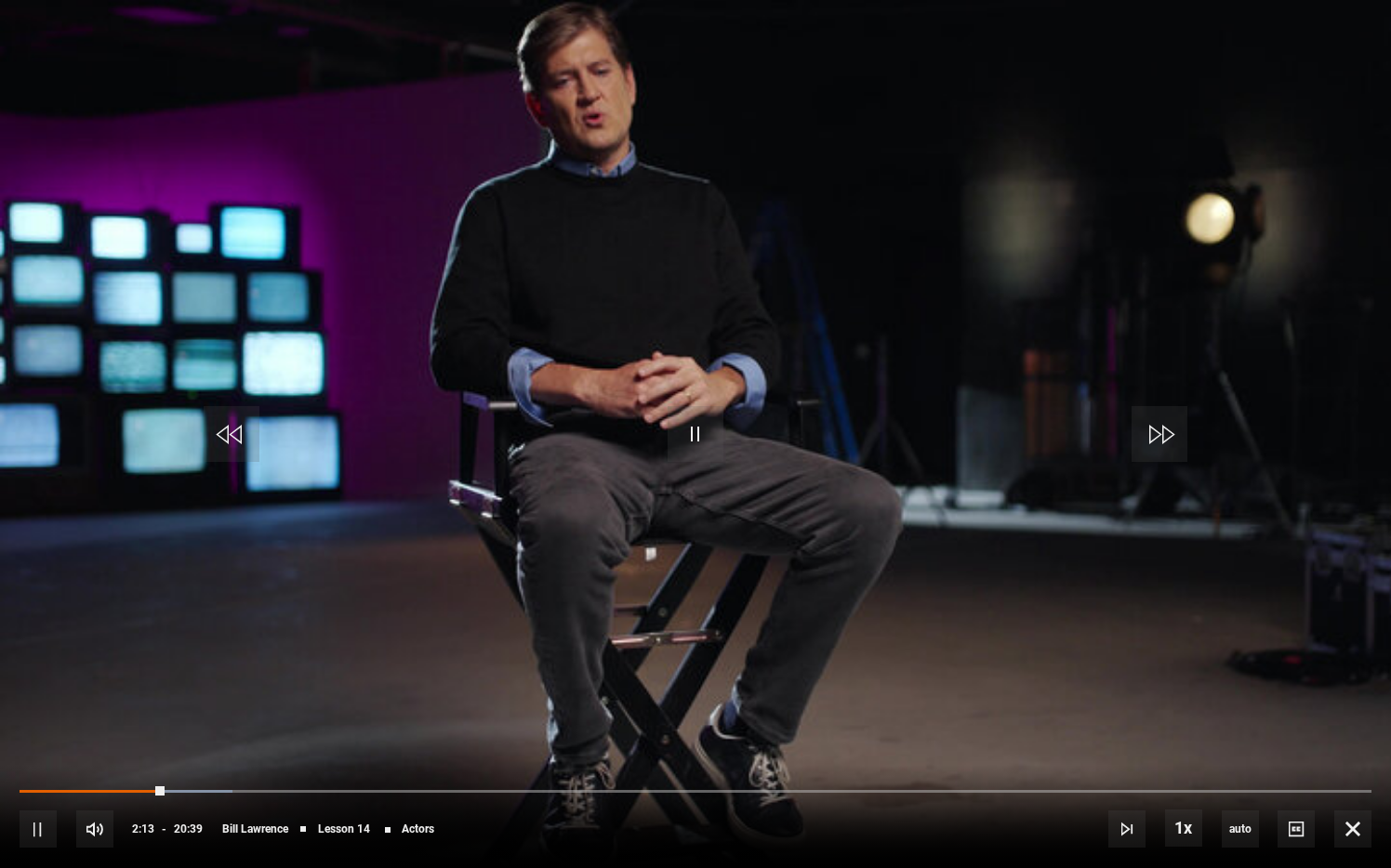 click at bounding box center (696, 434) 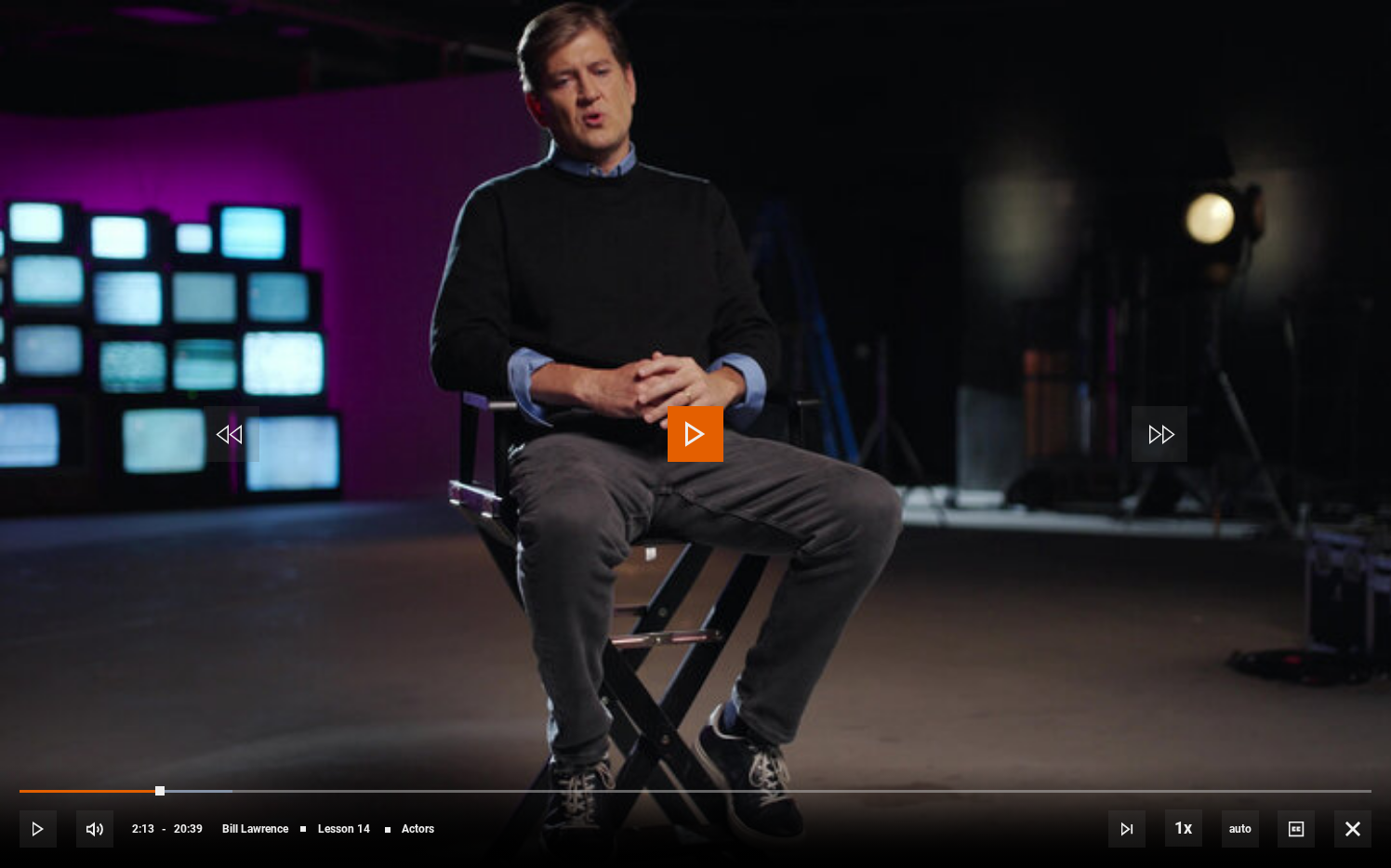 click at bounding box center [696, 434] 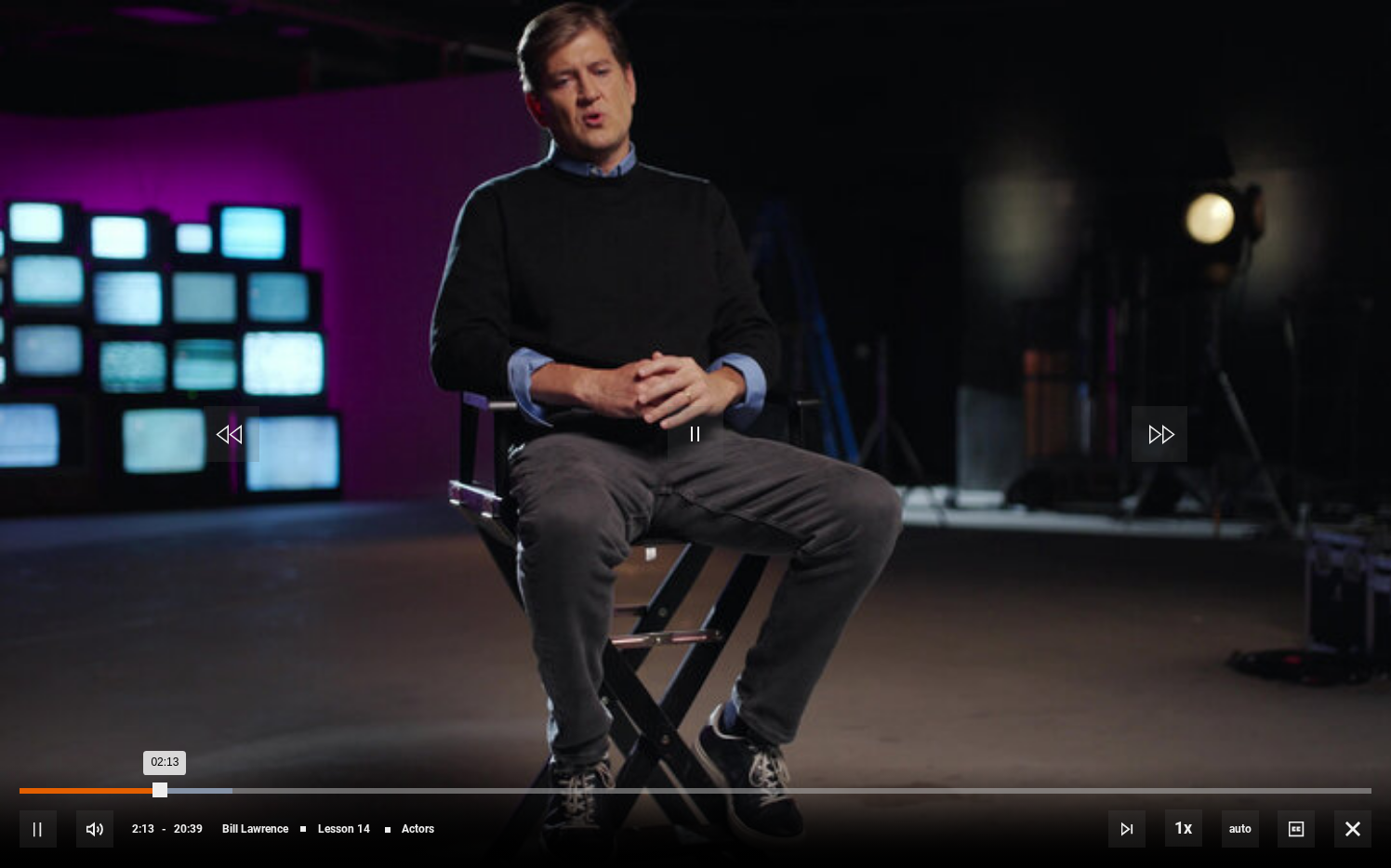 click on "01:59" at bounding box center (151, 791) 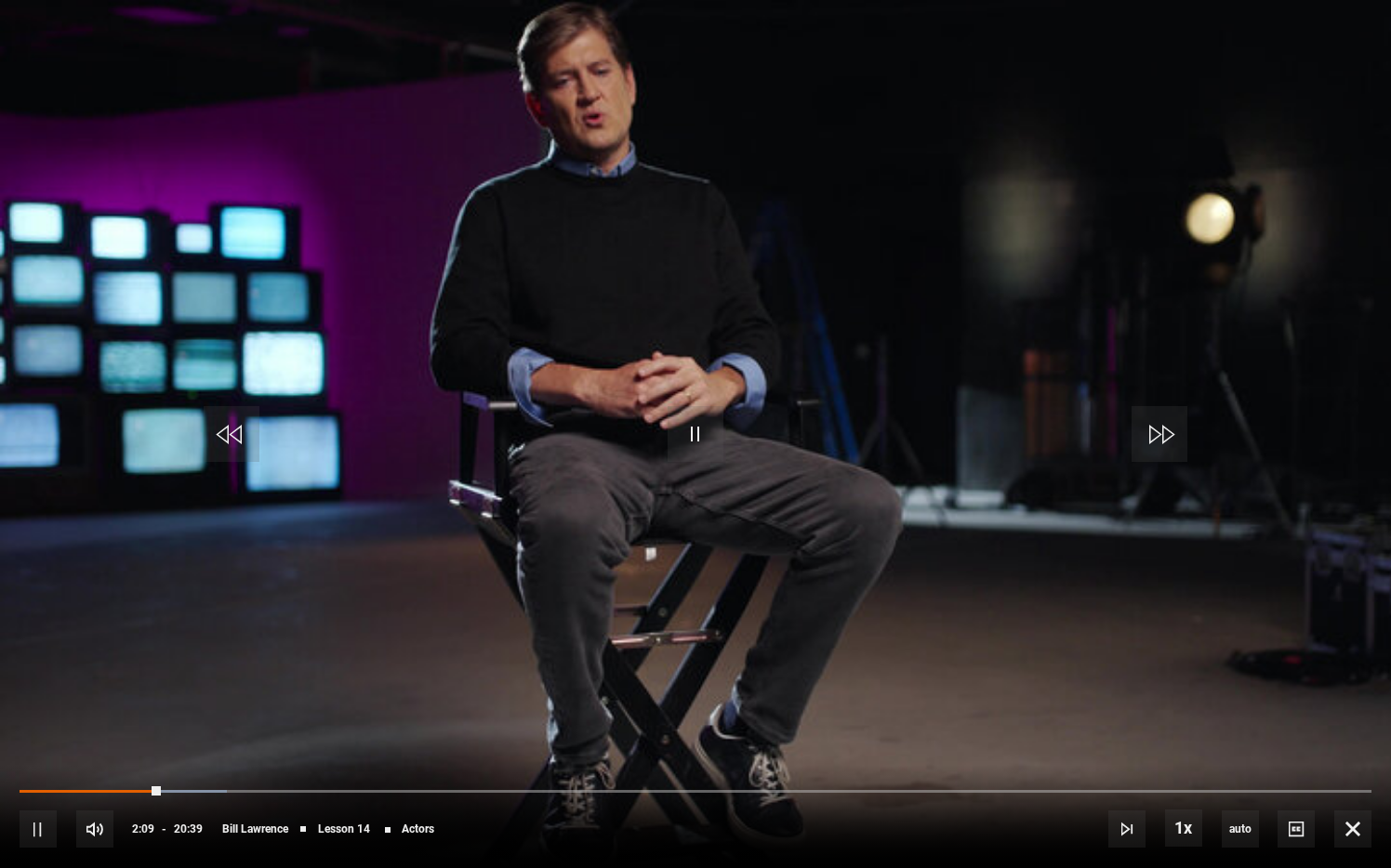 click on "10s Skip Back 10 seconds Pause 10s Skip Forward 10 seconds Loaded :  15.33% 02:01 02:09 Pause Mute 3% Current Time  2:09 - Duration  20:39
Bill Lawrence
Lesson 14
Actors
1x Playback Rate 2x 1.5x 1x , selected 0.5x auto Quality 360p 720p 1080p 2160p Auto , selected Captions captions off , selected English  Captions" at bounding box center (696, 816) 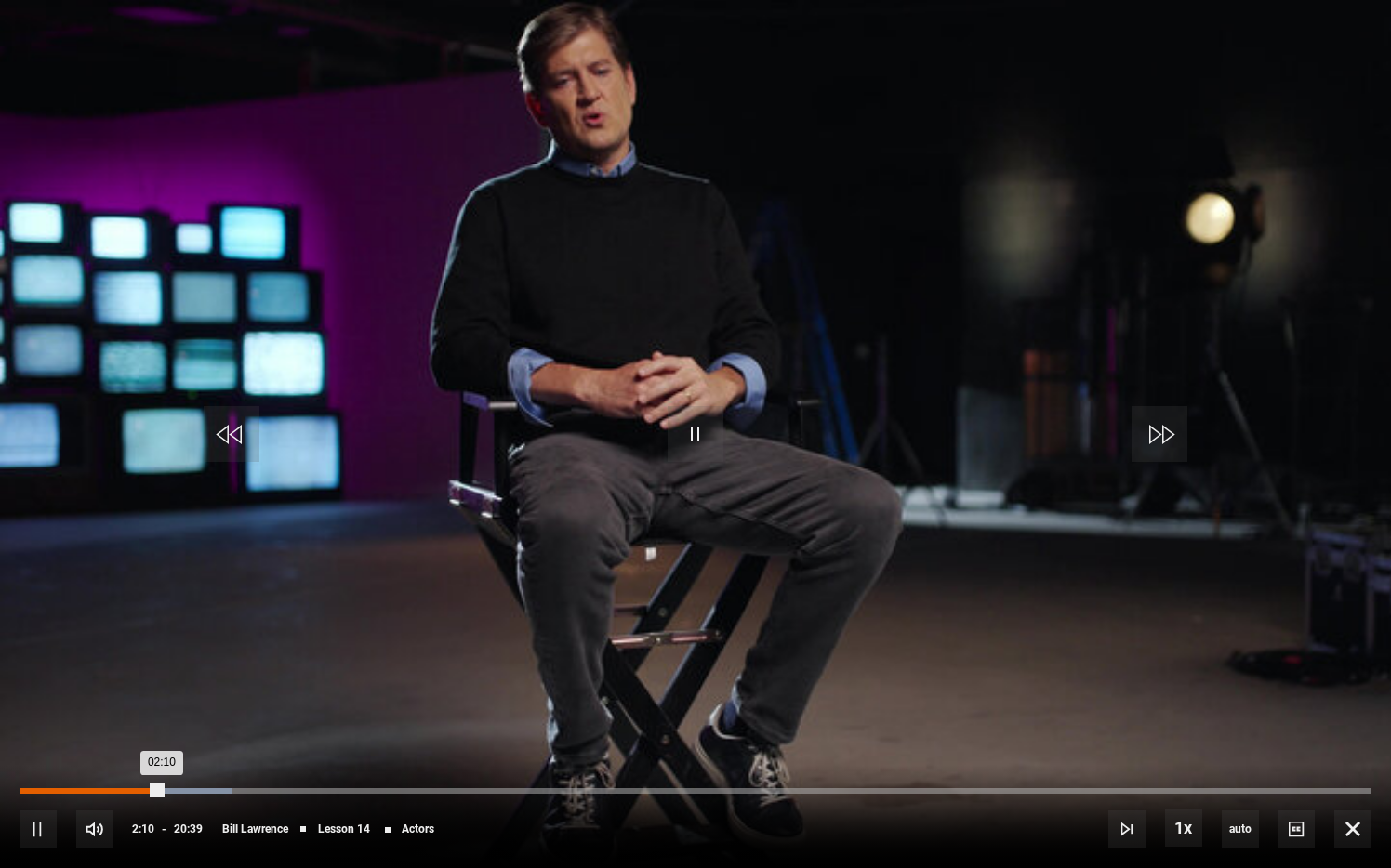click on "01:54" at bounding box center (145, 791) 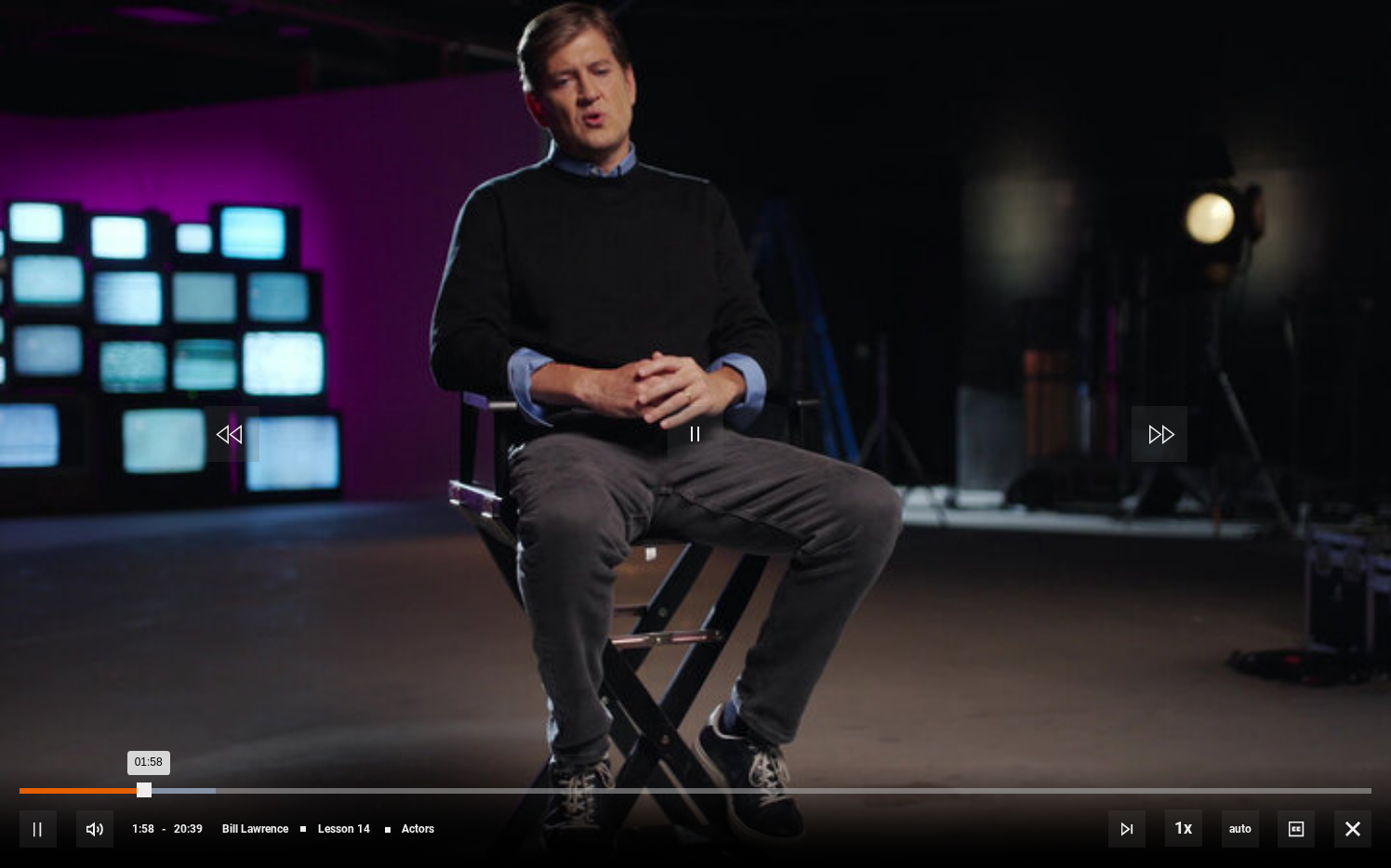 click on "Loaded :  14.52% 01:41 01:58" at bounding box center (696, 791) 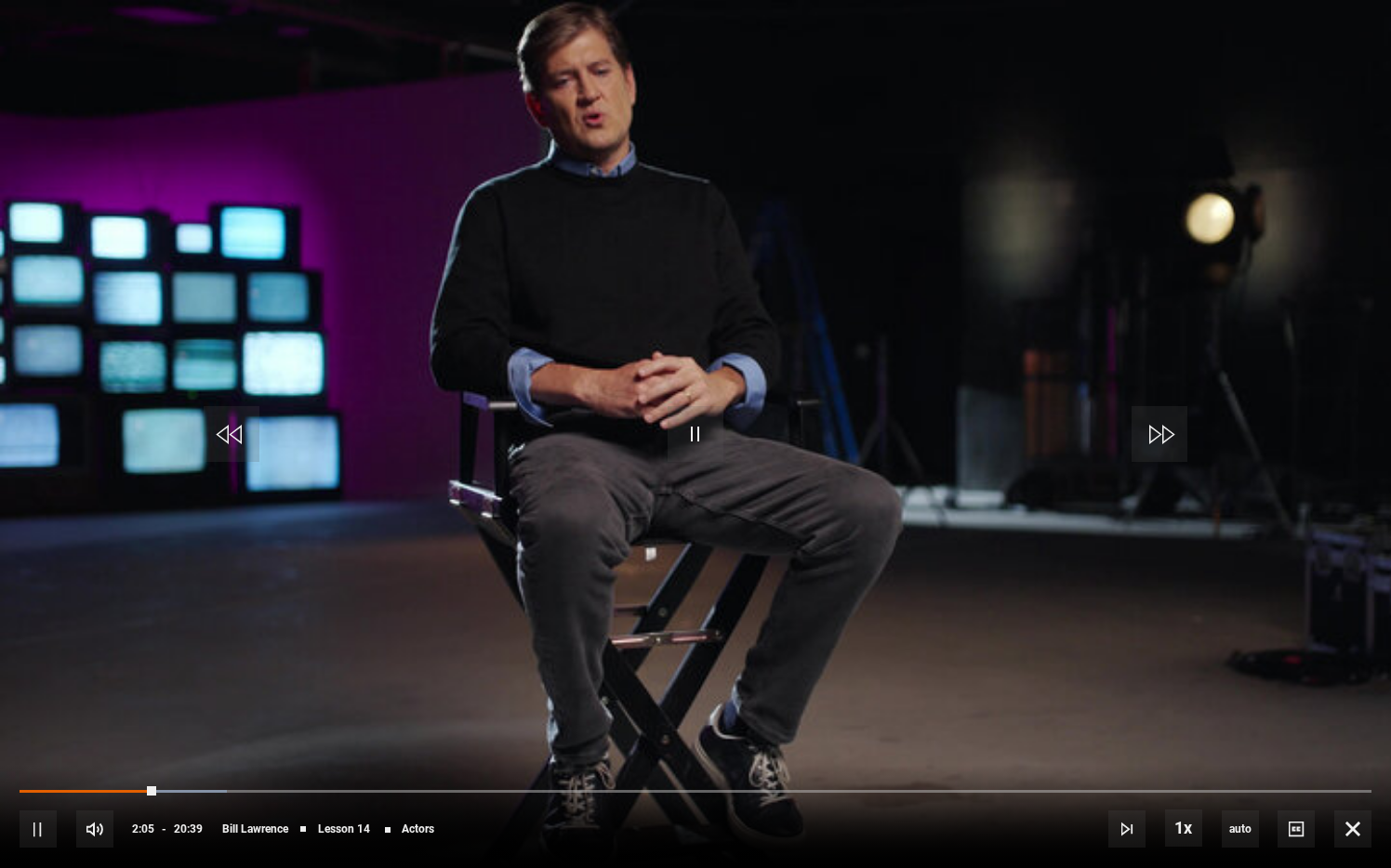click at bounding box center [696, 434] 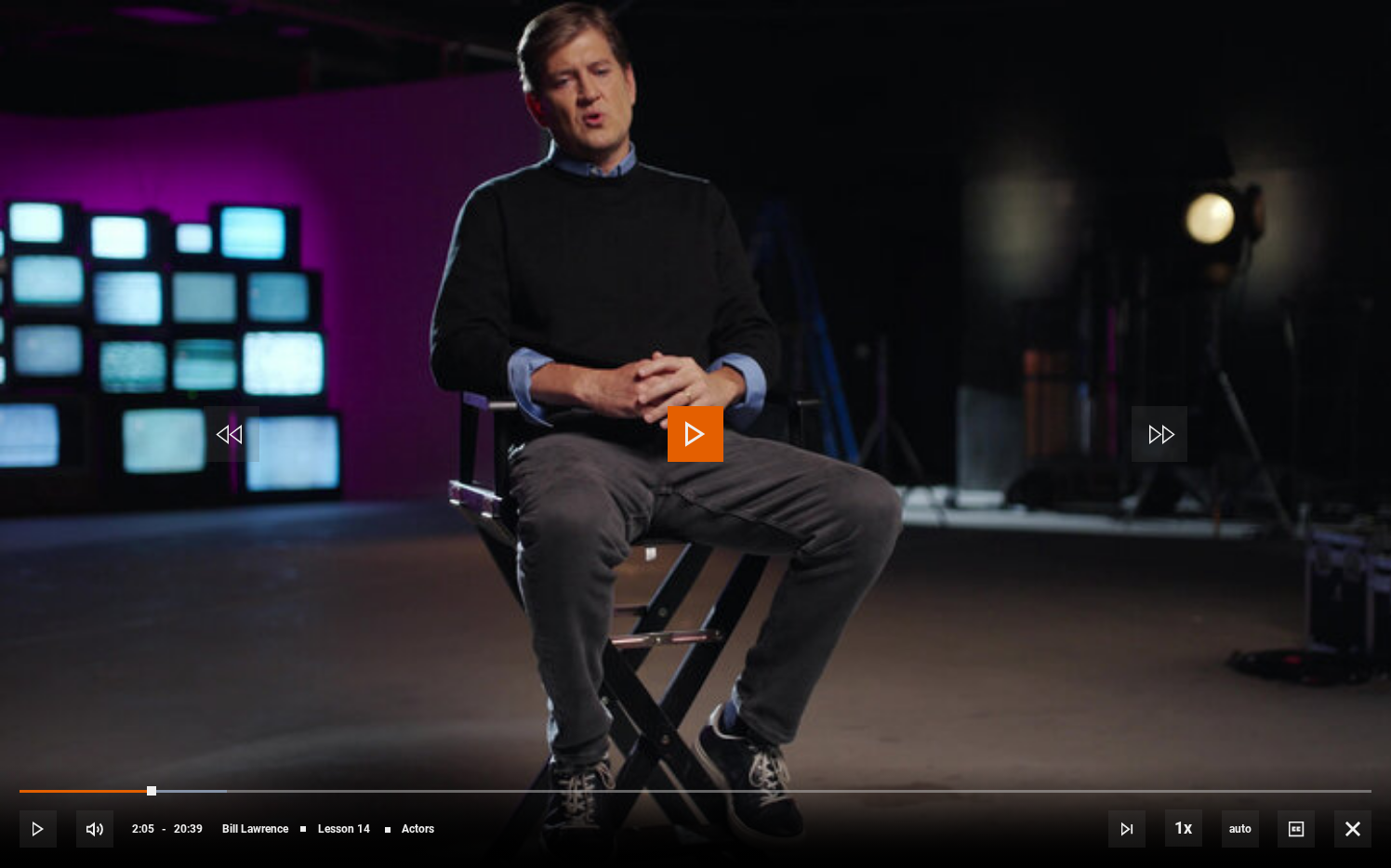 click at bounding box center (696, 434) 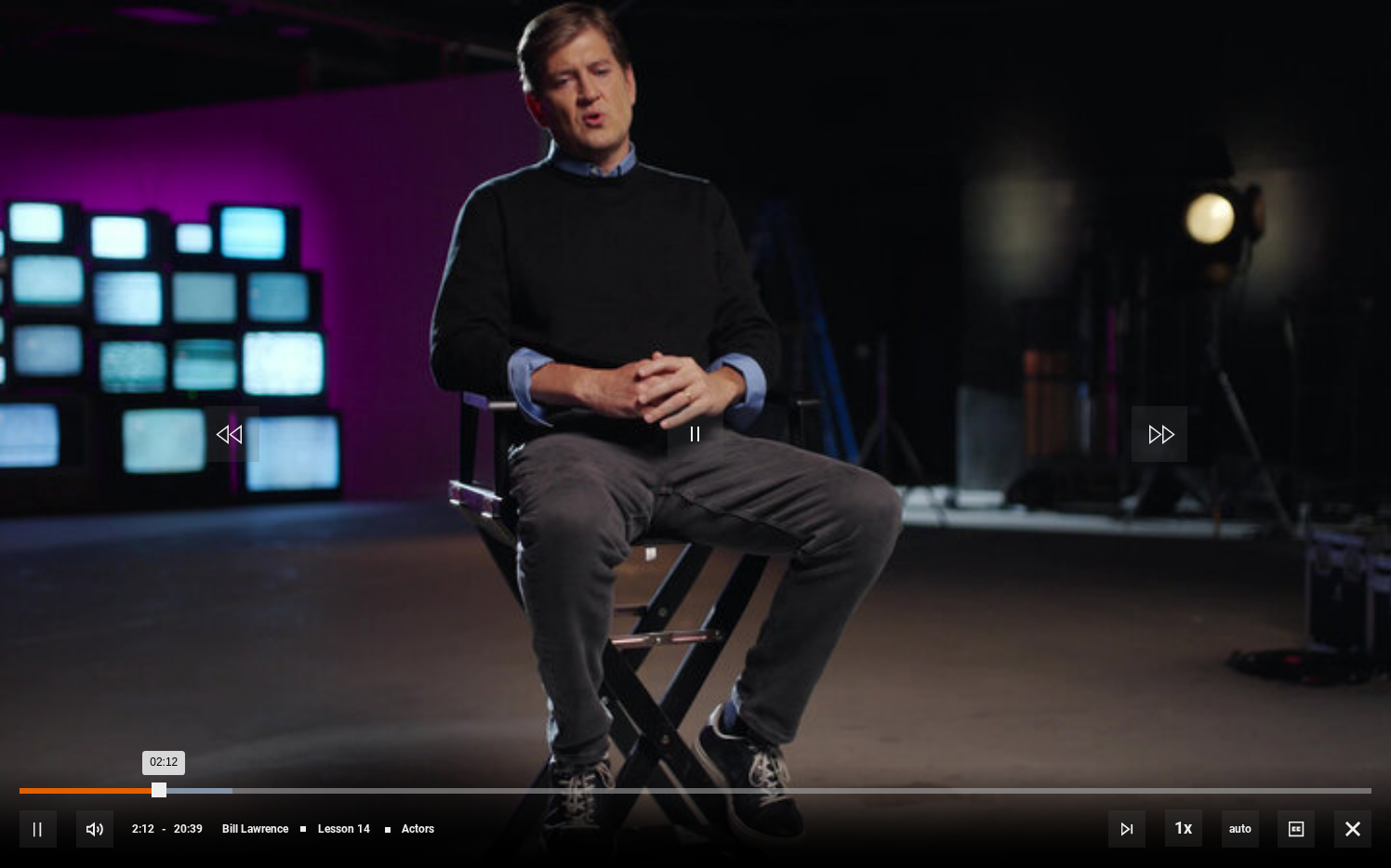 click on "Loaded :  15.73% 01:56 02:12" at bounding box center [696, 791] 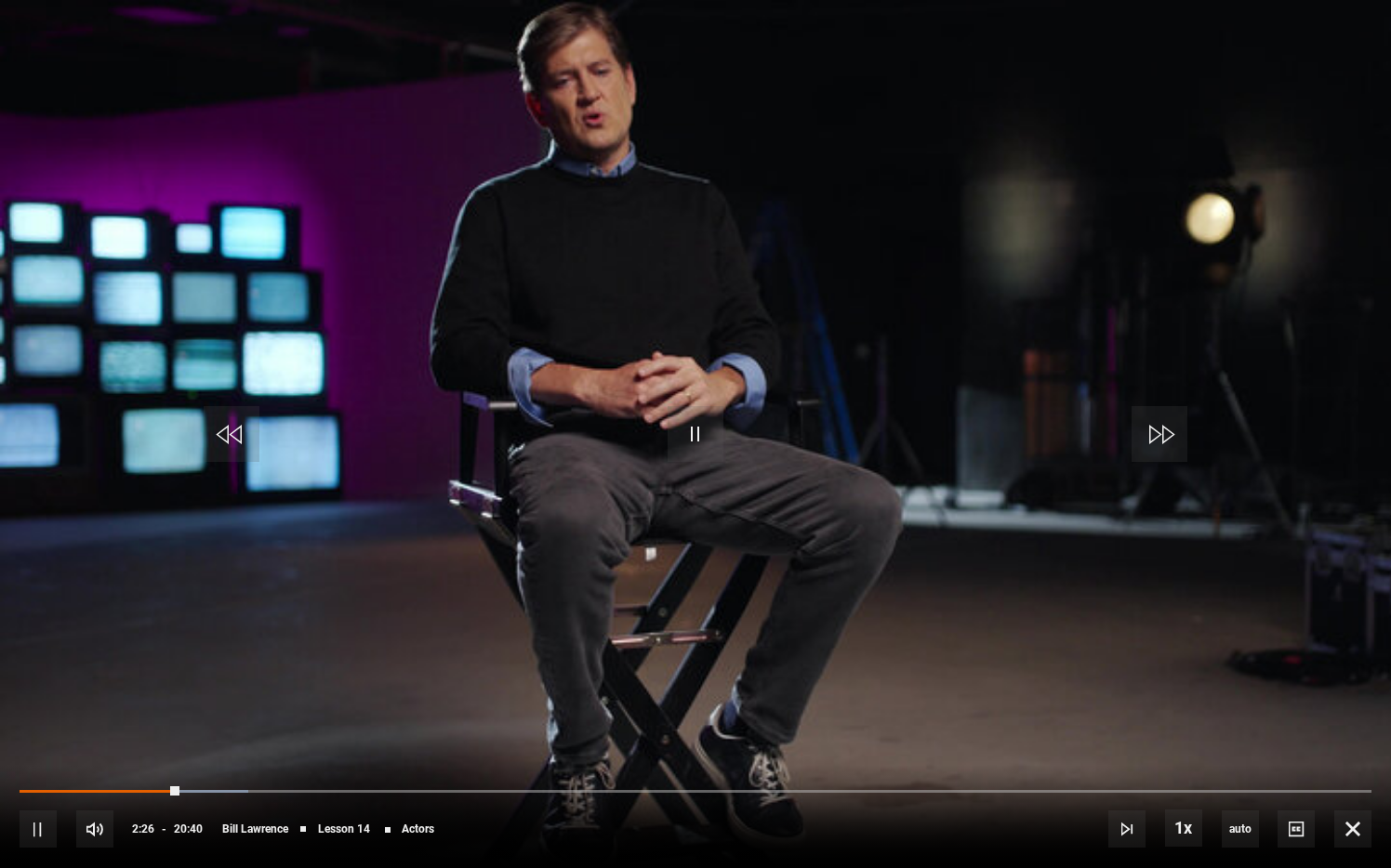 click at bounding box center (696, 434) 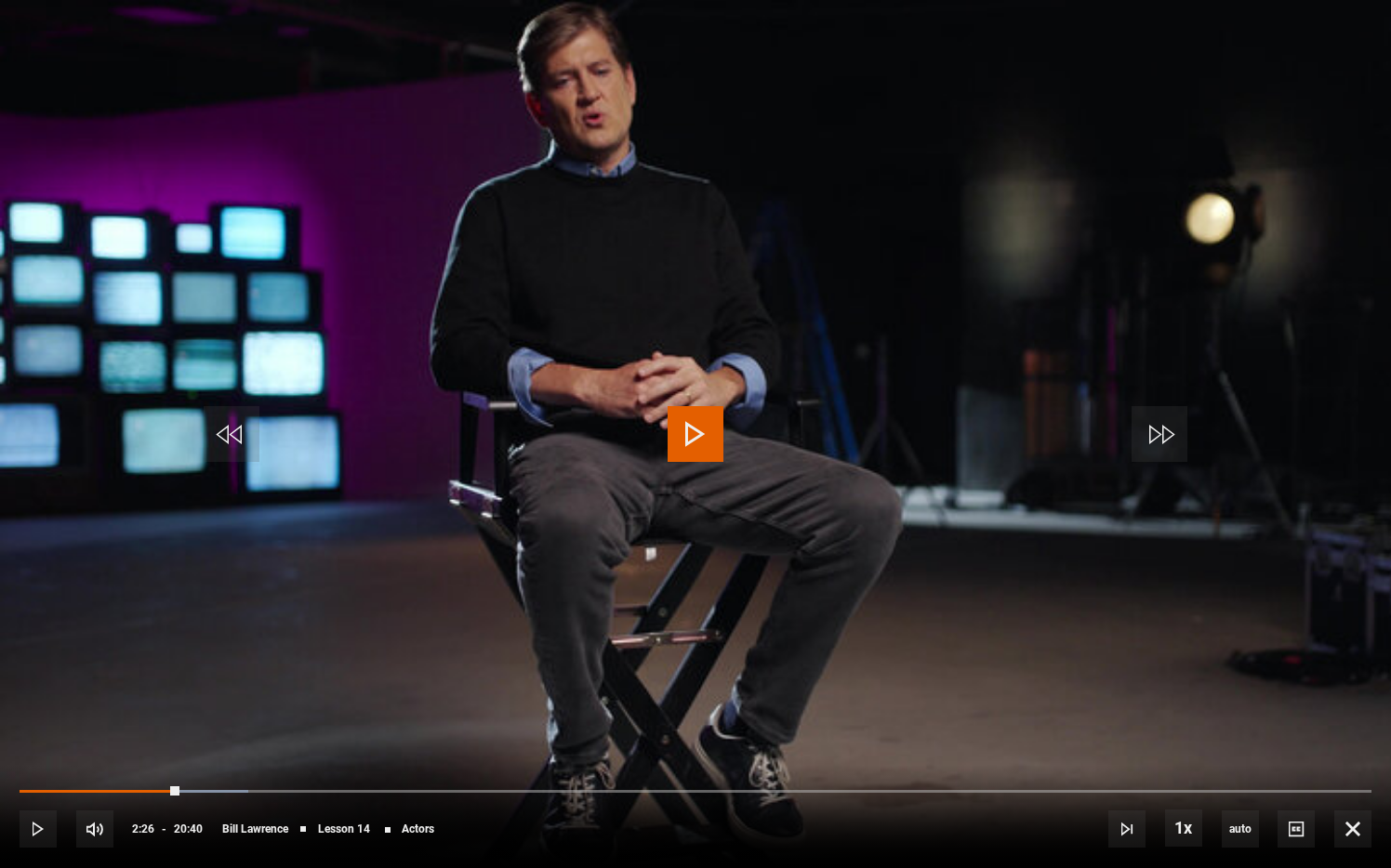 click at bounding box center [696, 434] 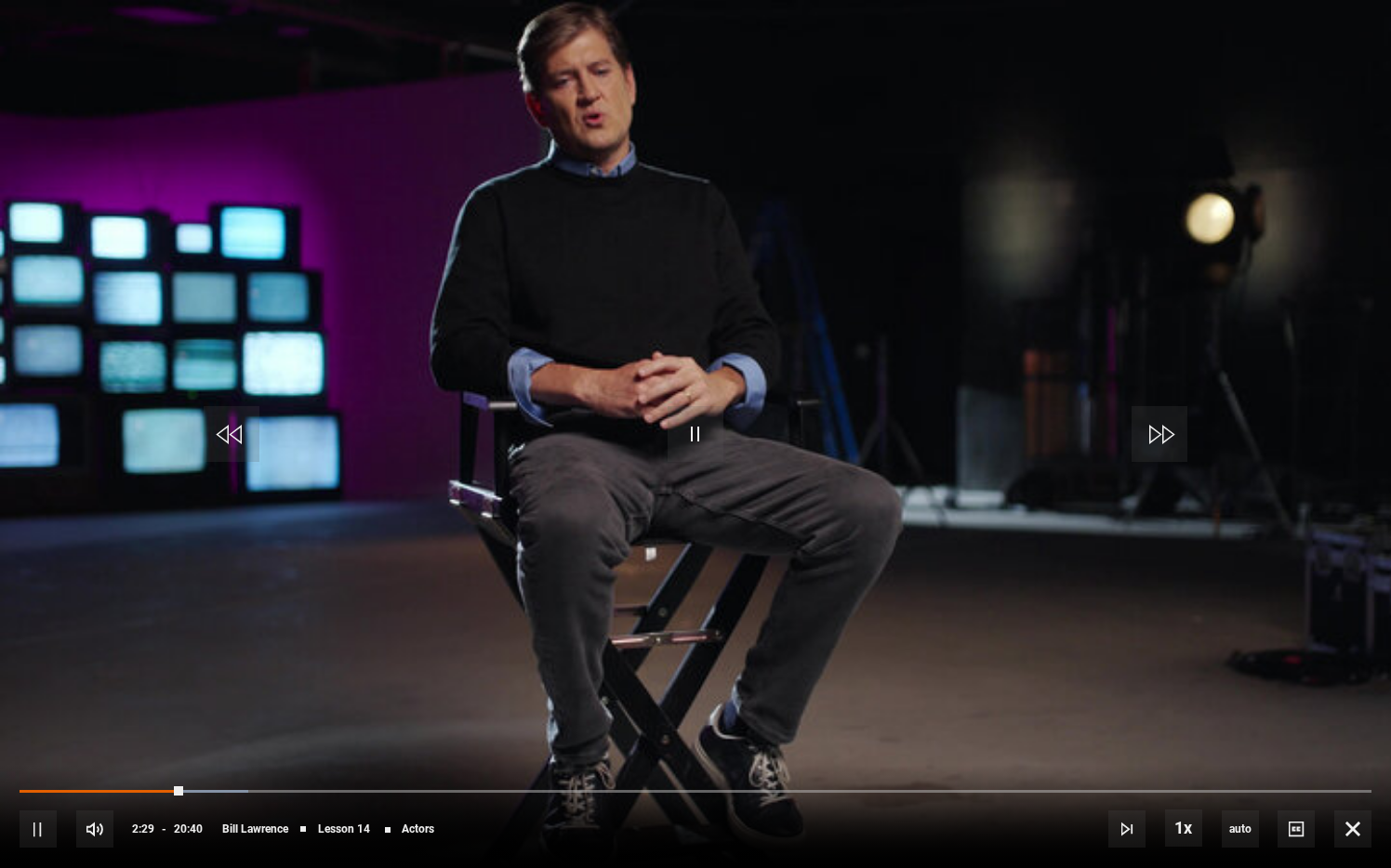 click at bounding box center (696, 434) 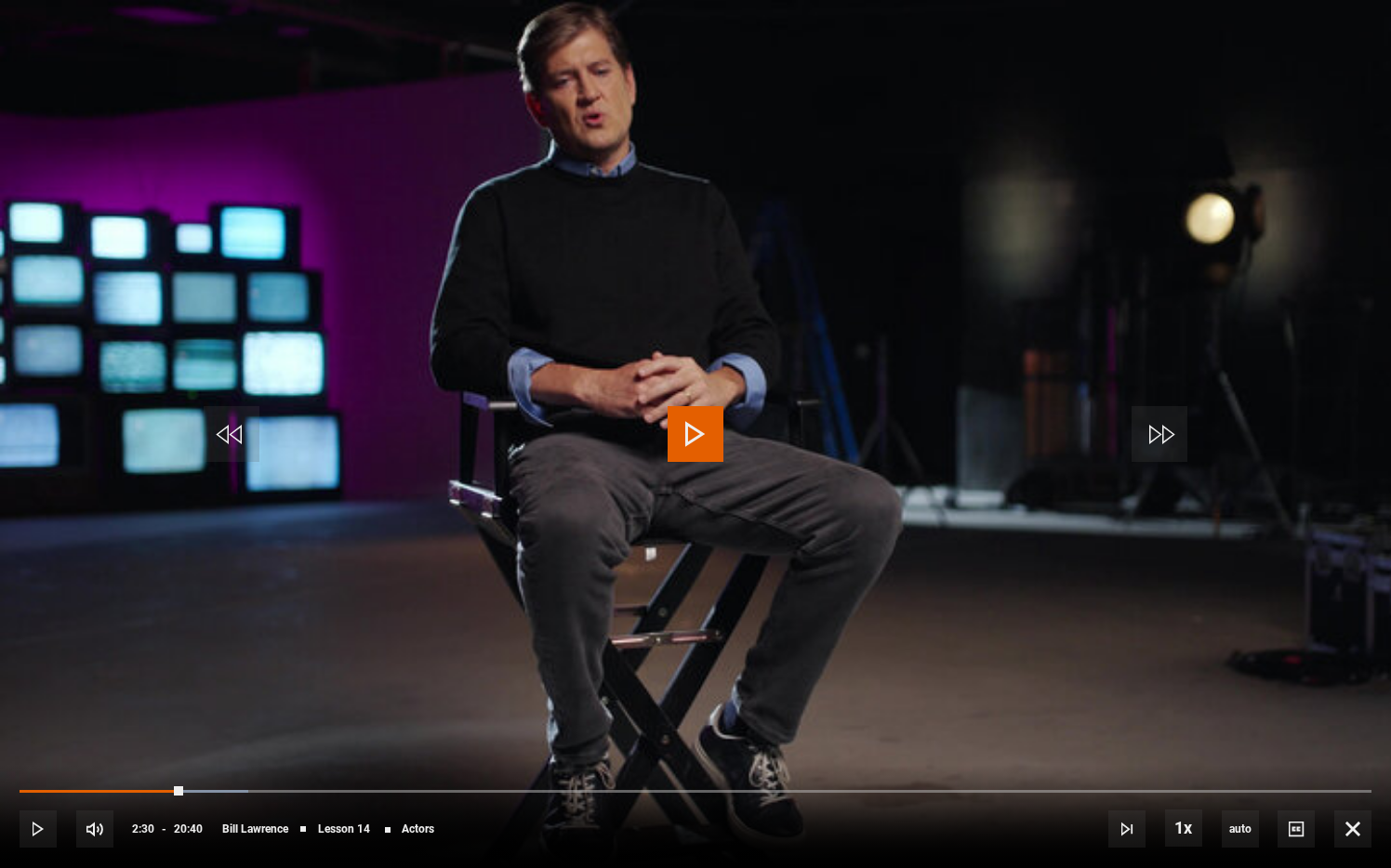 click at bounding box center (696, 434) 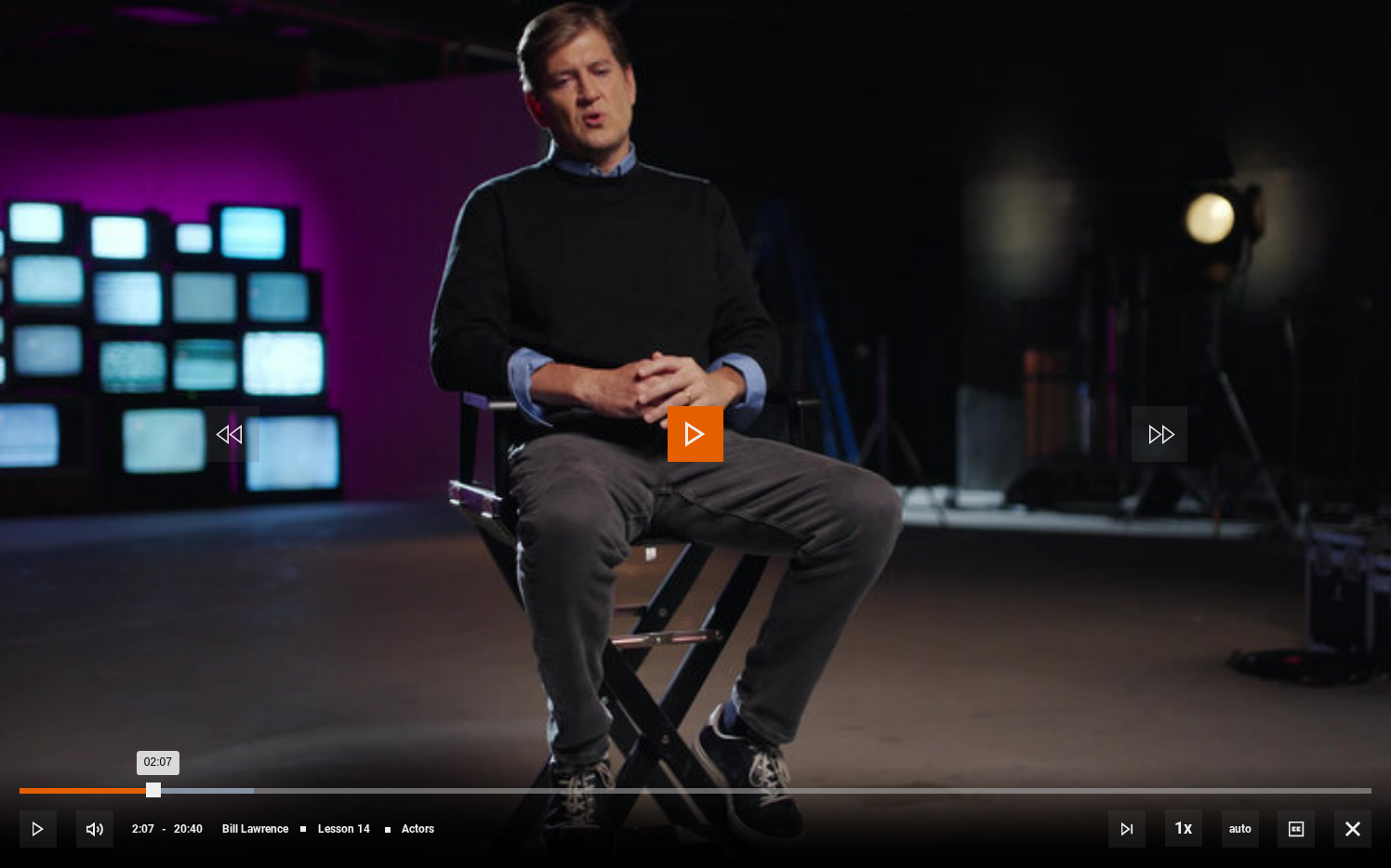 click on "Loaded :  17.34% 02:07 02:07" at bounding box center (696, 791) 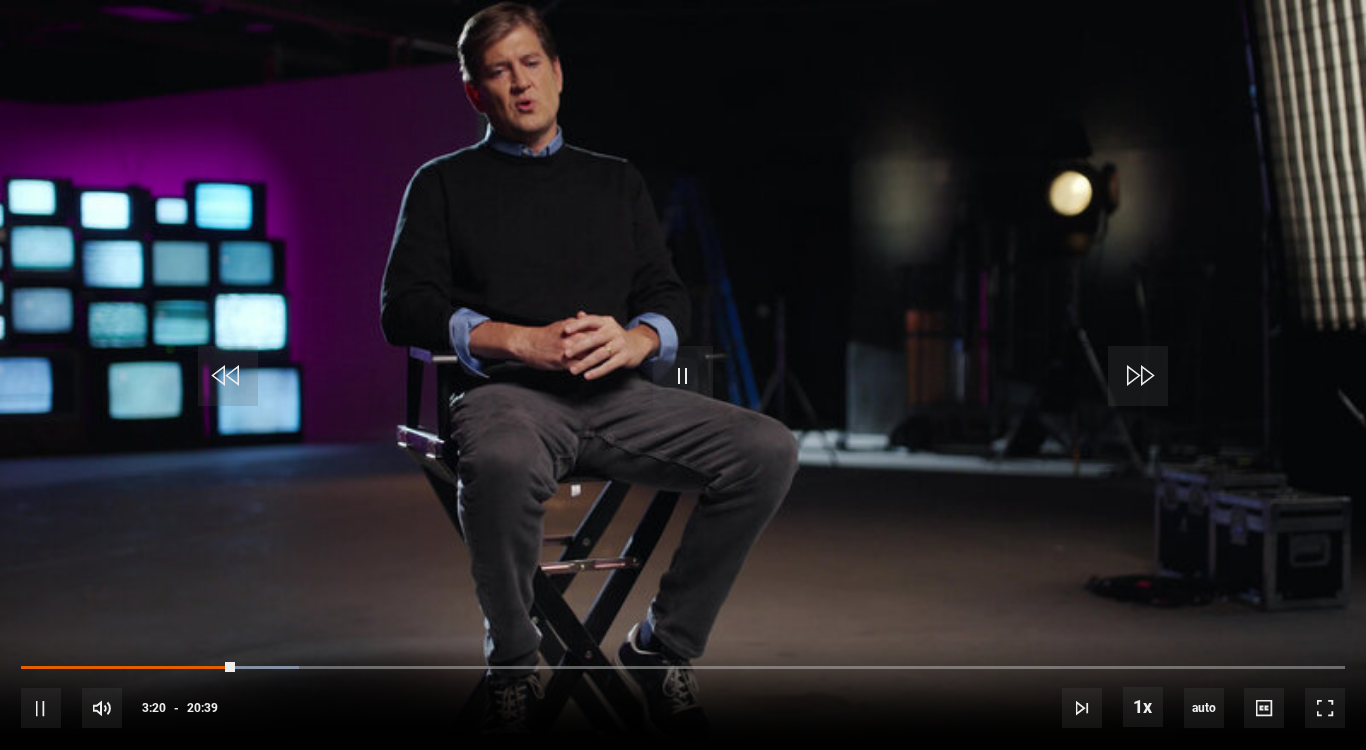 scroll, scrollTop: 785, scrollLeft: 0, axis: vertical 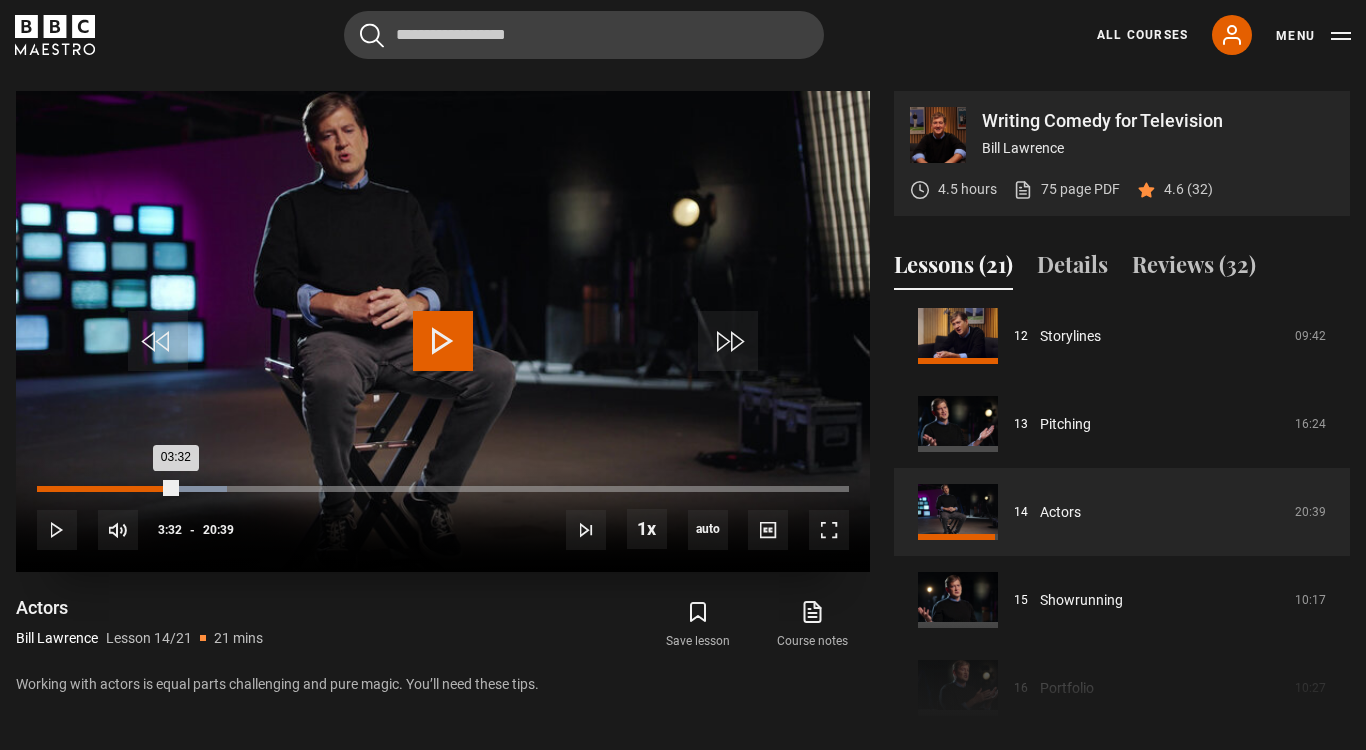 click on "03:32" at bounding box center [106, 489] 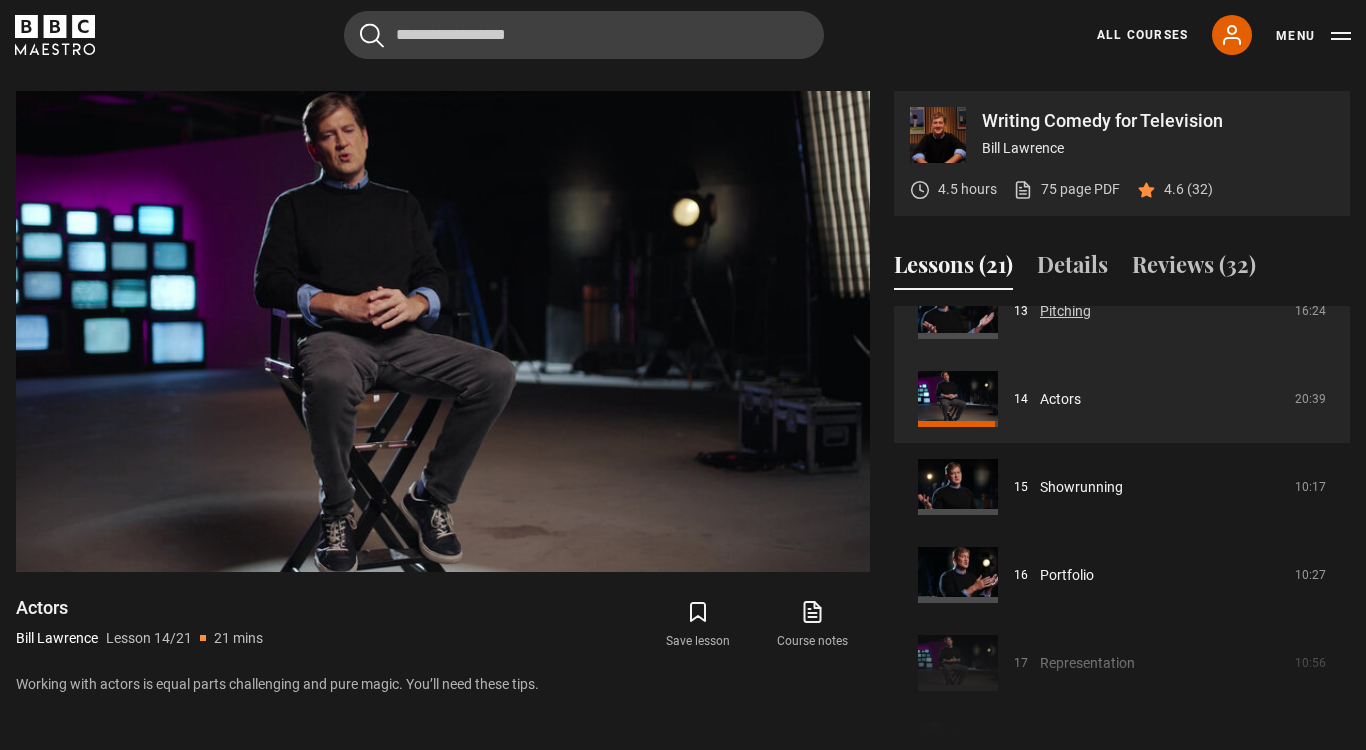 scroll, scrollTop: 1185, scrollLeft: 0, axis: vertical 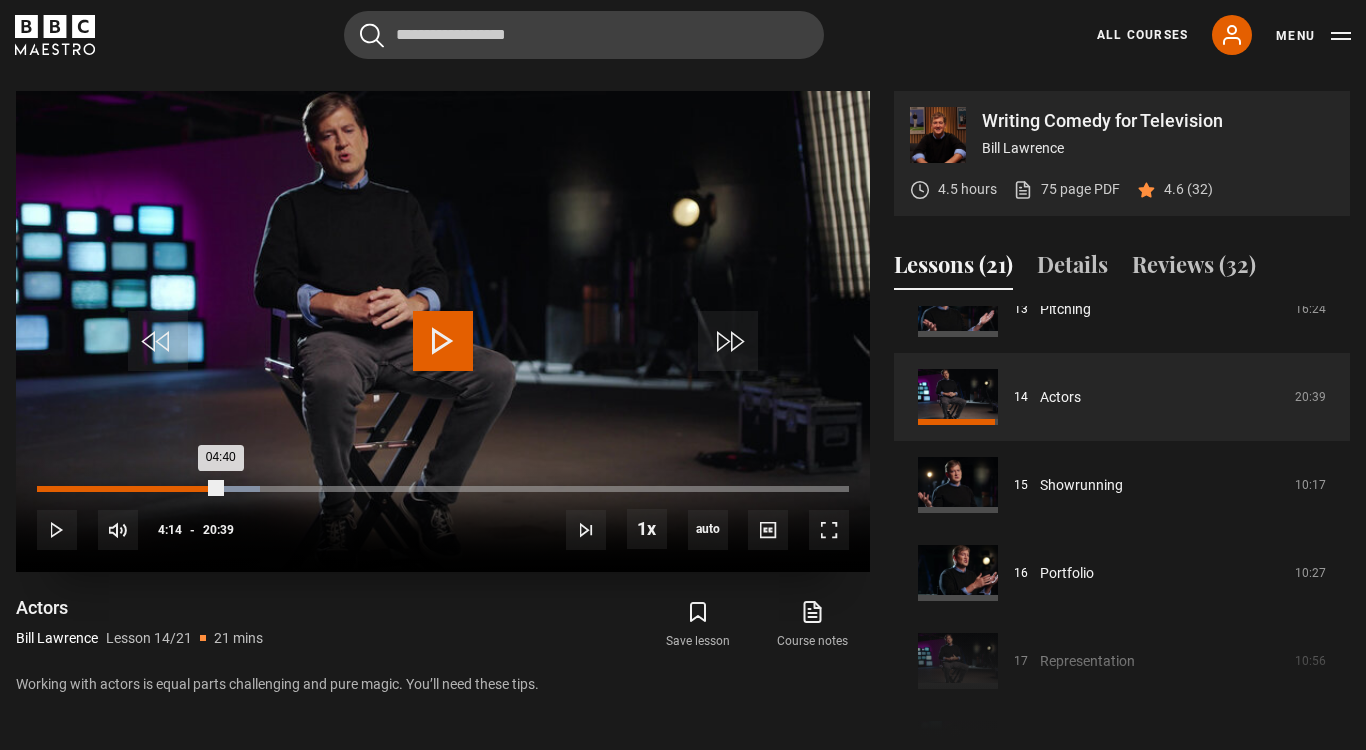 click on "04:14" at bounding box center [205, 489] 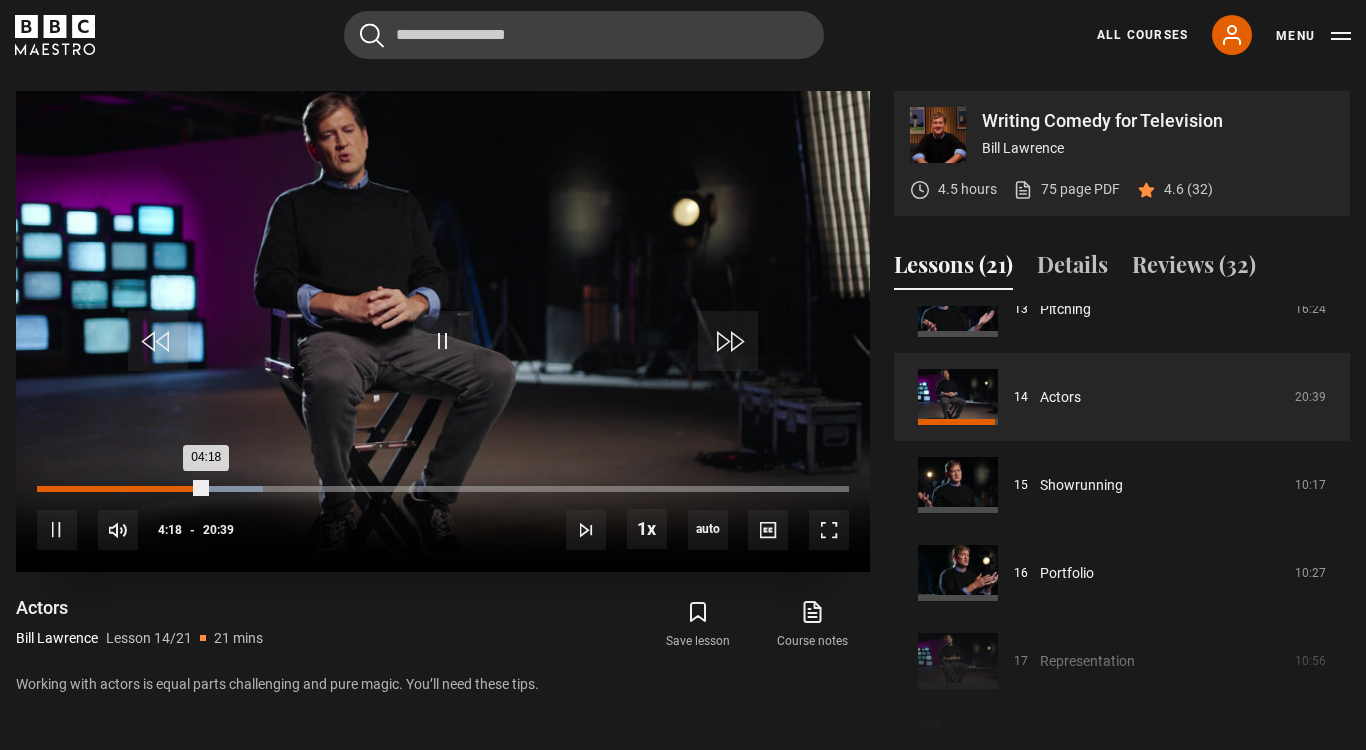 click on "04:18" at bounding box center [121, 489] 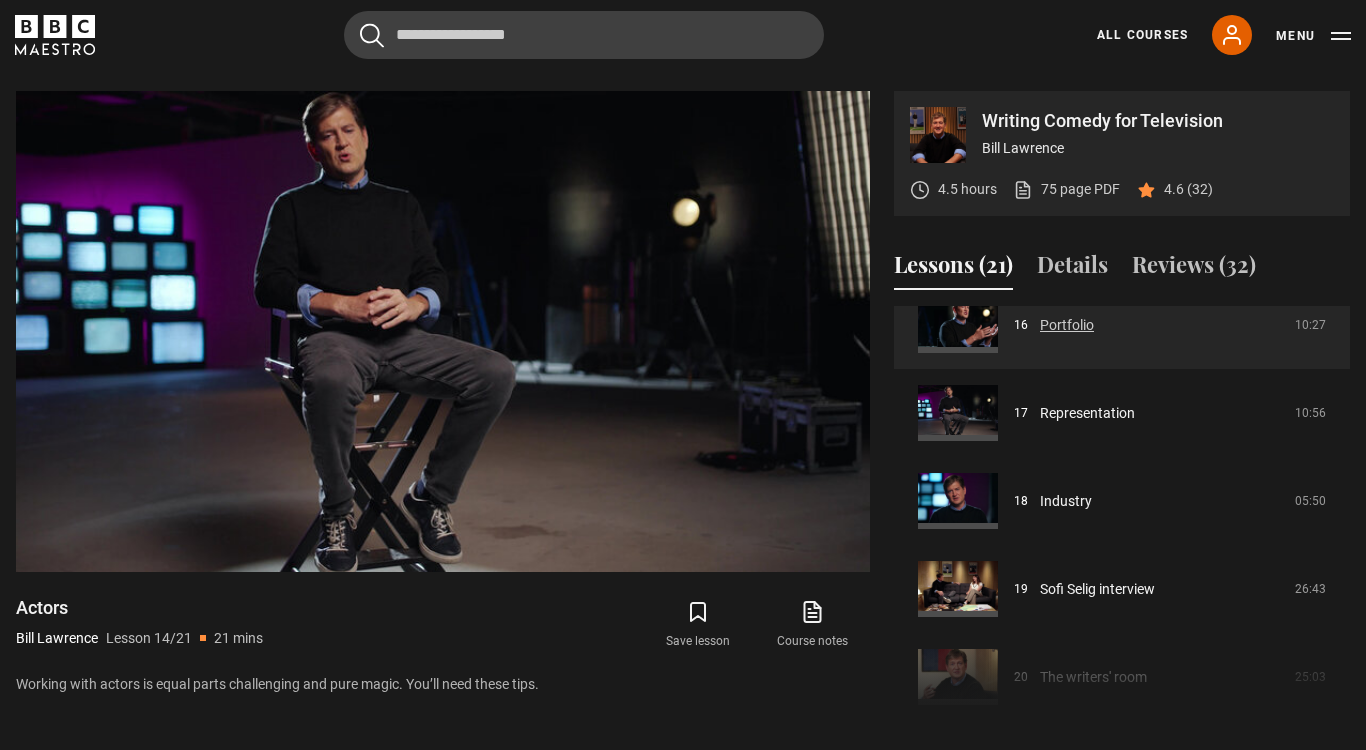 scroll, scrollTop: 1504, scrollLeft: 0, axis: vertical 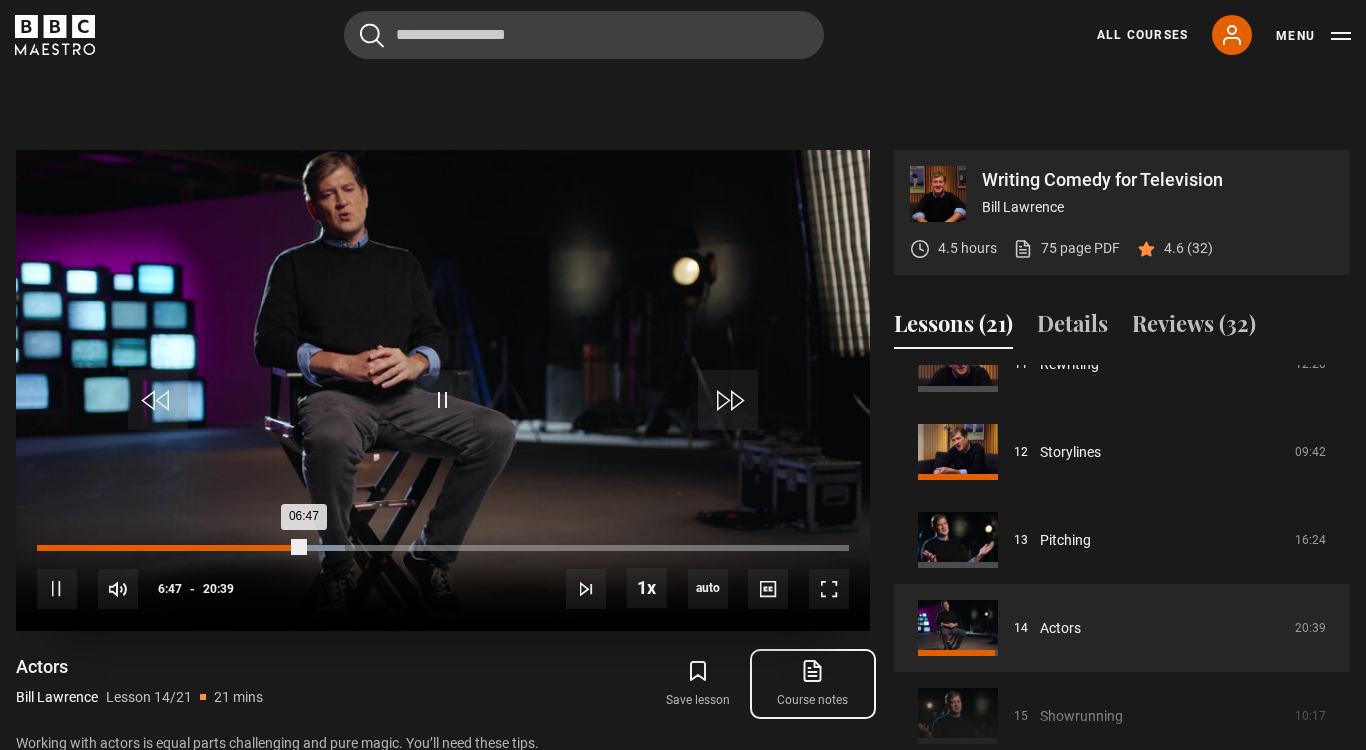 click on "06:12" at bounding box center [282, 548] 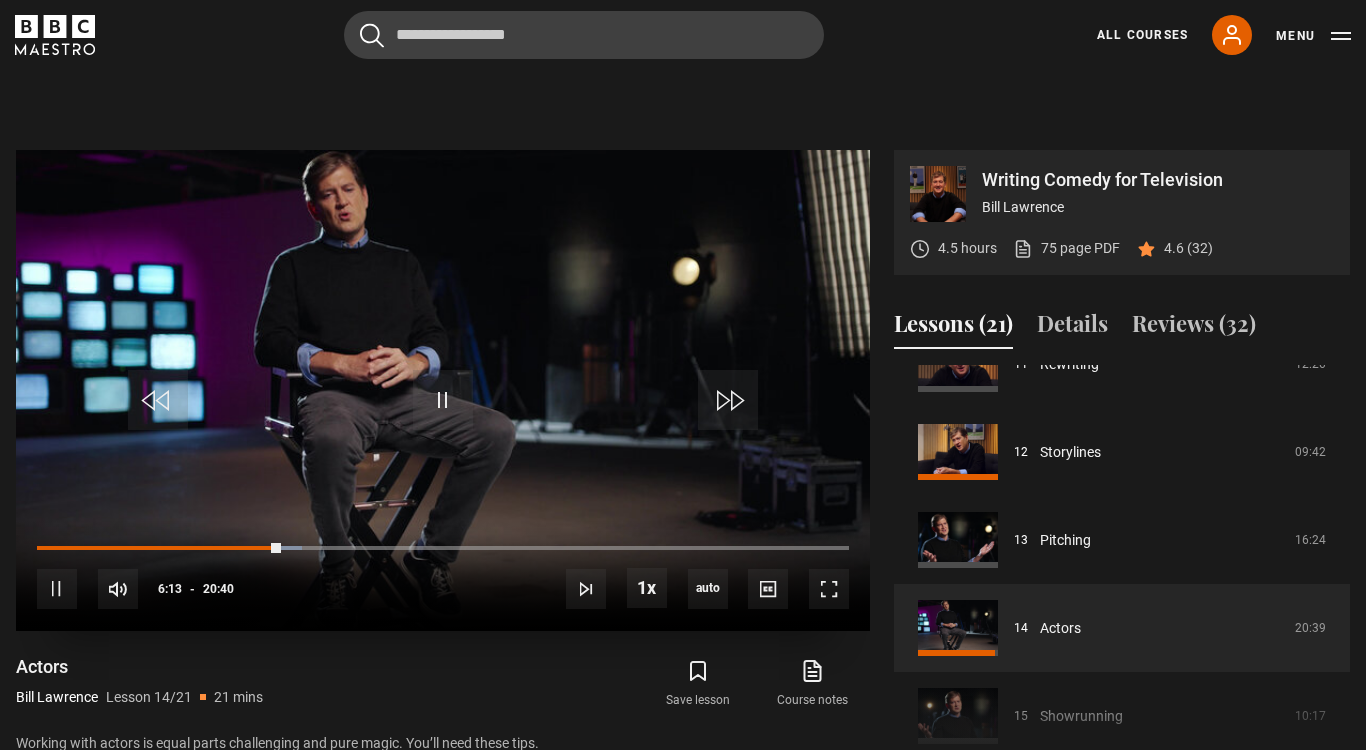 click on "10s Skip Back 10 seconds Pause 10s Skip Forward 10 seconds Loaded :  32.66% 05:43 06:13 Pause Mute 3% Current Time  6:13 - Duration  20:40
Bill Lawrence
Lesson 14
Actors
1x Playback Rate 2x 1.5x 1x , selected 0.5x auto Quality 360p 720p 1080p 2160p Auto , selected Captions captions off , selected English  Captions" at bounding box center [443, 575] 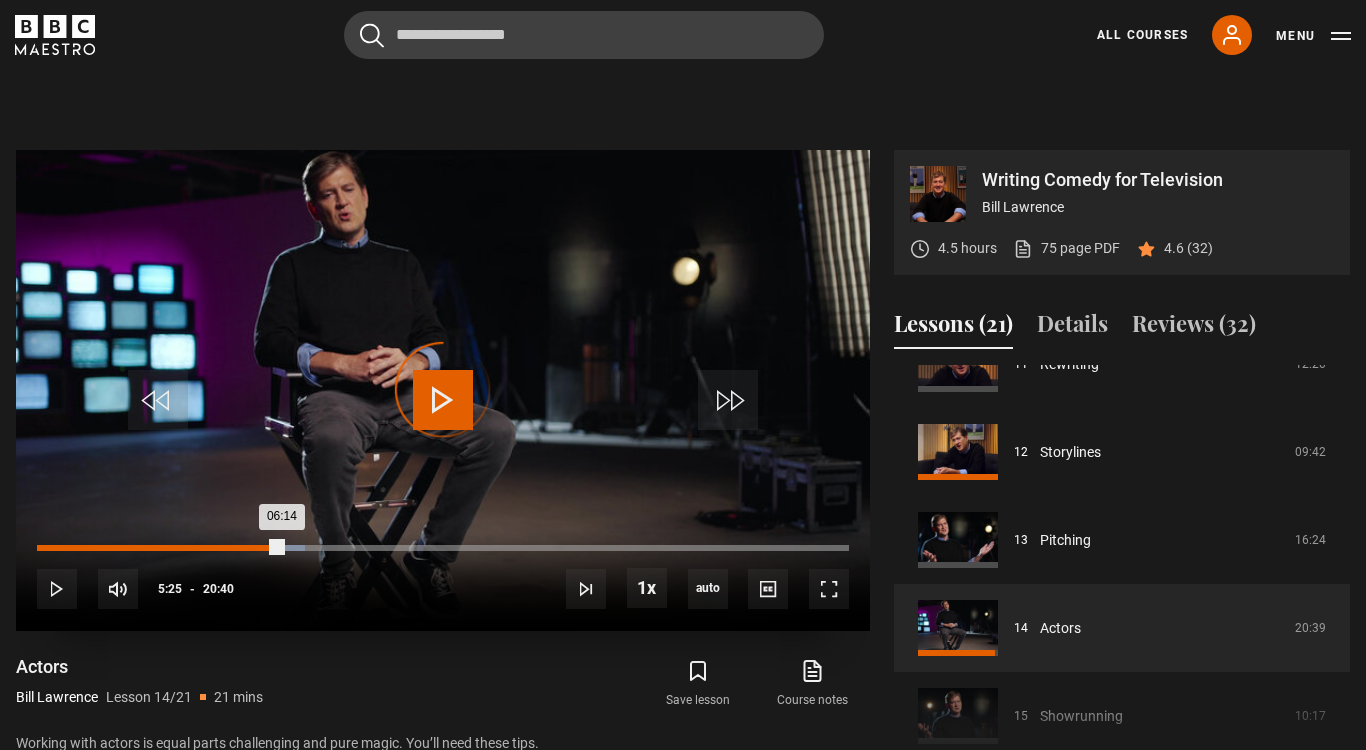 click on "05:25" at bounding box center [251, 548] 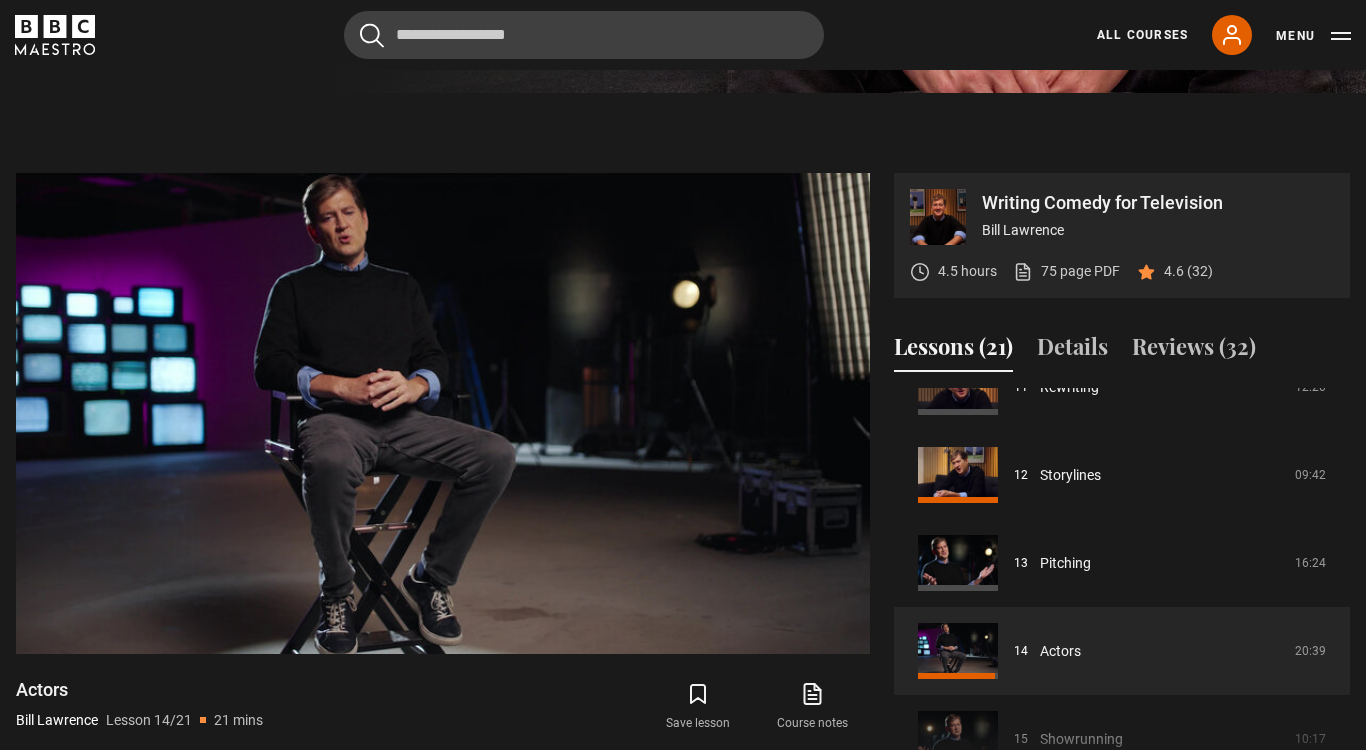 scroll, scrollTop: 708, scrollLeft: 0, axis: vertical 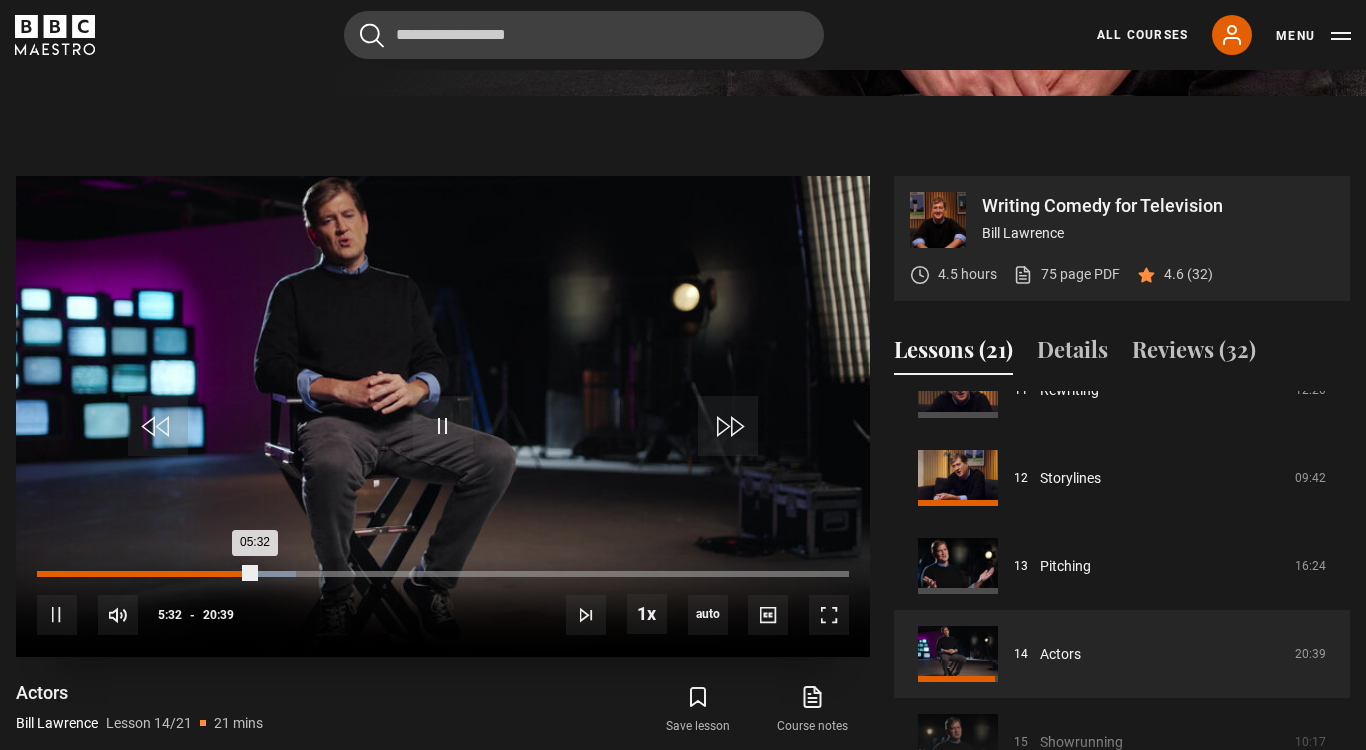 click on "Loaded :  31.86% 04:51 05:32" at bounding box center (443, 574) 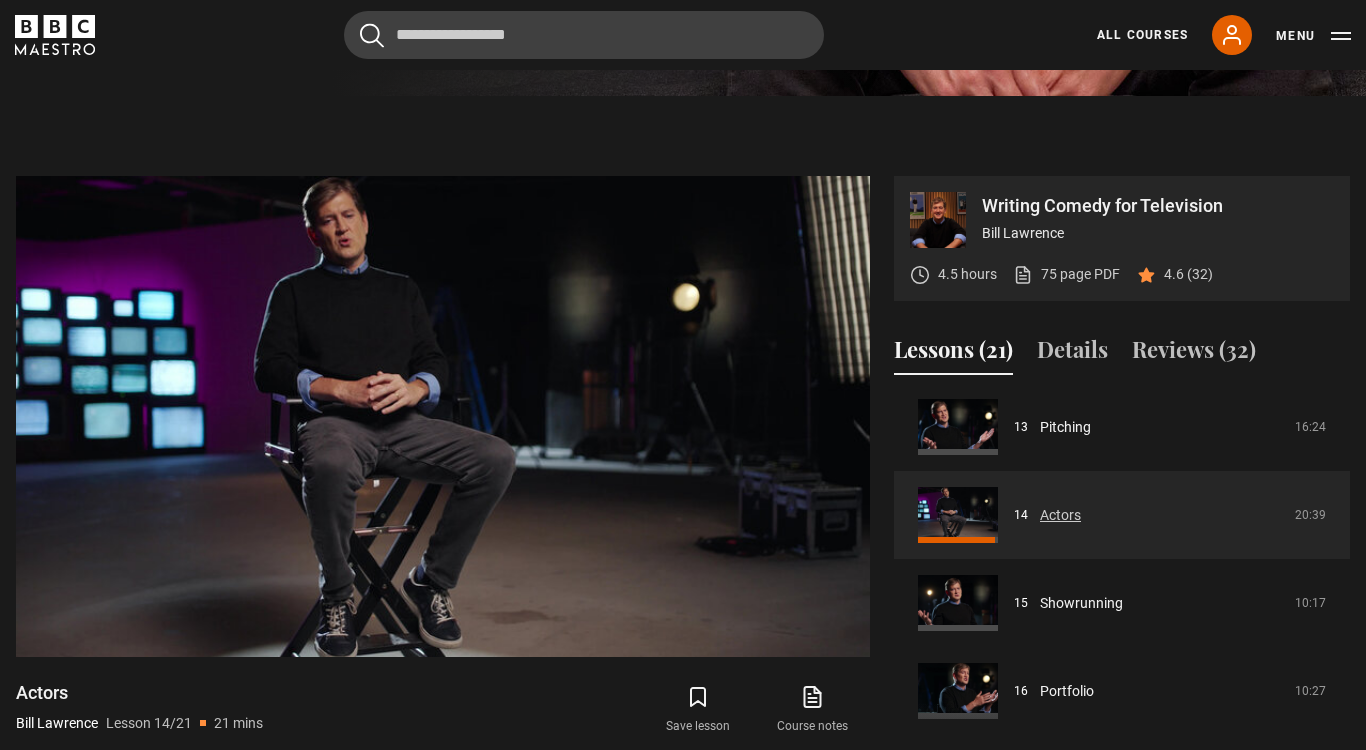scroll, scrollTop: 1155, scrollLeft: 0, axis: vertical 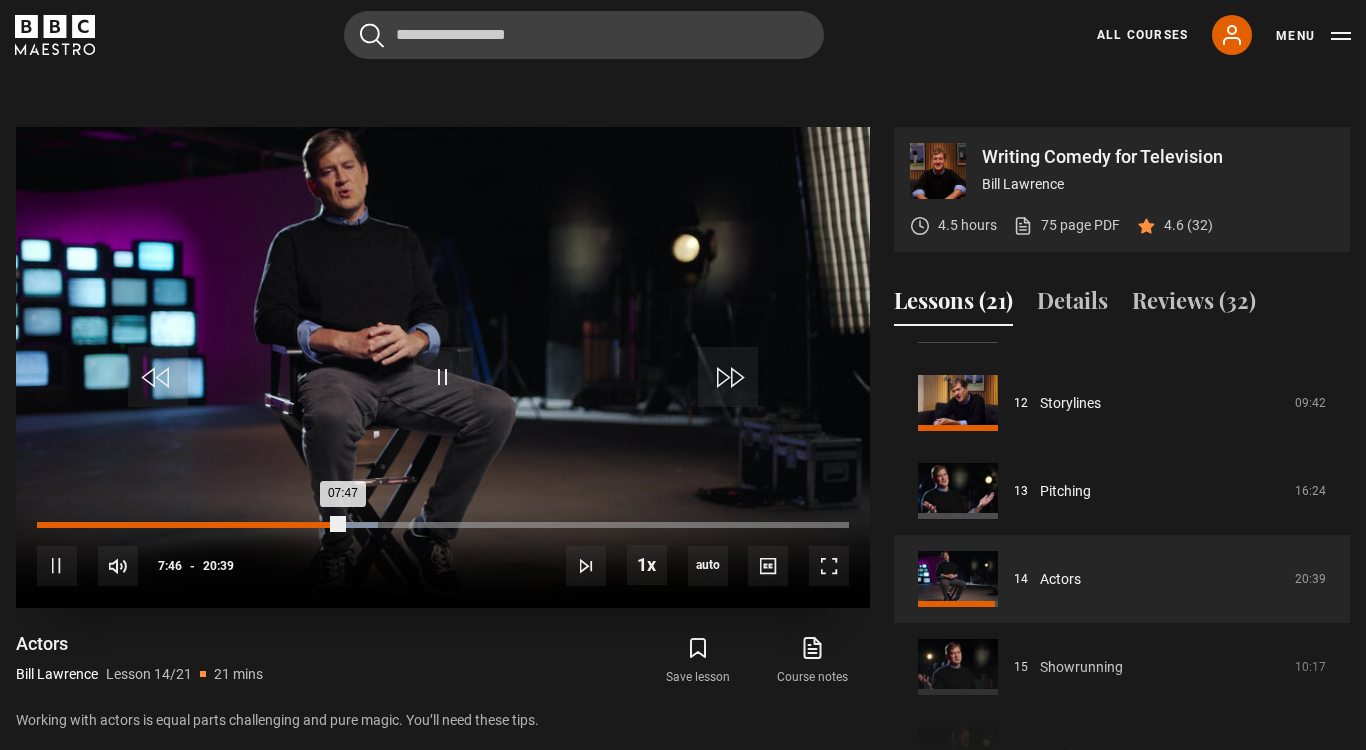 click on "06:50" at bounding box center (307, 525) 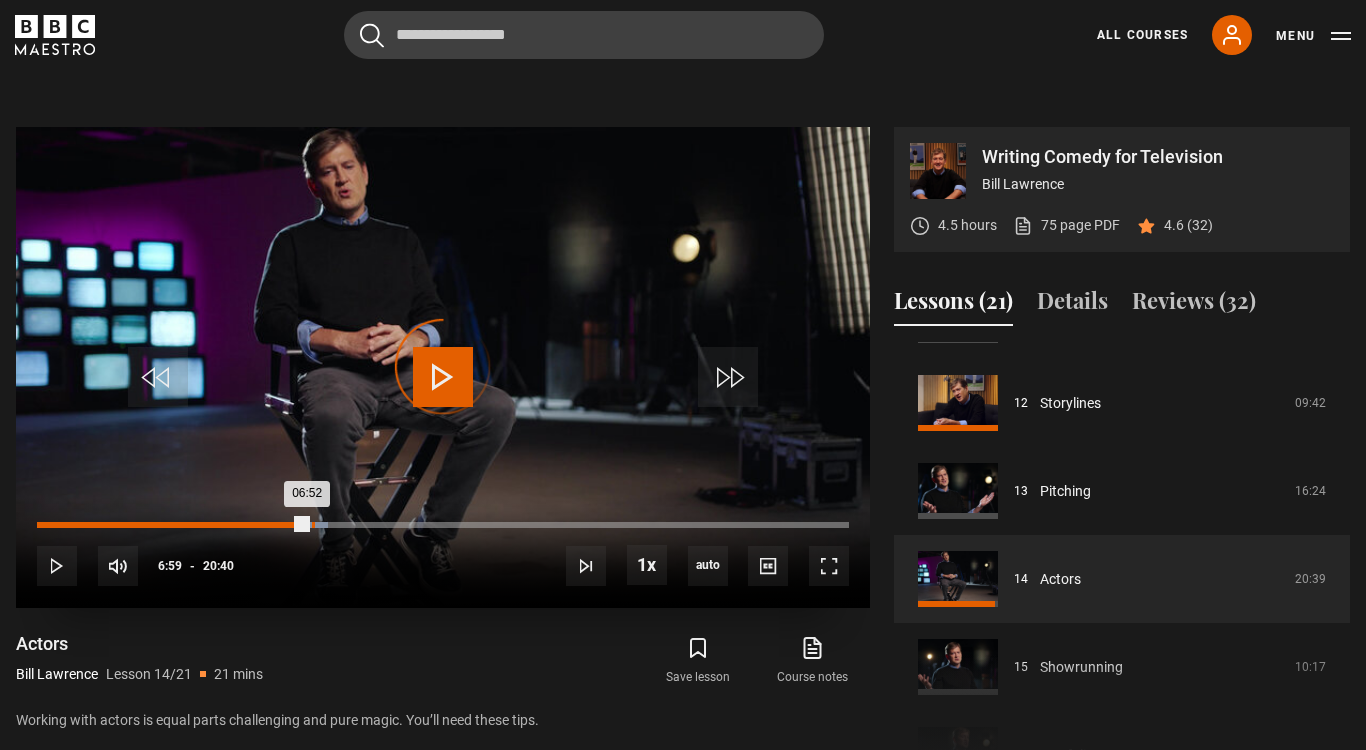 click on "Loaded :  35.89% 06:59 06:52" at bounding box center [443, 525] 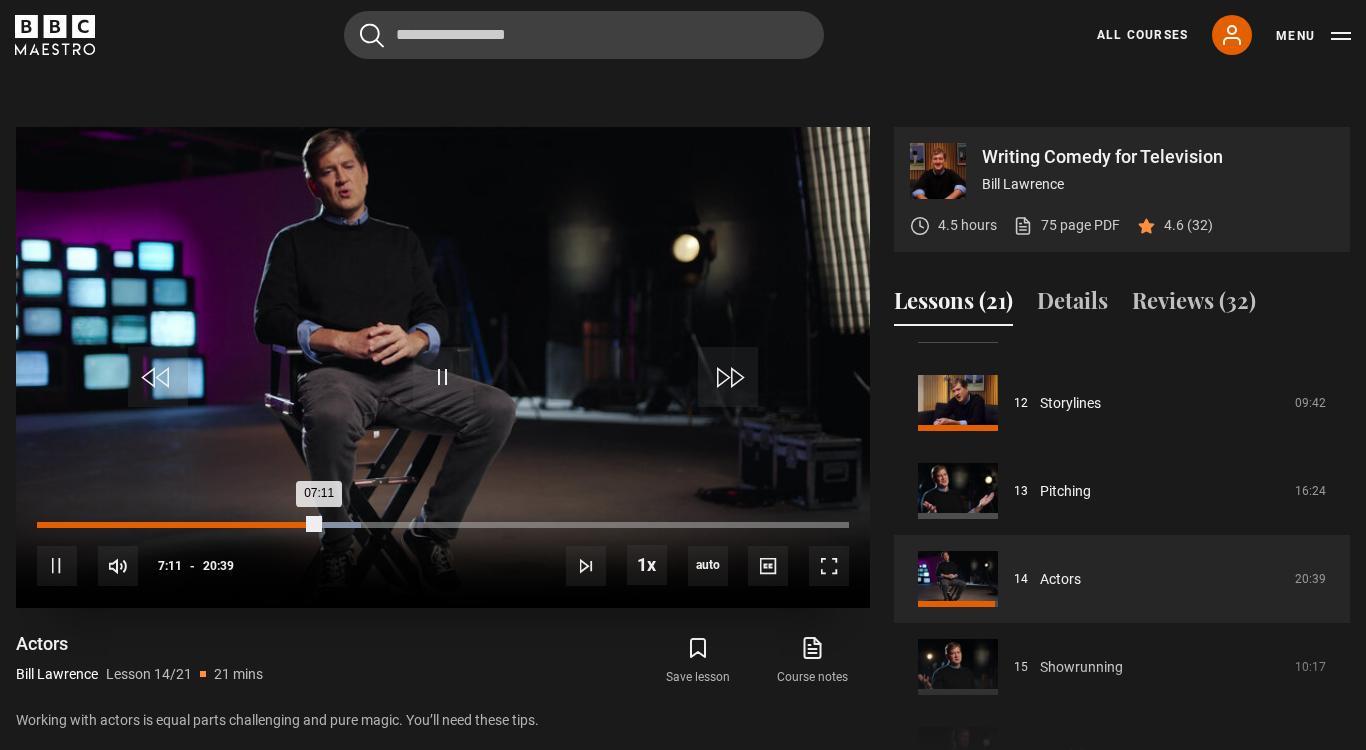 click on "06:32" at bounding box center (295, 525) 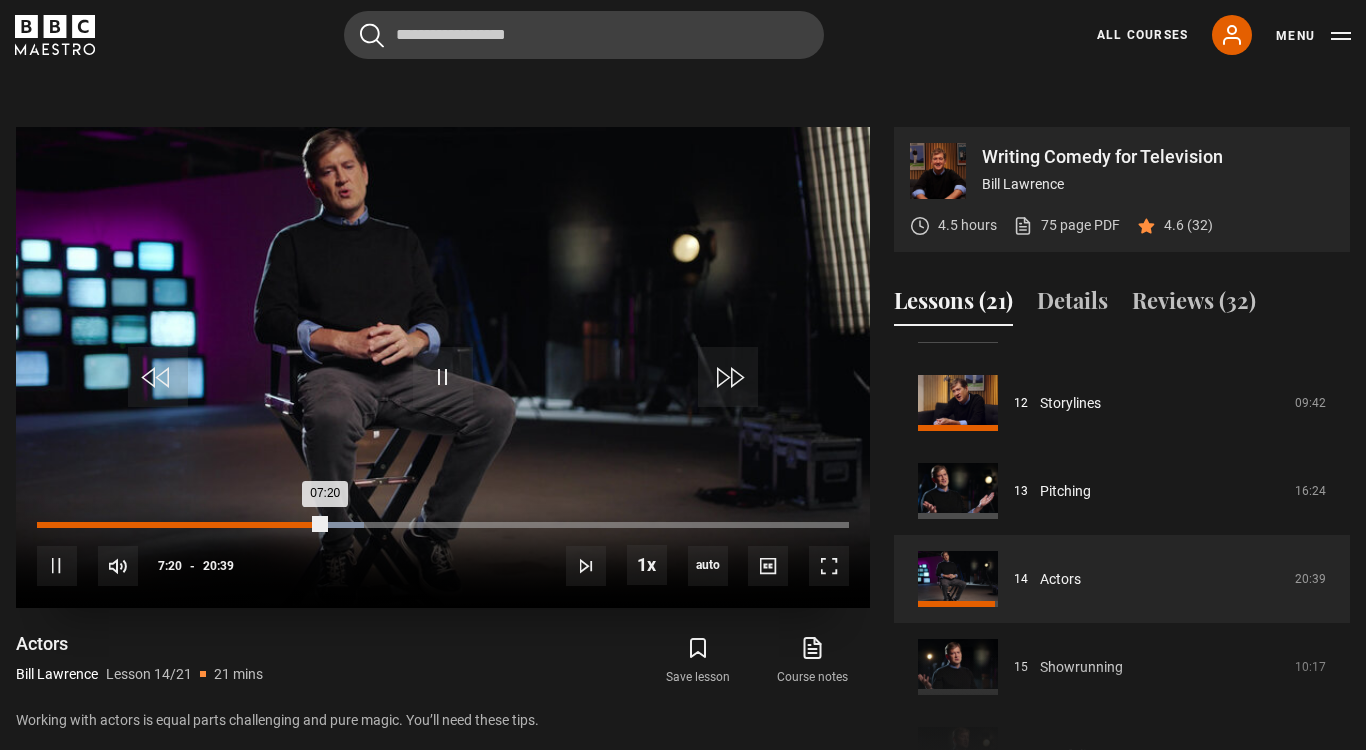 click on "Loaded :  40.33% 06:50 07:20" at bounding box center (443, 525) 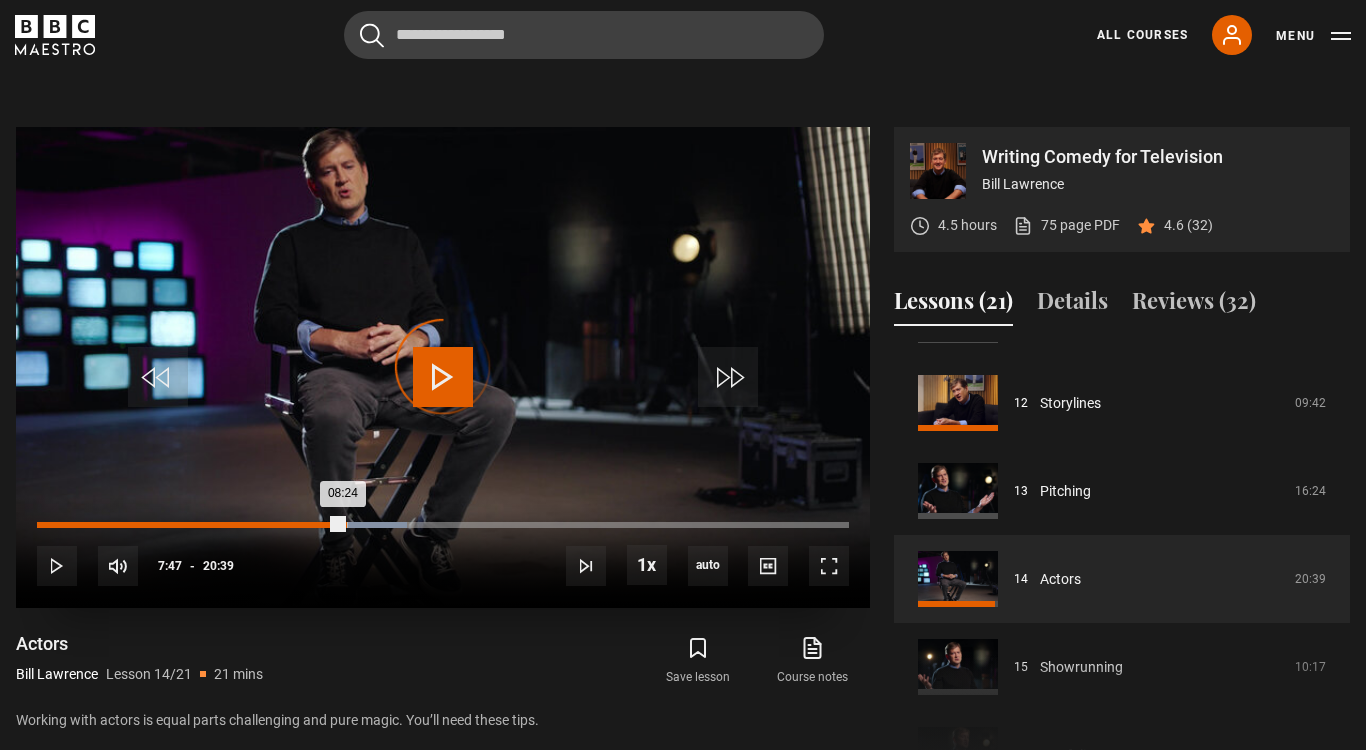 click on "08:24" at bounding box center [190, 525] 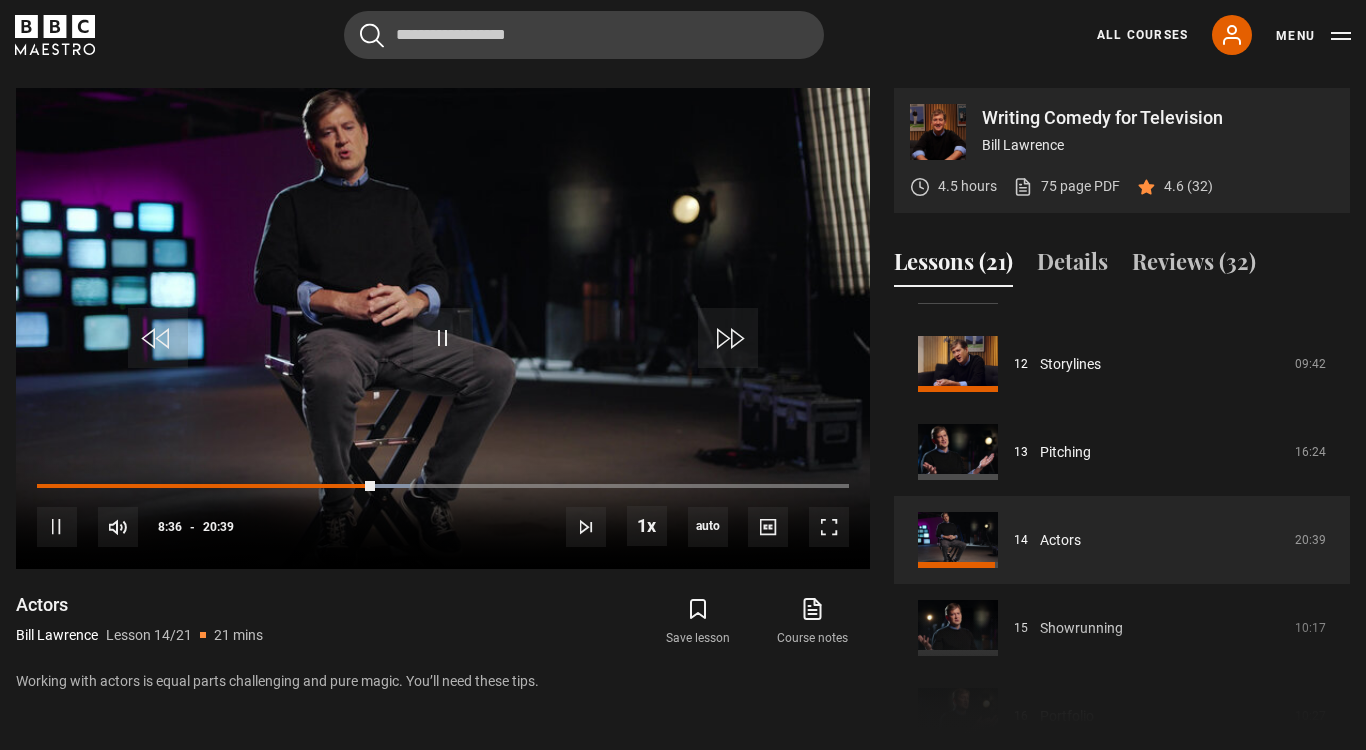 scroll, scrollTop: 798, scrollLeft: 0, axis: vertical 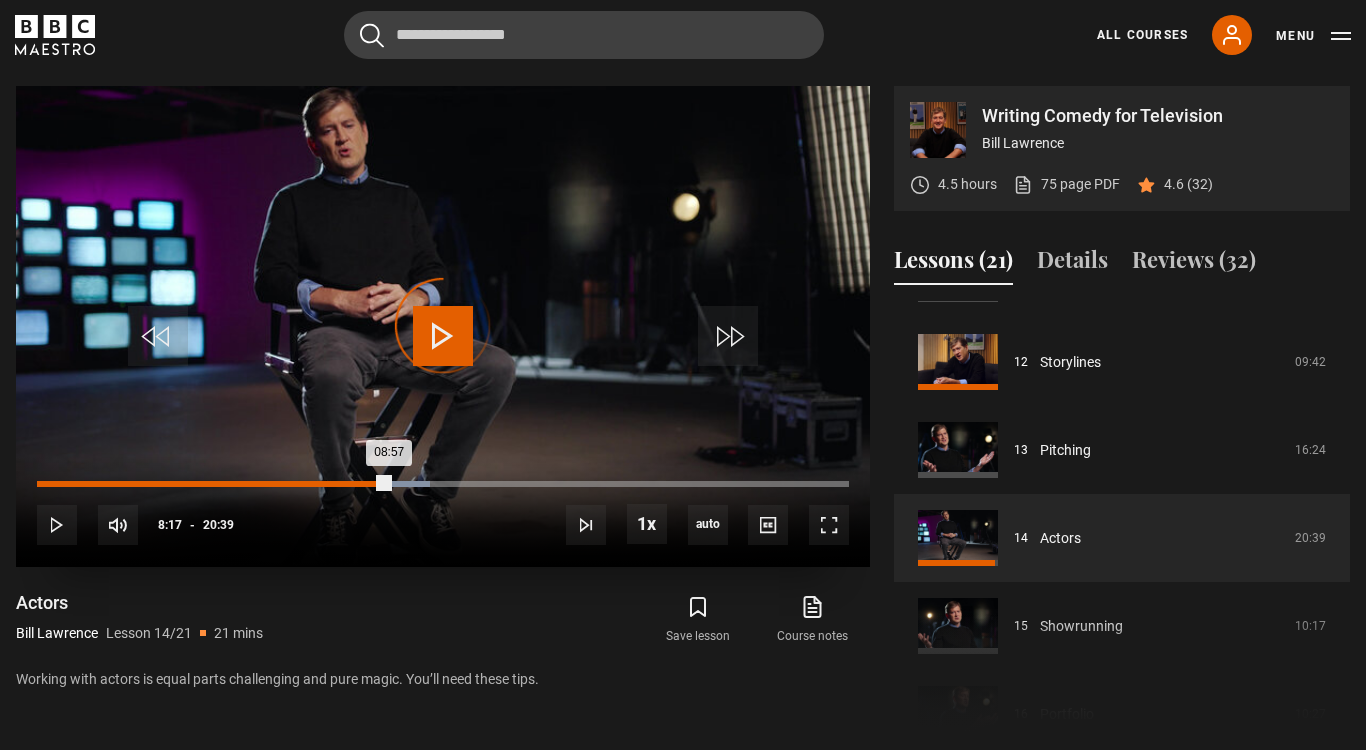 click on "08:17" at bounding box center [364, 484] 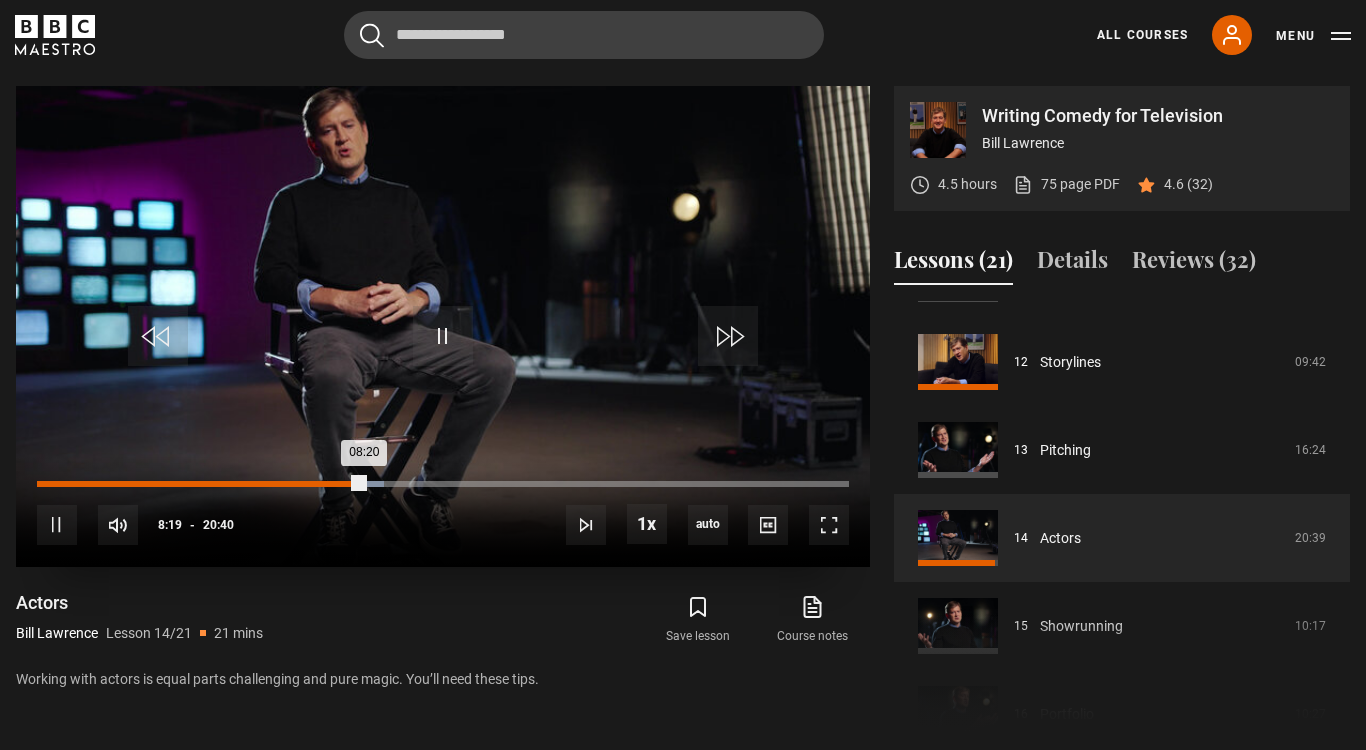 click on "Loaded :  42.74% 07:47 08:20" at bounding box center [443, 484] 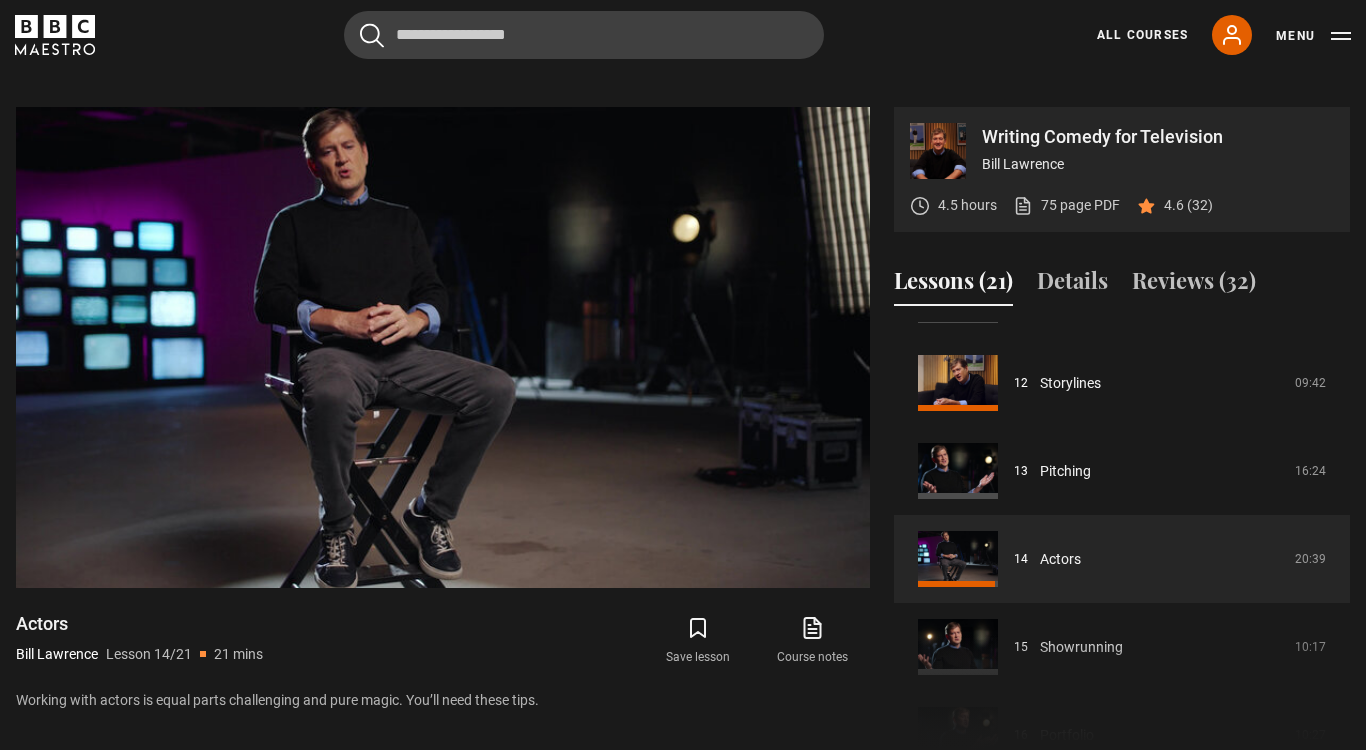 scroll, scrollTop: 774, scrollLeft: 0, axis: vertical 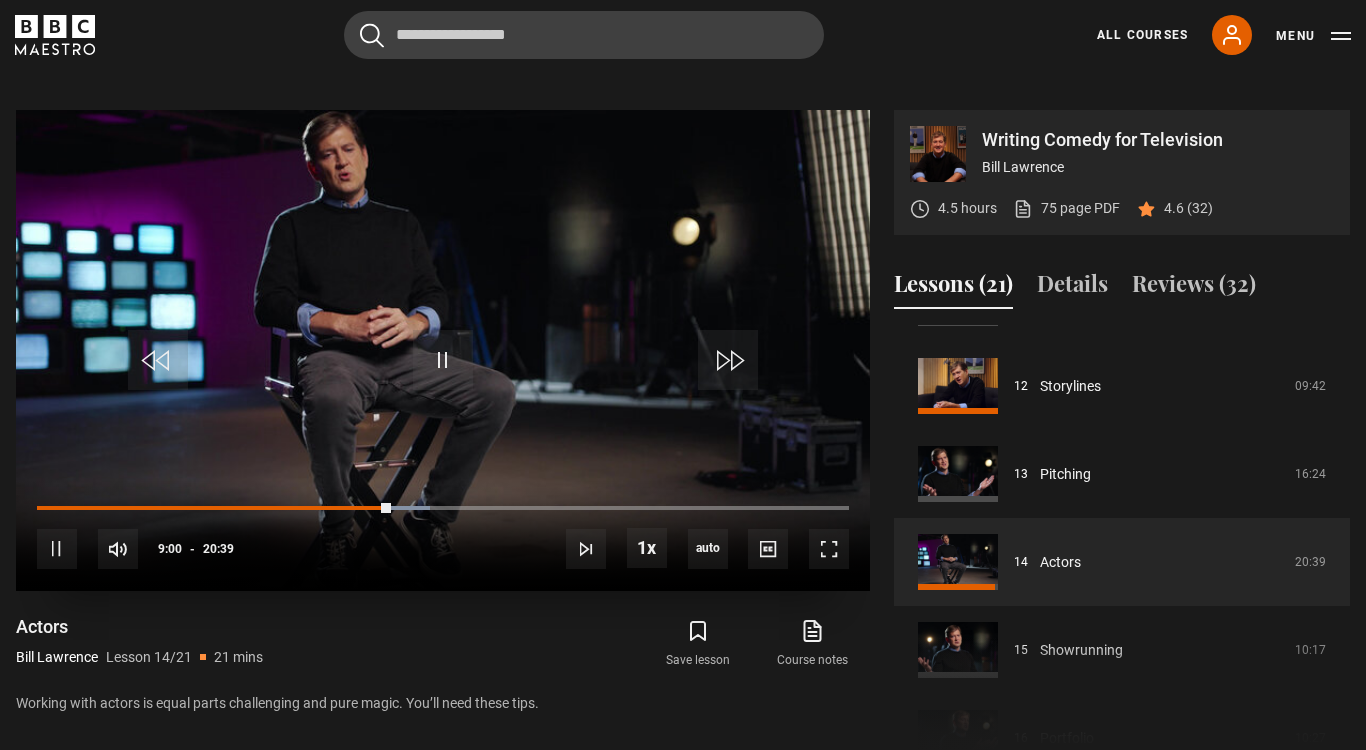 click on "10s Skip Back 10 seconds Pause 10s Skip Forward 10 seconds Loaded :  48.39% 08:31 09:00 Pause Mute 3% Current Time  9:00 - Duration  20:39
Bill Lawrence
Lesson 14
Actors
1x Playback Rate 2x 1.5x 1x , selected 0.5x auto Quality 360p 720p 1080p 2160p Auto , selected Captions captions off , selected English  Captions" at bounding box center (443, 535) 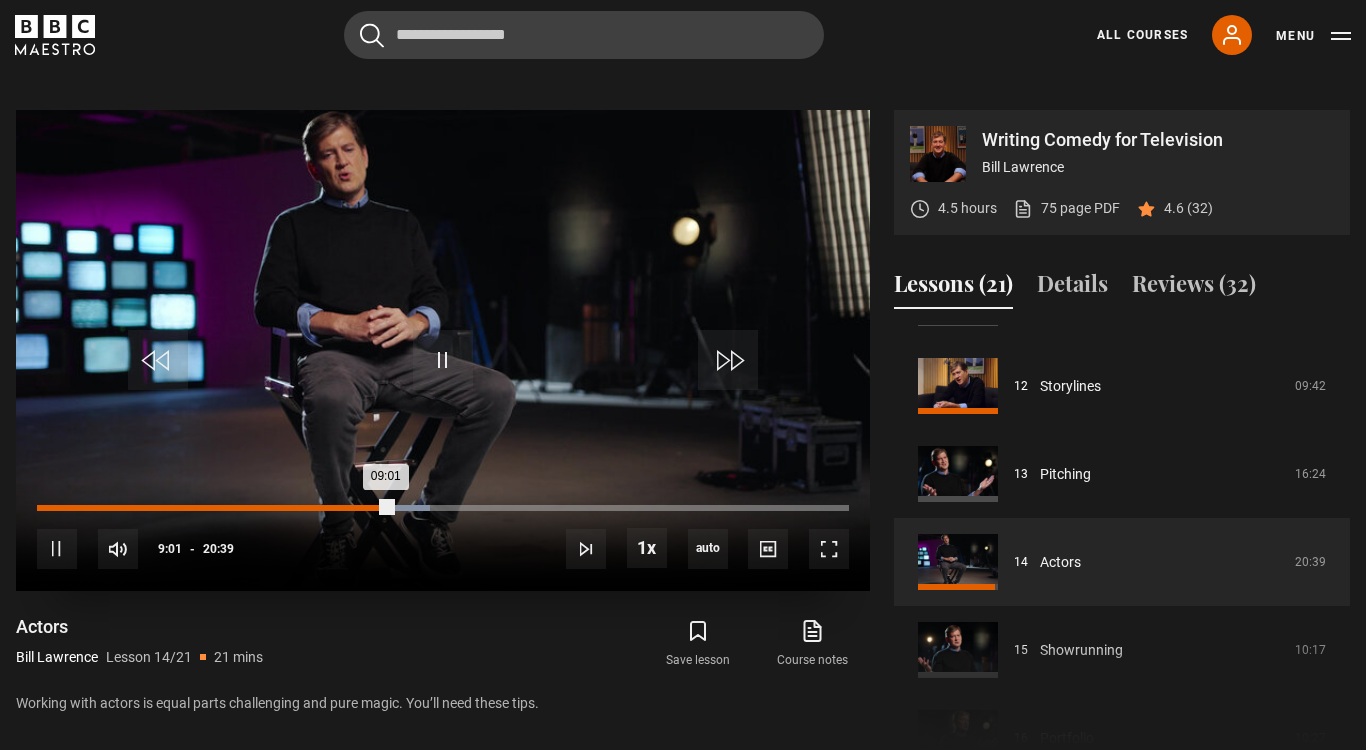click on "Loaded :  48.39% 08:26 09:01" at bounding box center [443, 508] 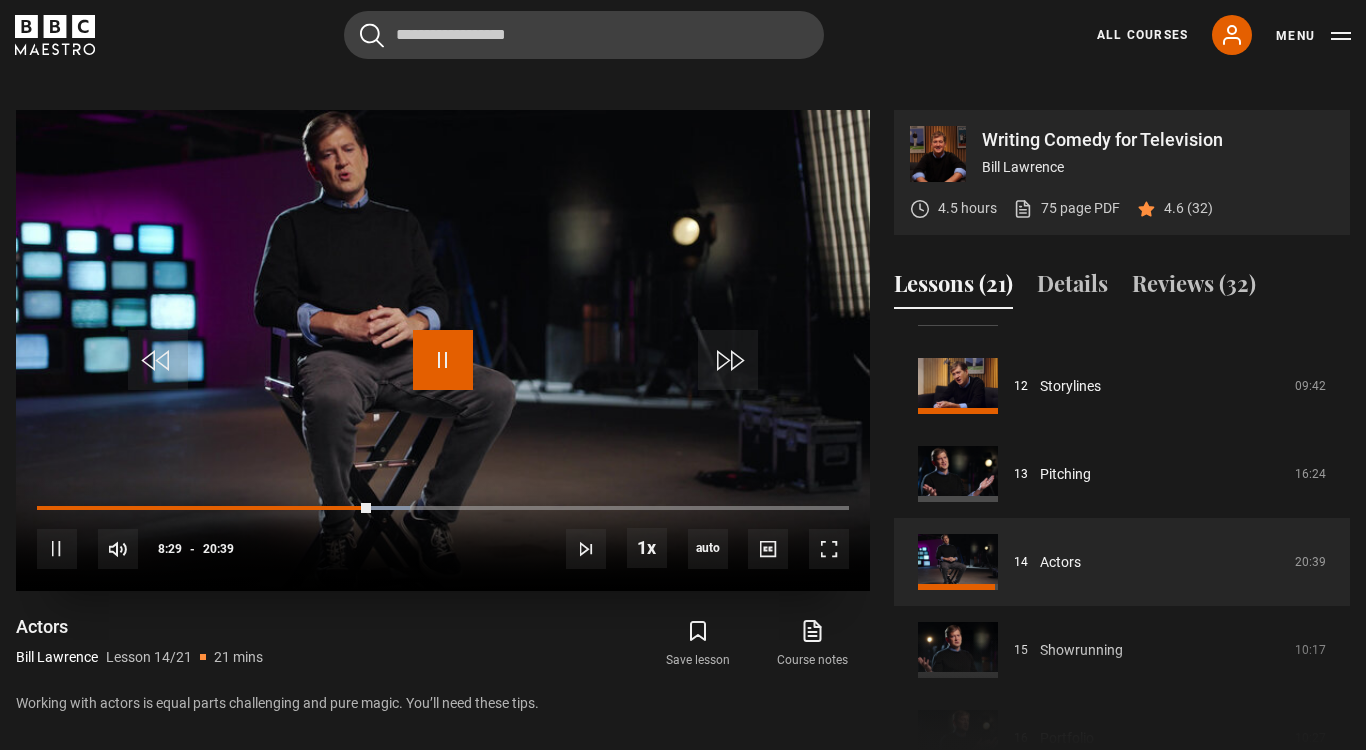 click at bounding box center [443, 360] 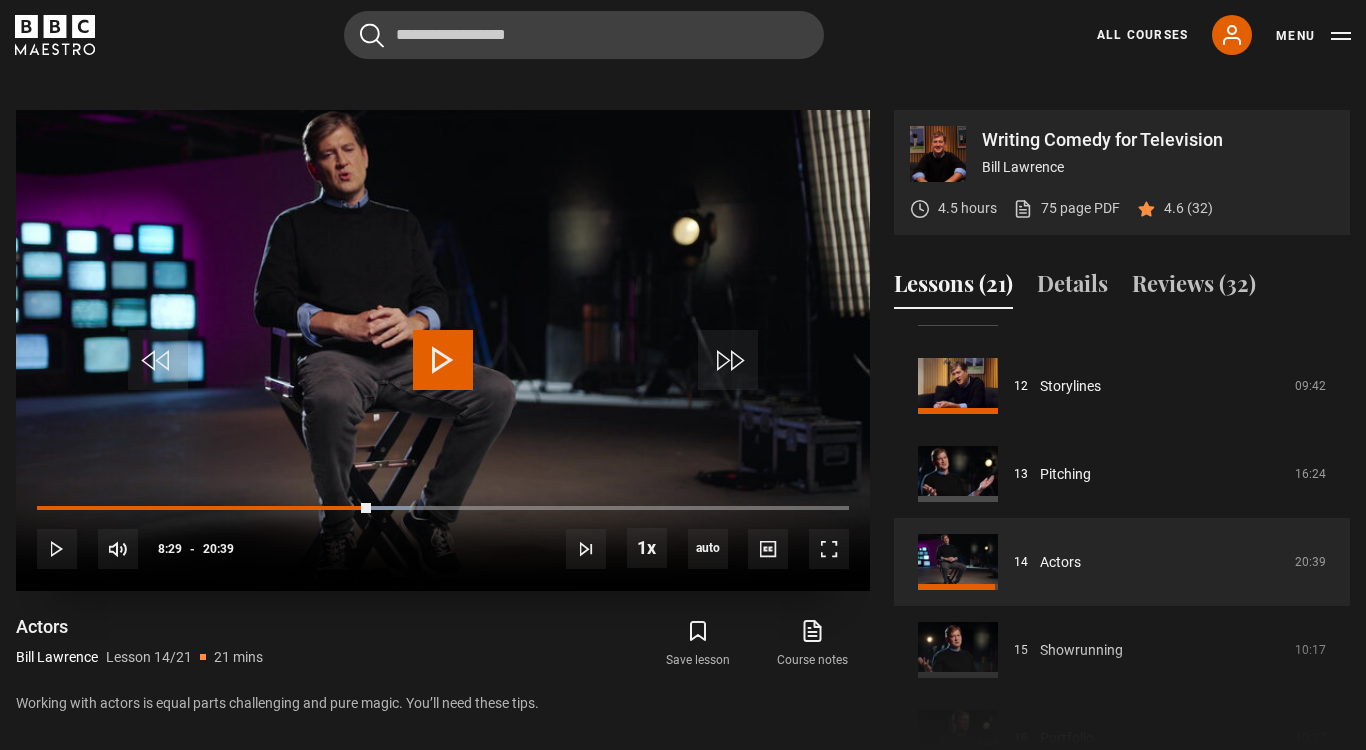 click at bounding box center (443, 360) 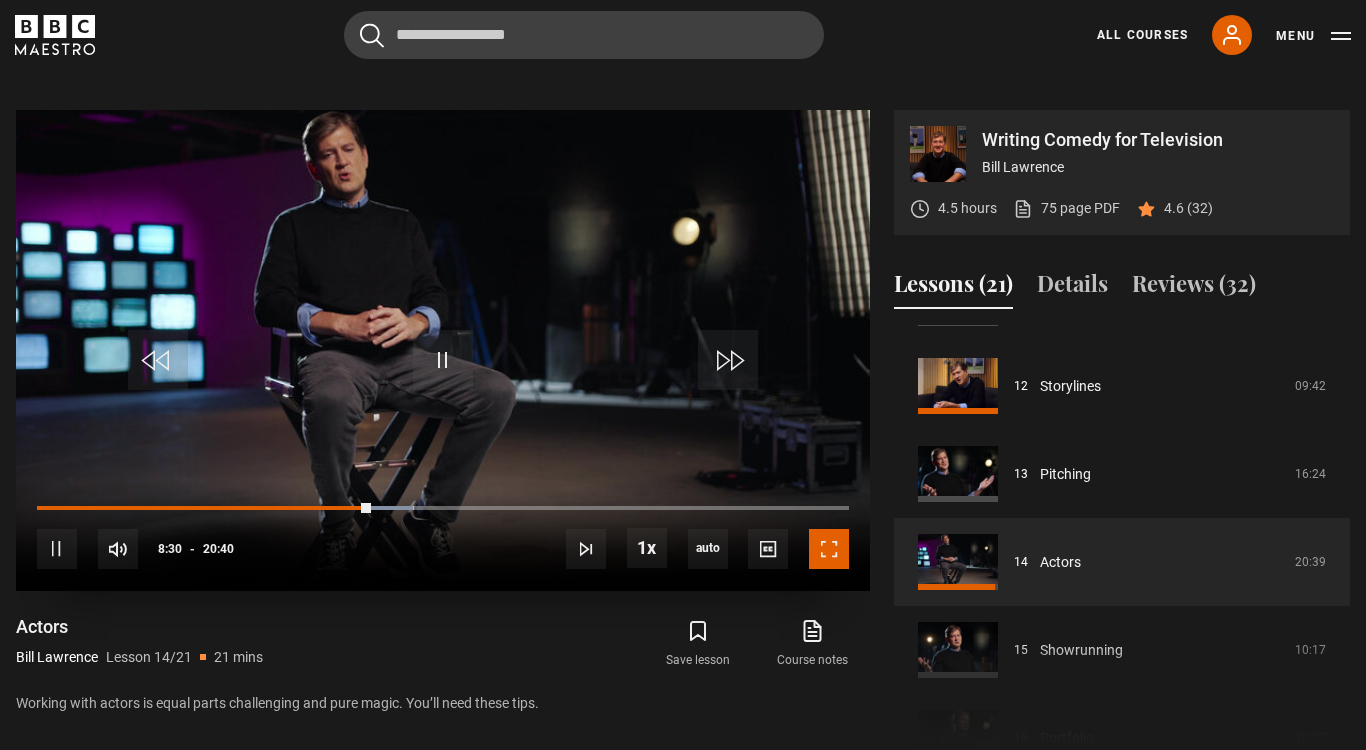 click at bounding box center [829, 549] 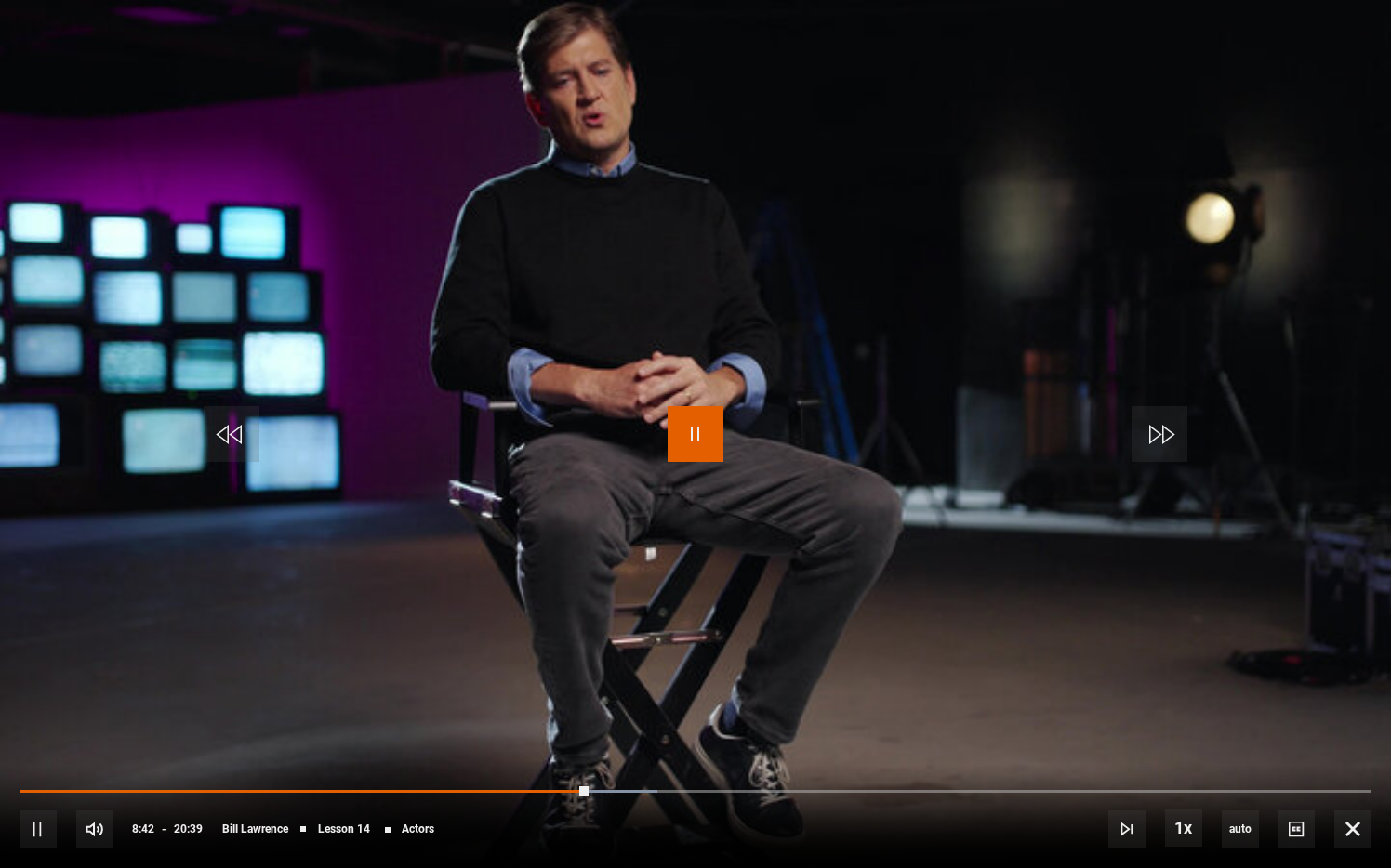 click at bounding box center (696, 434) 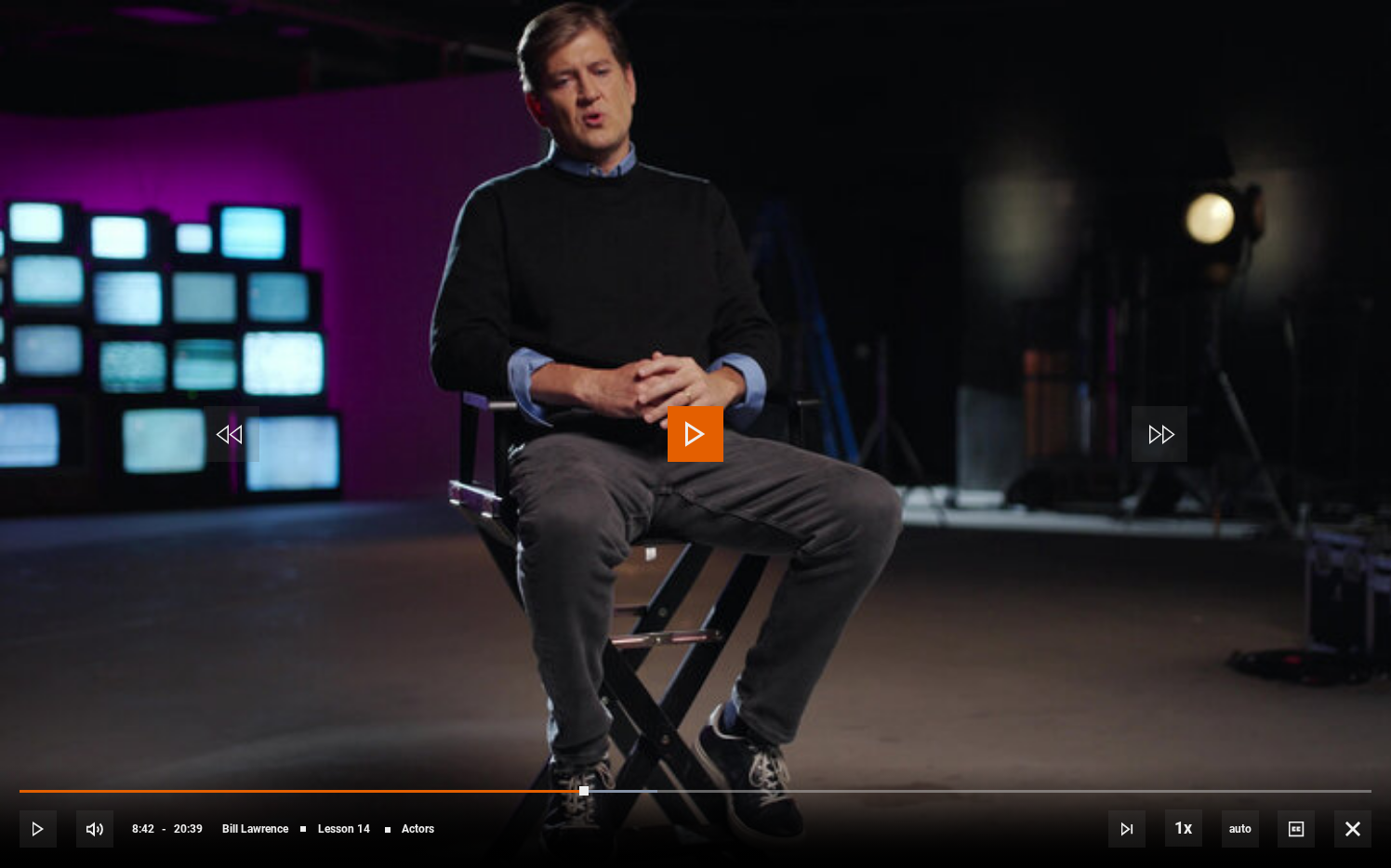 click at bounding box center [696, 434] 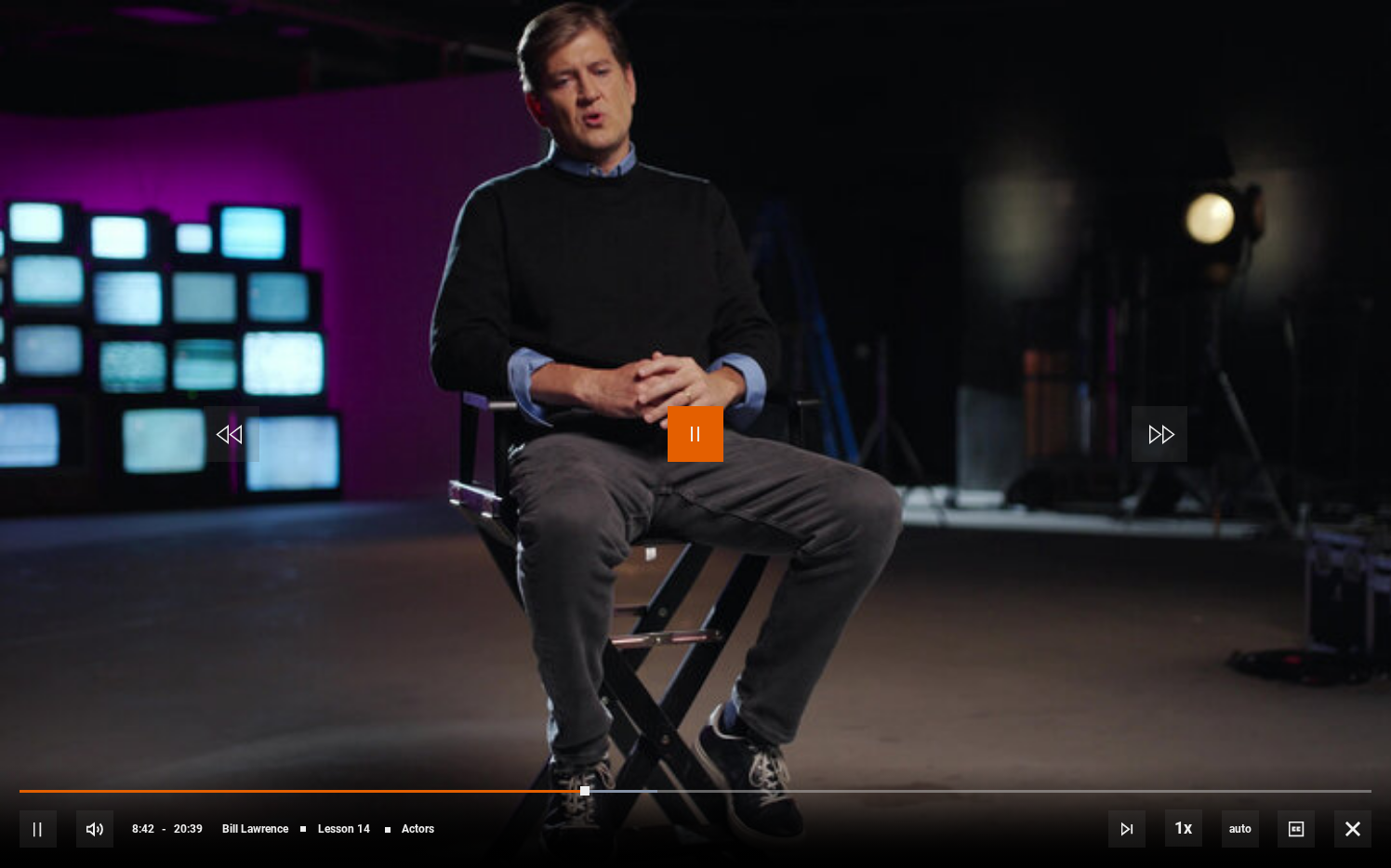 click at bounding box center [696, 434] 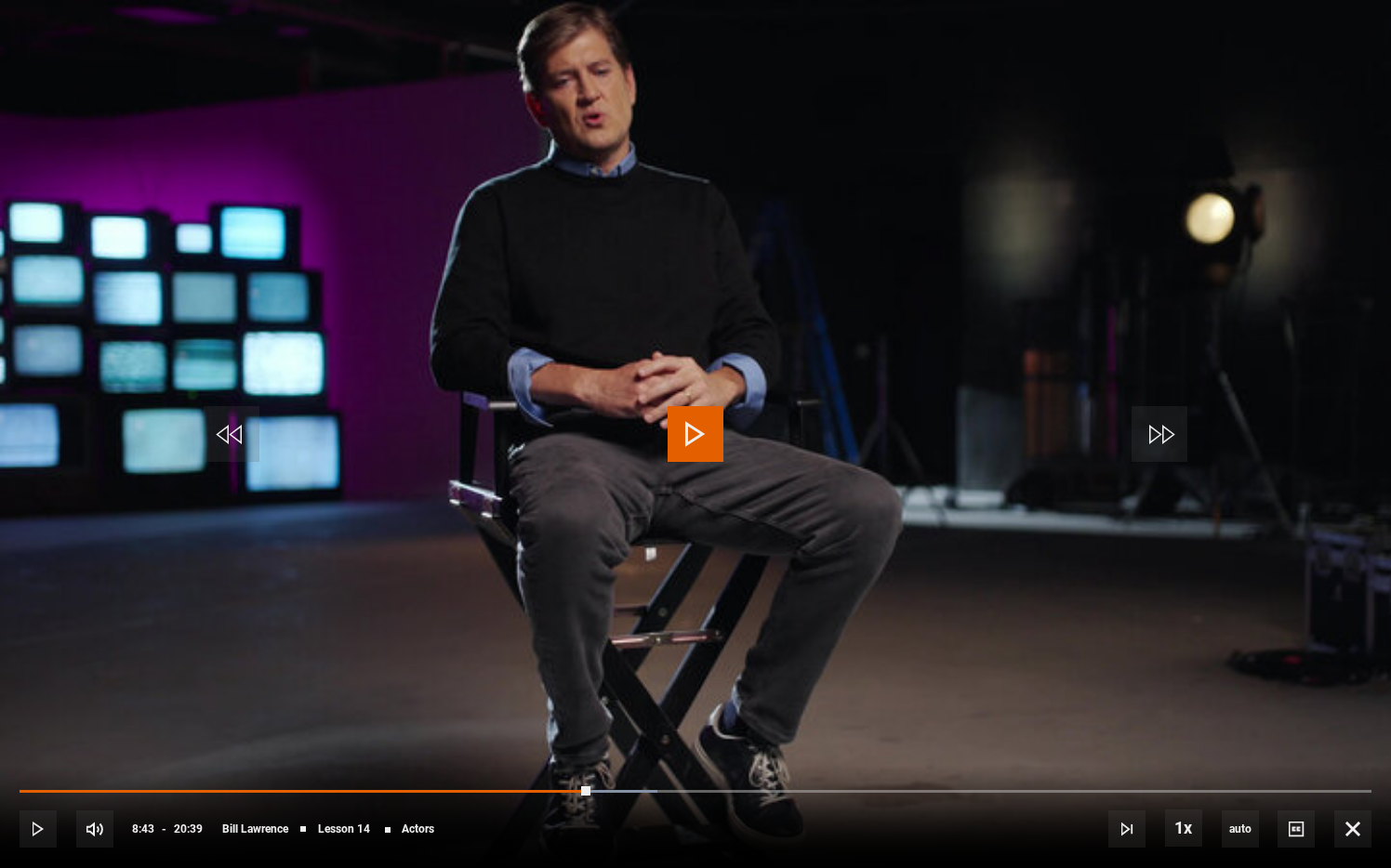 click at bounding box center (696, 434) 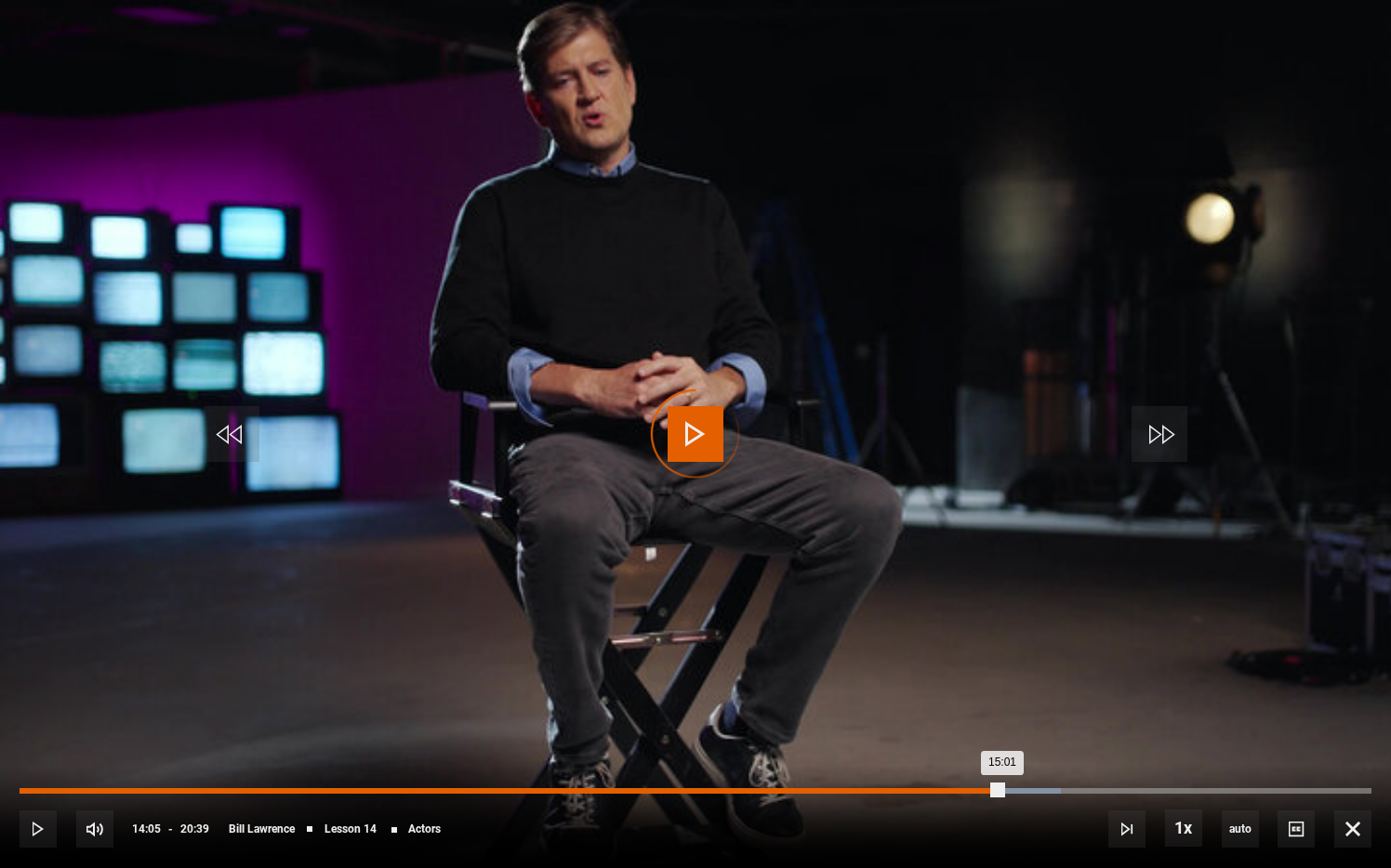 click on "14:05" at bounding box center [943, 791] 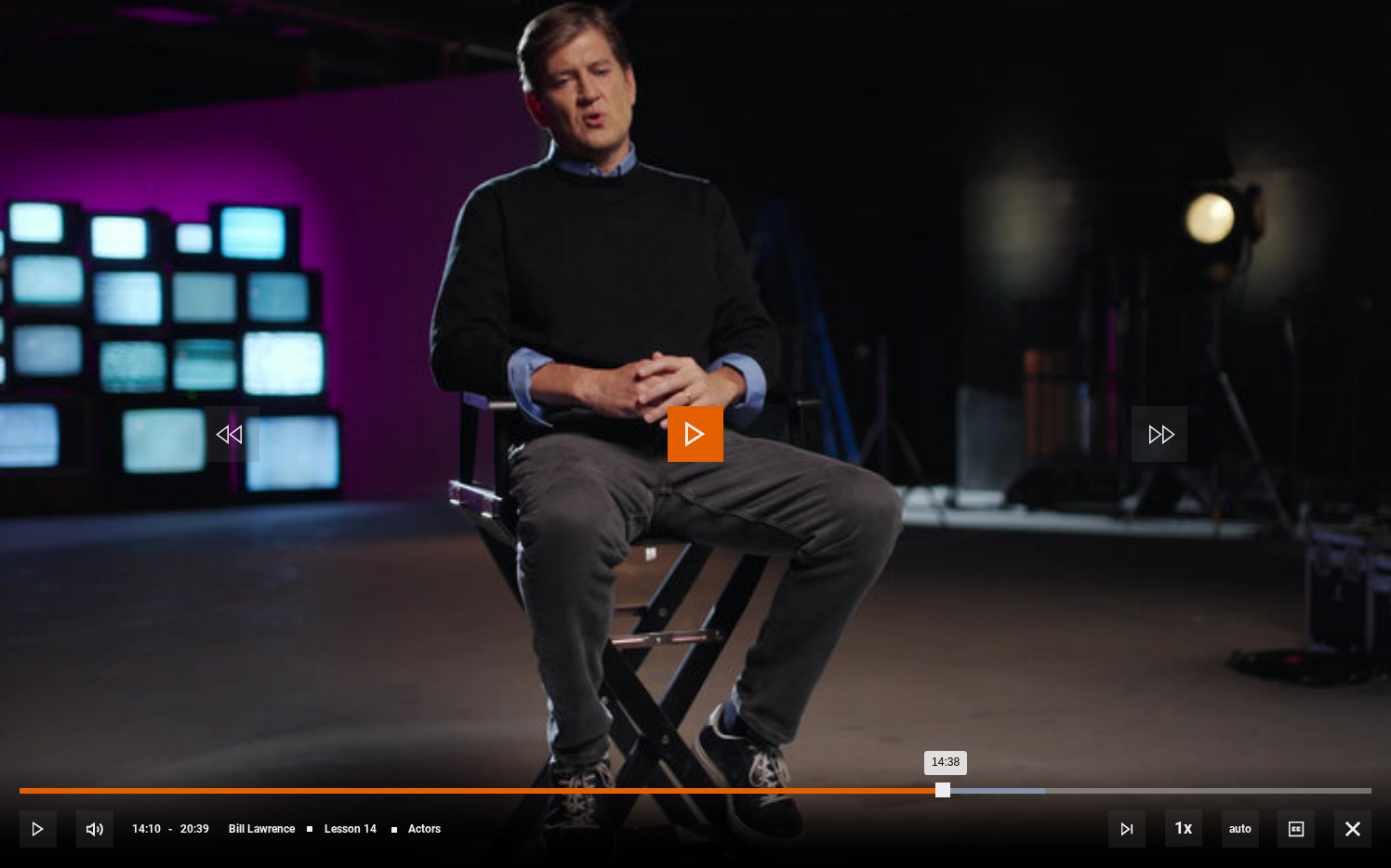 click on "Loaded :  75.82% 14:10 14:38" at bounding box center (696, 791) 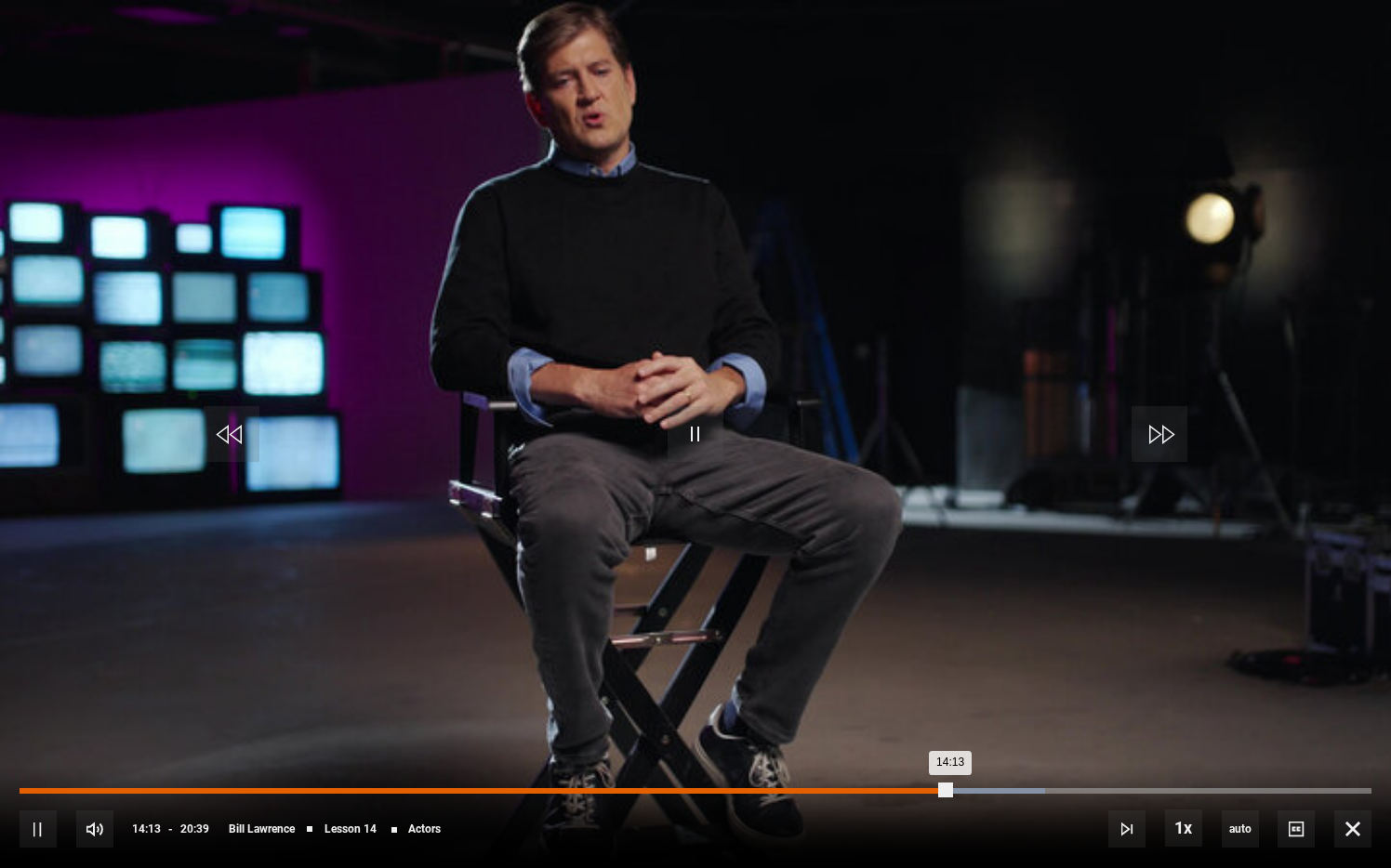 click on "13:45" at bounding box center [921, 791] 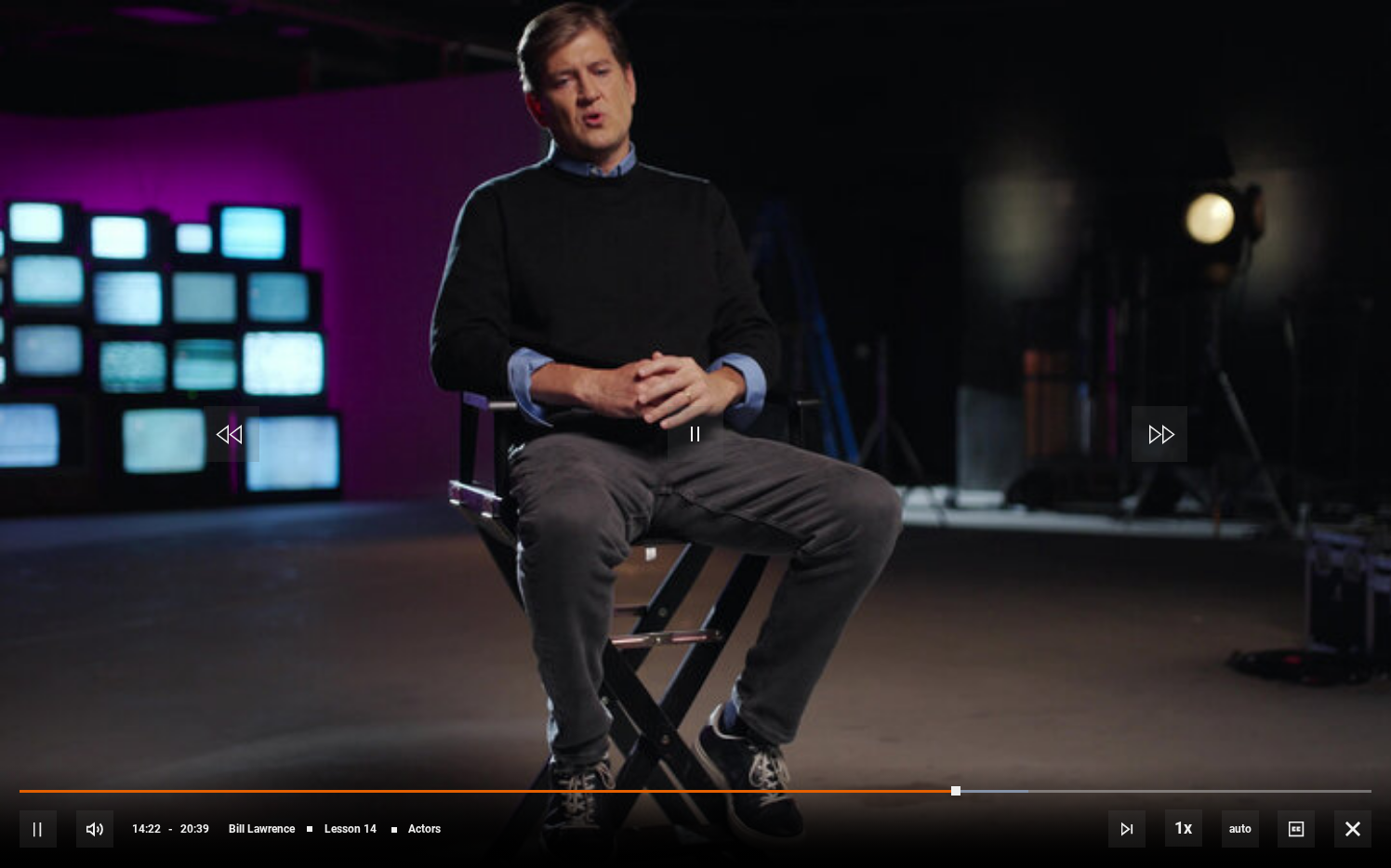 click at bounding box center (696, 434) 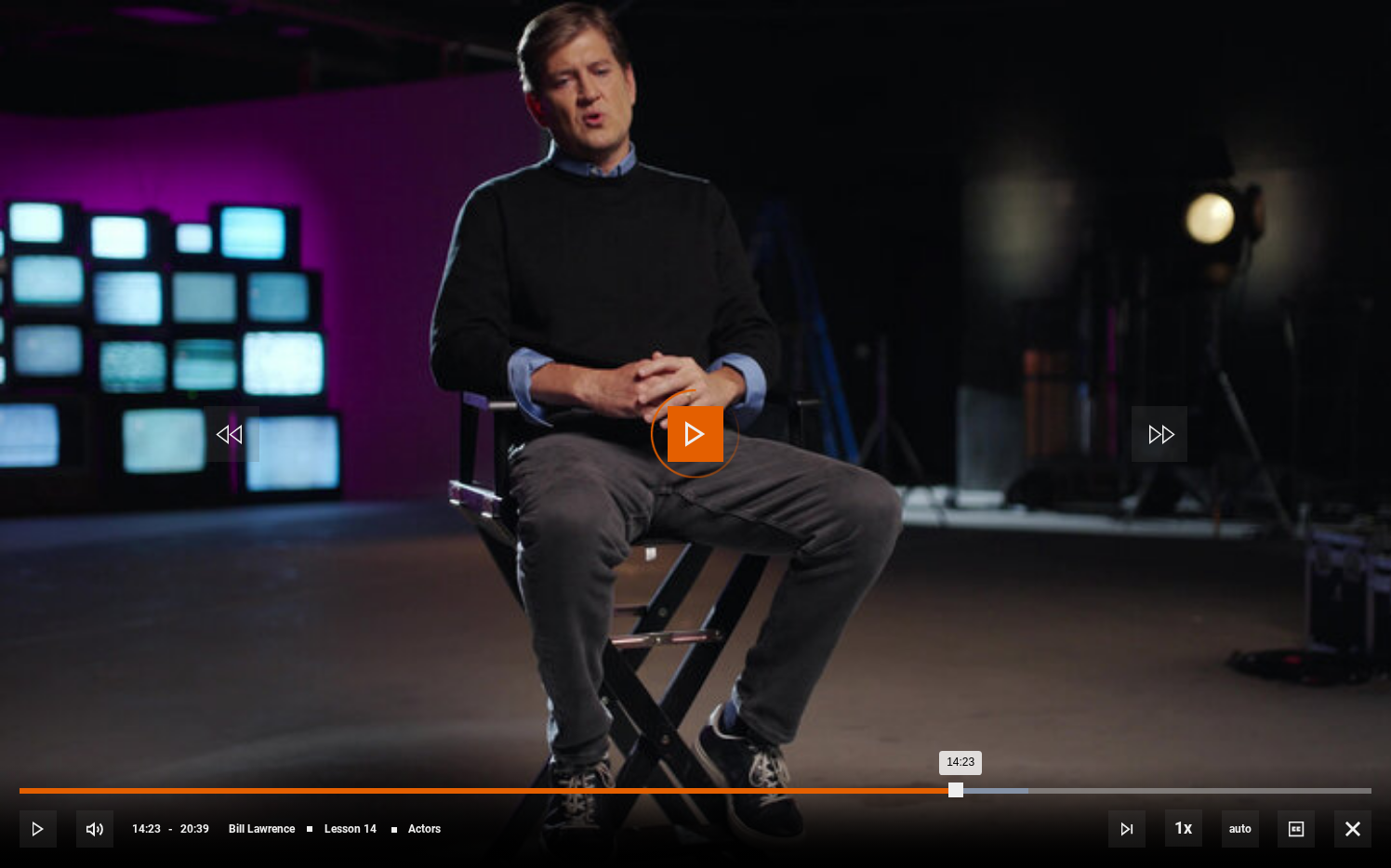 click on "13:46" at bounding box center [921, 791] 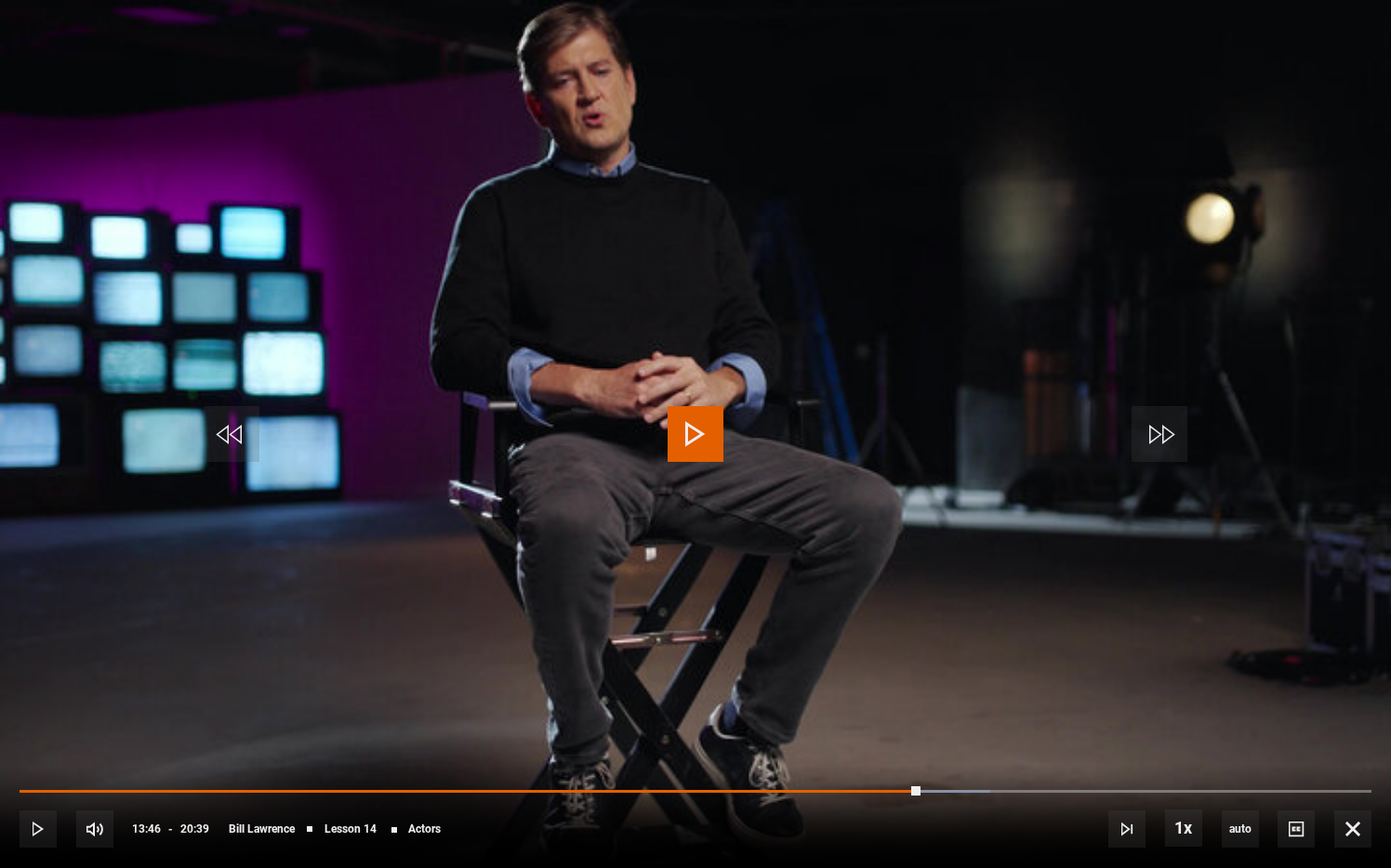 click at bounding box center [696, 434] 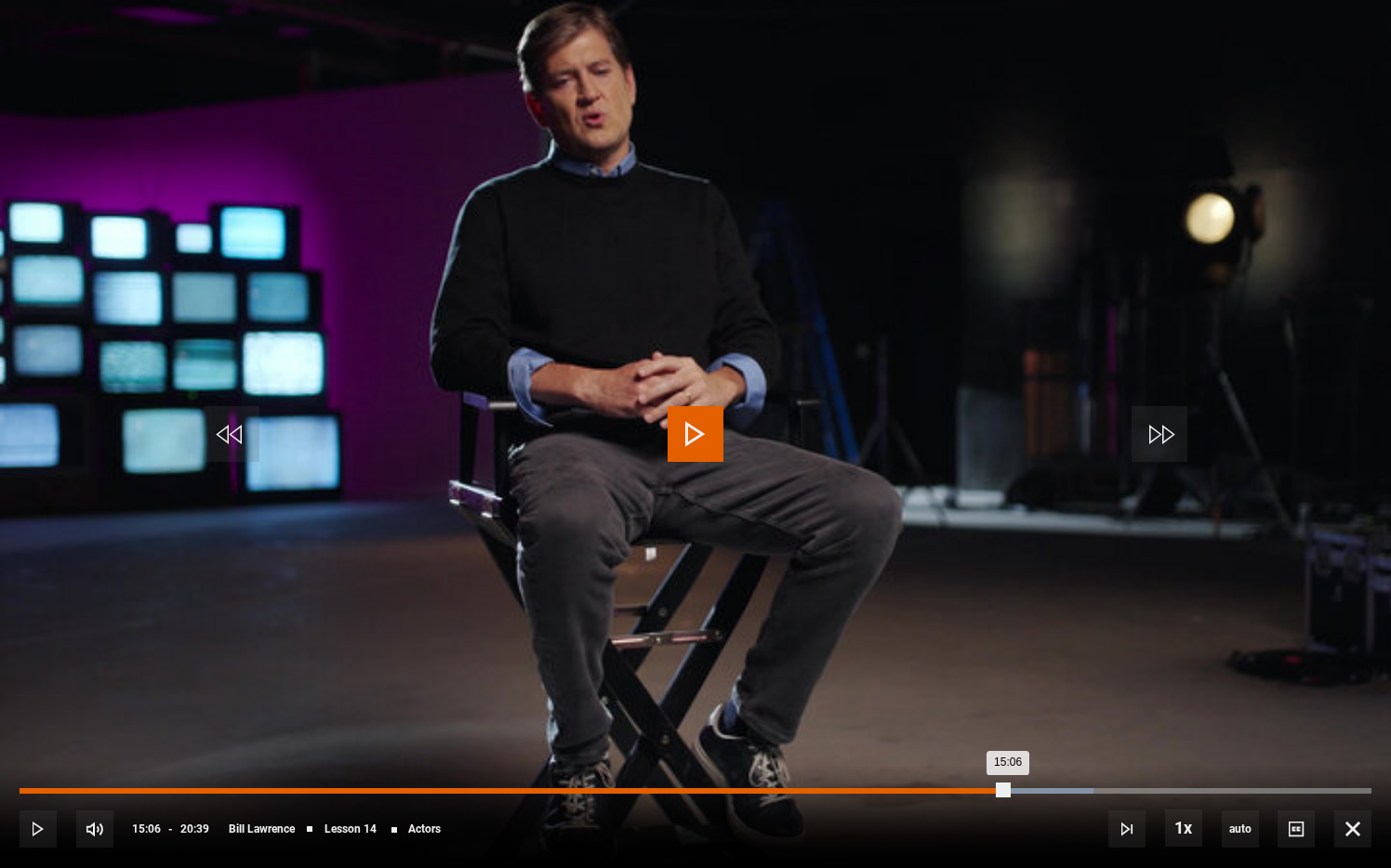 click on "Loaded :  79.45% 15:06 15:06" at bounding box center [696, 791] 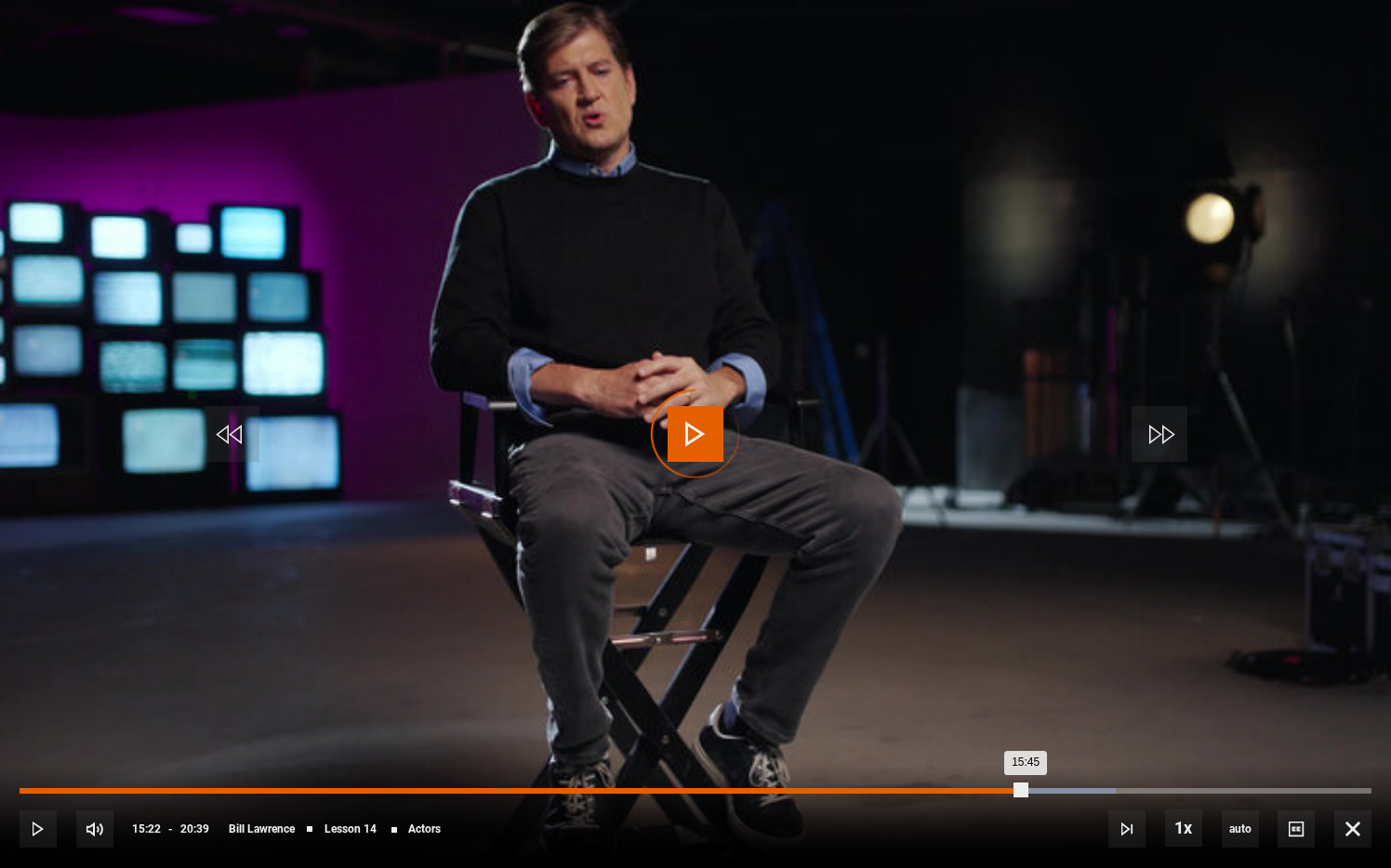 click on "Loaded :  81.06% 15:22 15:45" at bounding box center [696, 791] 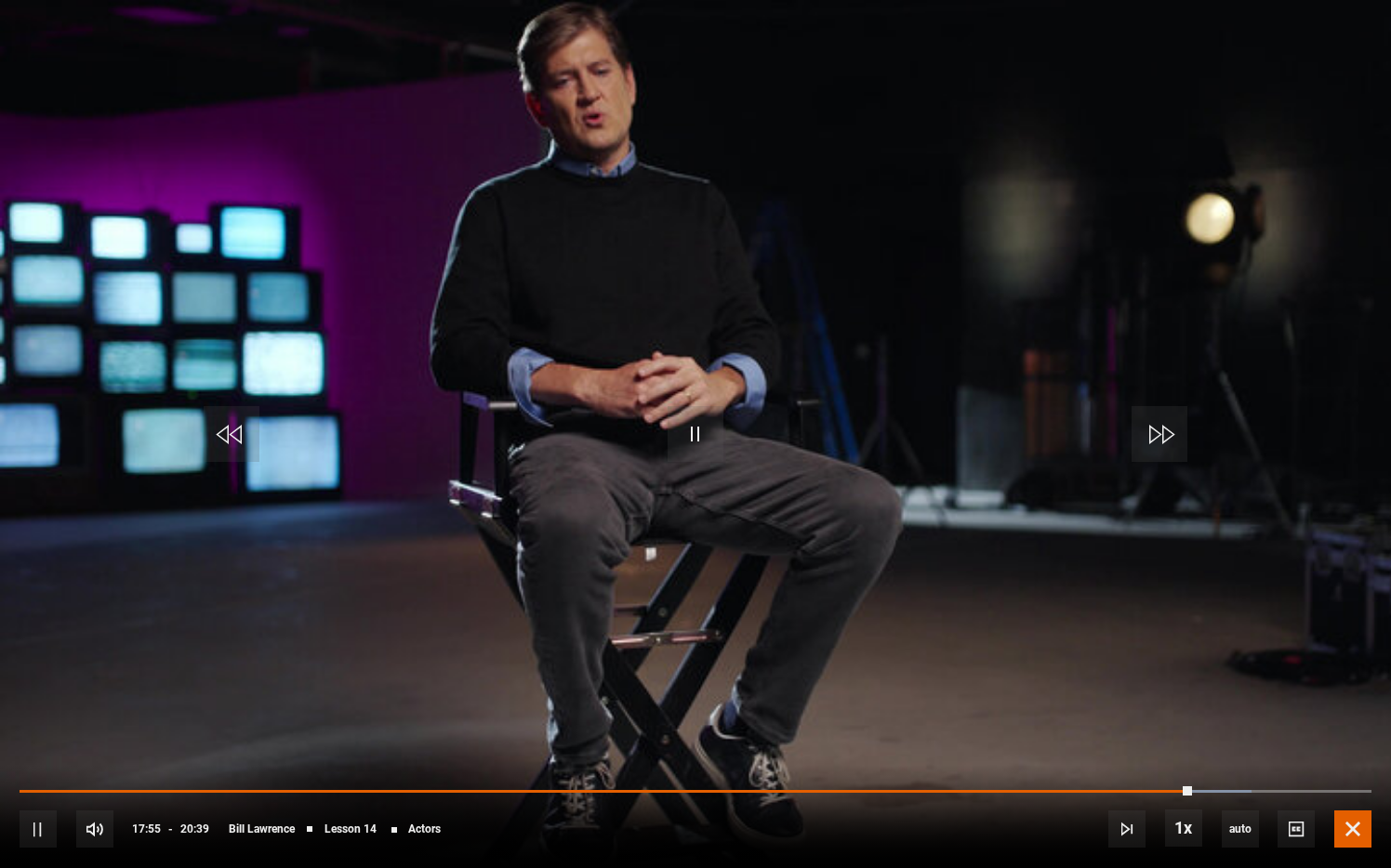 click at bounding box center (1353, 829) 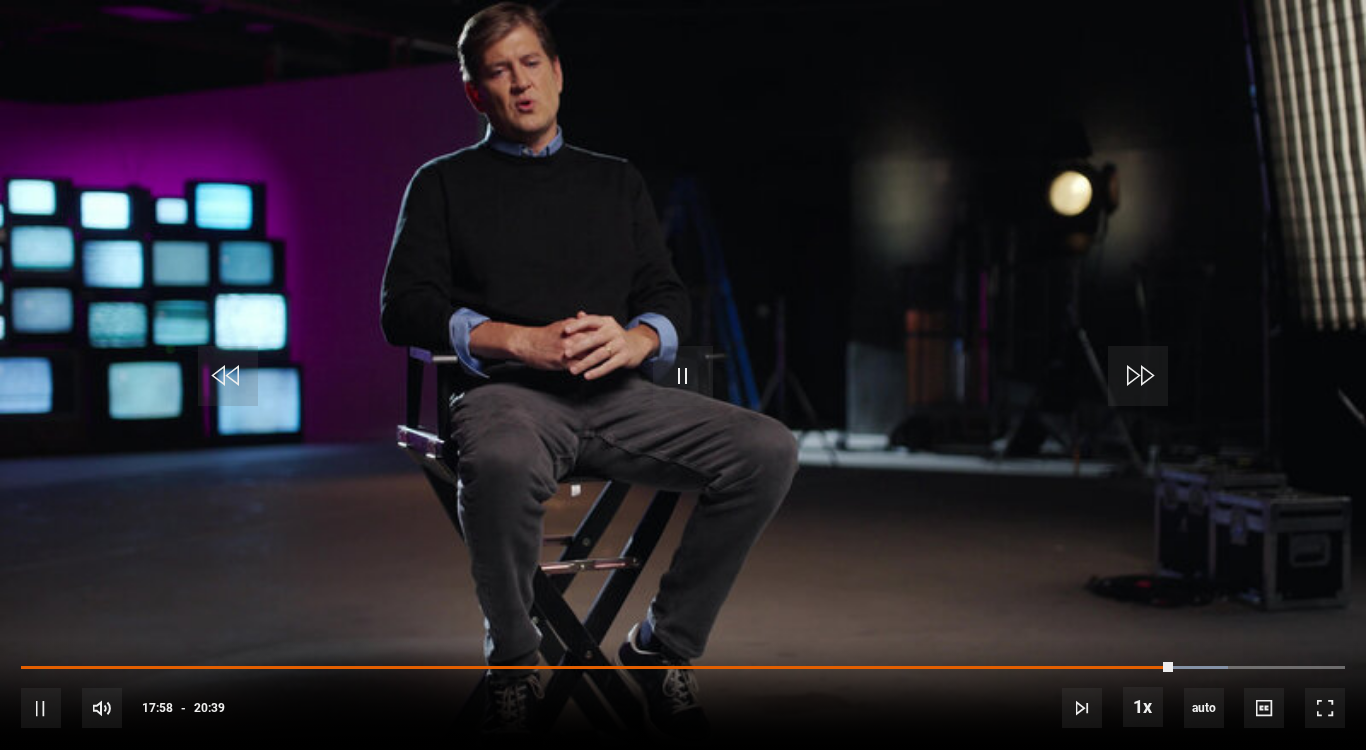 scroll, scrollTop: 1187, scrollLeft: 0, axis: vertical 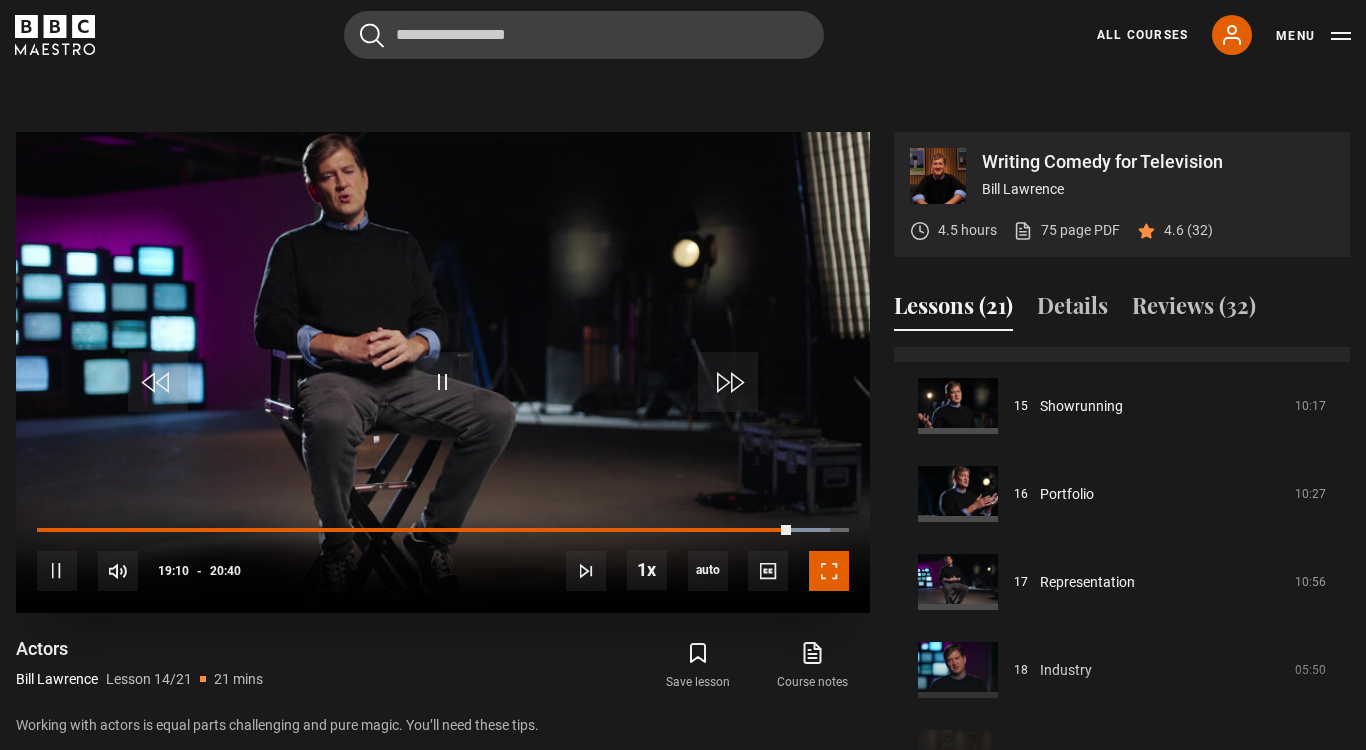 click at bounding box center (829, 571) 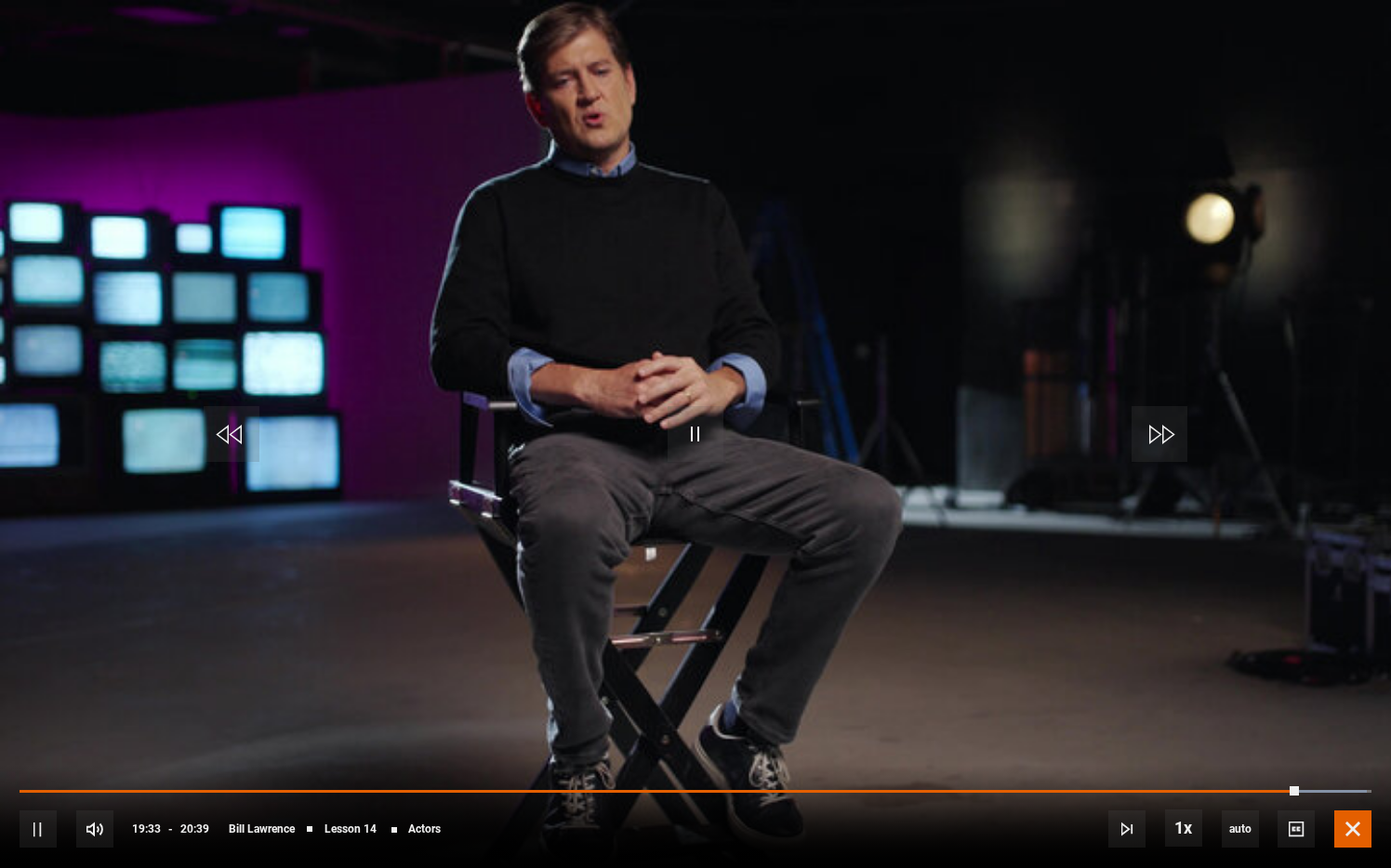 click at bounding box center (1353, 829) 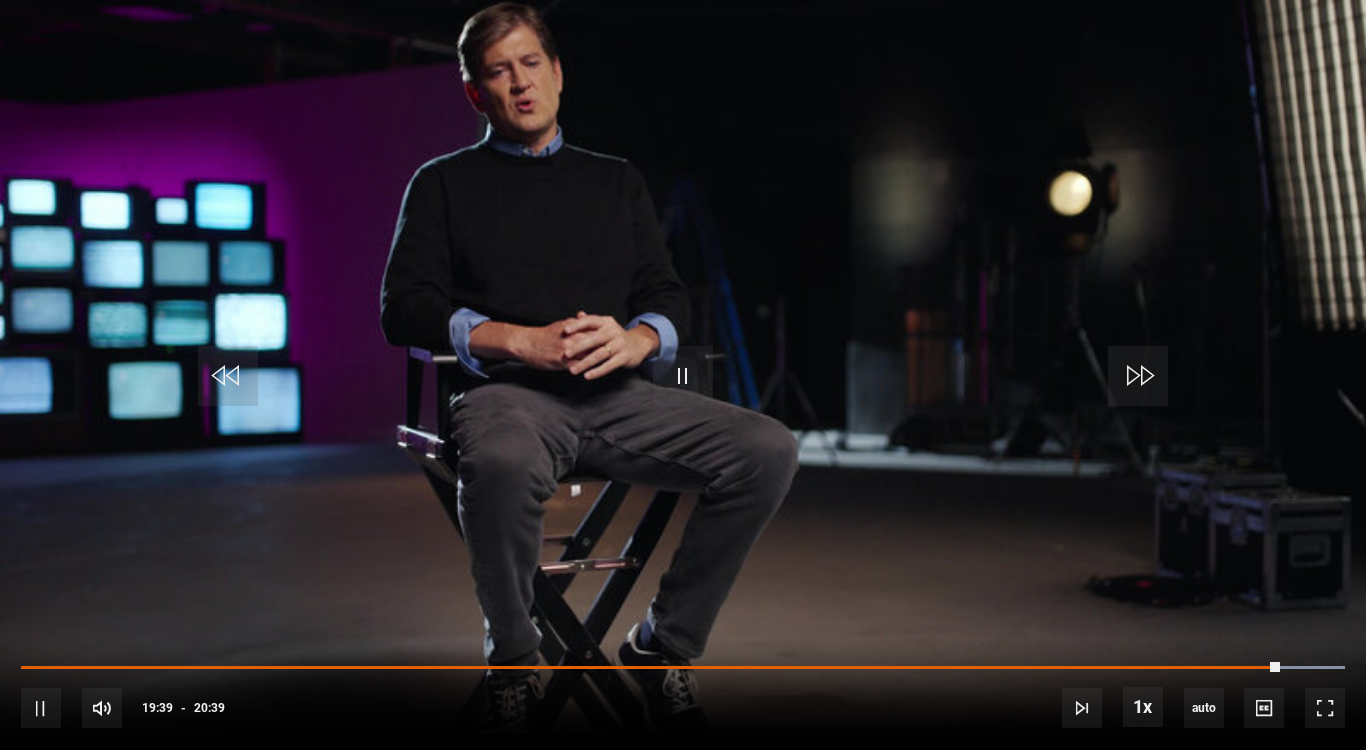 scroll, scrollTop: 1504, scrollLeft: 0, axis: vertical 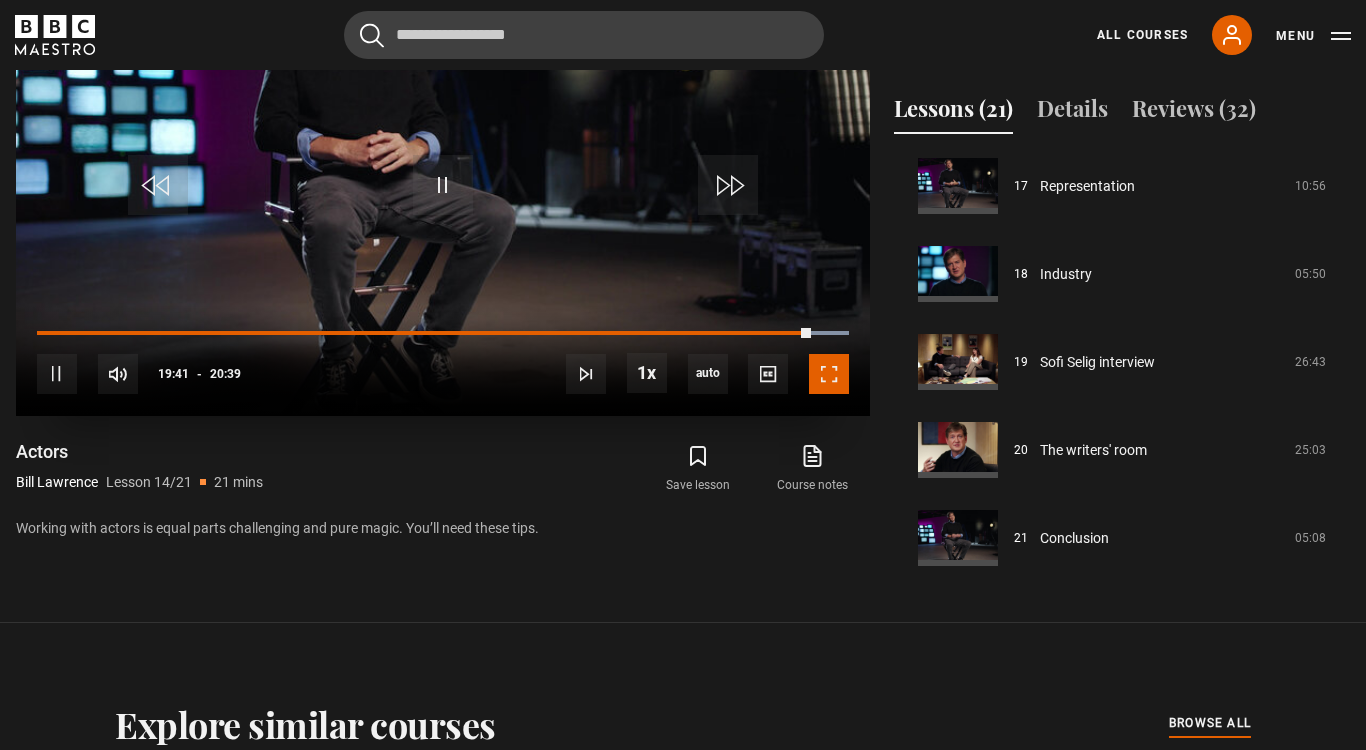 click at bounding box center [829, 374] 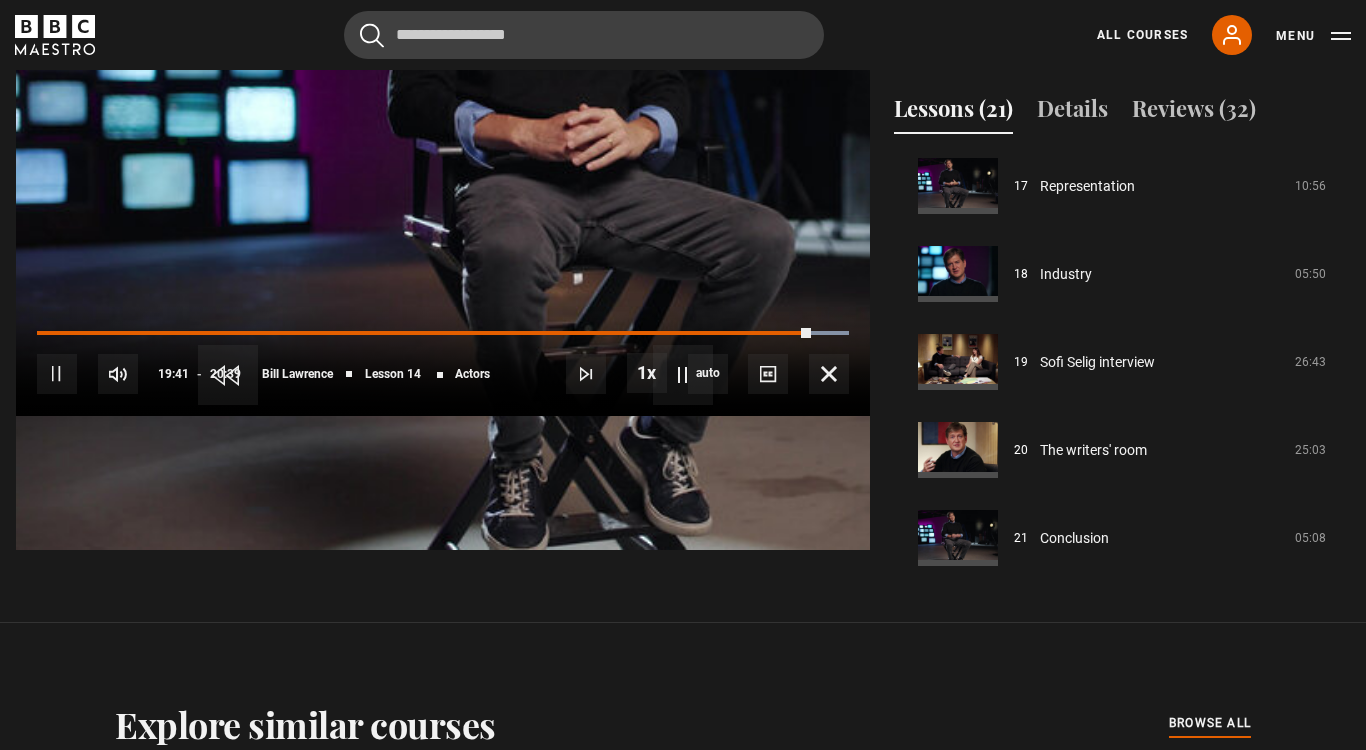 scroll, scrollTop: 884, scrollLeft: 0, axis: vertical 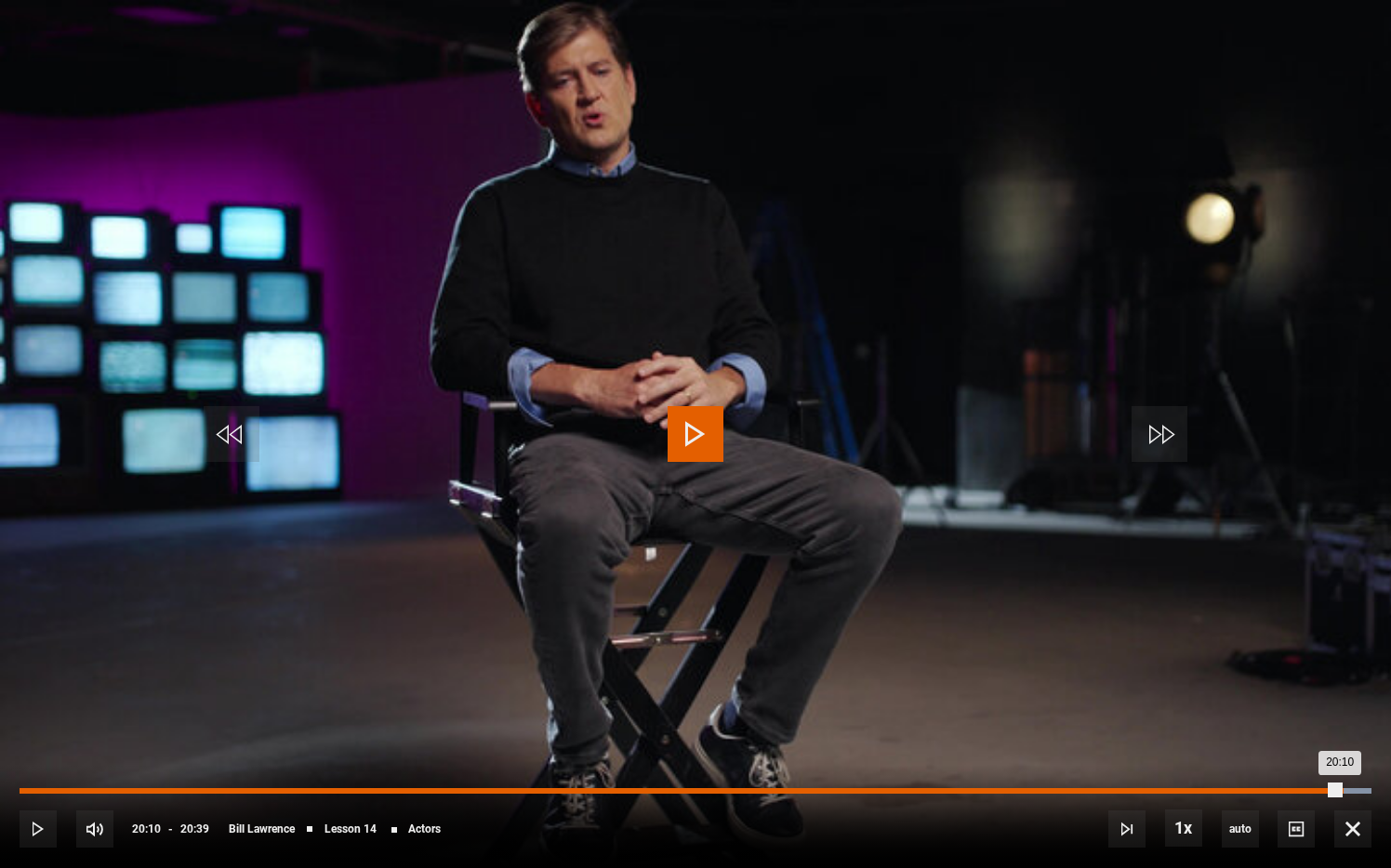 click on "20:10" at bounding box center [680, 791] 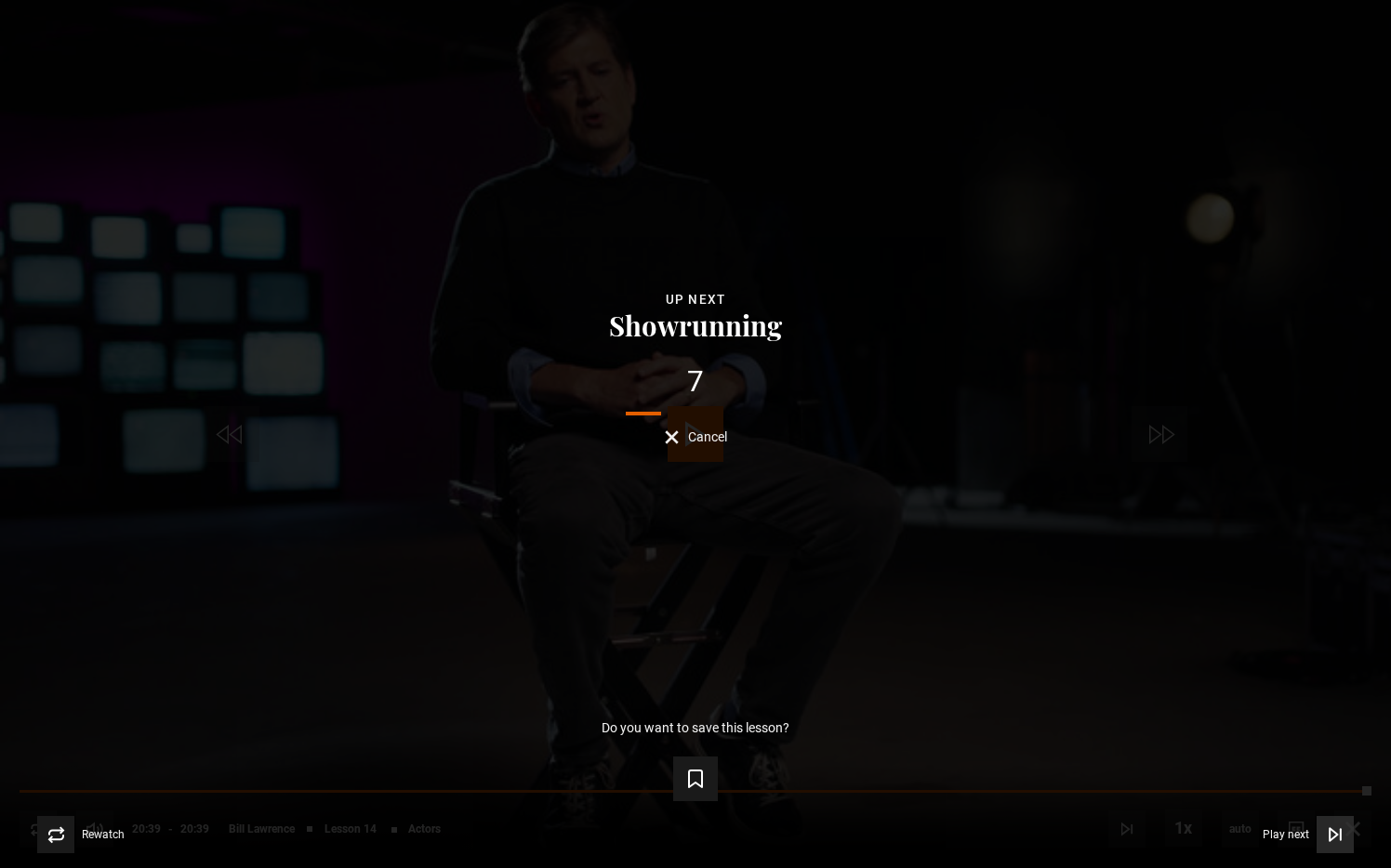click on "Play next" at bounding box center [1286, 835] 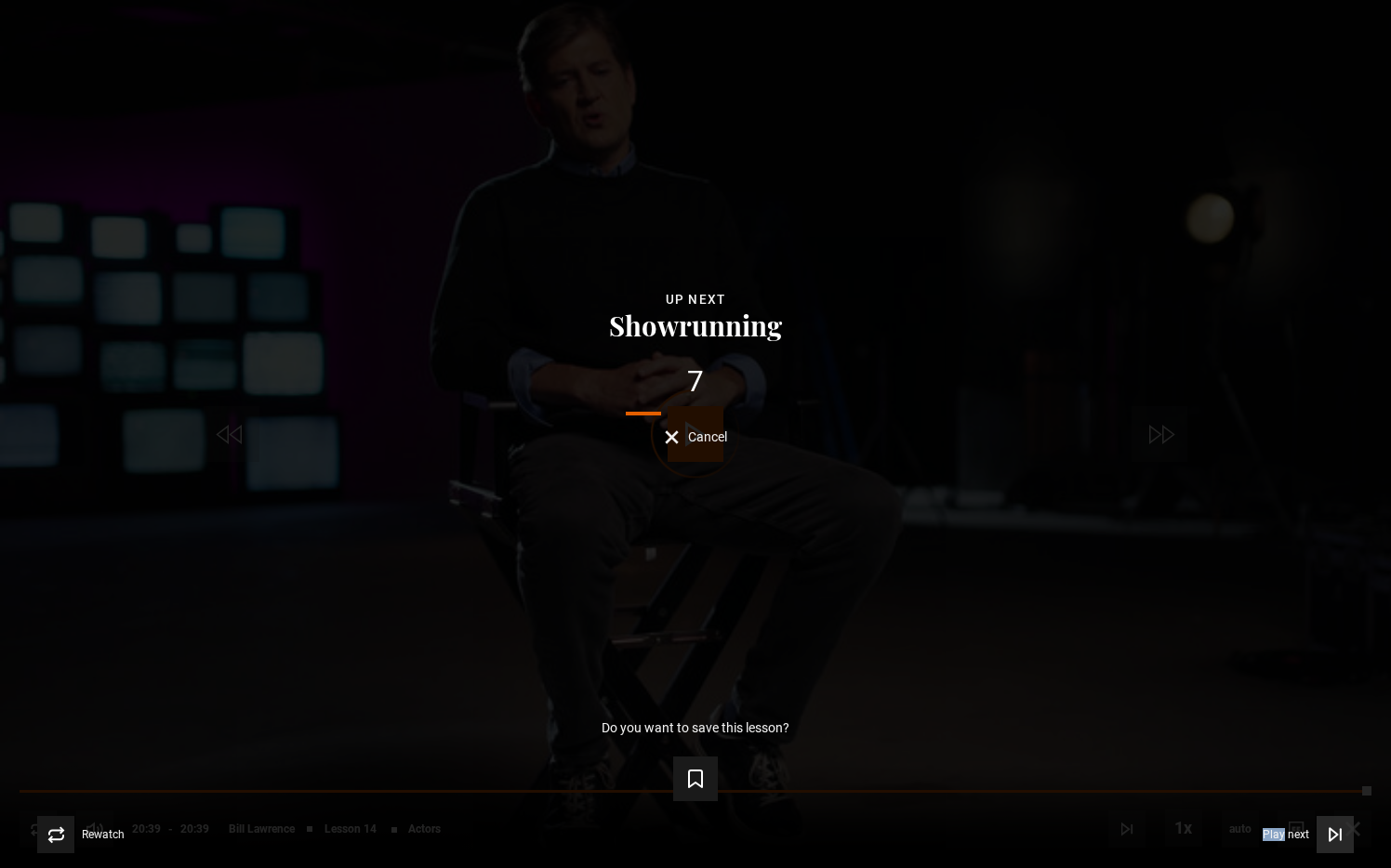 click on "Play next" at bounding box center [1286, 835] 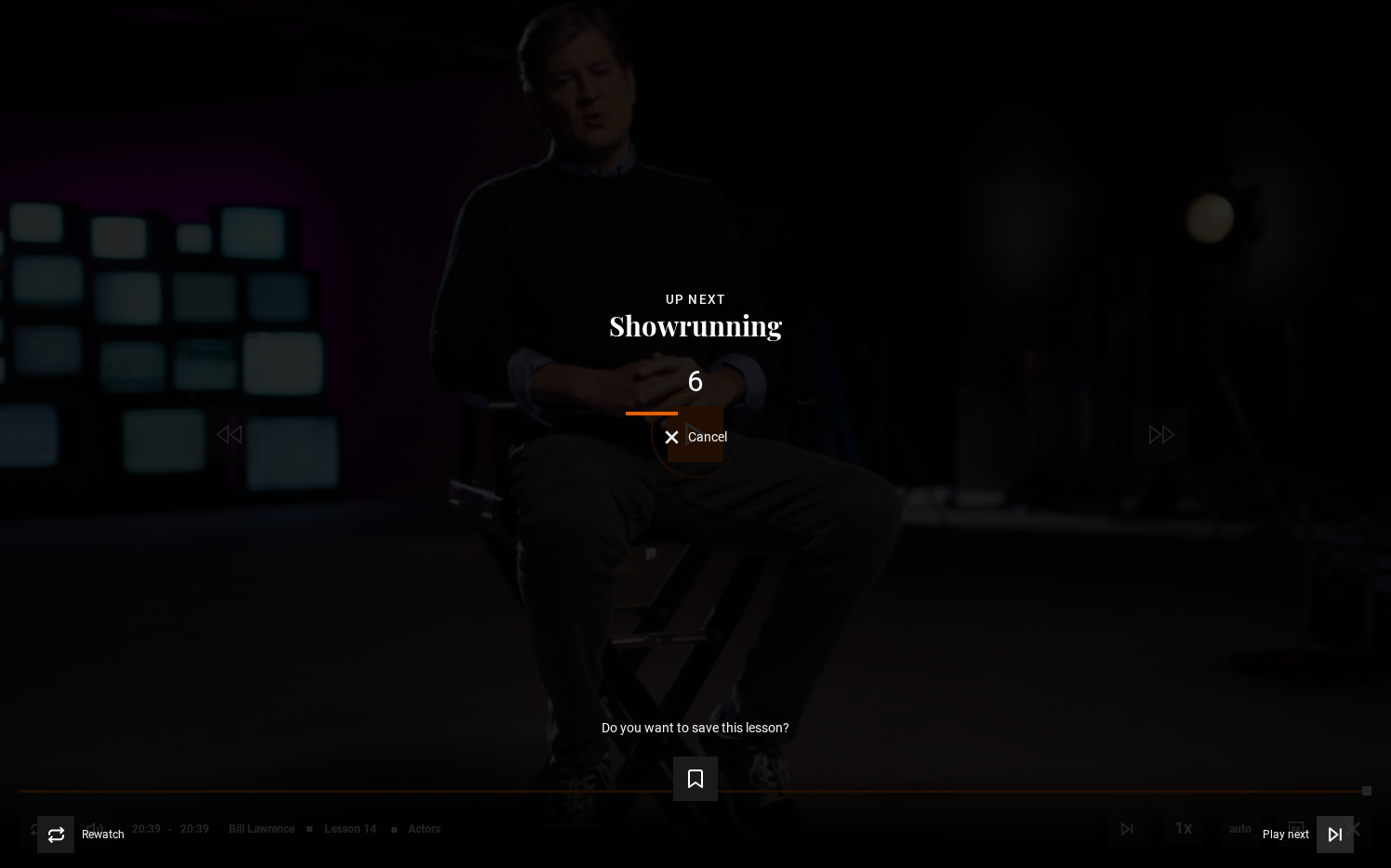 click at bounding box center (1335, 835) 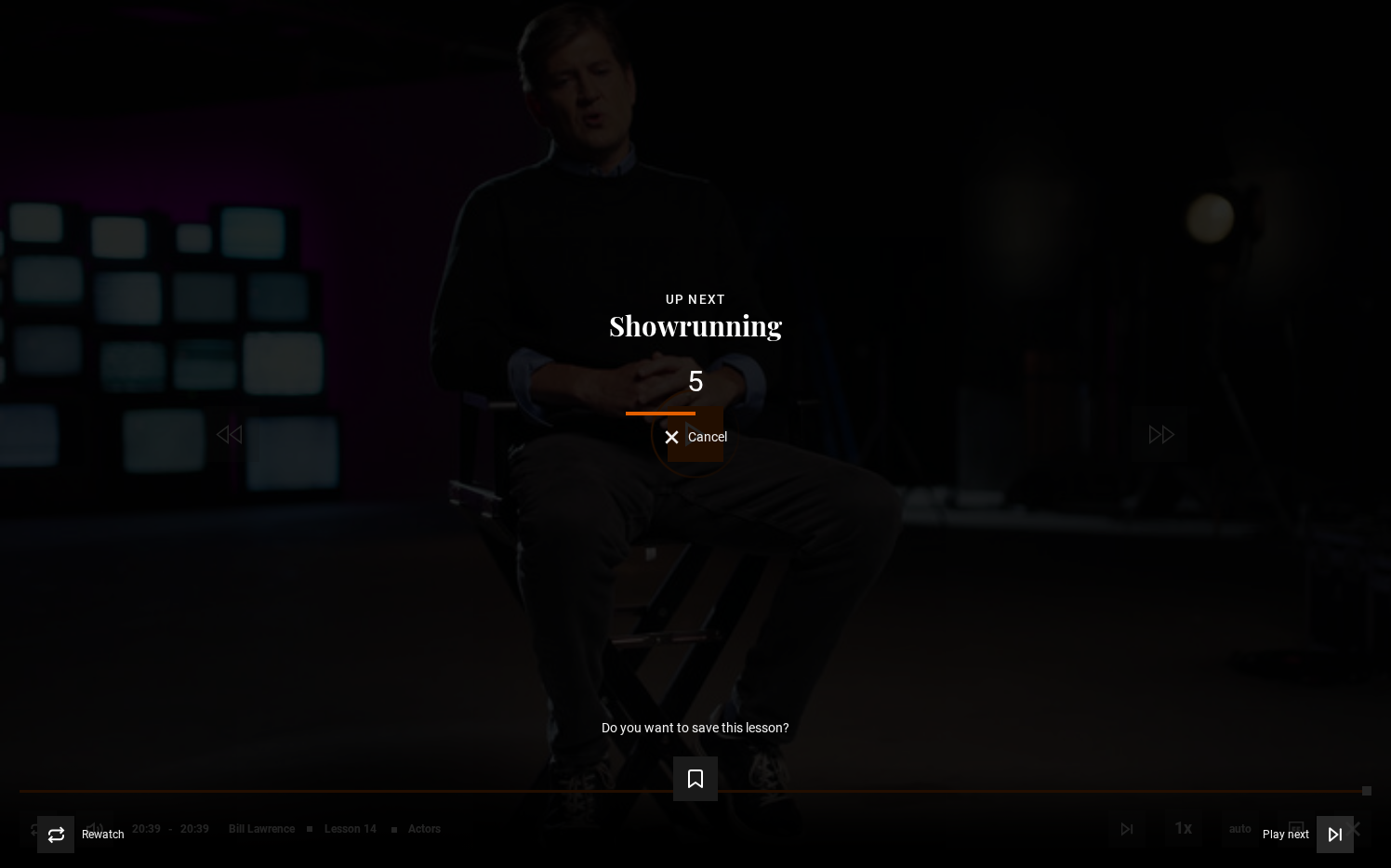 click 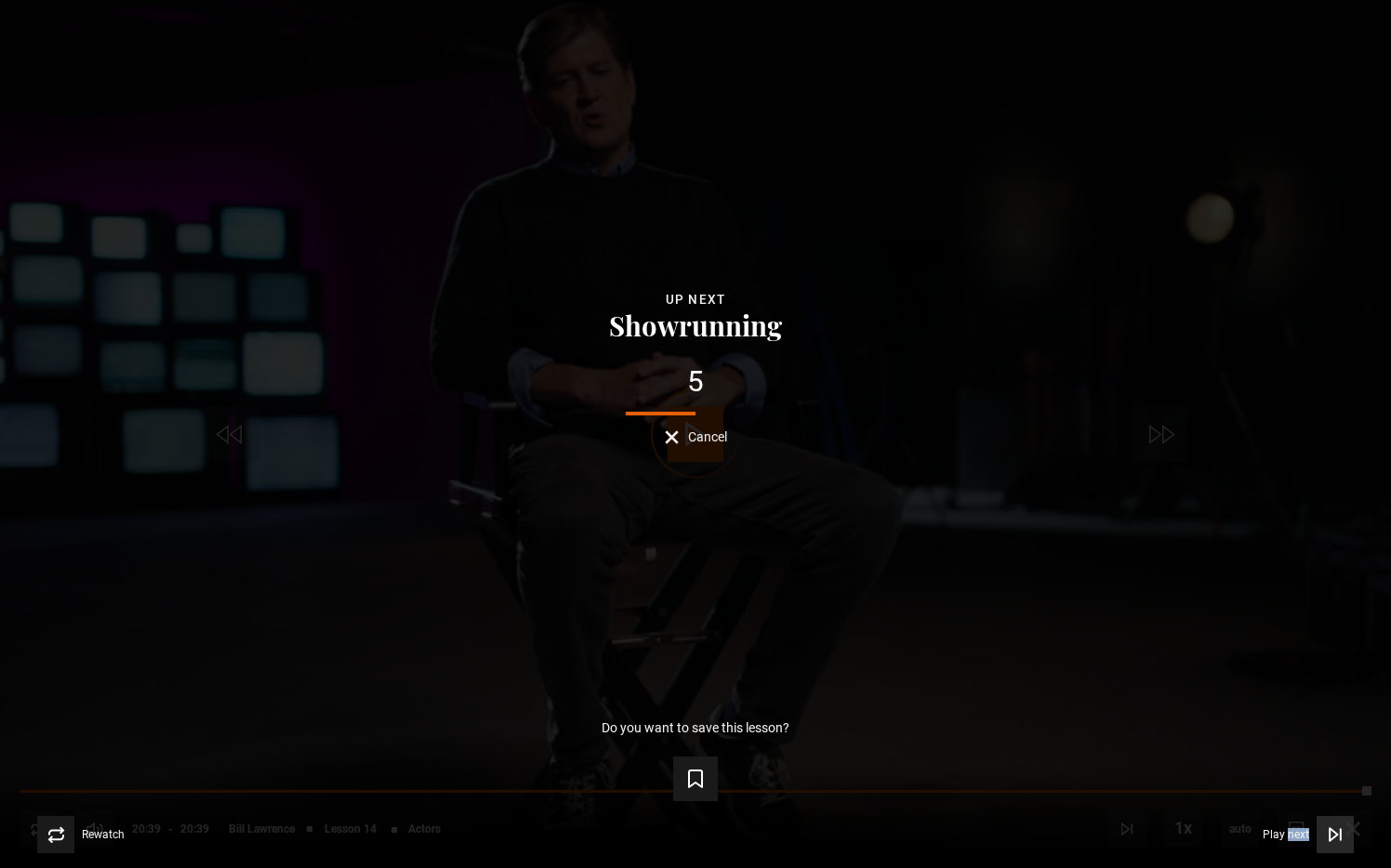 click 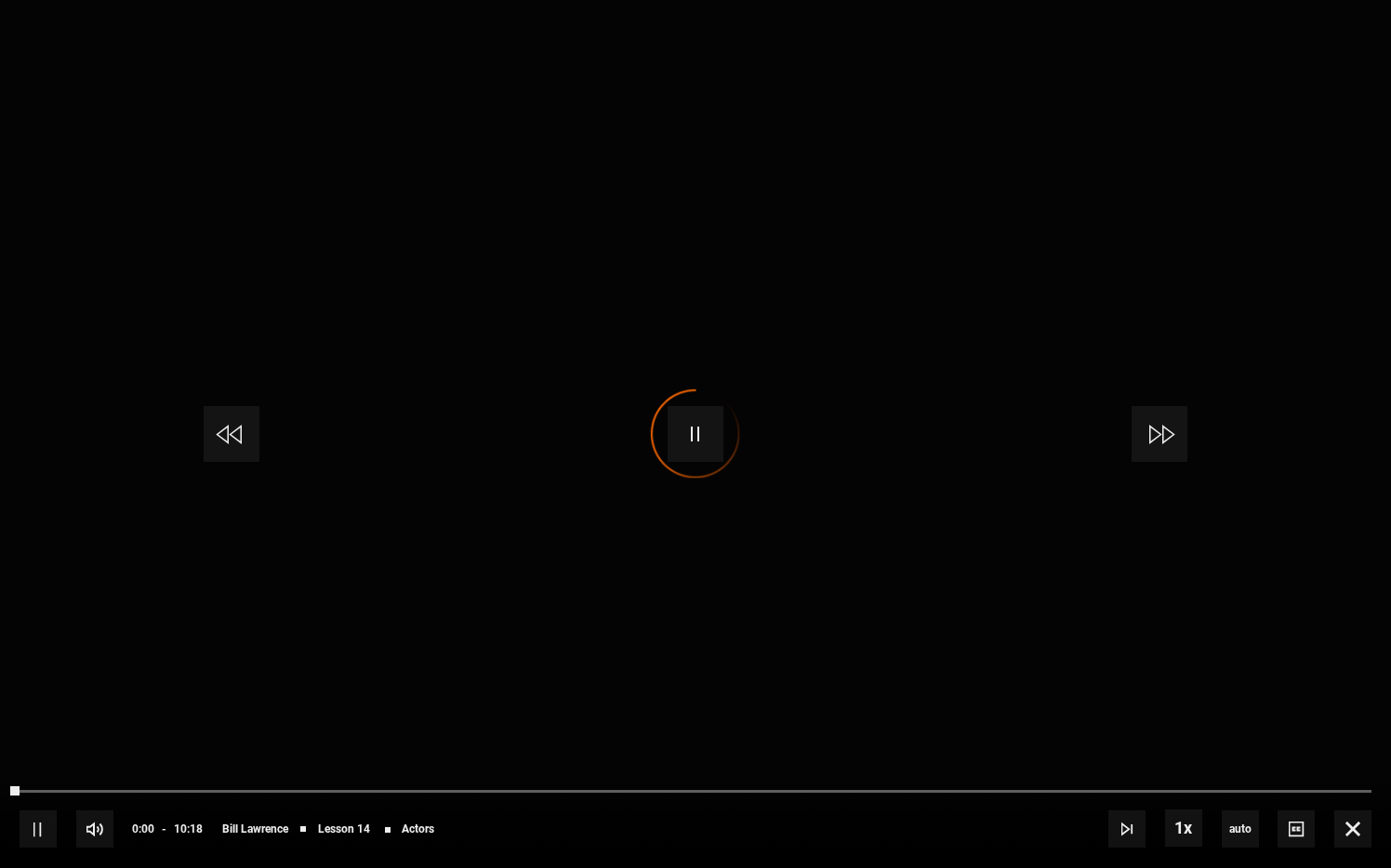 click on "10s Skip Back 10 seconds Pause 10s Skip Forward 10 seconds Loaded :  0.00% 20:16 00:00 Pause Mute 3% Current Time  0:00 - Duration  10:18
Bill Lawrence
Lesson 14
Actors
1x Playback Rate 2x 1.5x 1x , selected 0.5x auto Quality 360p 720p 1080p 2160p Auto , selected Captions captions off , selected English  Captions" at bounding box center [696, 816] 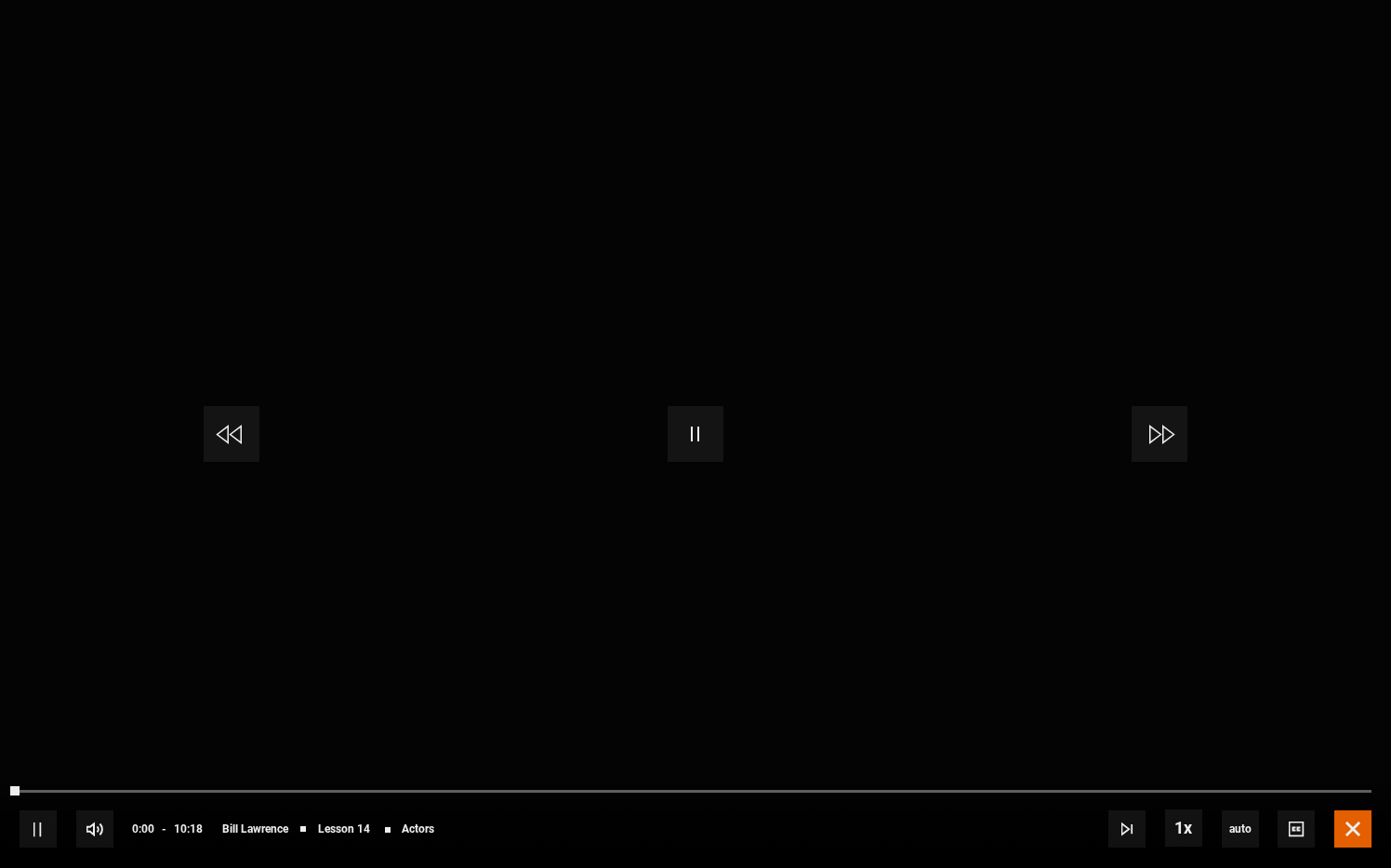 click at bounding box center [1353, 829] 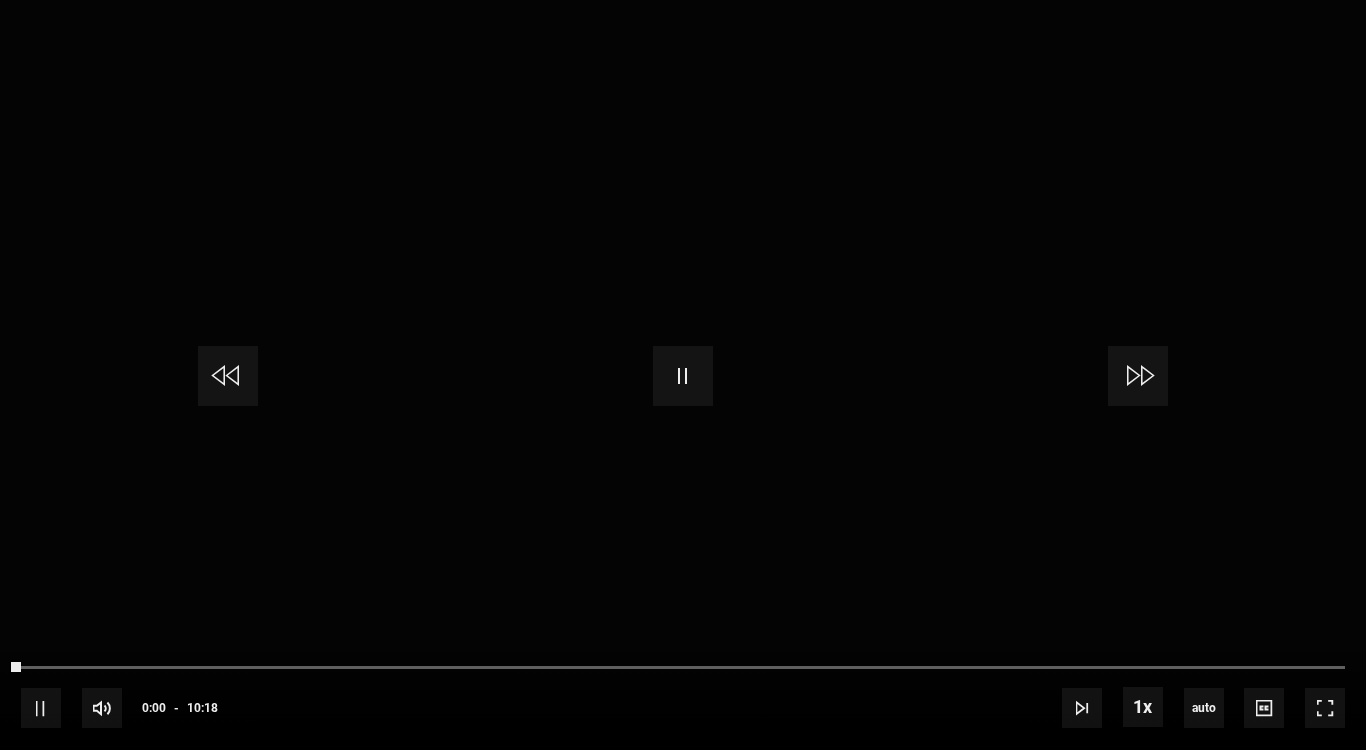 scroll, scrollTop: 1408, scrollLeft: 0, axis: vertical 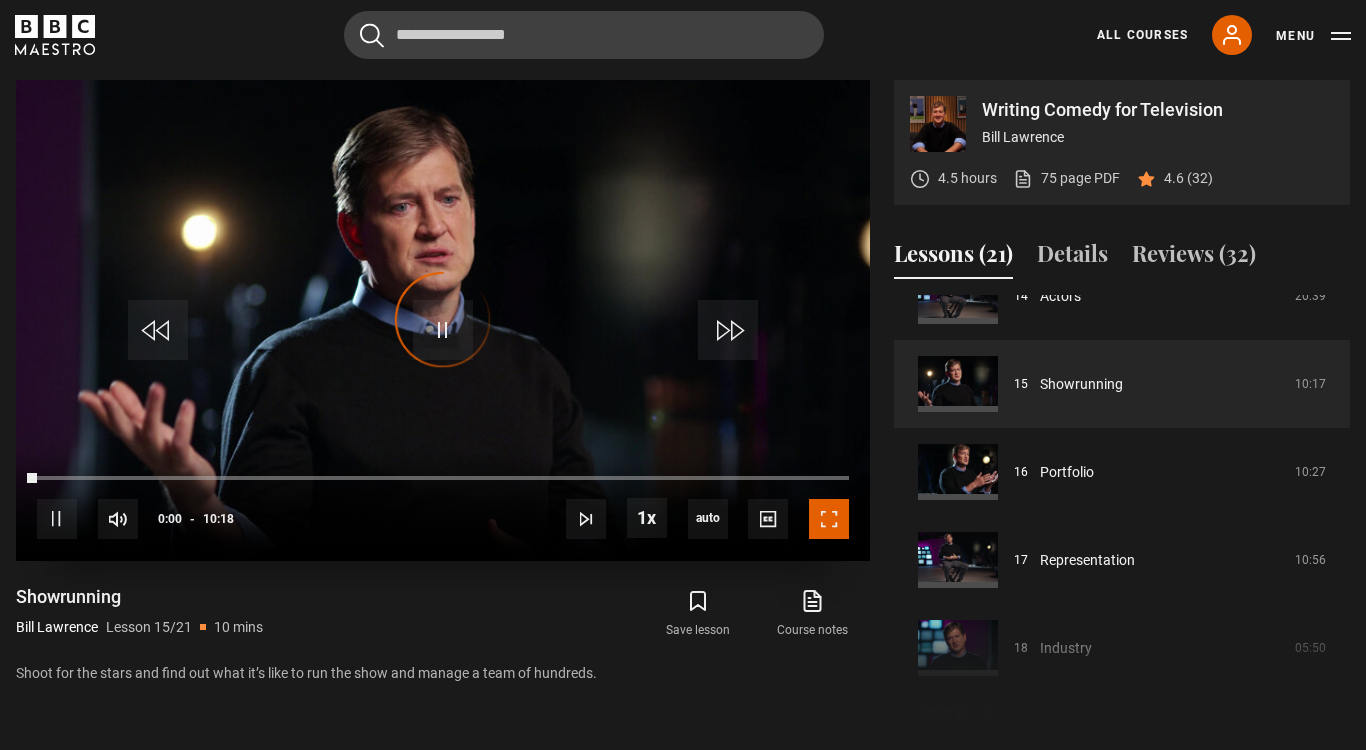 click at bounding box center [829, 519] 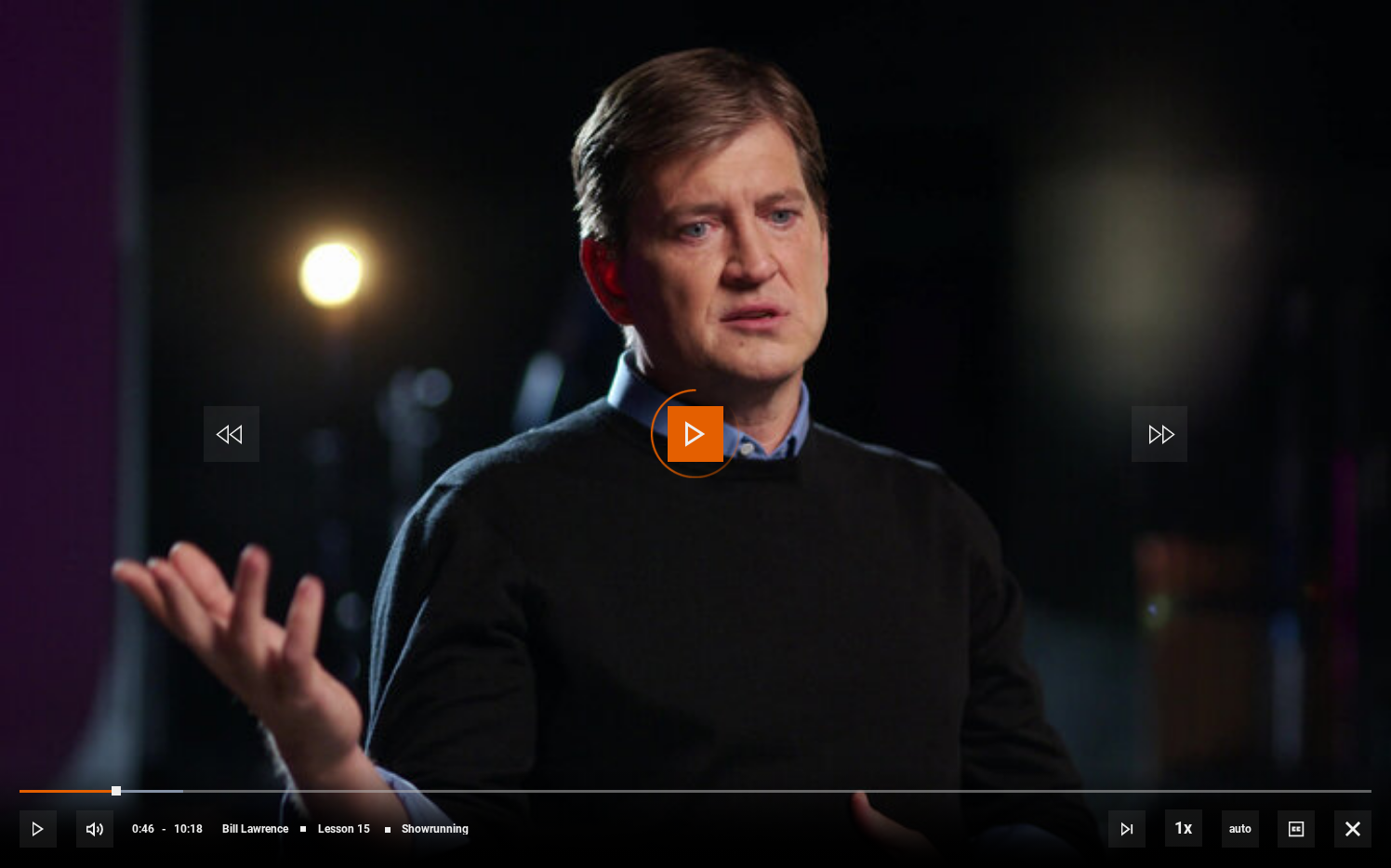 drag, startPoint x: 99, startPoint y: 787, endPoint x: 0, endPoint y: 767, distance: 101 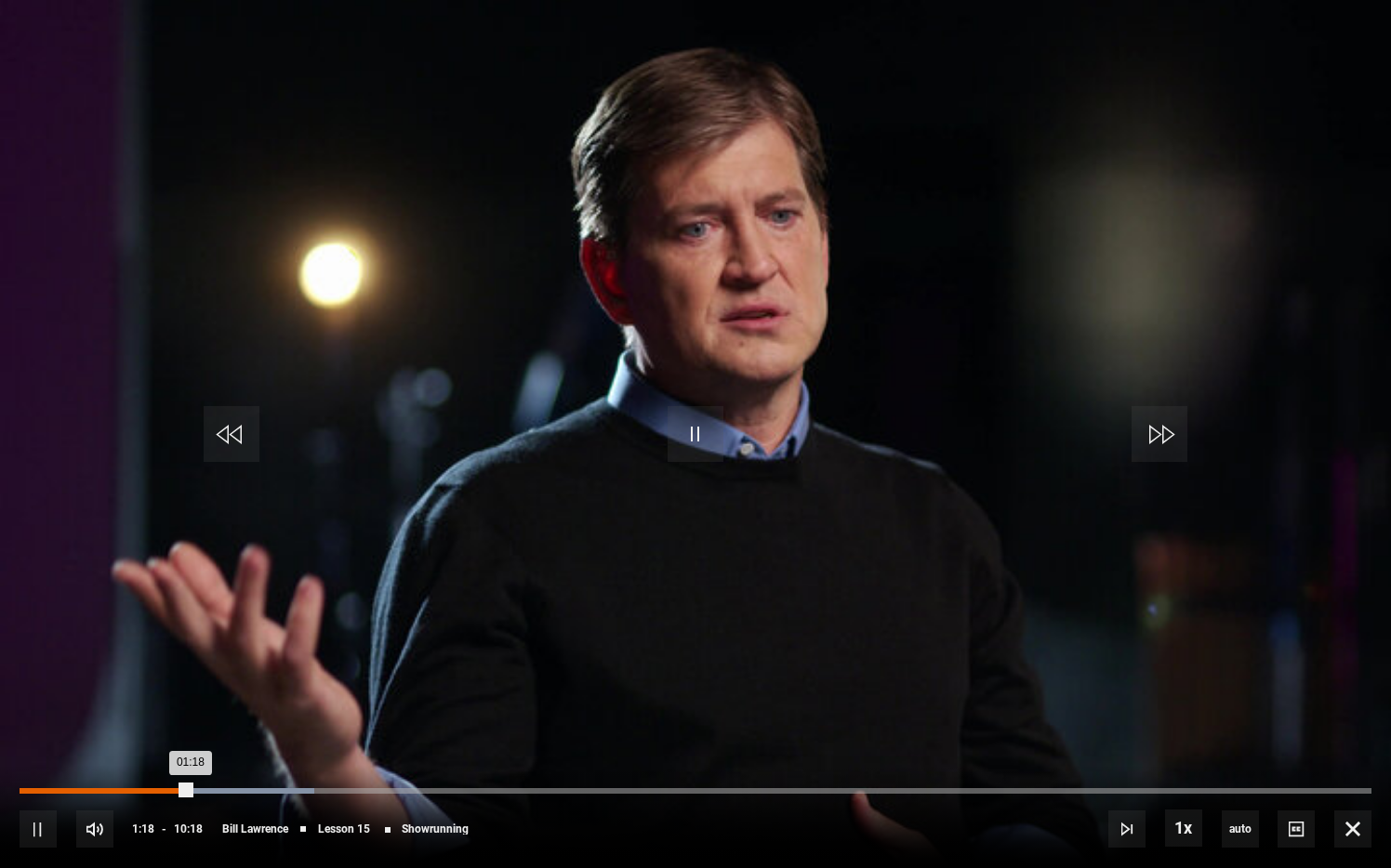 click on "Loaded :  21.84% 00:45 01:18" at bounding box center [696, 791] 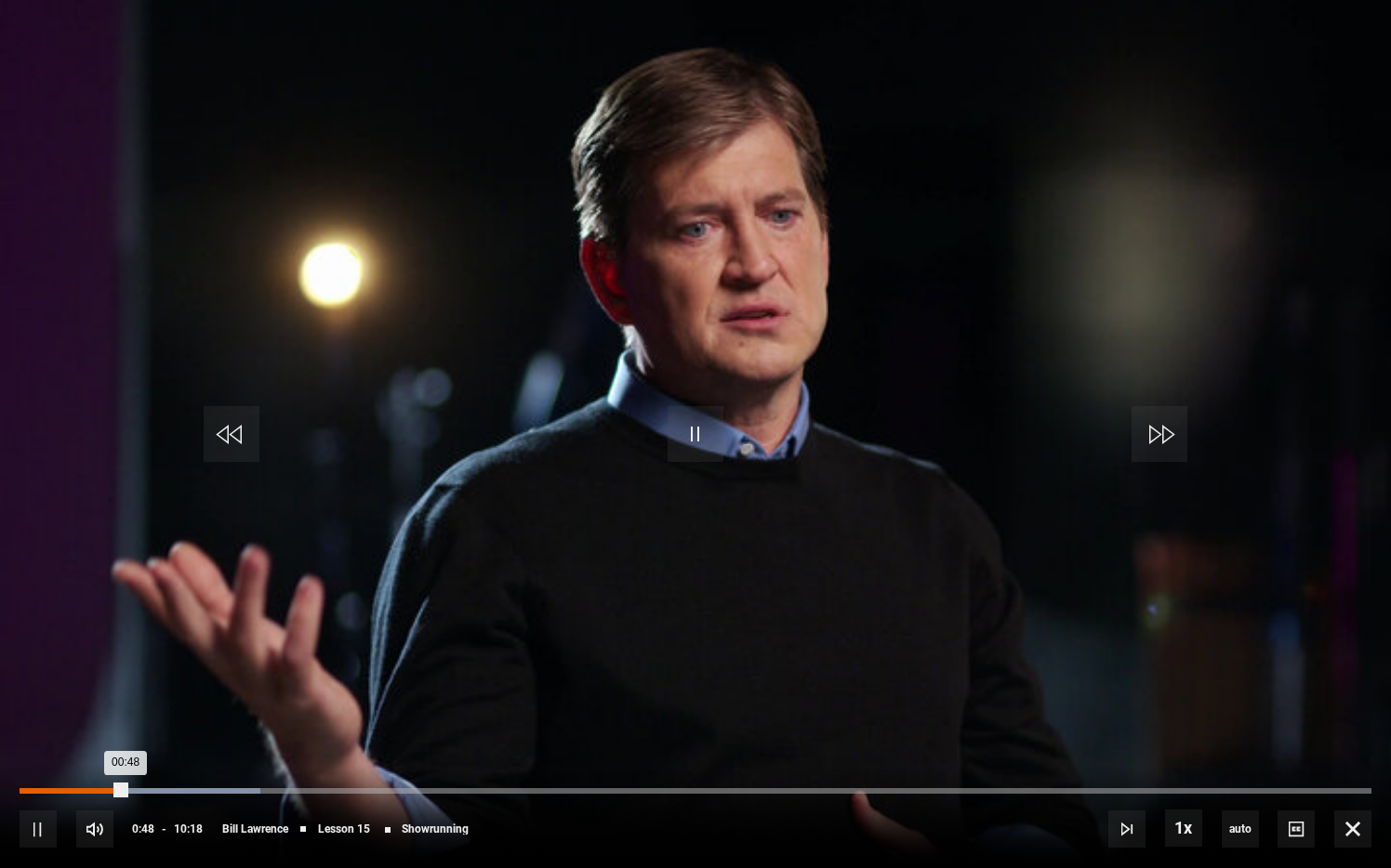 click on "Loaded :  17.80% 00:30 00:48" at bounding box center [696, 791] 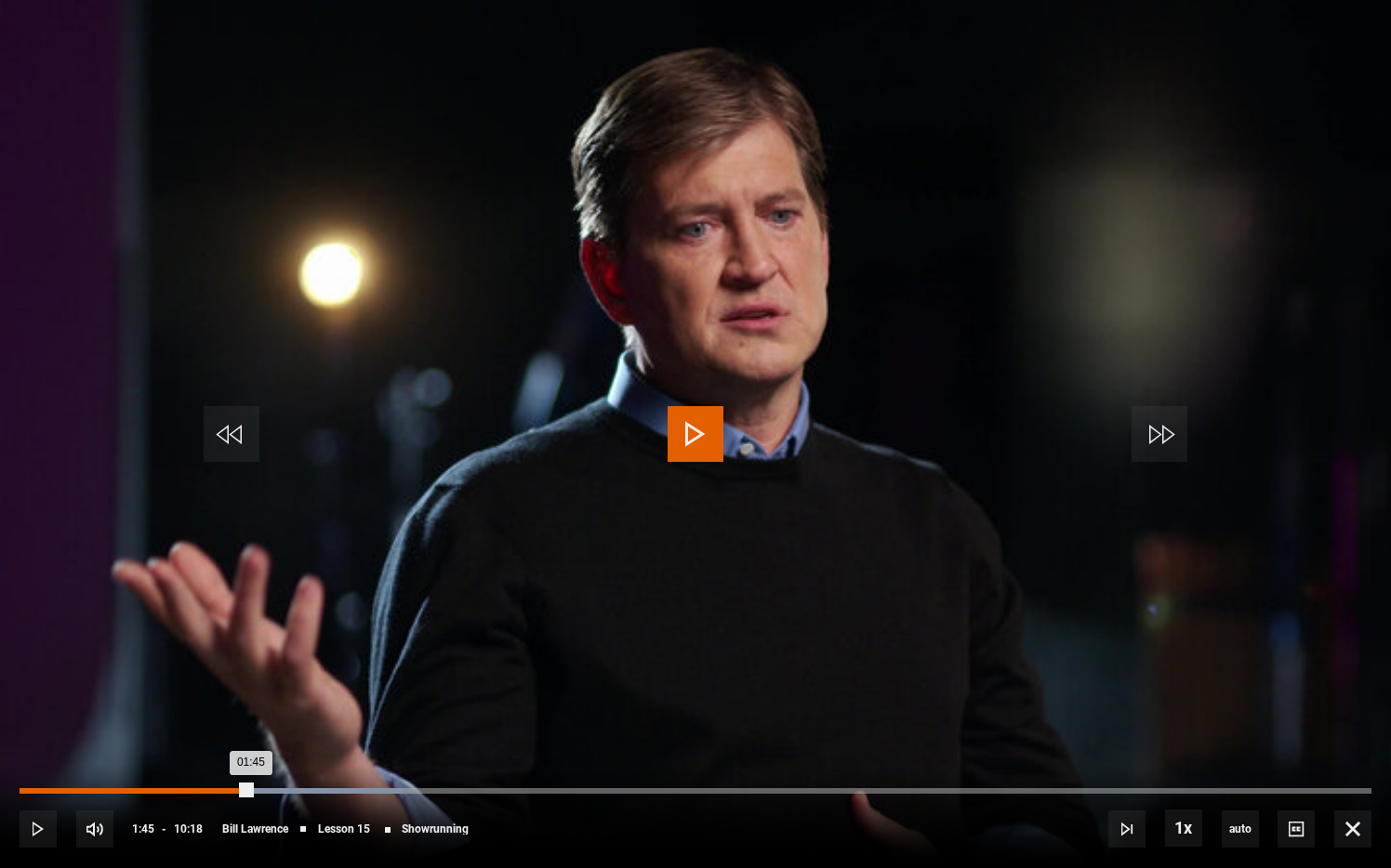 click on "Loaded :  28.32% 01:45 01:45" at bounding box center [696, 791] 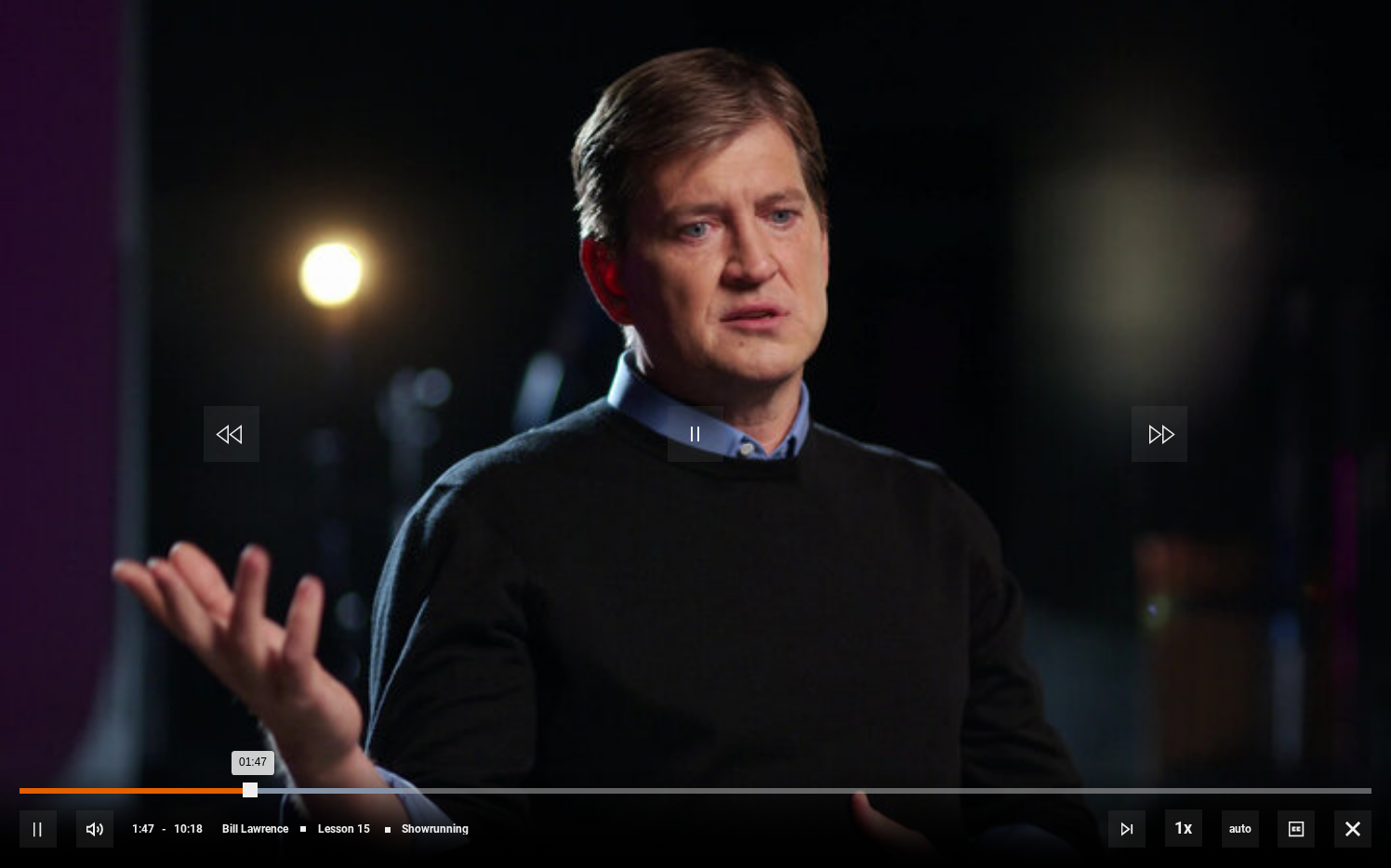 click on "Loaded :  28.32% 01:34 01:47" at bounding box center [696, 791] 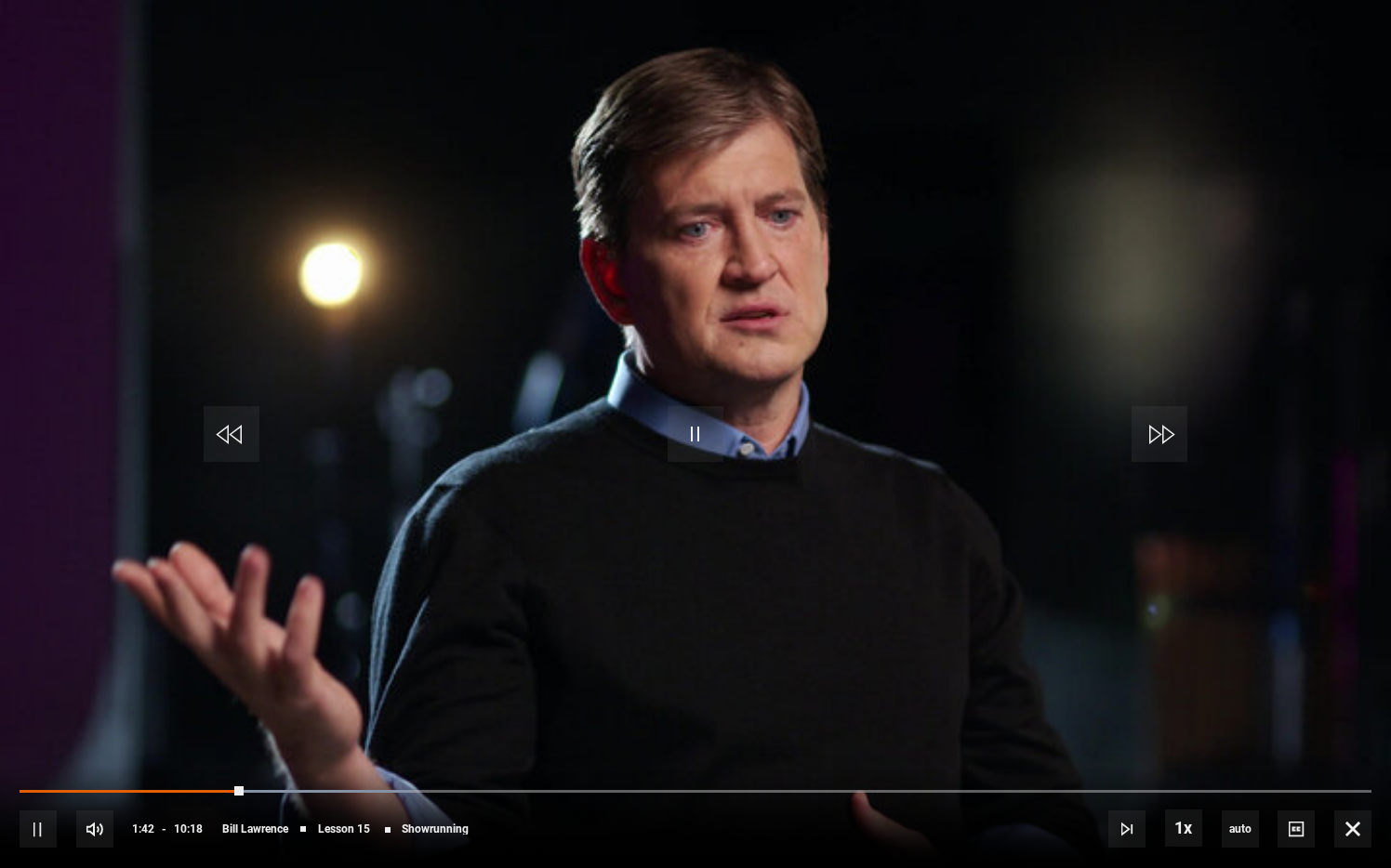 click on "10s Skip Back 10 seconds Pause 10s Skip Forward 10 seconds Loaded :  29.13% 01:34 01:42 Pause Mute Current Time  1:42 - Duration  10:18
Bill Lawrence
Lesson 15
Showrunning
1x Playback Rate 2x 1.5x 1x , selected 0.5x auto Quality 360p 720p 1080p 2160p Auto , selected Captions captions off , selected English  Captions" at bounding box center [696, 816] 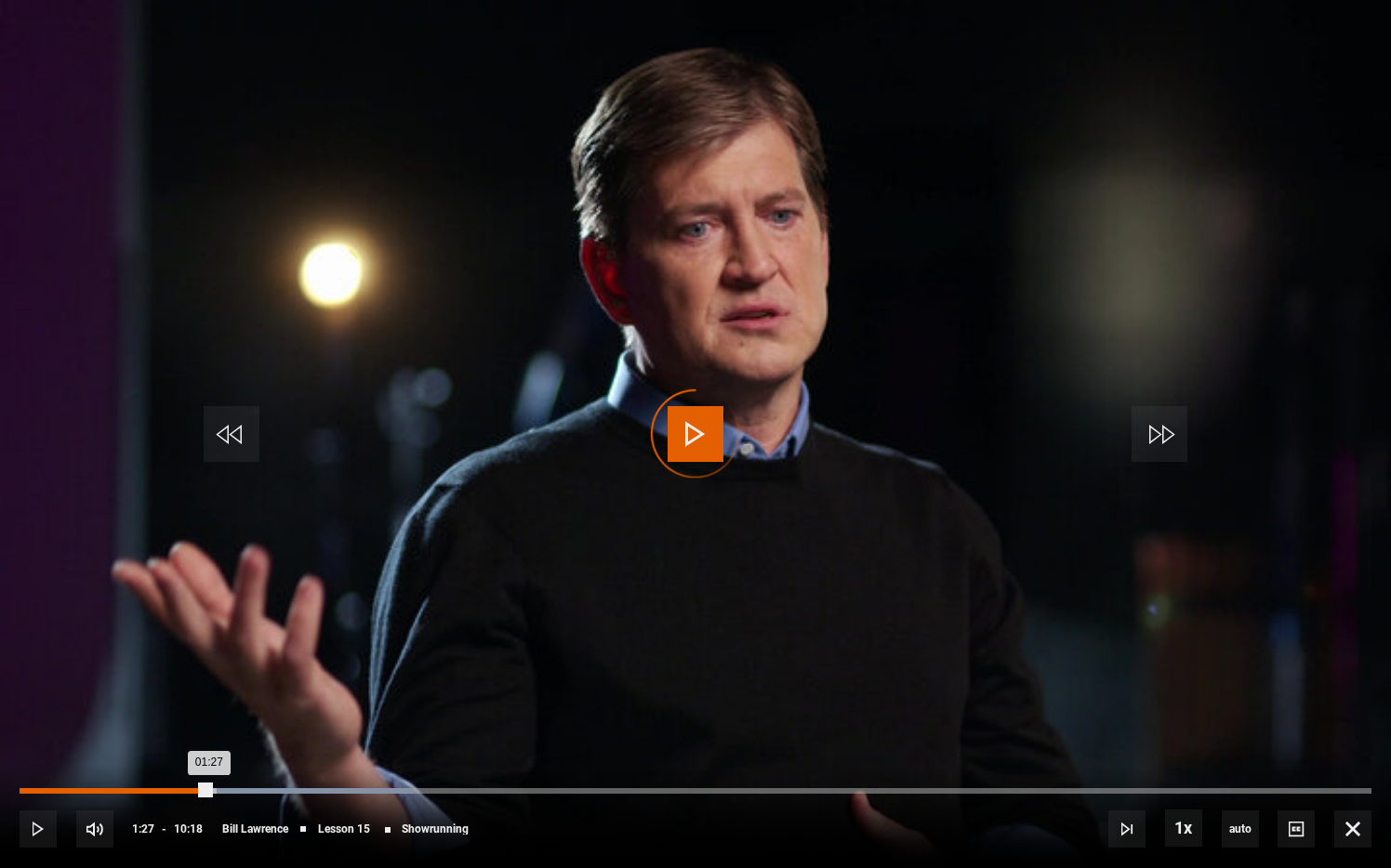 click on "Loaded :  29.13% 01:27 01:27" at bounding box center [696, 791] 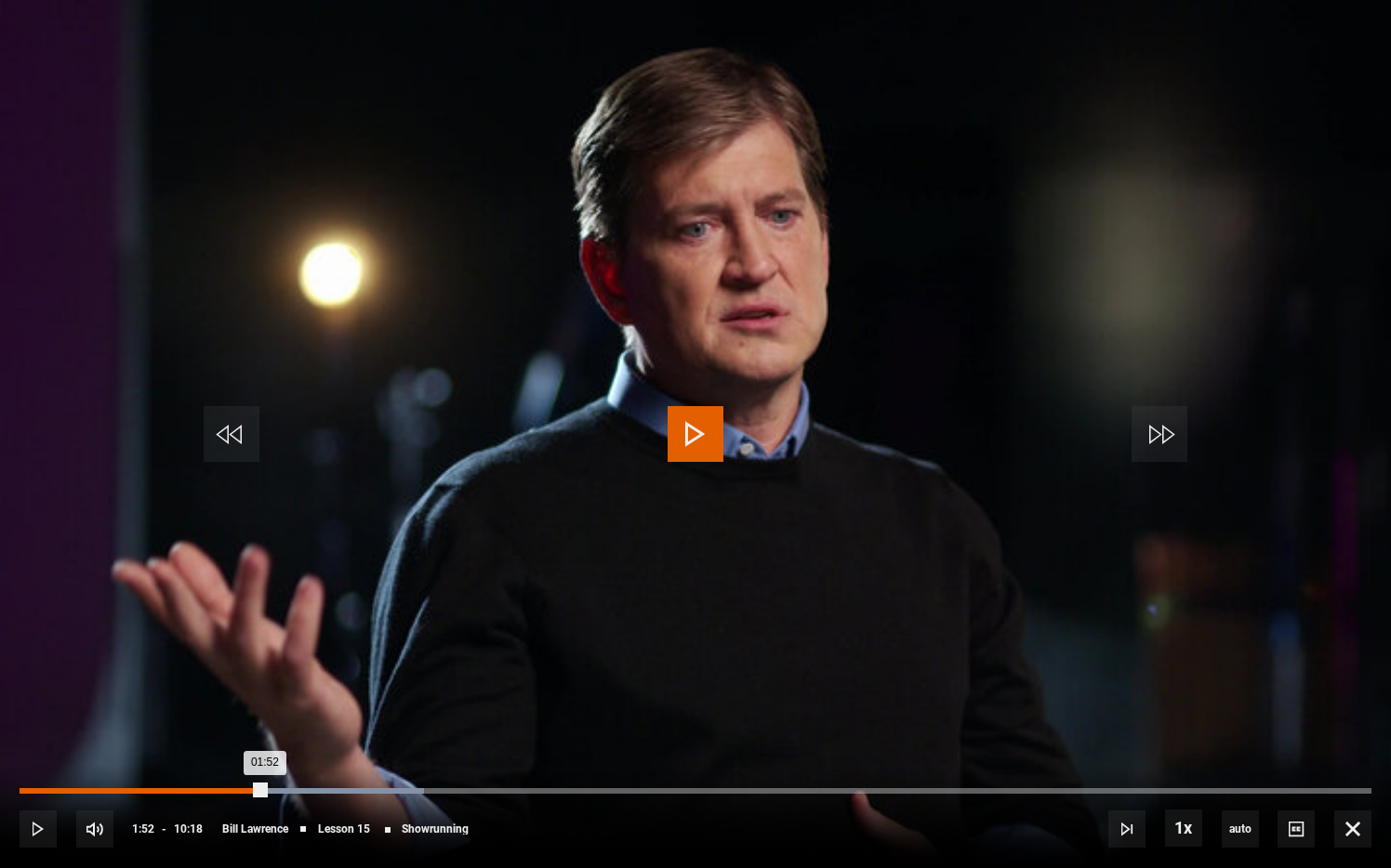 click on "Loaded :  29.94% 01:52 01:52" at bounding box center [696, 791] 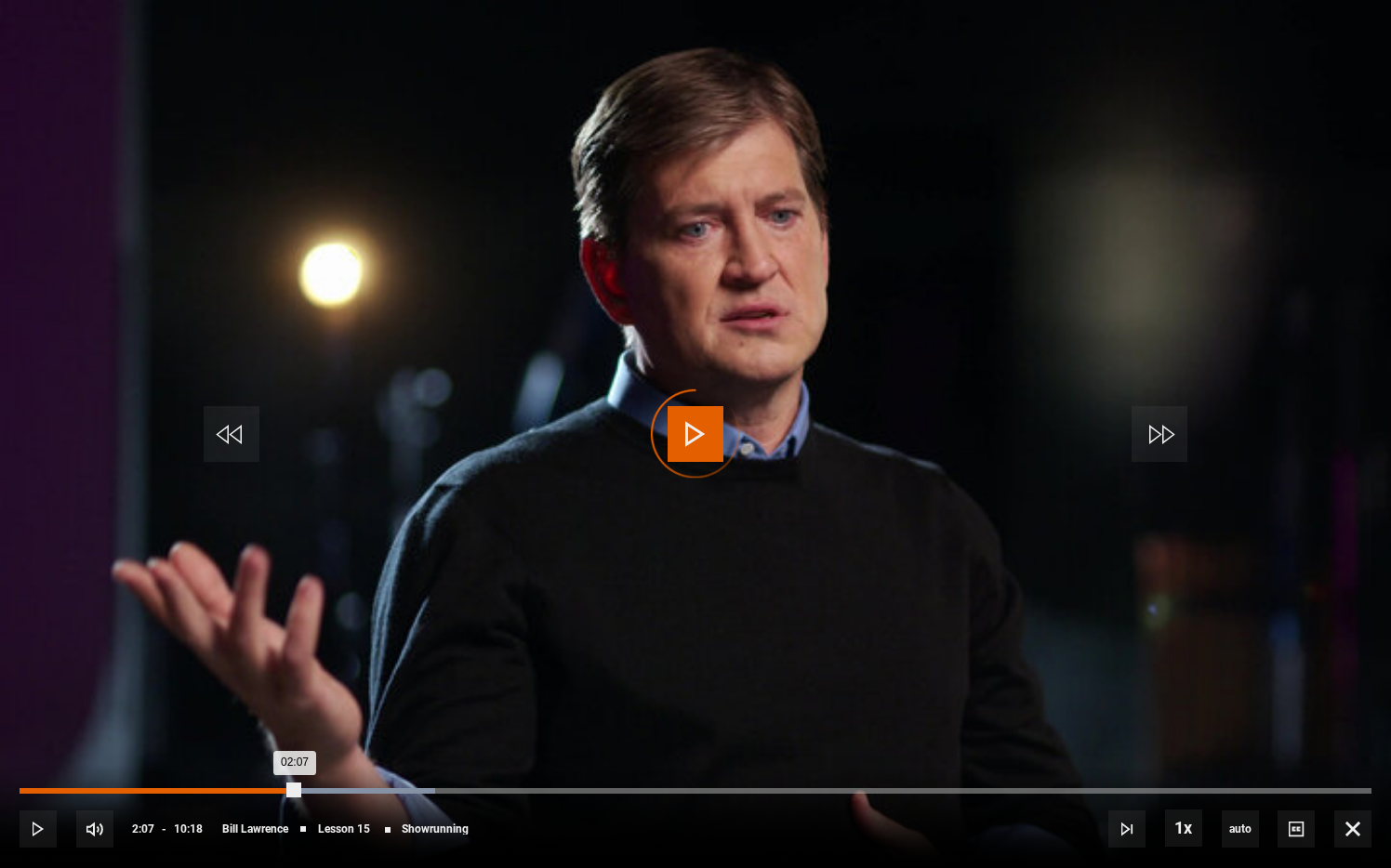 click on "Loaded :  30.74% 01:47 02:07" at bounding box center (696, 791) 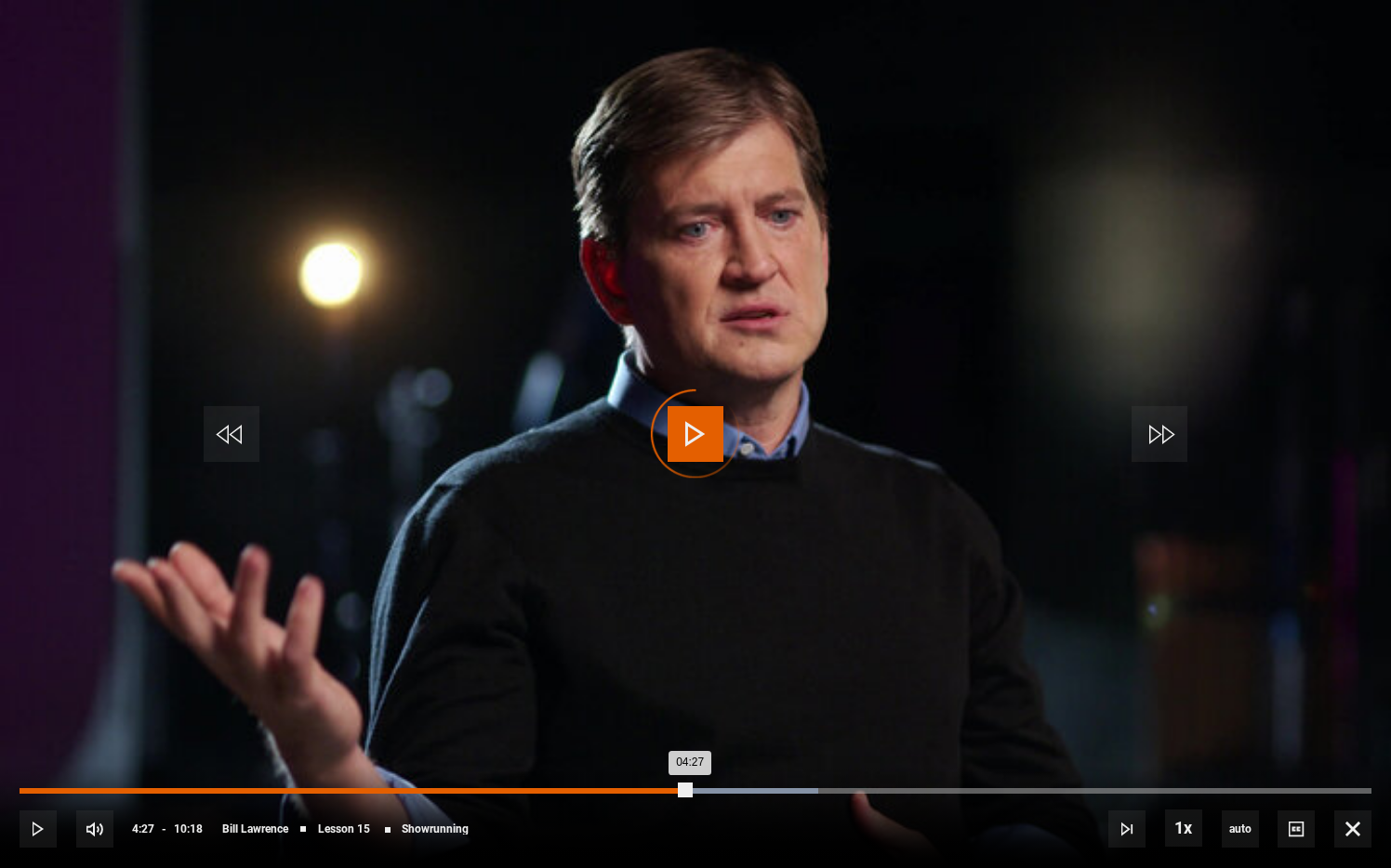 click on "04:27" at bounding box center (606, 791) 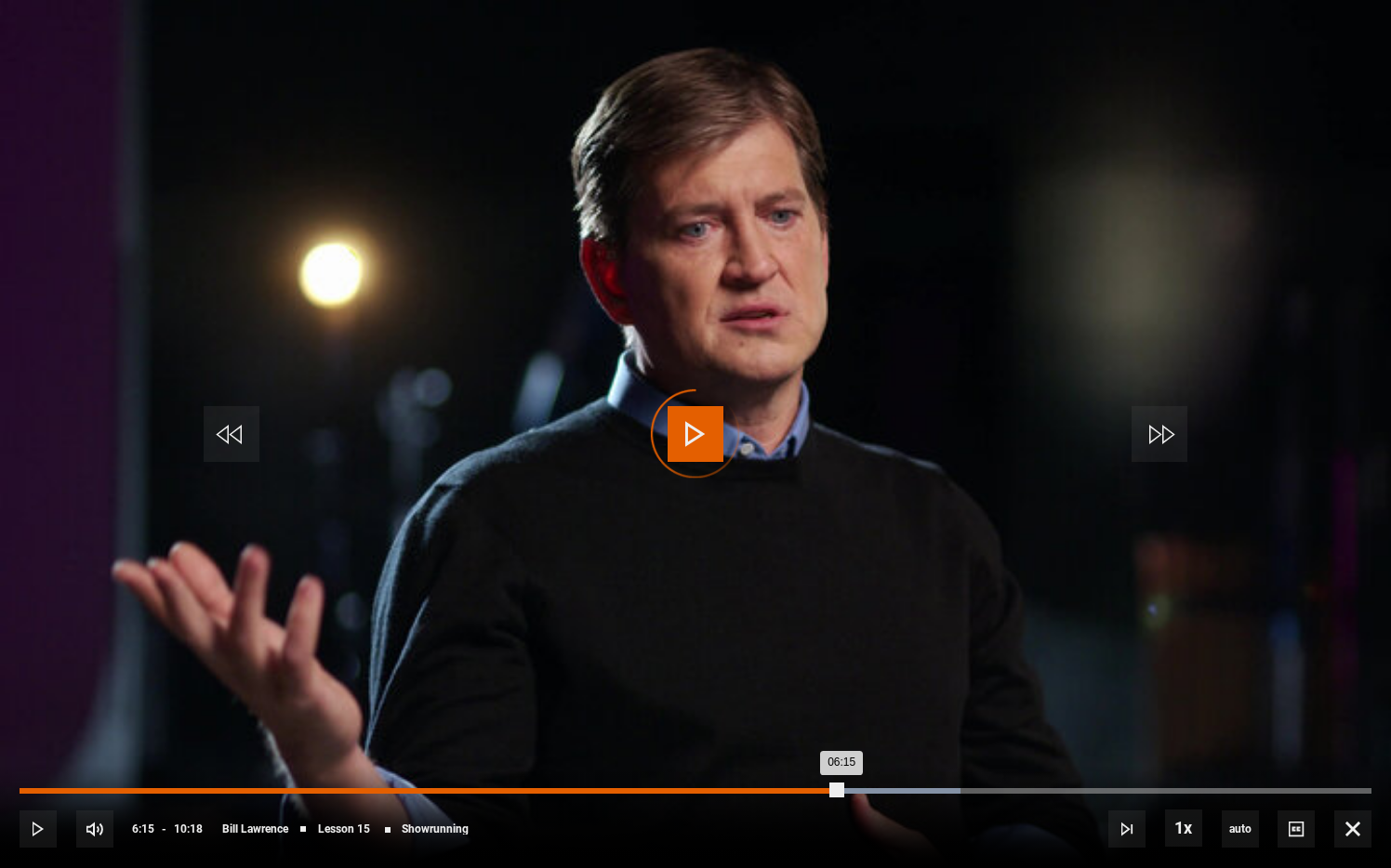 click on "Loaded :  69.58% 05:47 06:15" at bounding box center [696, 791] 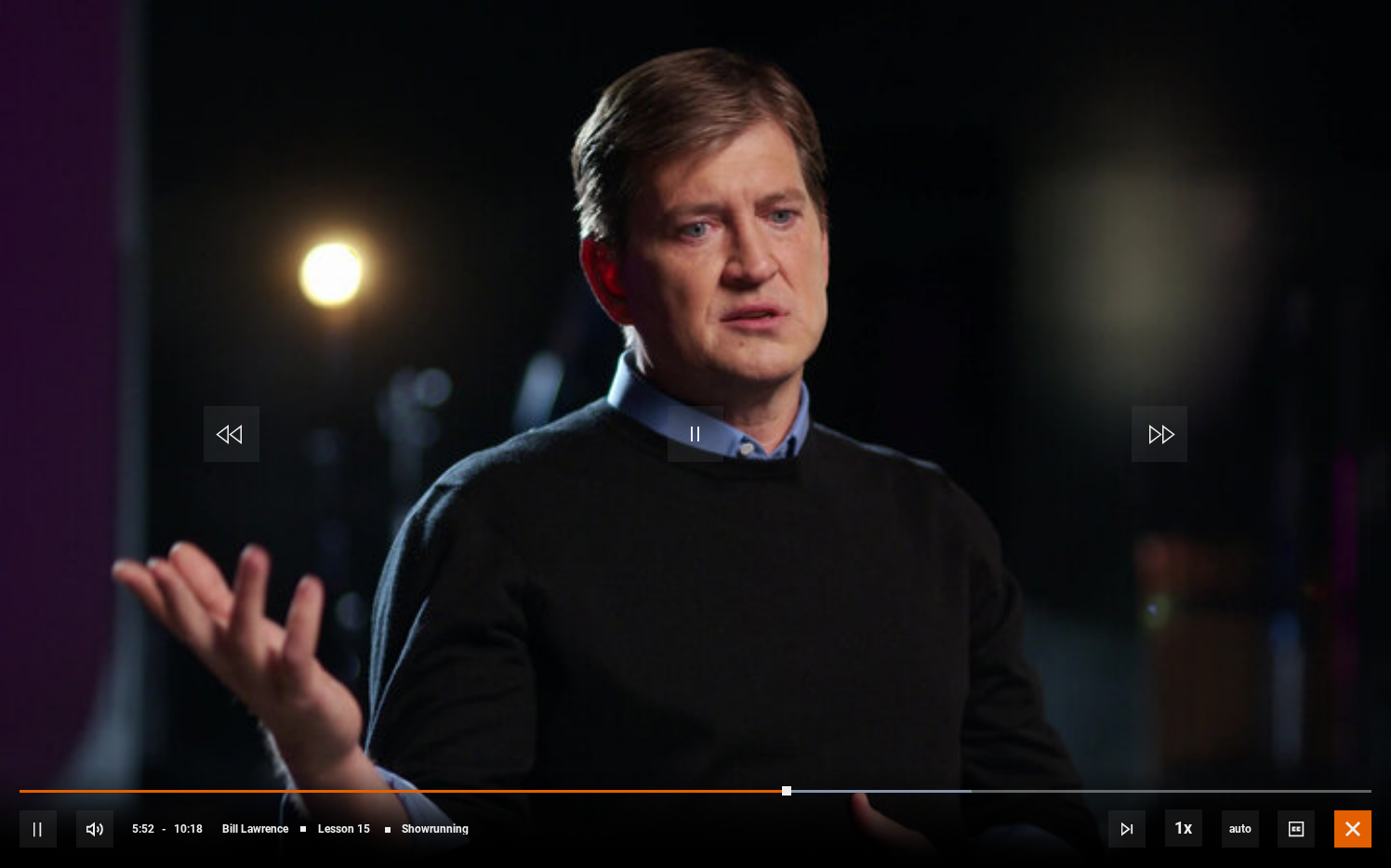 click at bounding box center [1353, 829] 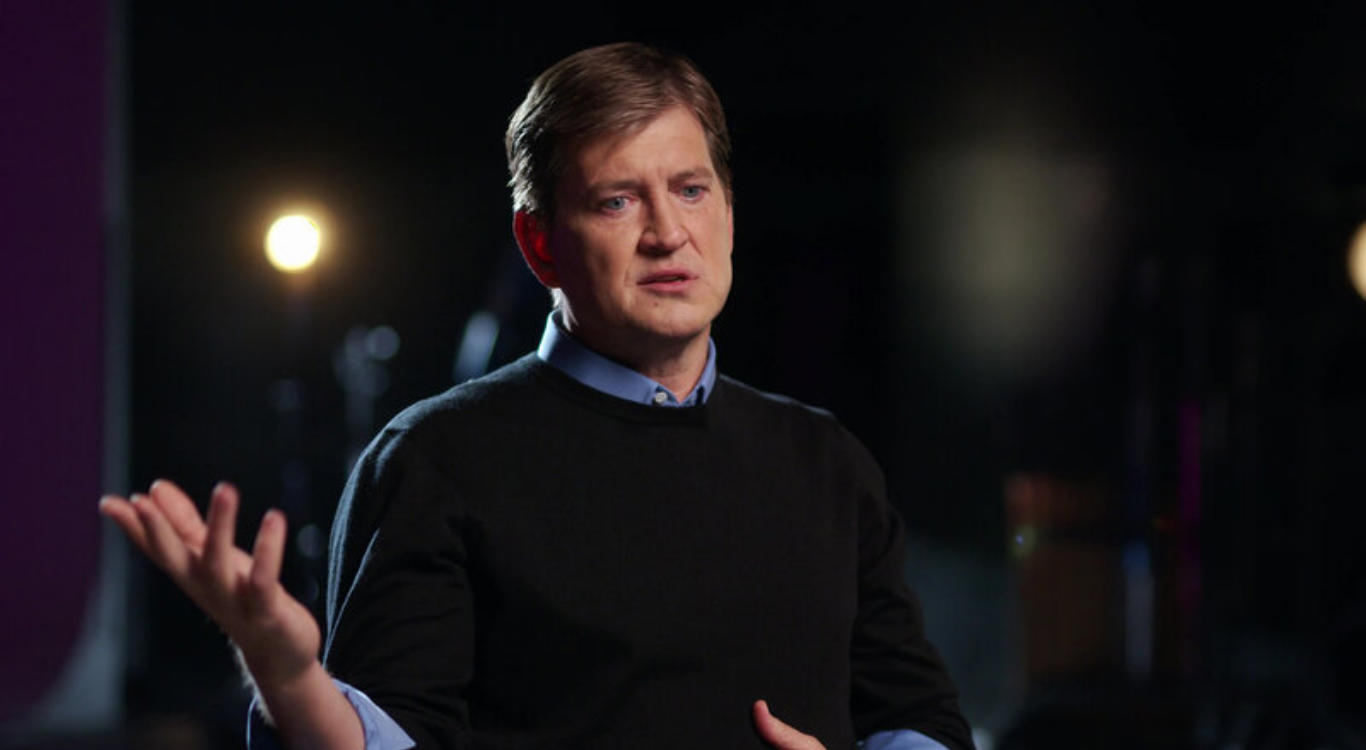 scroll, scrollTop: 1504, scrollLeft: 0, axis: vertical 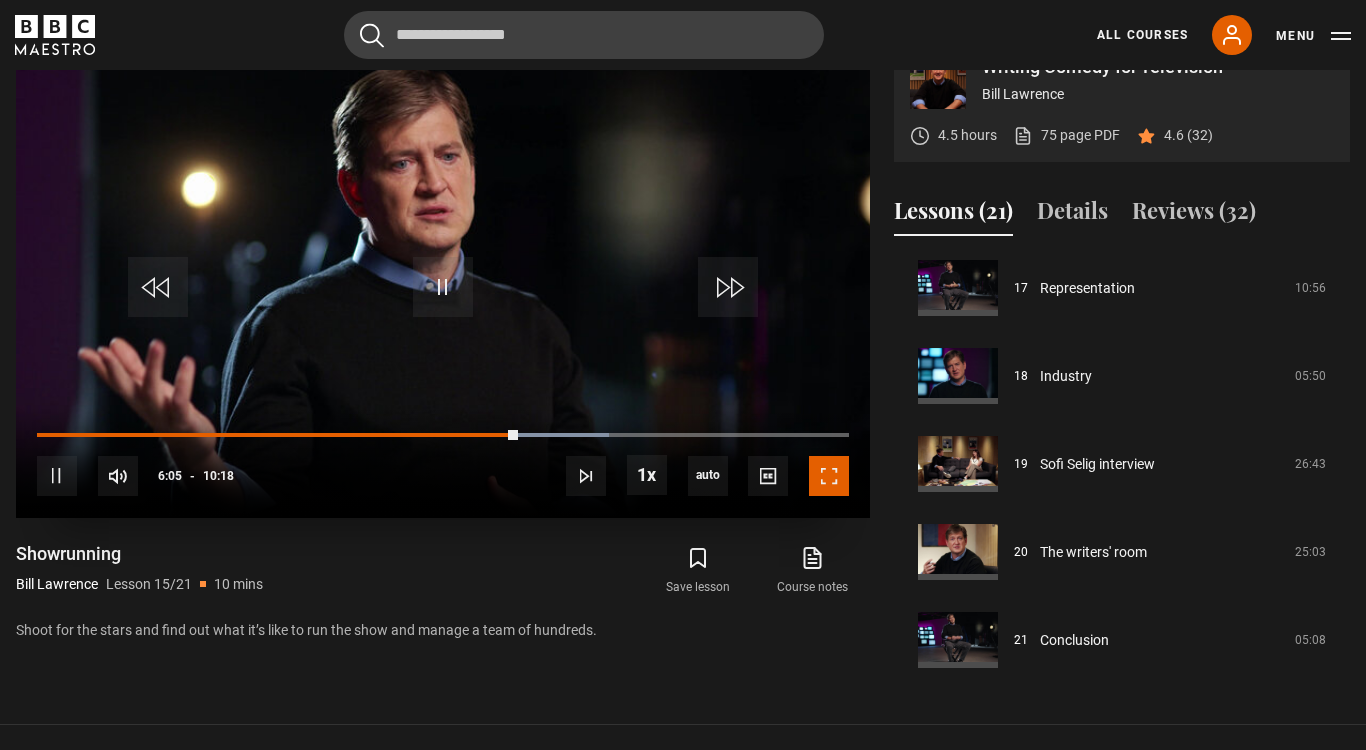 click at bounding box center (829, 476) 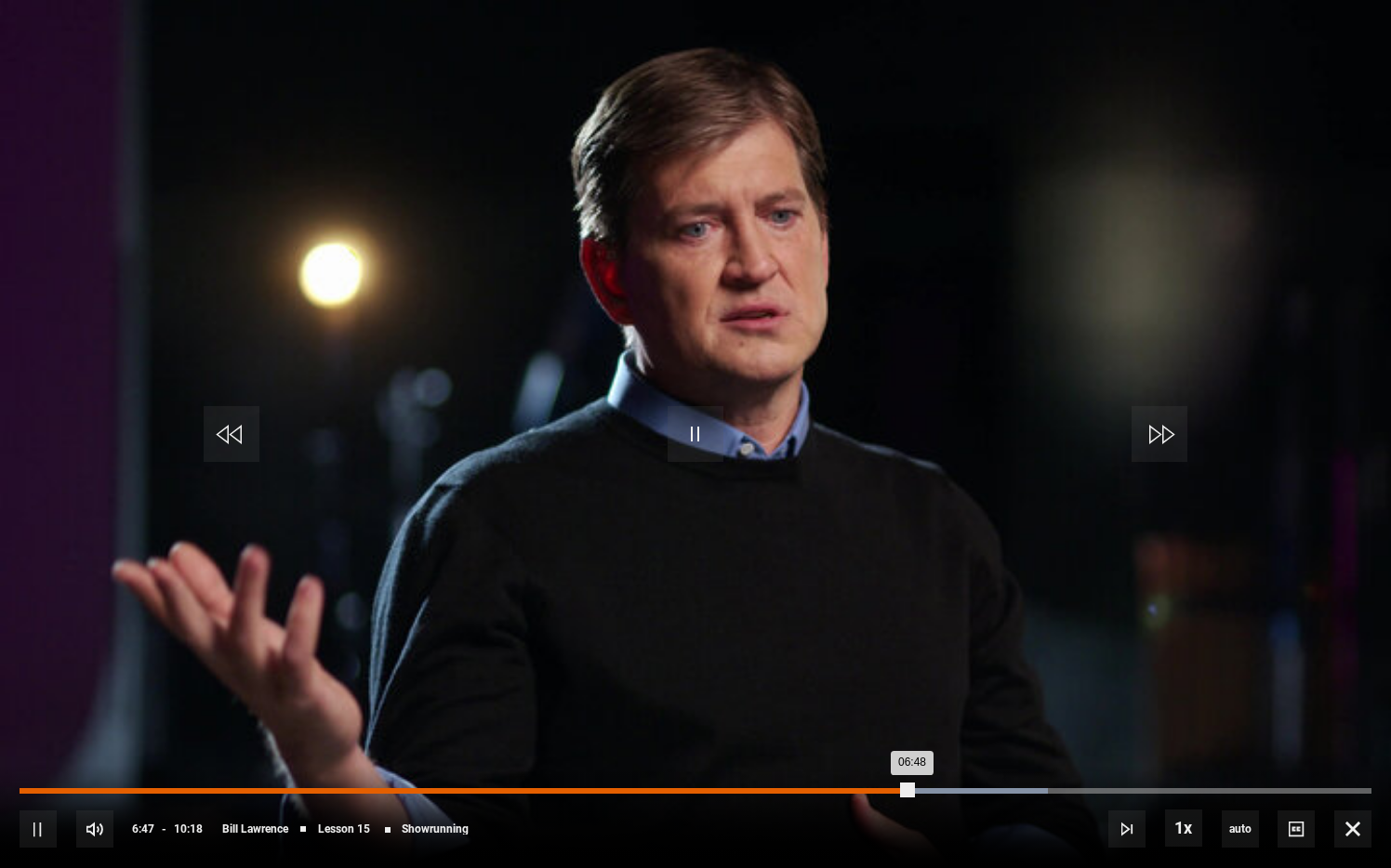 click on "Loaded :  76.05% 06:35 06:48" at bounding box center [696, 791] 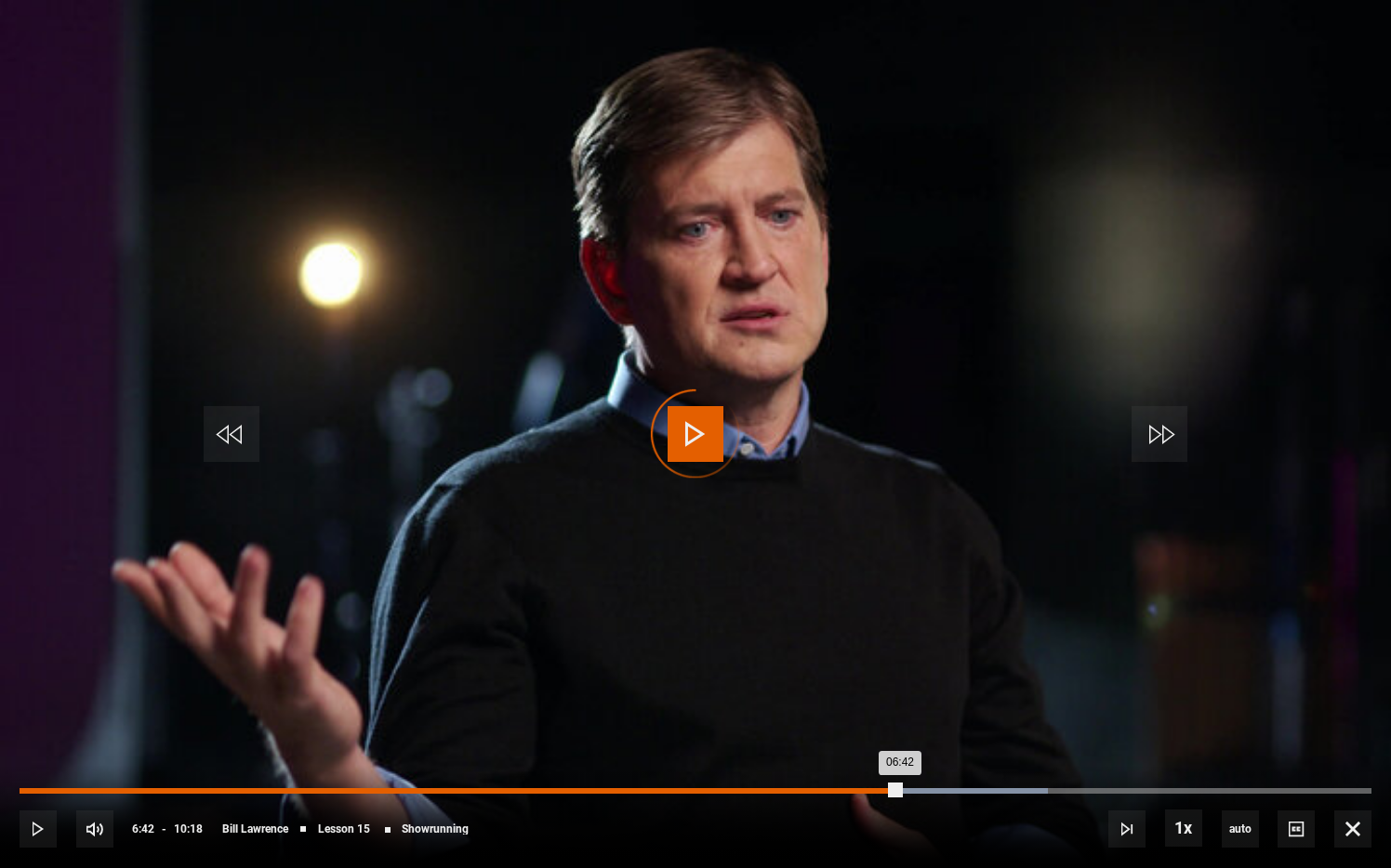 click on "06:42" at bounding box center [459, 791] 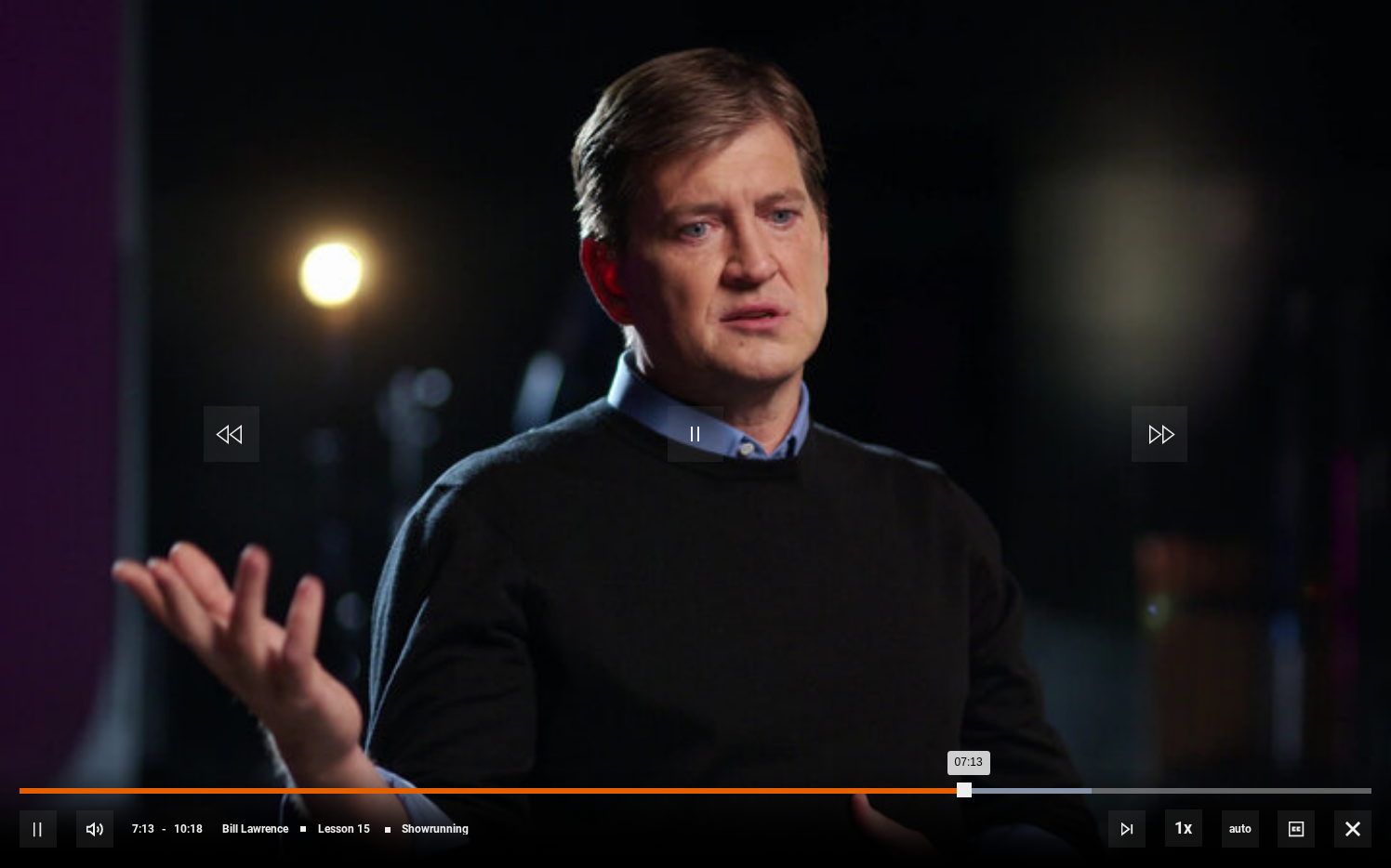 click on "Loaded :  79.29% 06:48 07:13" at bounding box center (696, 791) 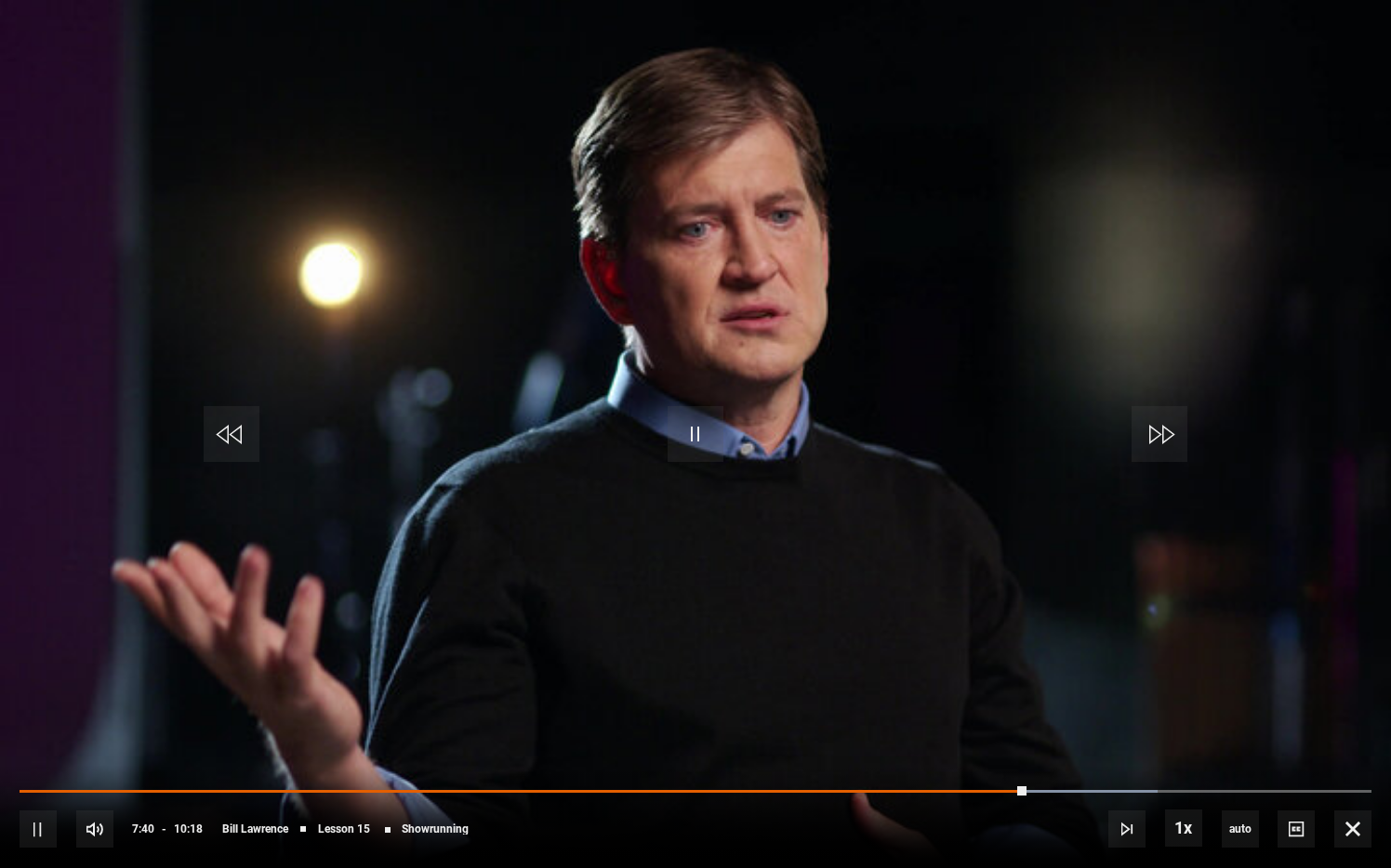 click on "10s Skip Back 10 seconds Pause 10s Skip Forward 10 seconds Loaded :  84.14% 07:29 07:40 Pause Mute 30% Current Time  7:40 - Duration  10:18
Bill Lawrence
Lesson 15
Showrunning
1x Playback Rate 2x 1.5x 1x , selected 0.5x auto Quality 360p 720p 1080p 2160p Auto , selected Captions captions off , selected English  Captions" at bounding box center [696, 816] 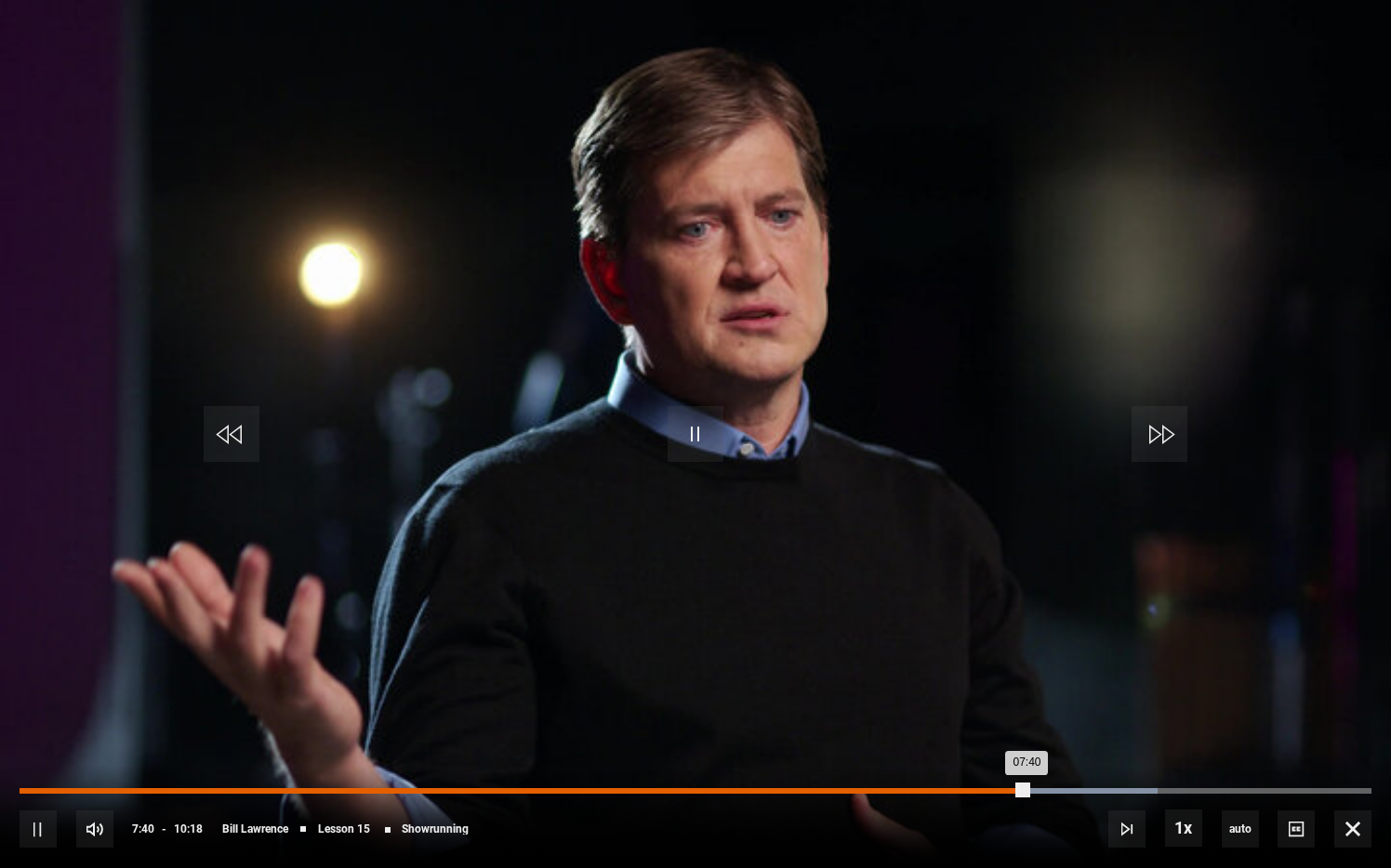 click on "07:40" at bounding box center [523, 791] 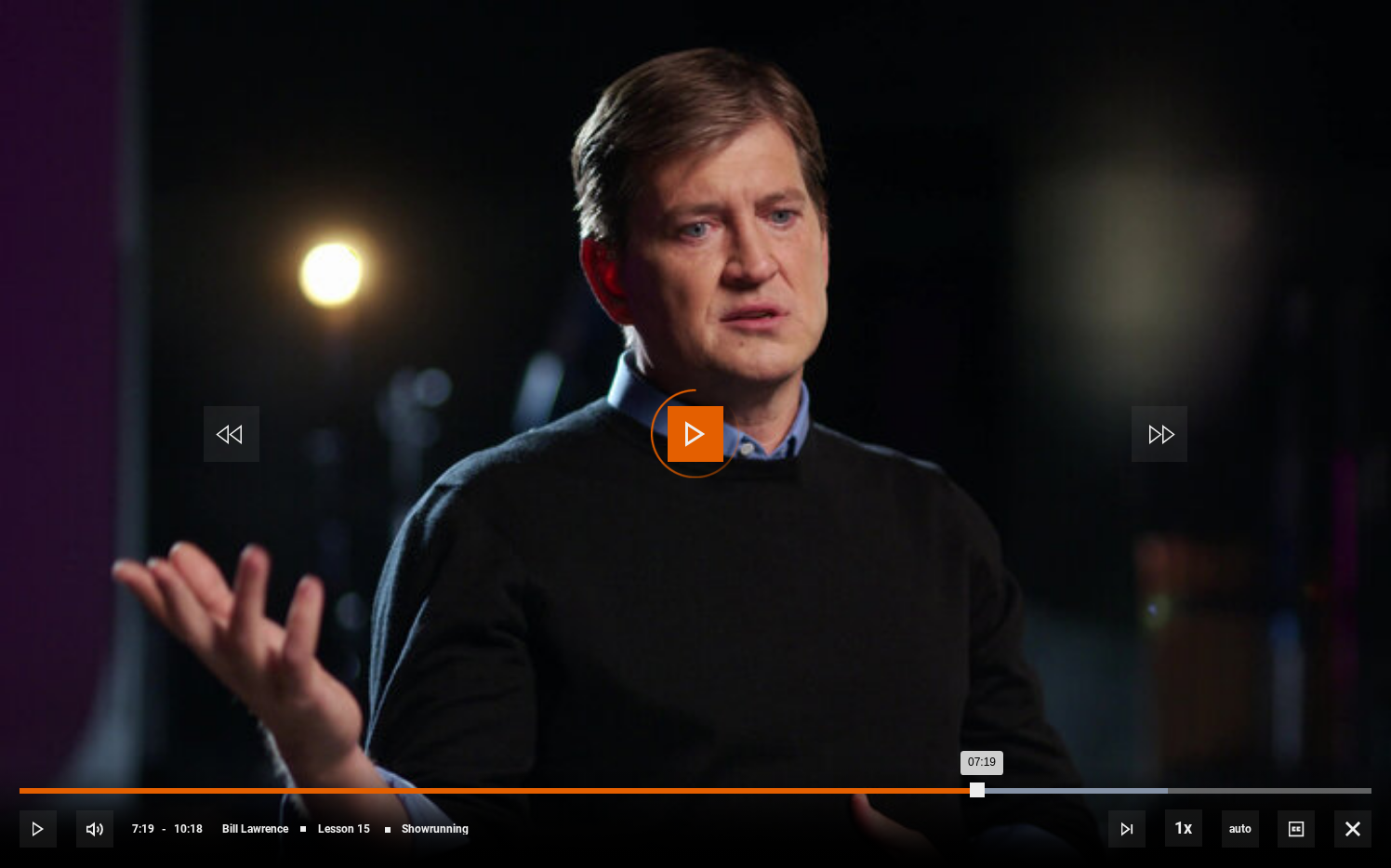click on "Loaded :  84.95% 07:19 07:19" at bounding box center [696, 791] 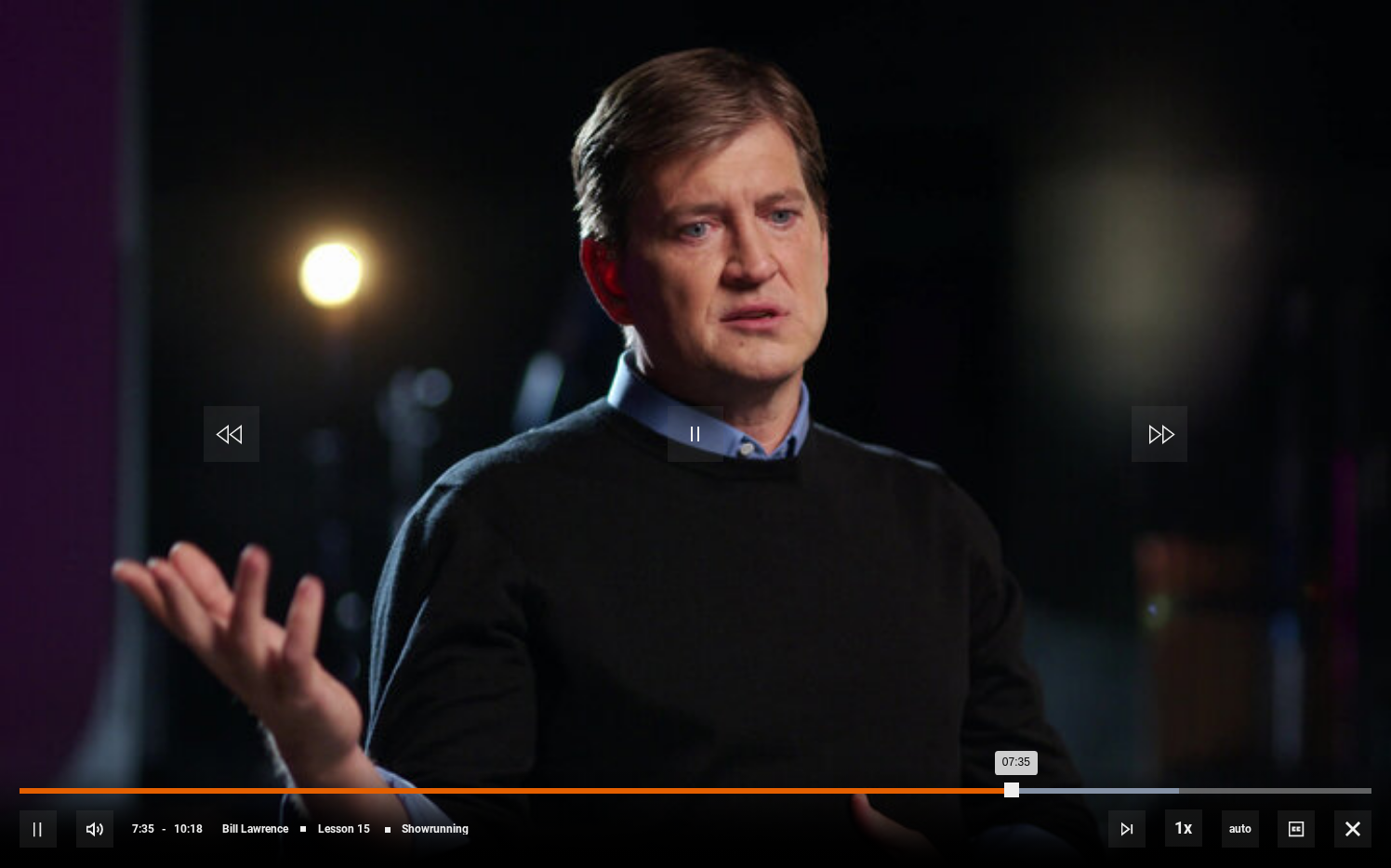 click on "Loaded :  85.76% 06:56 07:35" at bounding box center [696, 791] 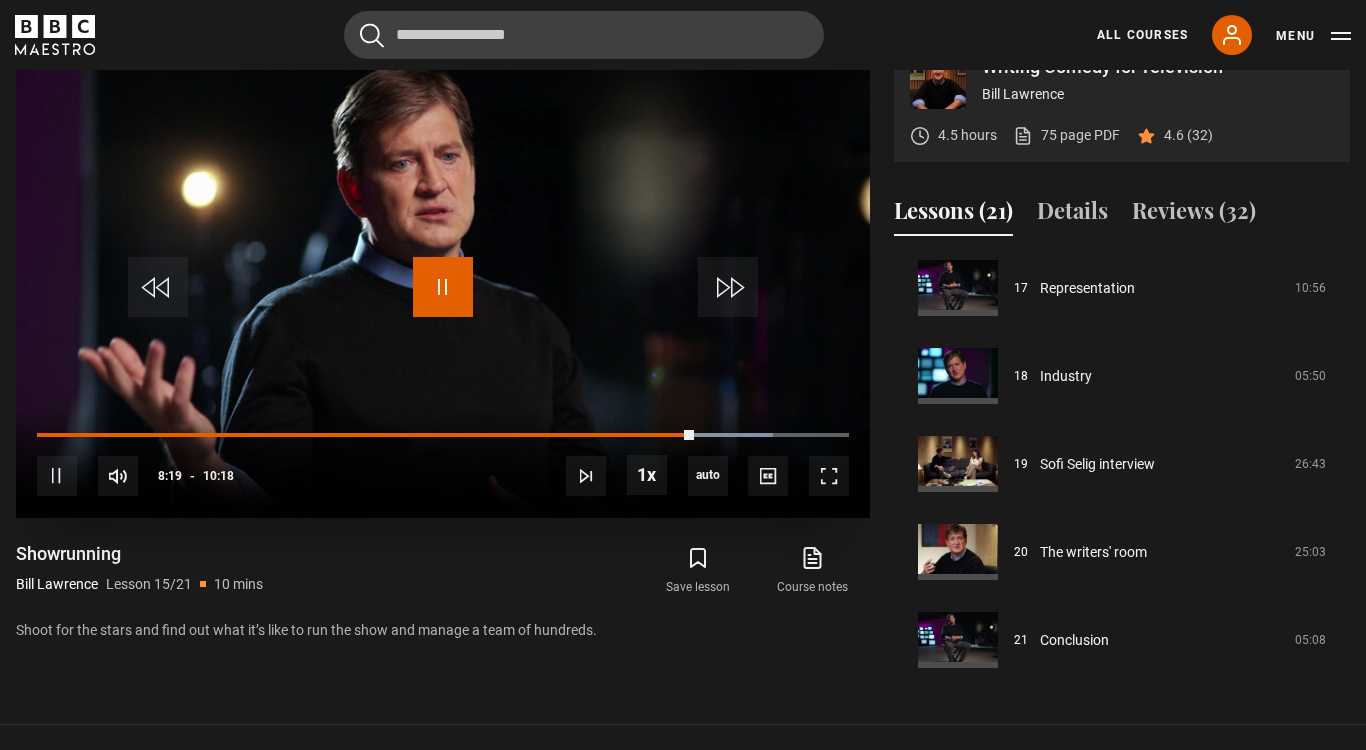 click at bounding box center [443, 287] 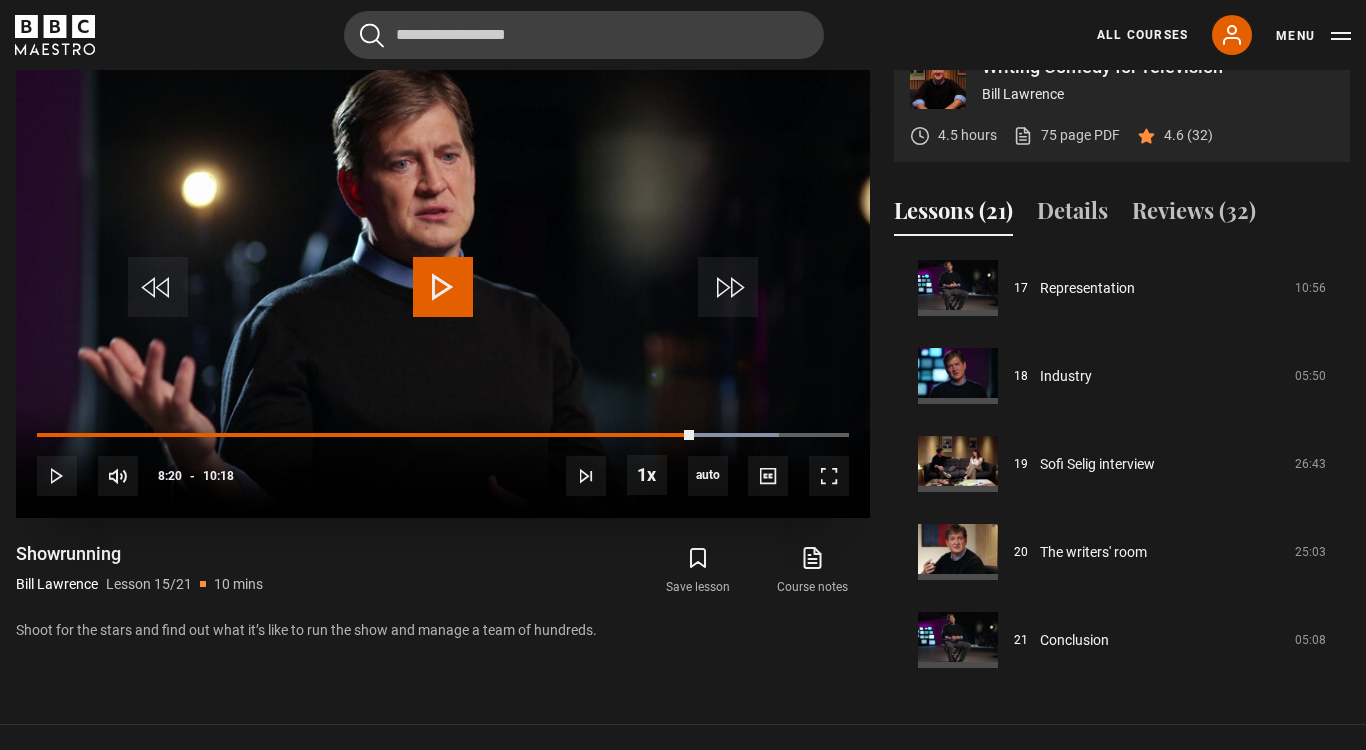 click at bounding box center [443, 287] 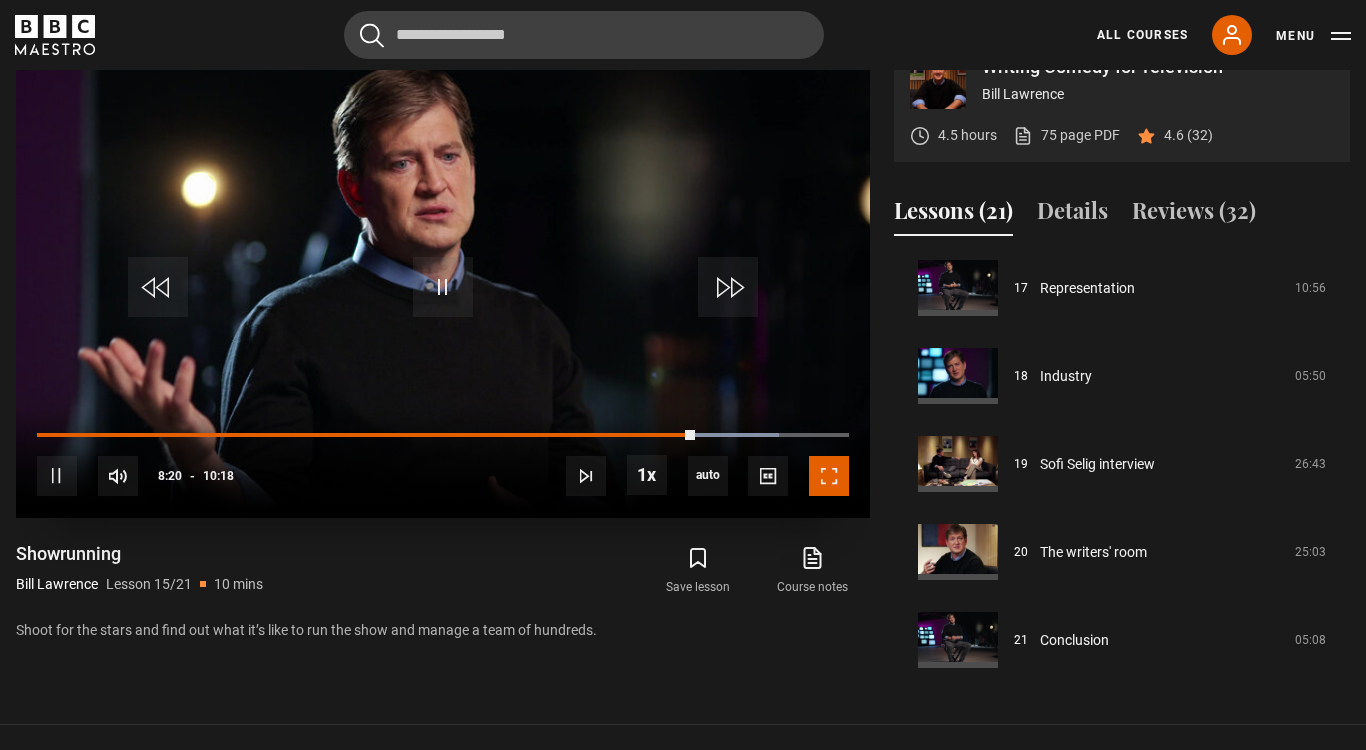 click at bounding box center [829, 476] 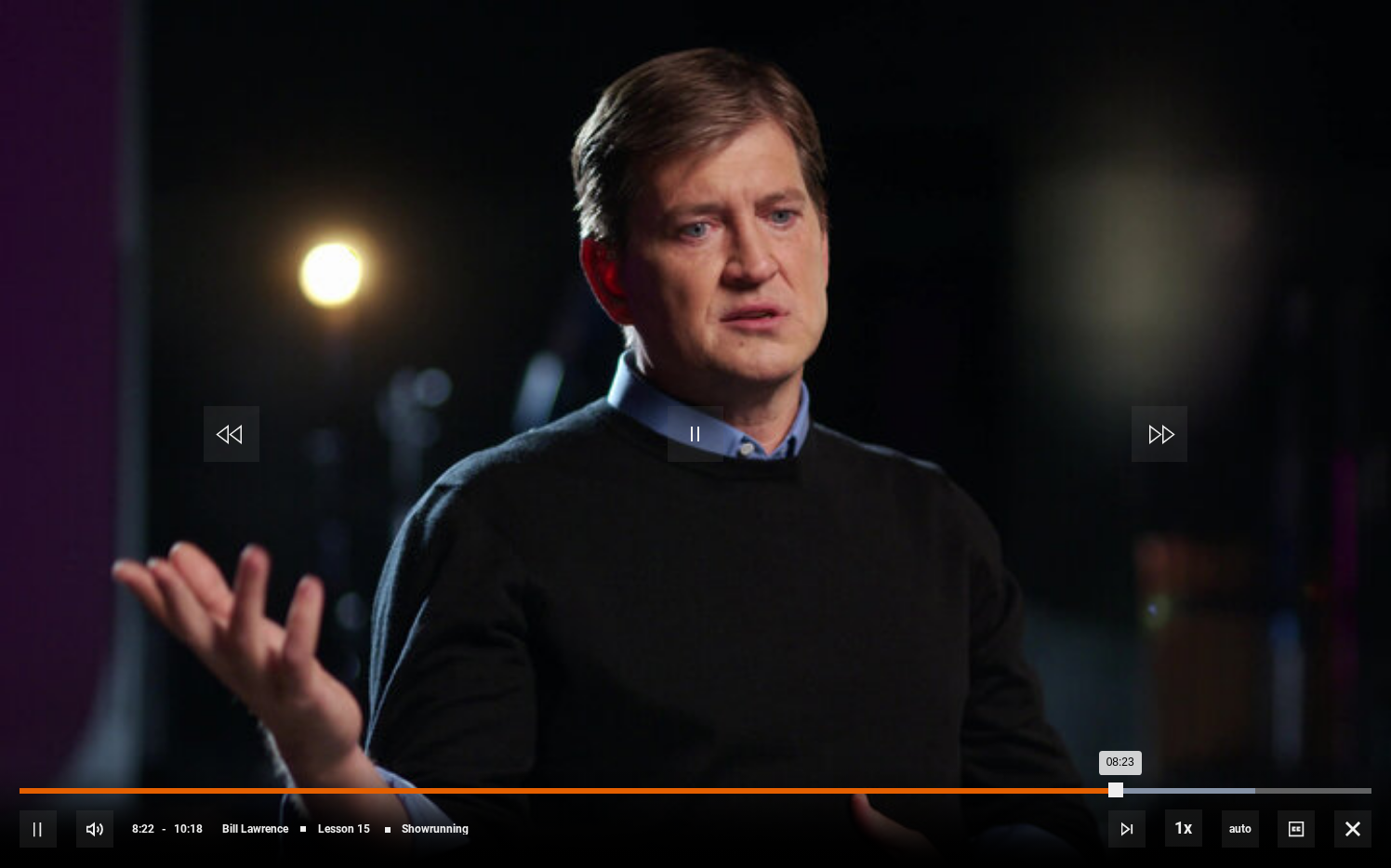 click on "Loaded :  91.42% 08:14 08:23" at bounding box center (696, 791) 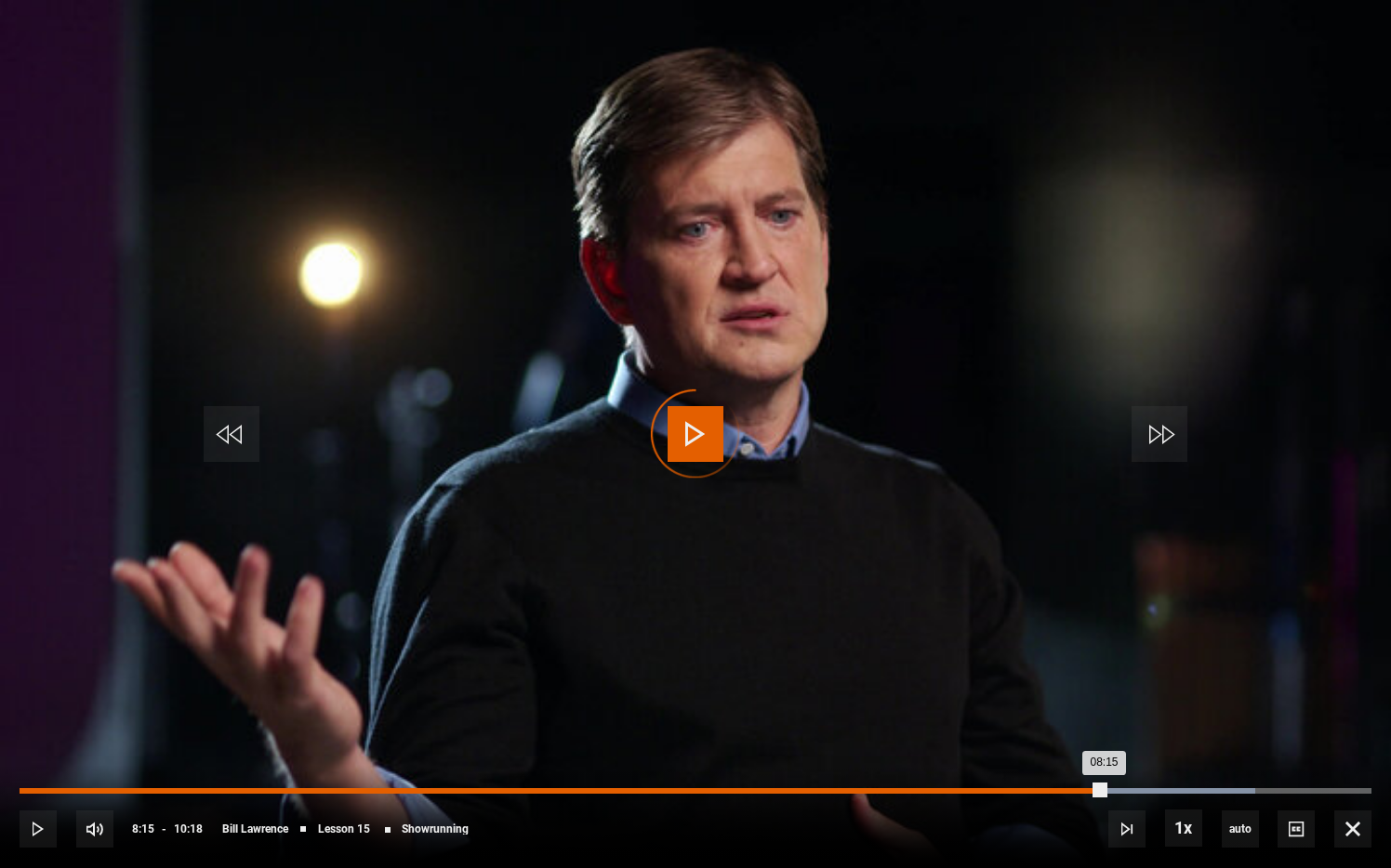 click on "Loaded :  91.42% 08:06 08:15" at bounding box center (696, 791) 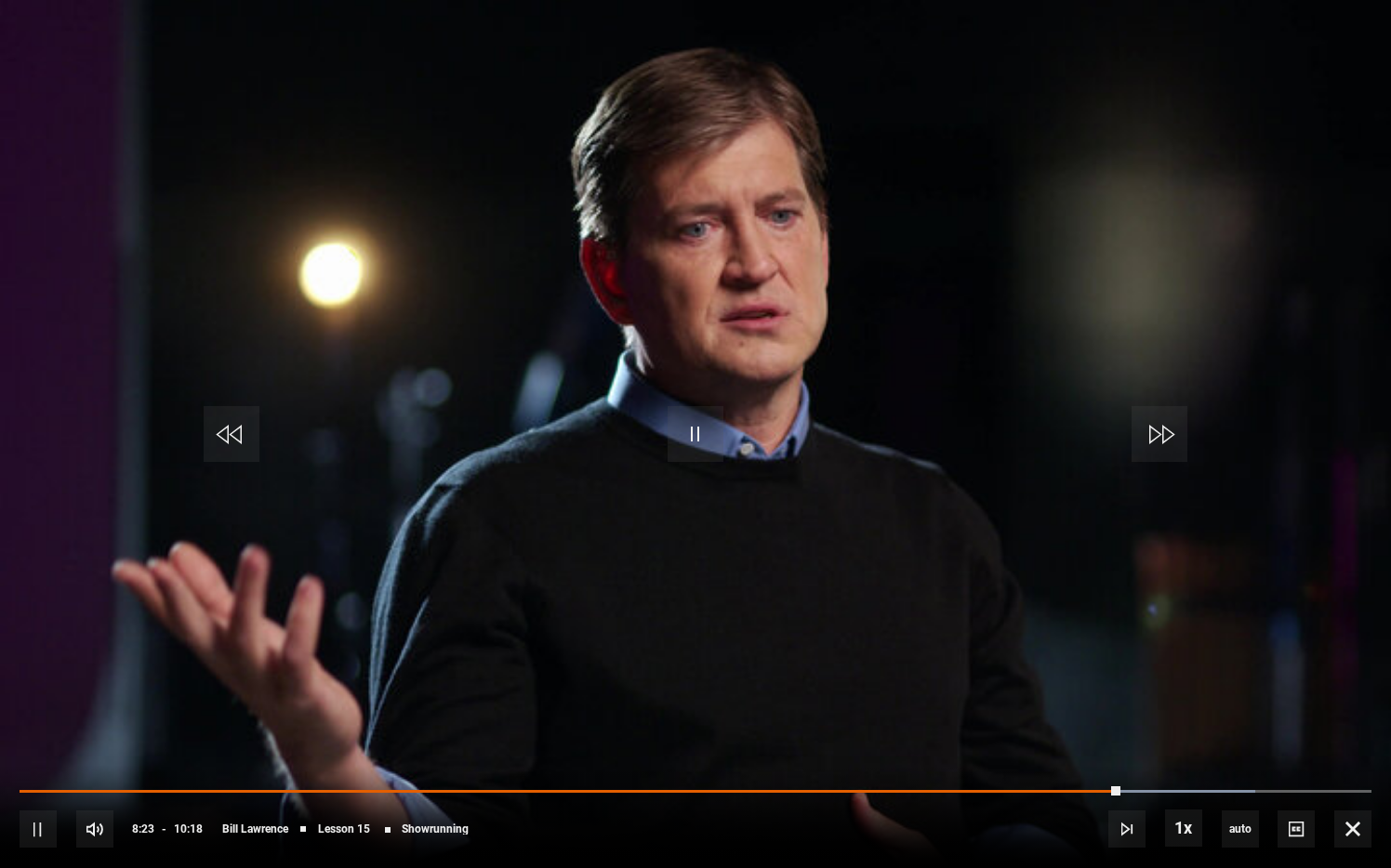 click on "10s Skip Back 10 seconds Pause 10s Skip Forward 10 seconds Loaded :  91.42% 07:58 08:23 Pause Mute 30% Current Time  8:23 - Duration  10:18
Bill Lawrence
Lesson 15
Showrunning
1x Playback Rate 2x 1.5x 1x , selected 0.5x auto Quality 360p 720p 1080p 2160p Auto , selected Captions captions off , selected English  Captions" at bounding box center [696, 816] 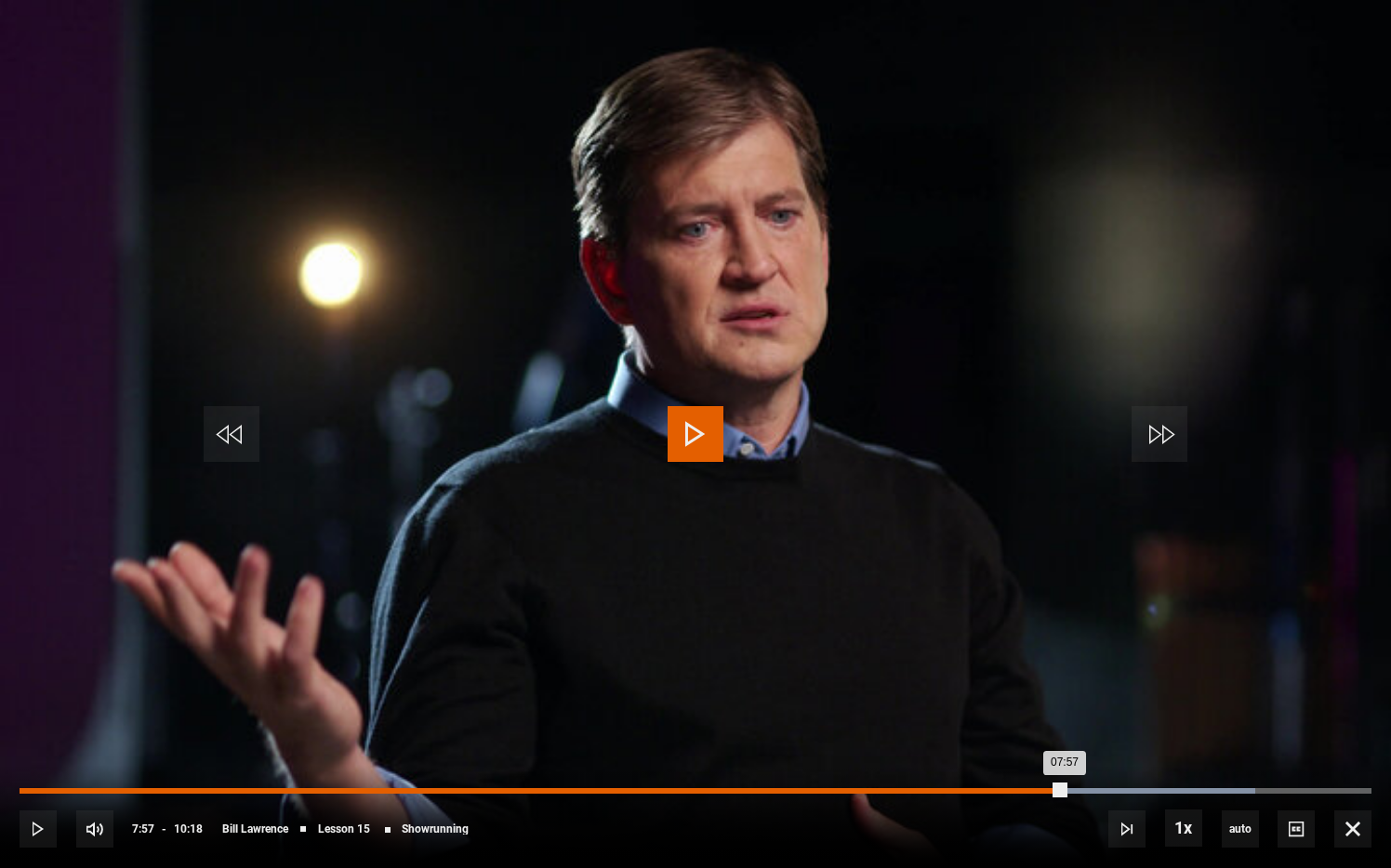 click on "Loaded :  91.42% 07:57 07:57" at bounding box center [696, 791] 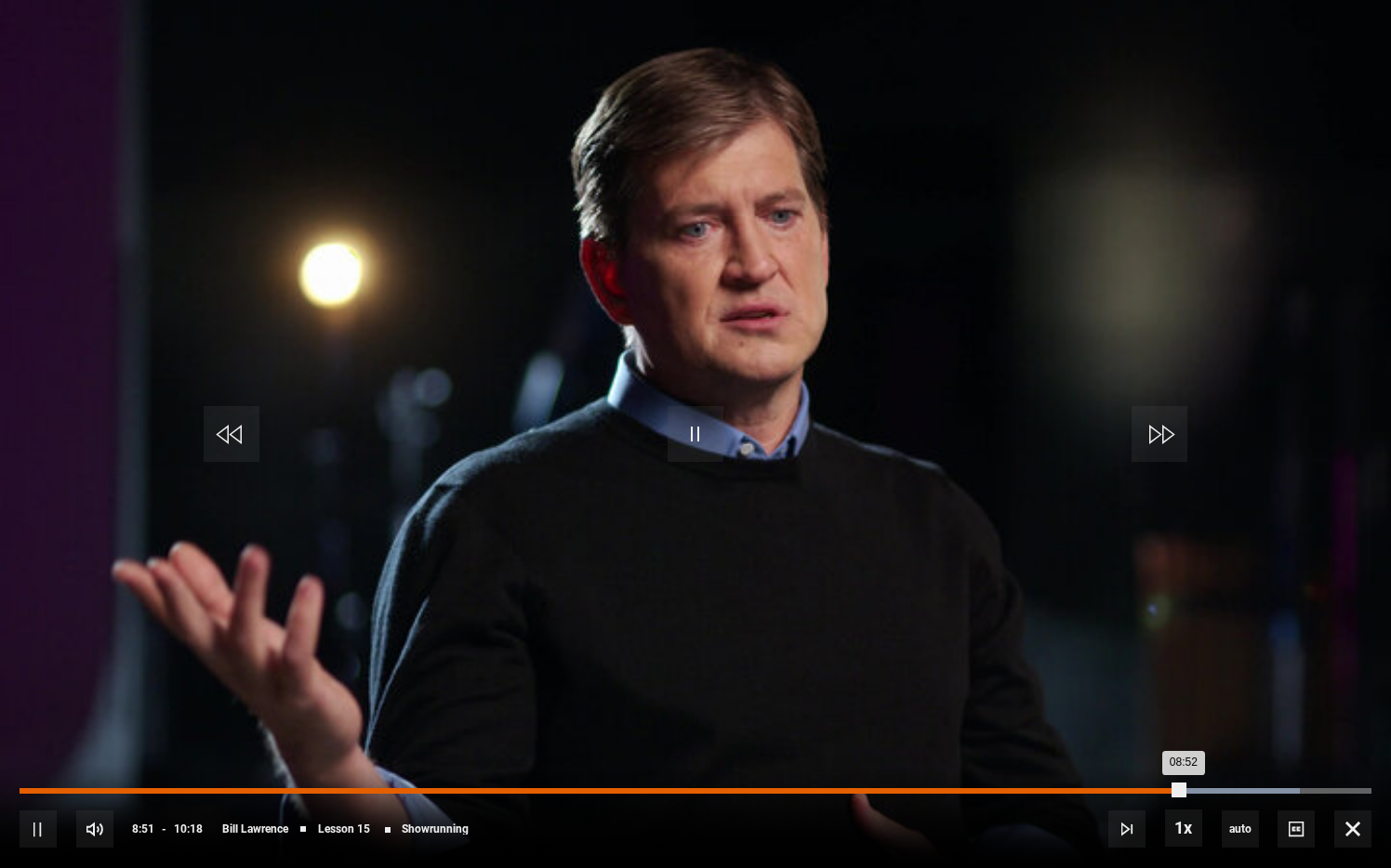 click on "Loaded :  94.66% 08:24 08:52" at bounding box center [696, 791] 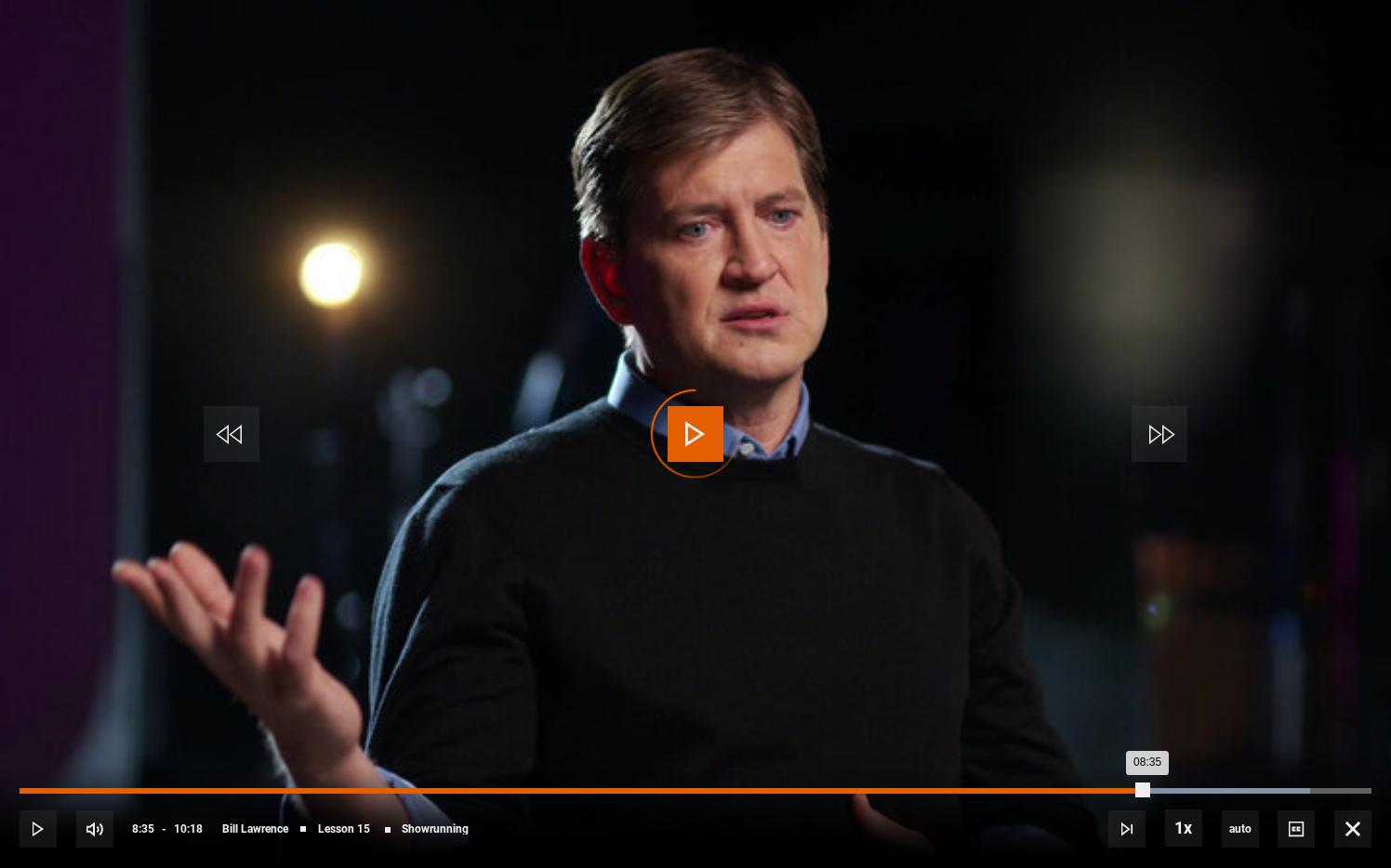 click on "Loaded :  95.47% 08:15 08:35" at bounding box center [696, 791] 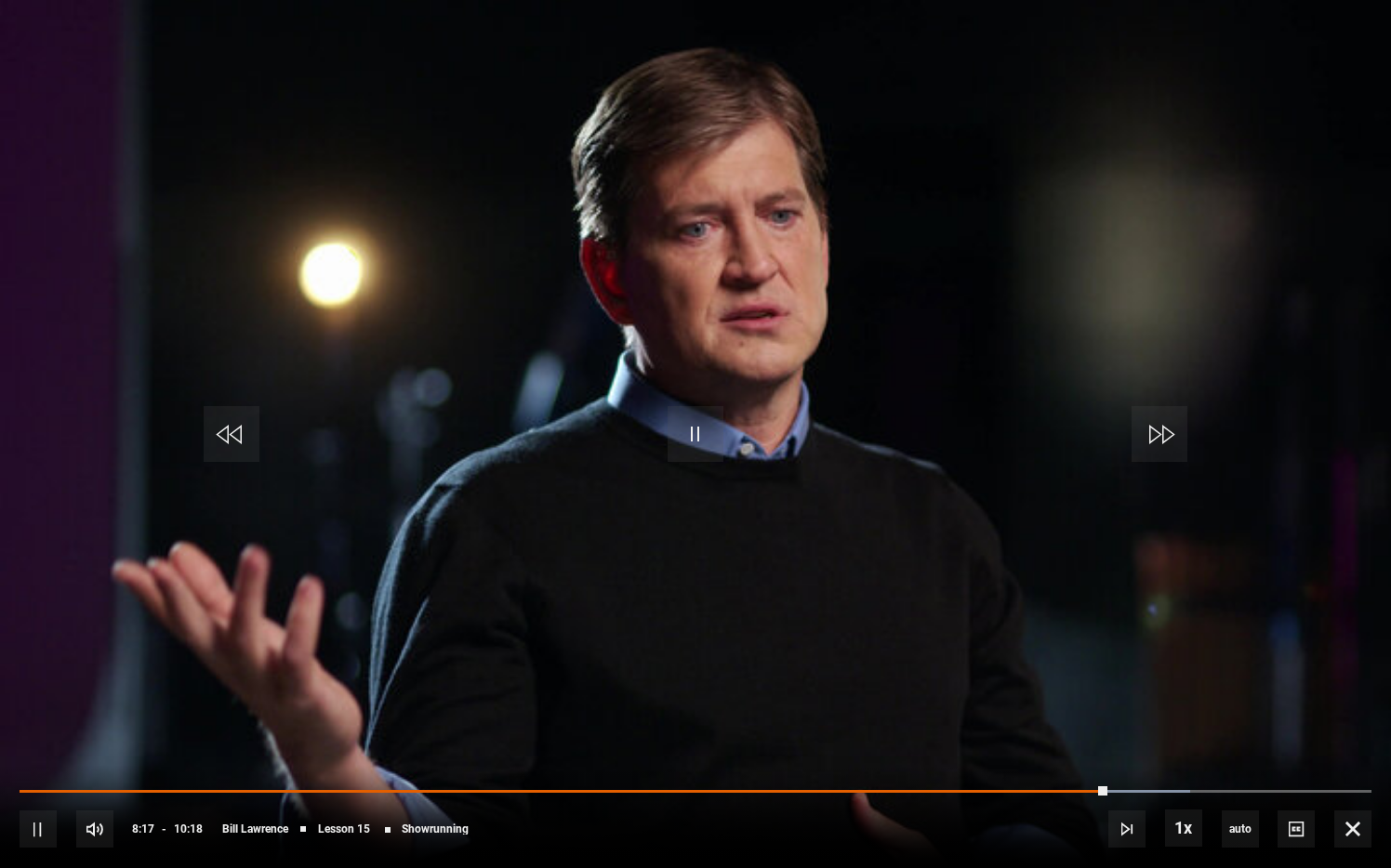 click on "10s Skip Back 10 seconds Pause 10s Skip Forward 10 seconds Loaded :  86.57% 08:01 08:17 Pause Mute 30% Current Time  8:17 - Duration  10:18
Bill Lawrence
Lesson 15
Showrunning
1x Playback Rate 2x 1.5x 1x , selected 0.5x auto Quality 360p 720p 1080p 2160p Auto , selected Captions captions off , selected English  Captions" at bounding box center [696, 816] 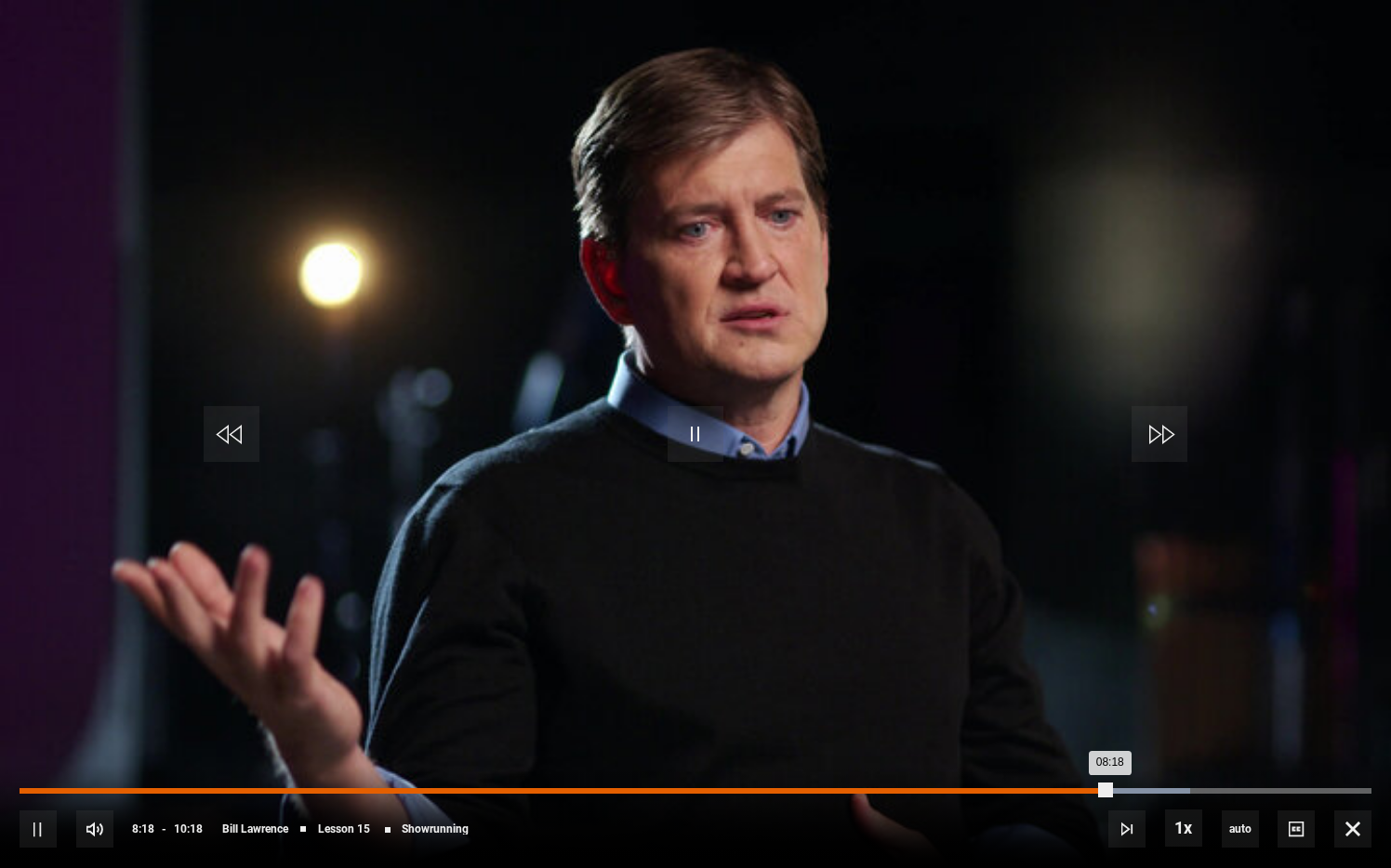 click on "07:47" at bounding box center [1044, 791] 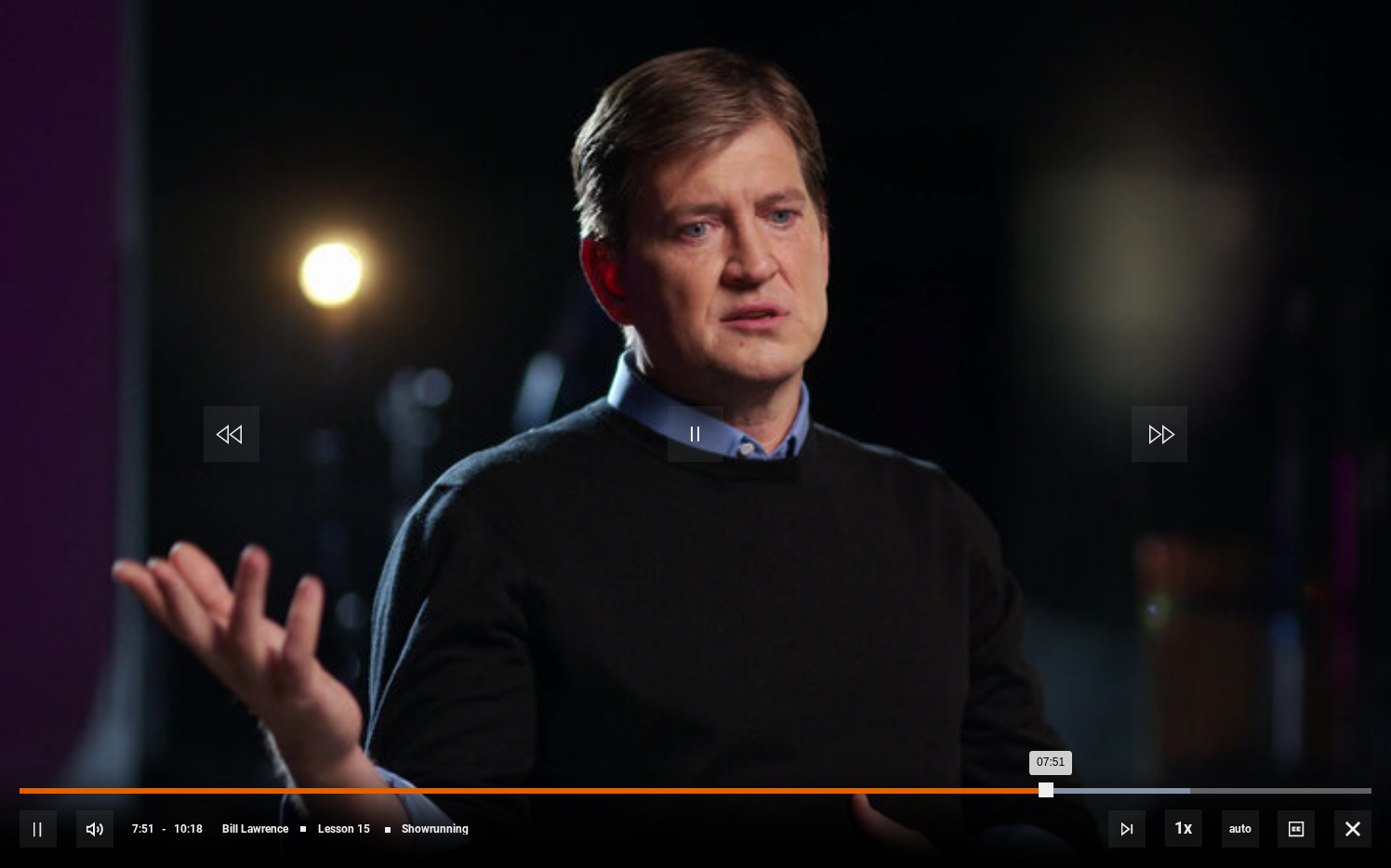 click on "Loaded :  86.57% 07:32 07:51" at bounding box center (696, 791) 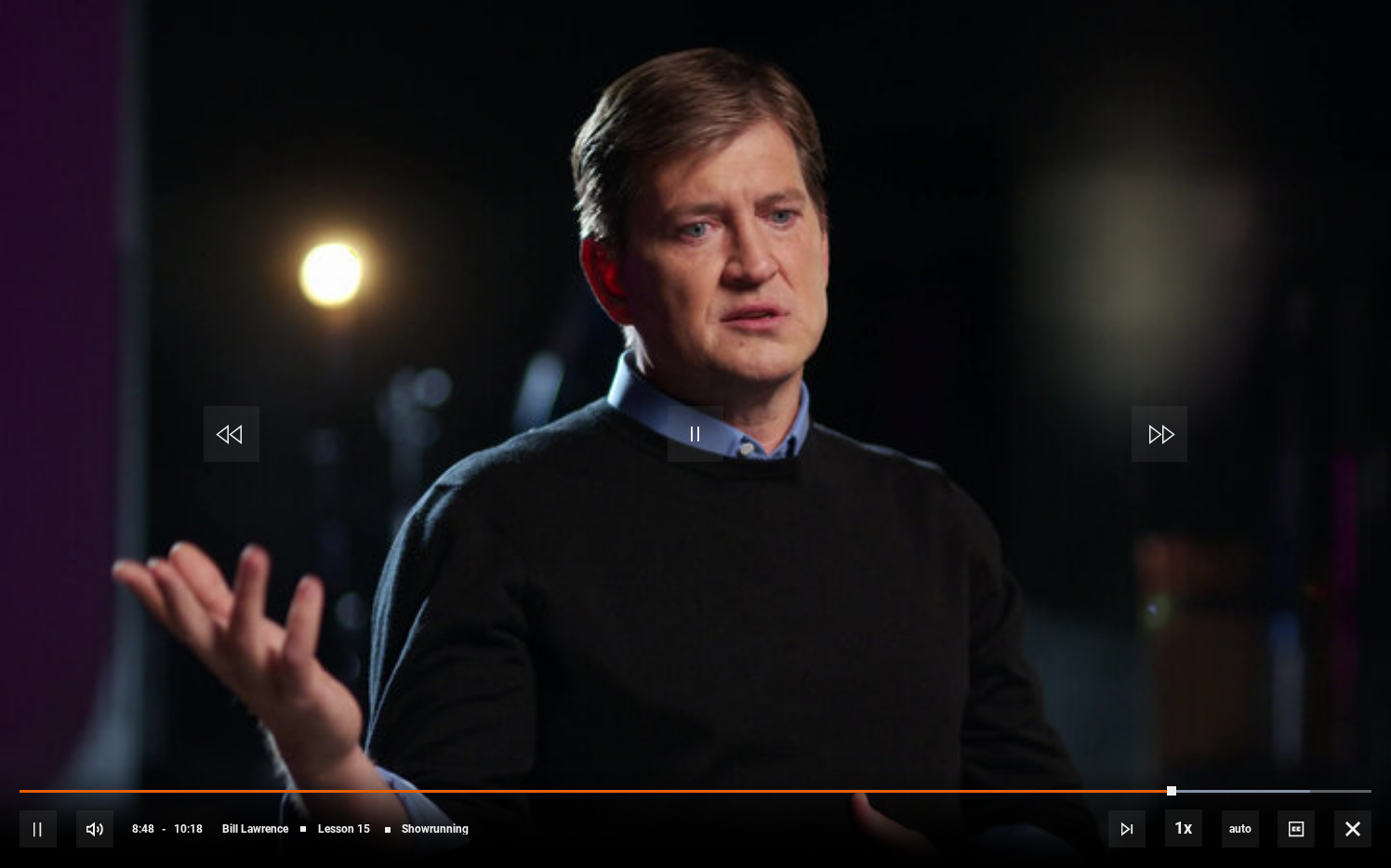 click on "10s Skip Back 10 seconds Pause 10s Skip Forward 10 seconds Loaded :  95.47% 08:47 08:48 Pause Mute 30% Current Time  8:48 - Duration  10:18
Bill Lawrence
Lesson 15
Showrunning
1x Playback Rate 2x 1.5x 1x , selected 0.5x auto Quality 360p 720p 1080p 2160p Auto , selected Captions captions off , selected English  Captions" at bounding box center (696, 816) 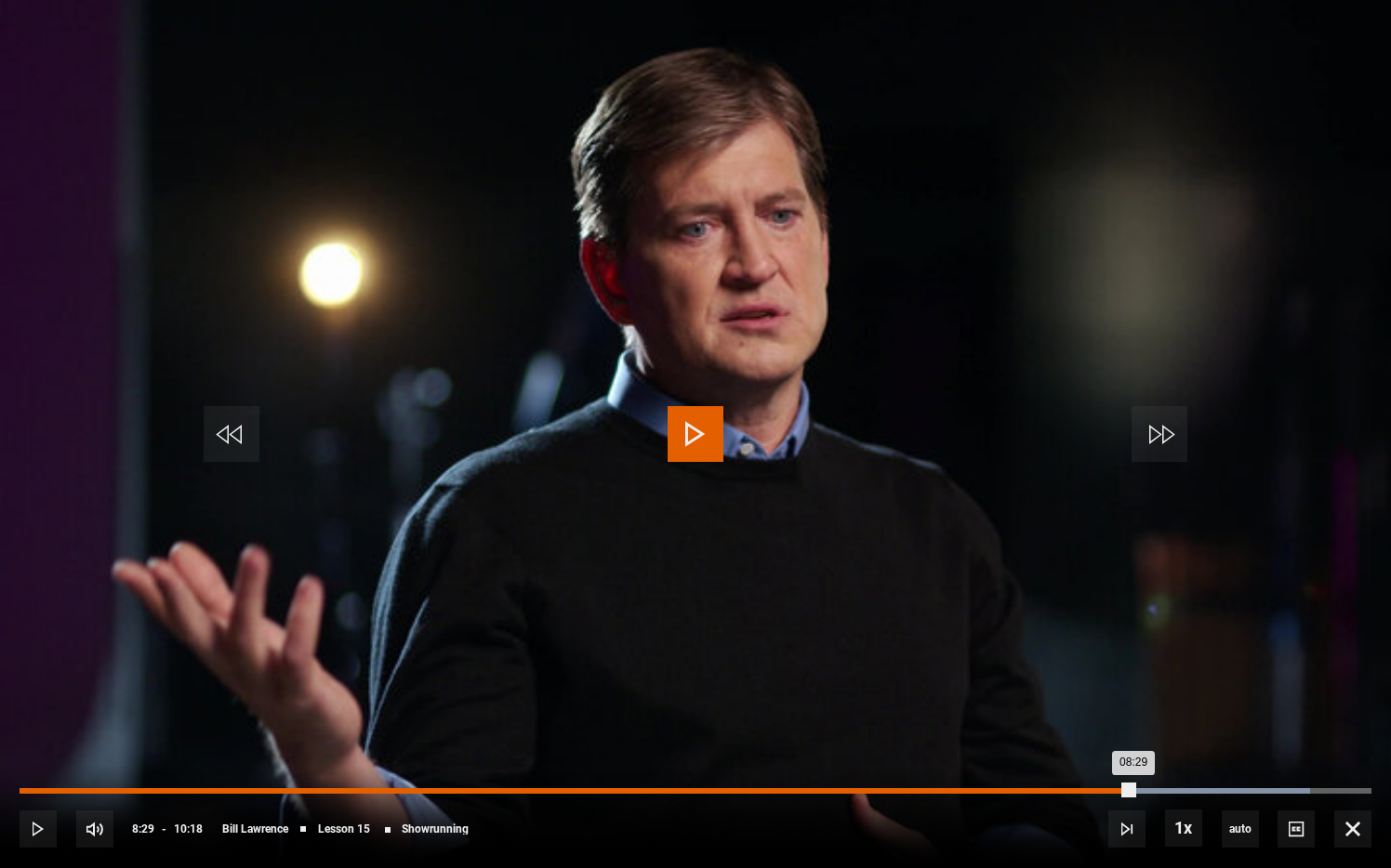 click on "Loaded :  95.47% 08:29 08:29" at bounding box center (696, 791) 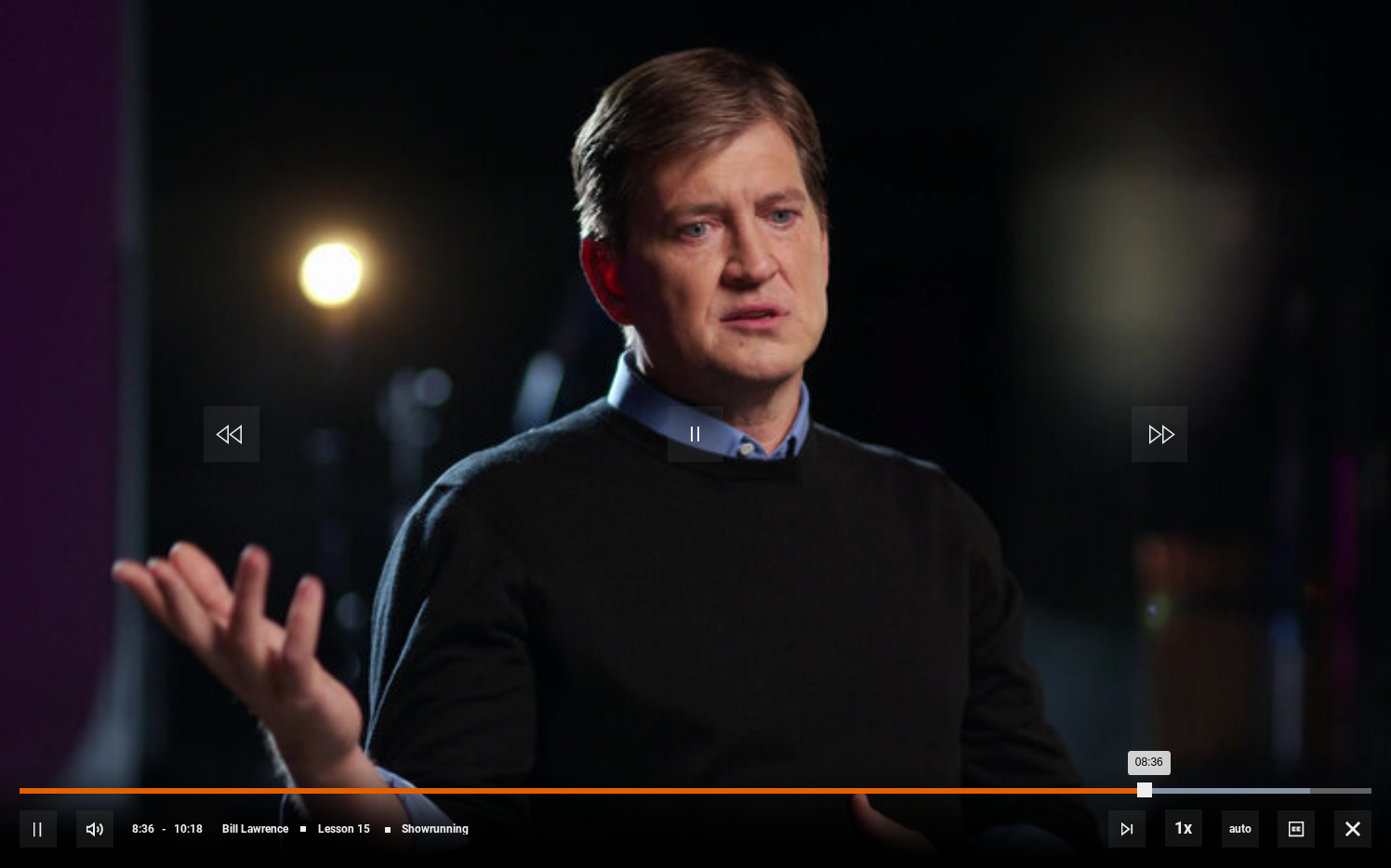 click on "08:36" at bounding box center [584, 791] 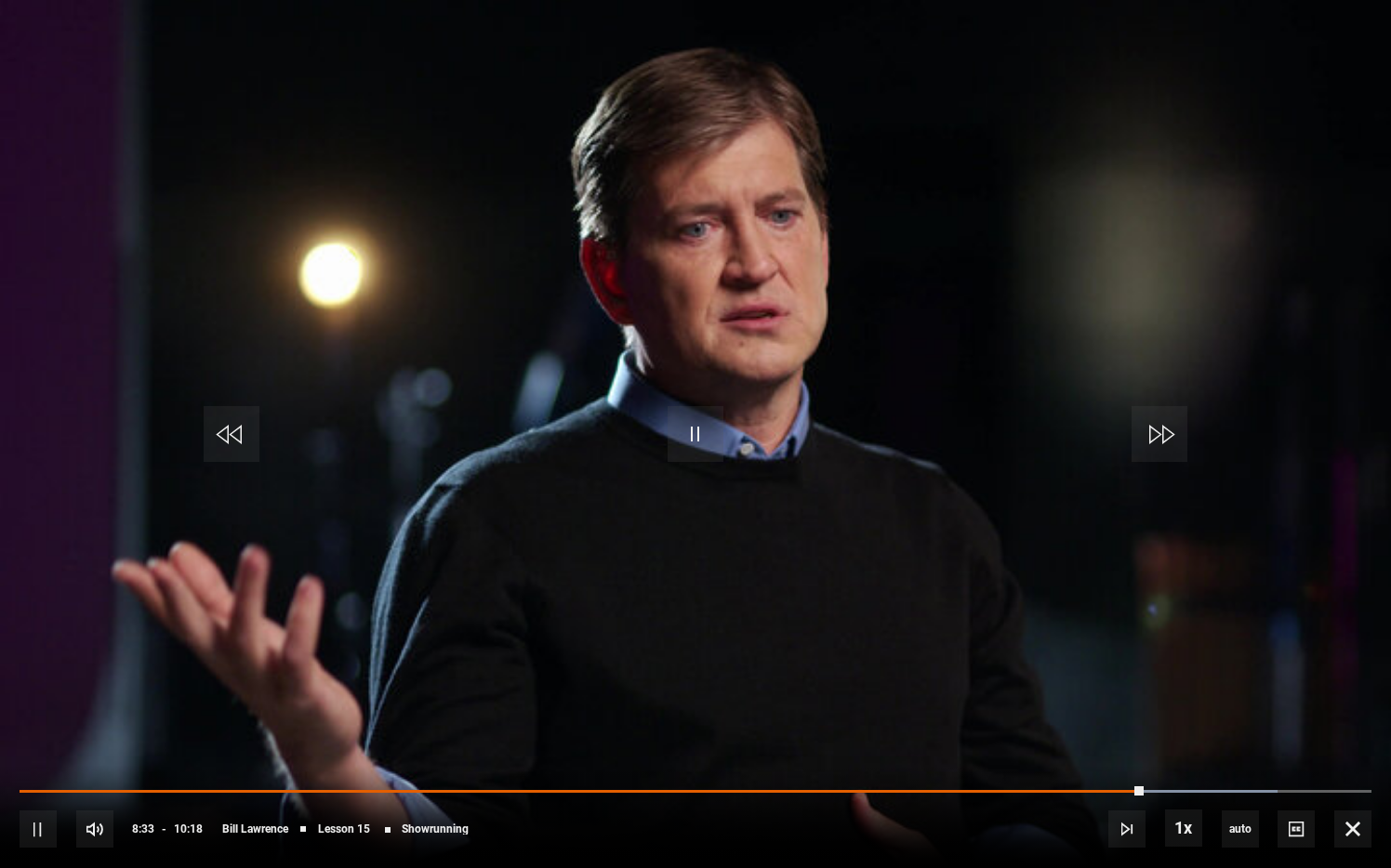 click at bounding box center (696, 434) 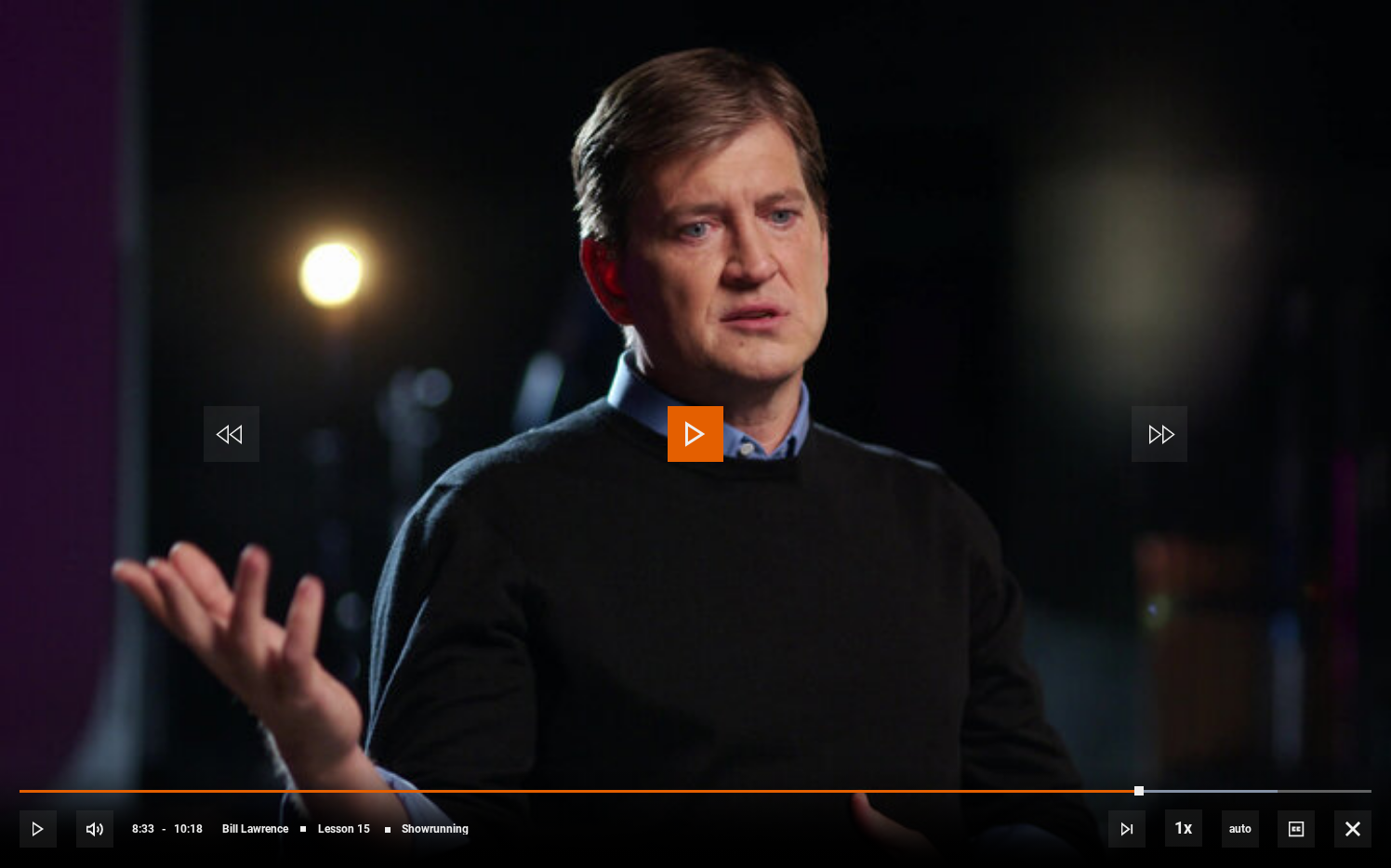 click at bounding box center (696, 434) 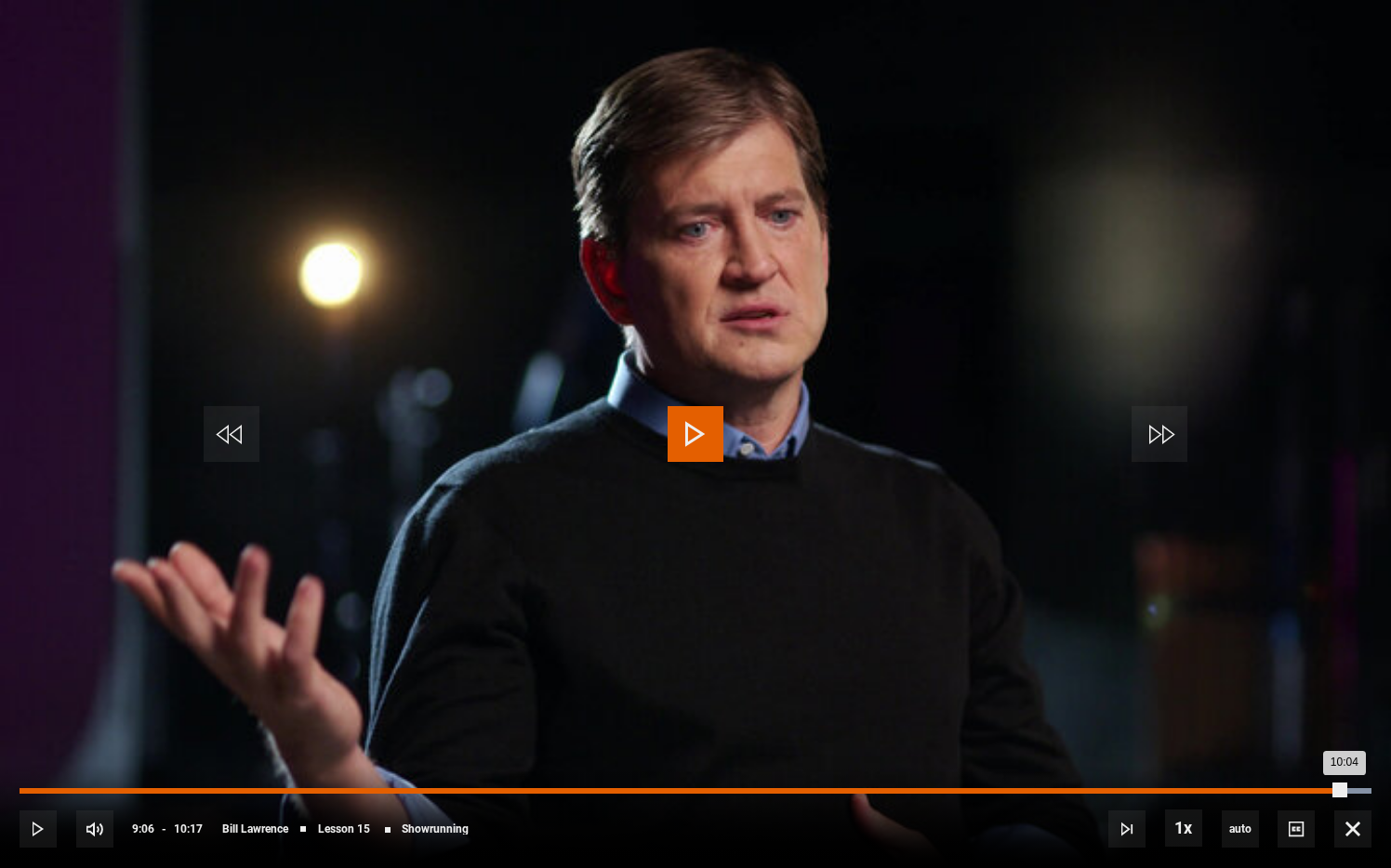 click on "09:06" at bounding box center [1216, 791] 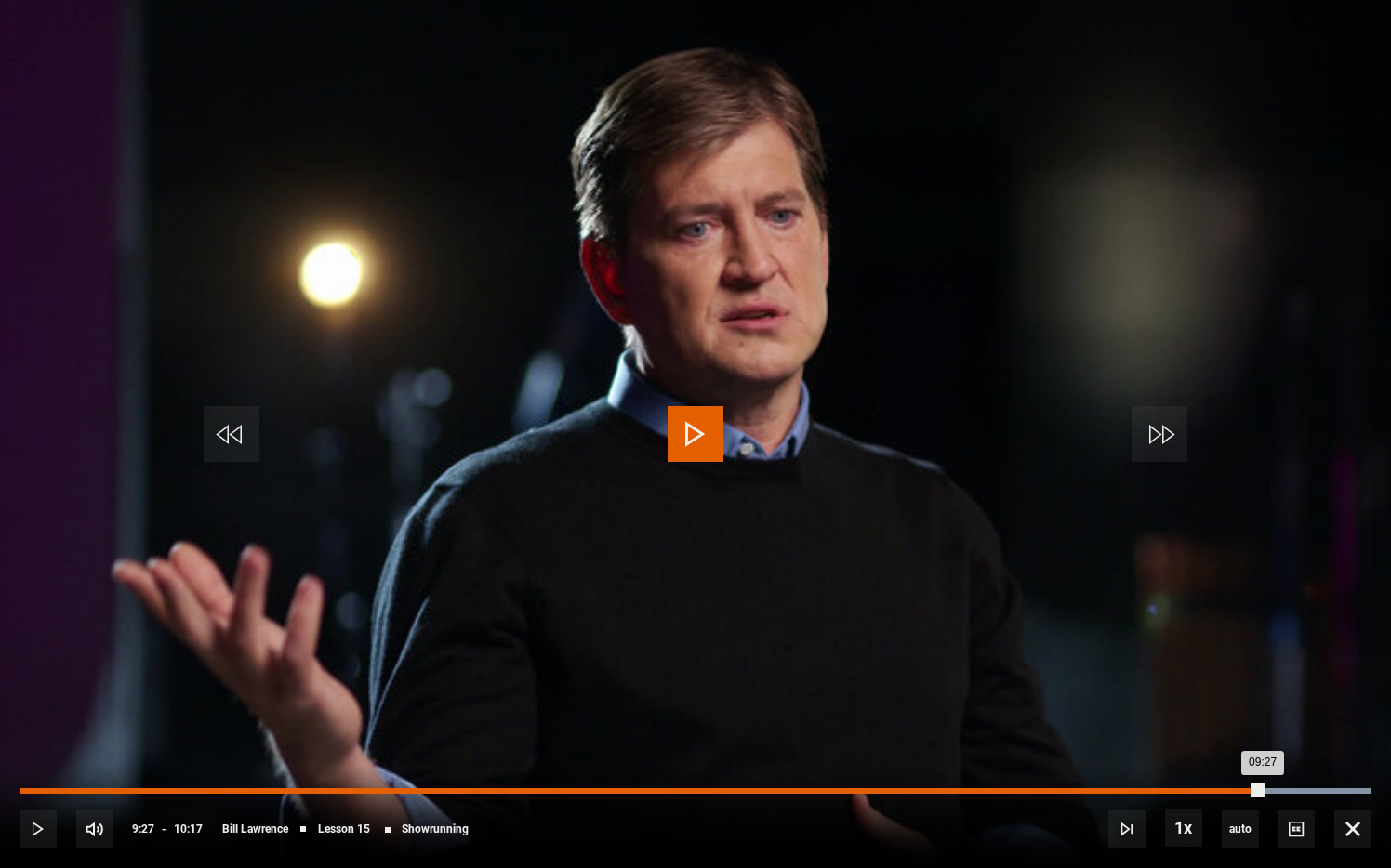 click on "Loaded :  100.00% 09:27 09:27" at bounding box center (696, 791) 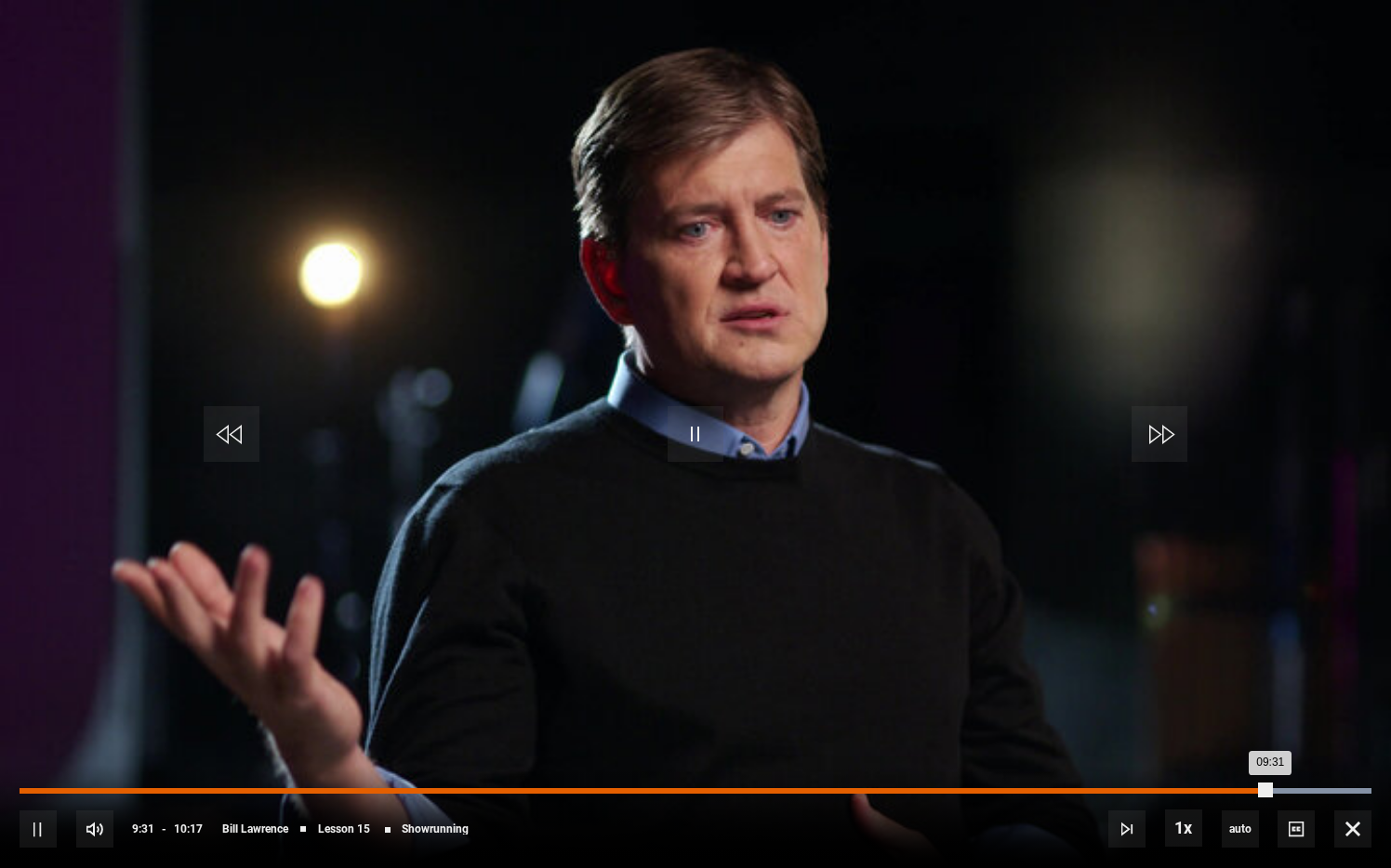 click on "09:06" at bounding box center [1218, 791] 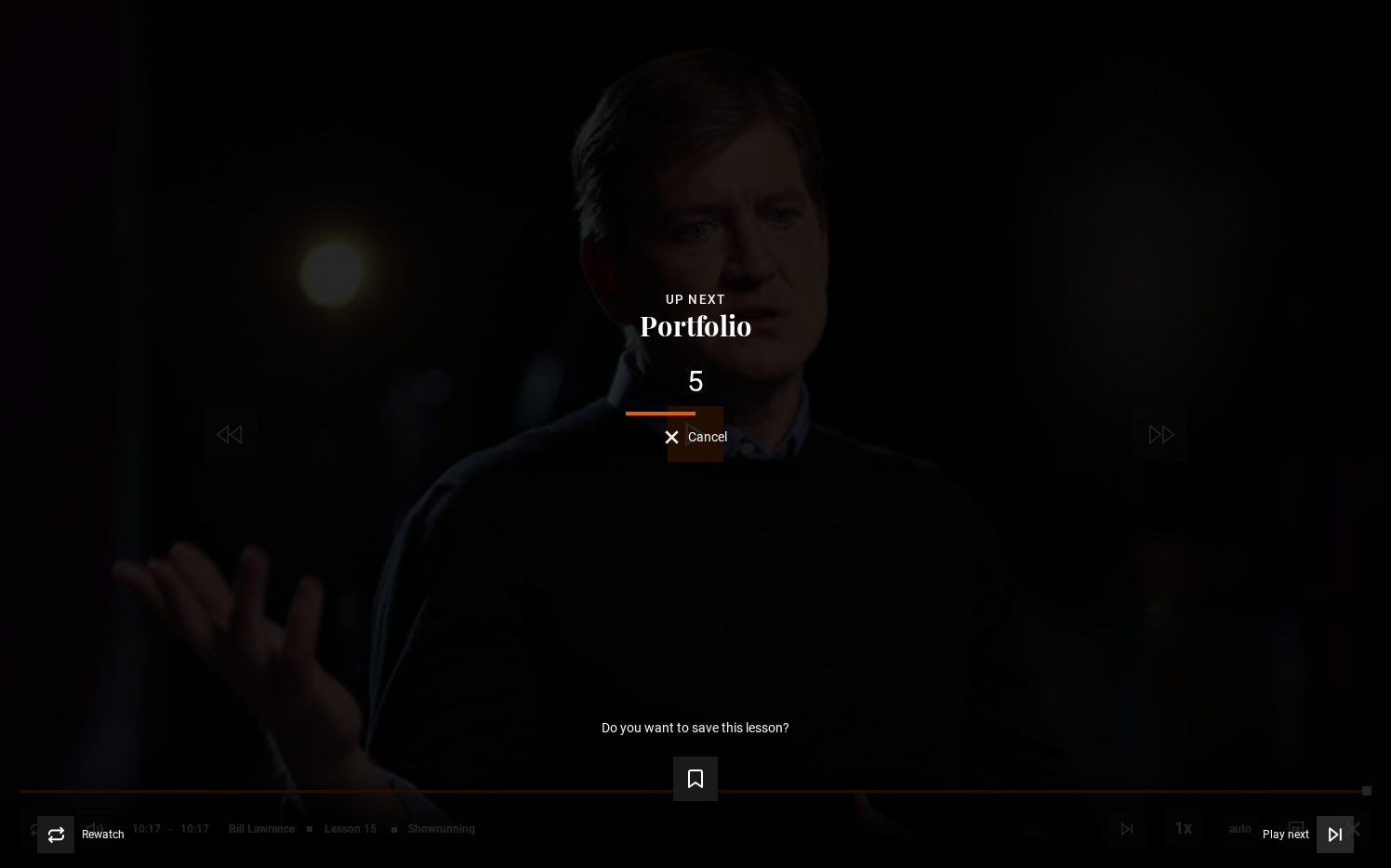 click 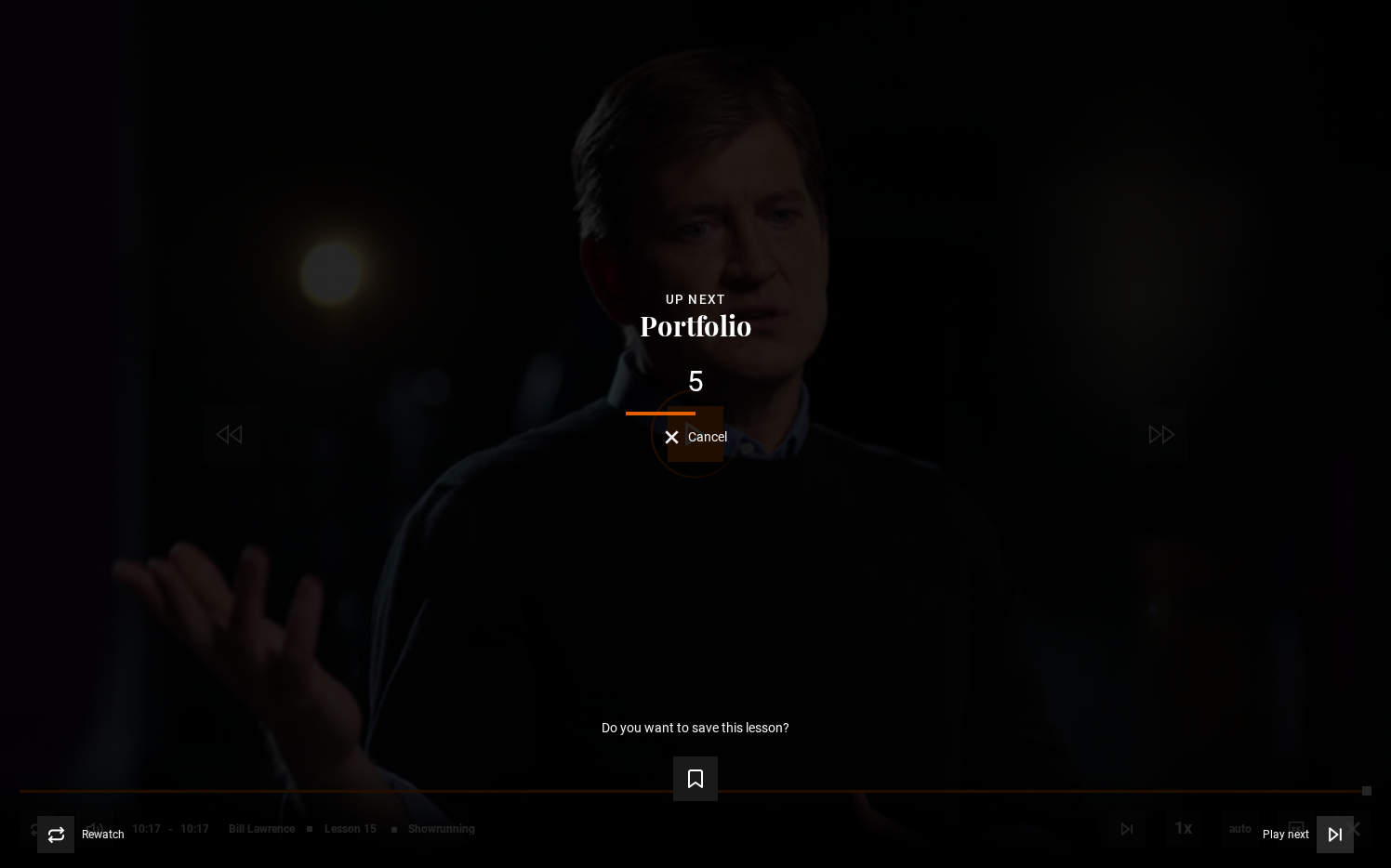 click 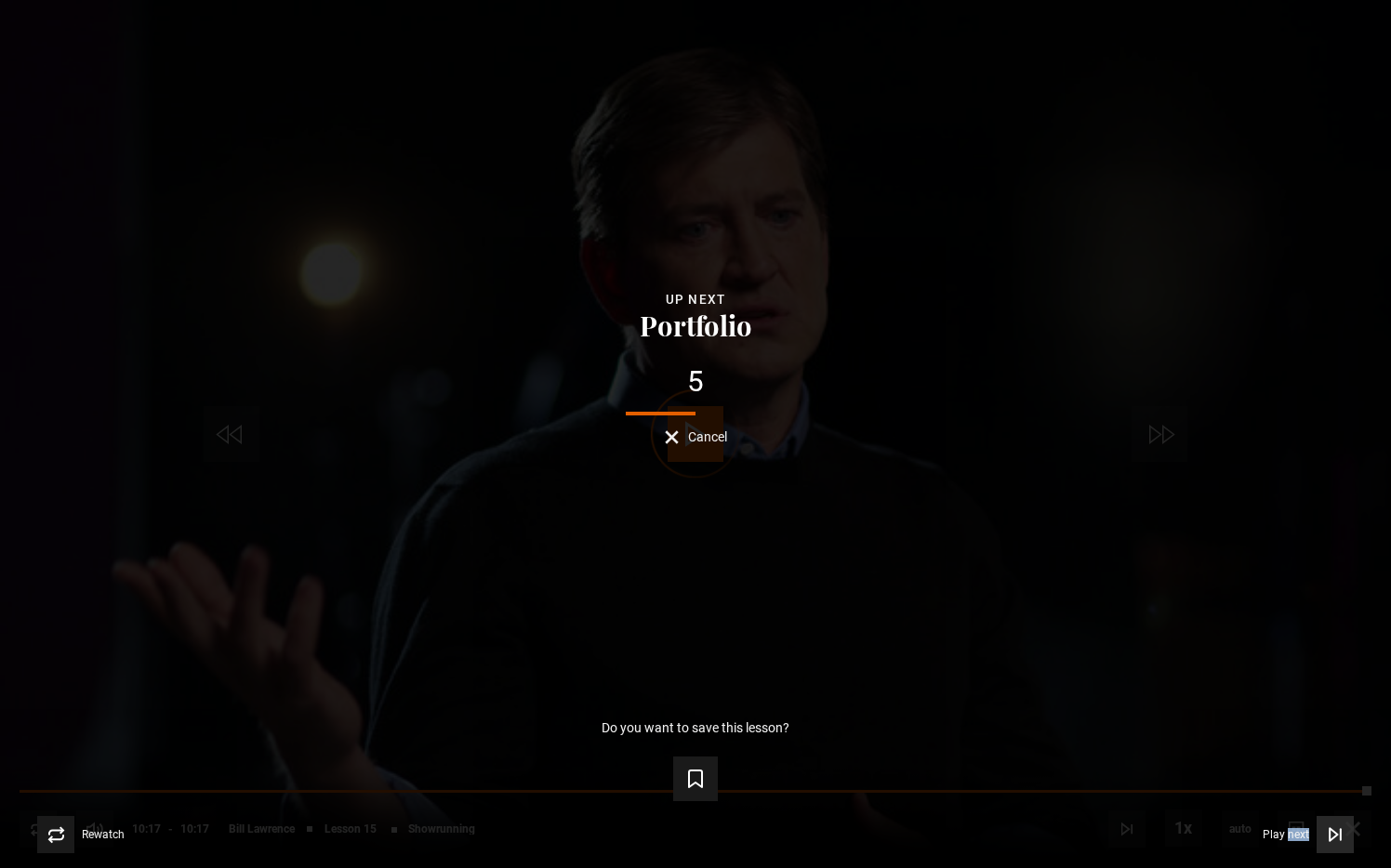 click 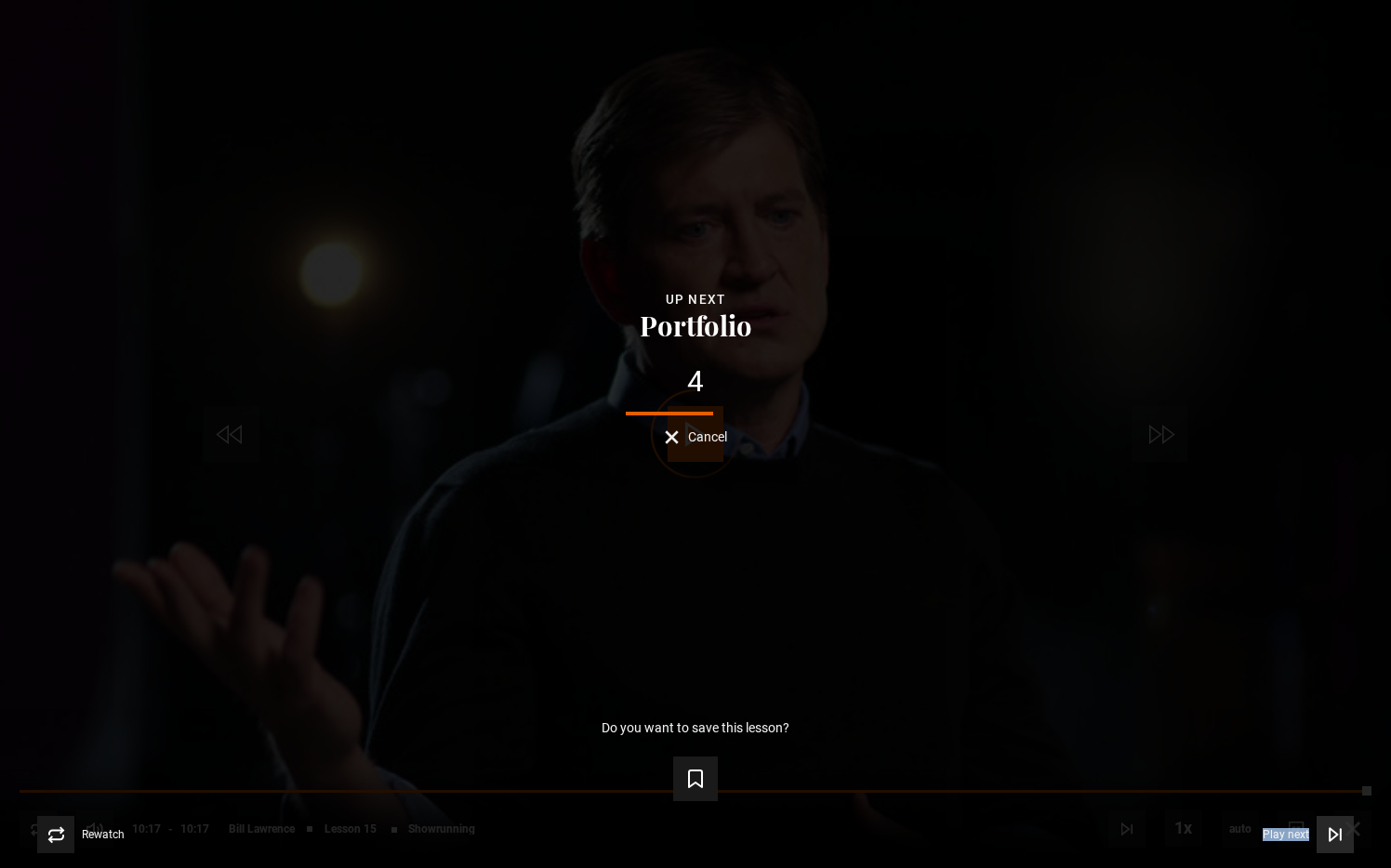 click 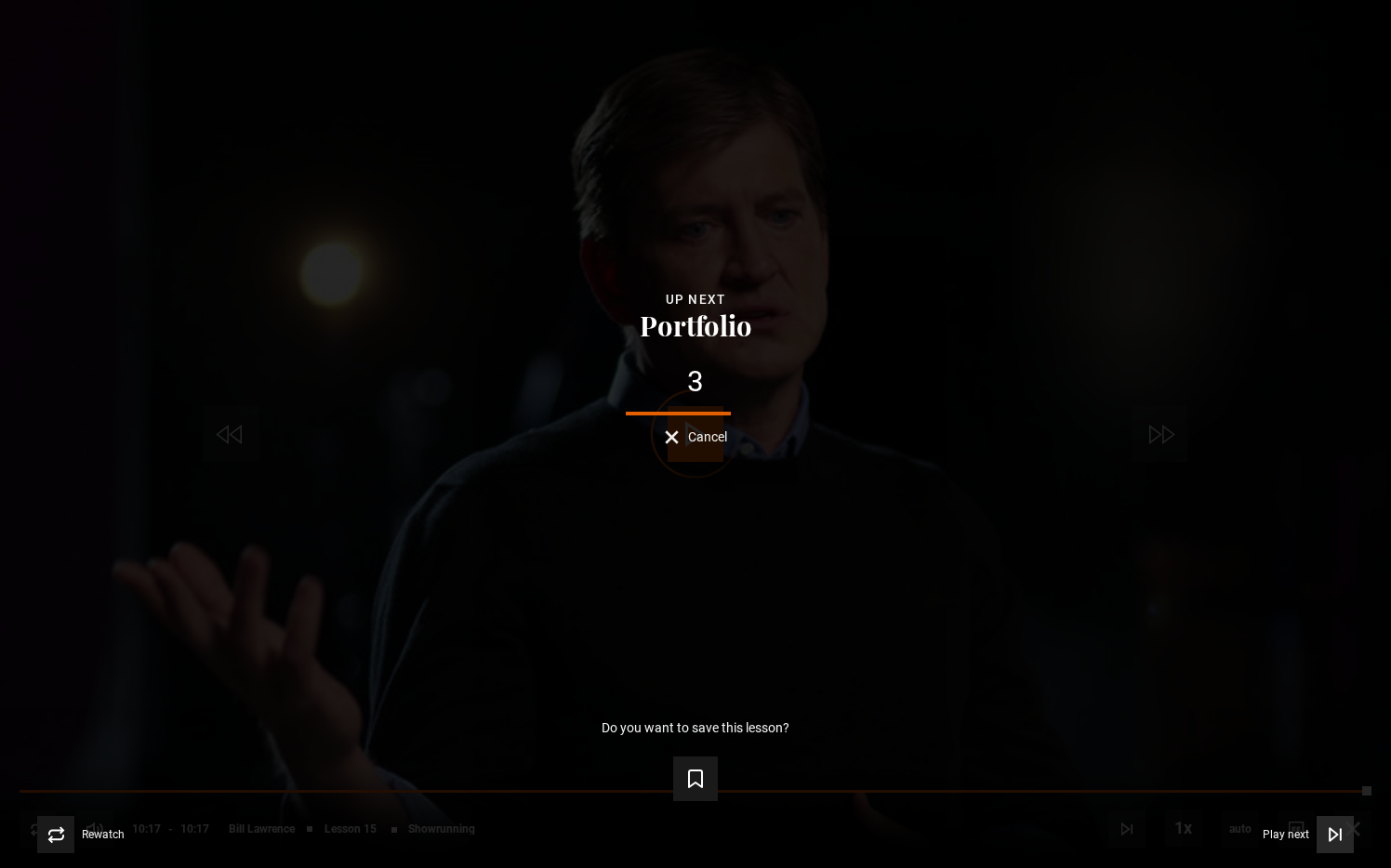 click 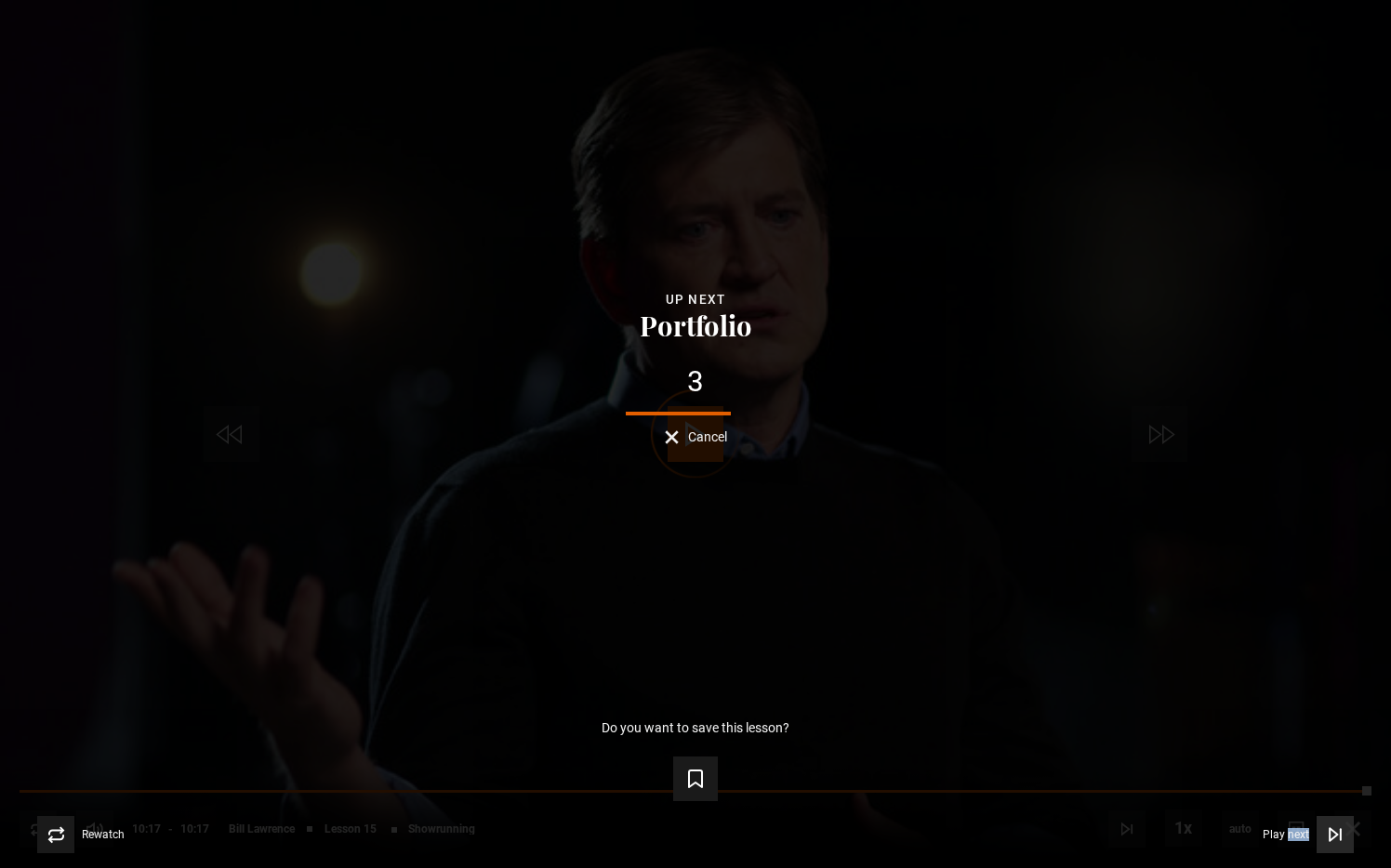 click 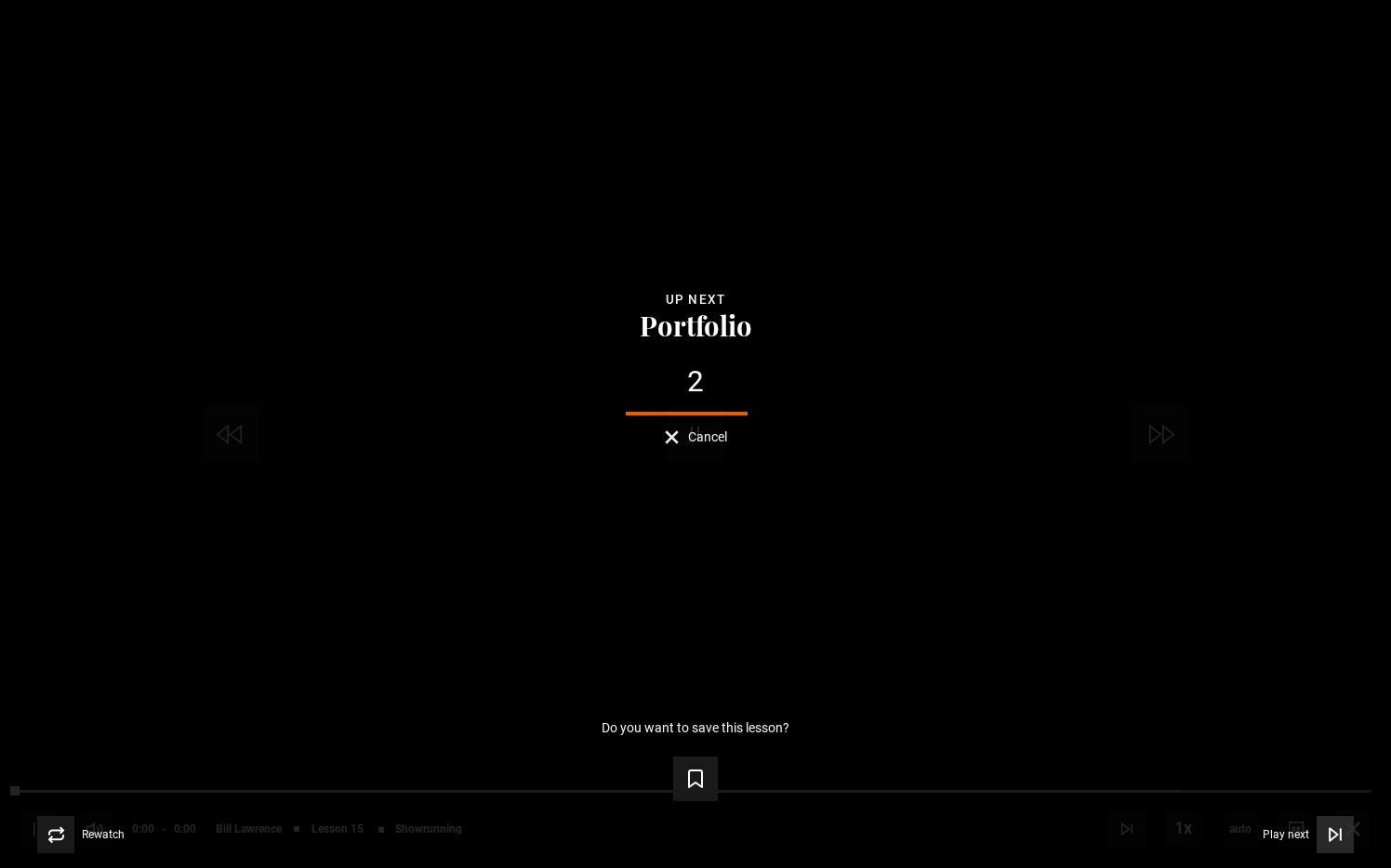 click on "Play next" at bounding box center (1286, 835) 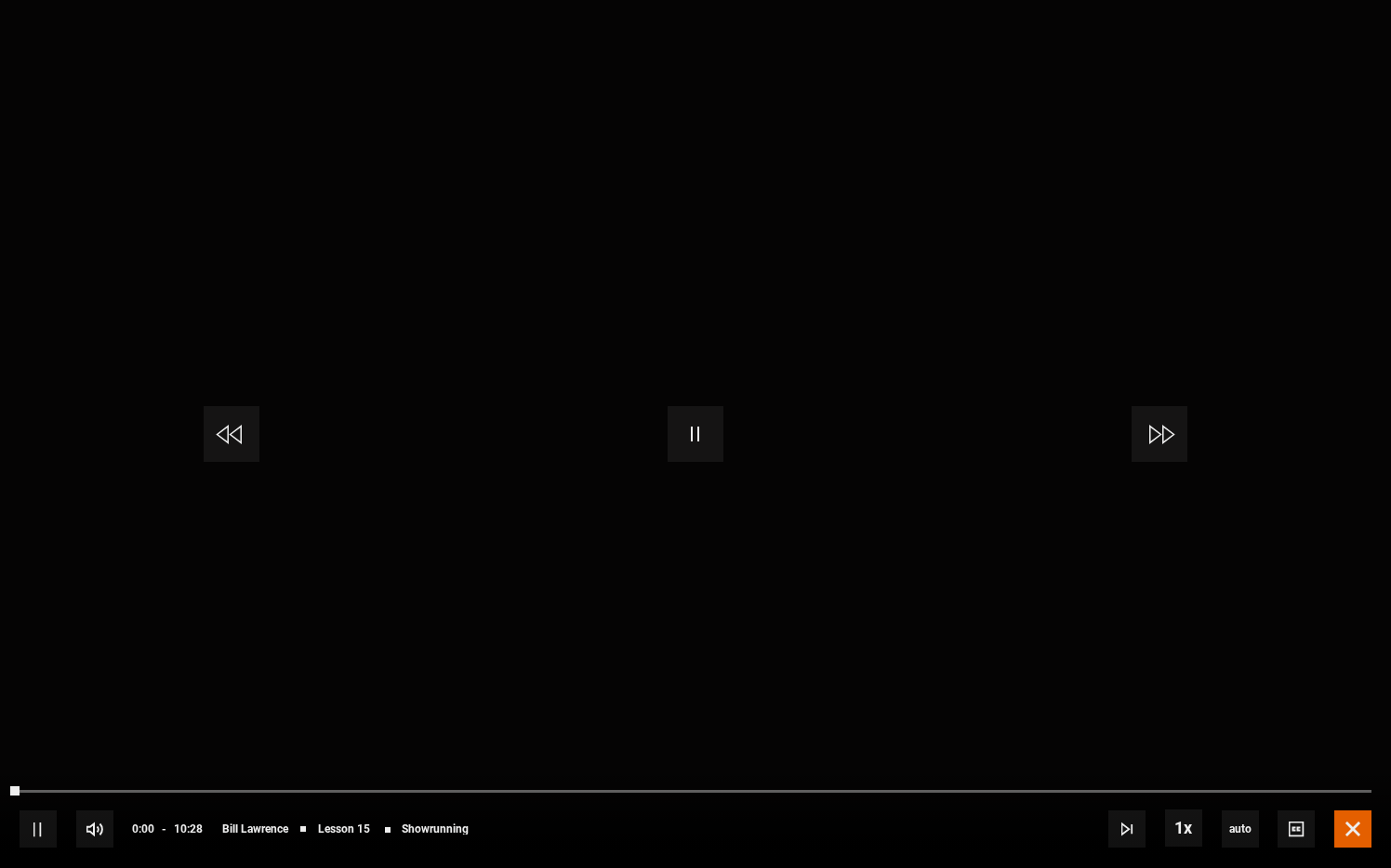 click at bounding box center (1353, 829) 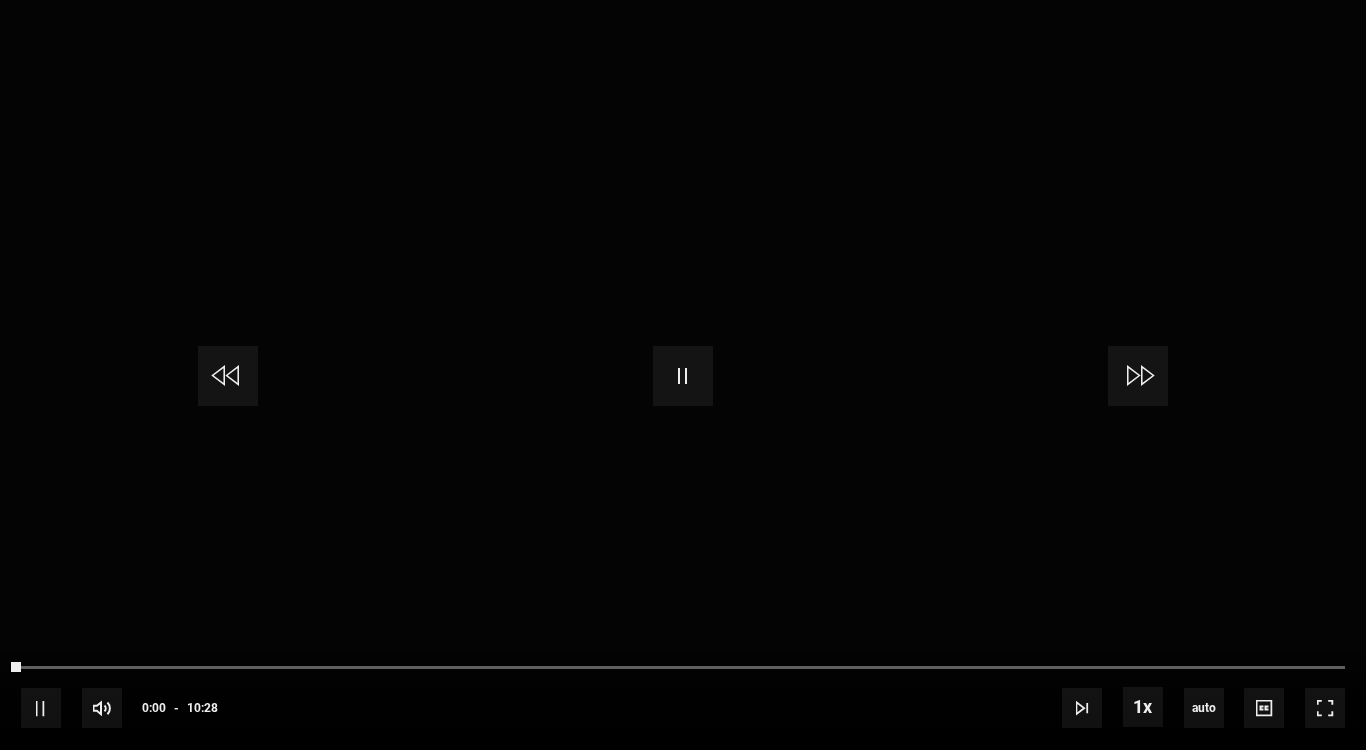 scroll, scrollTop: 739, scrollLeft: 0, axis: vertical 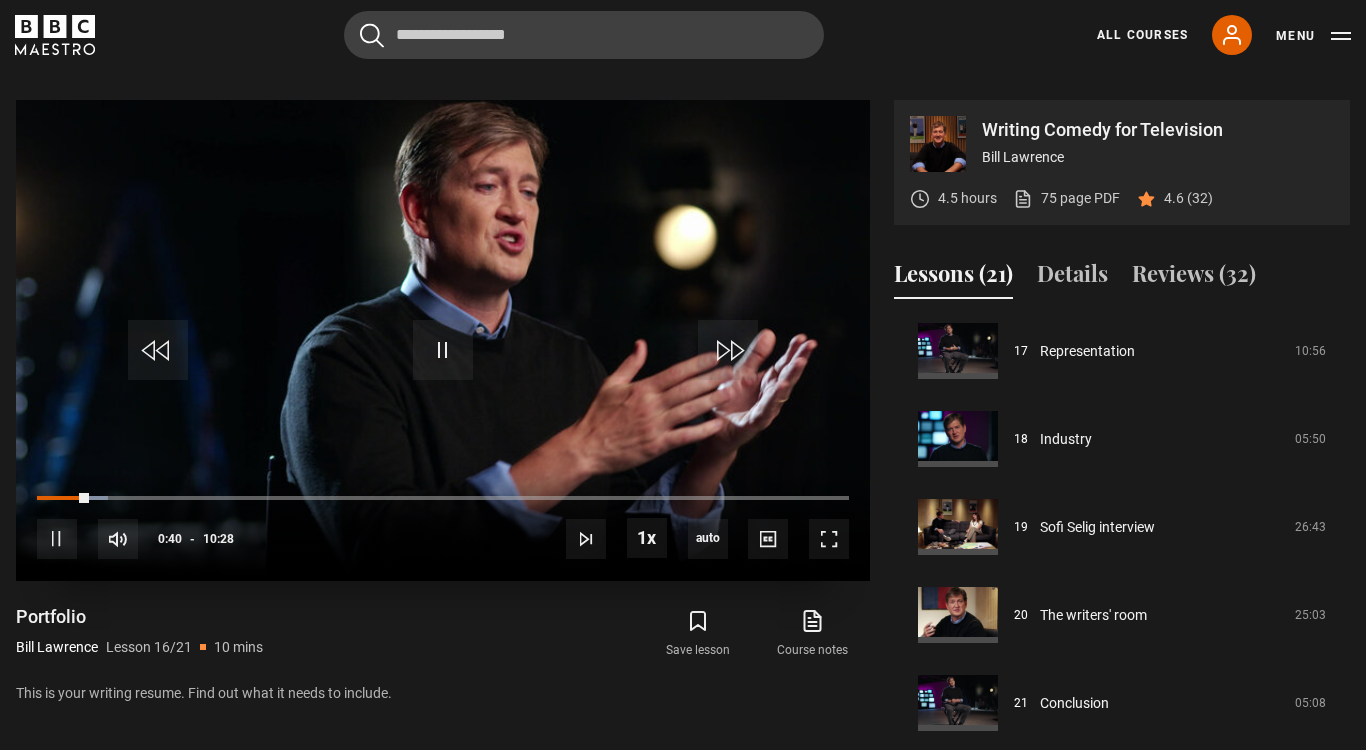 click at bounding box center [443, 340] 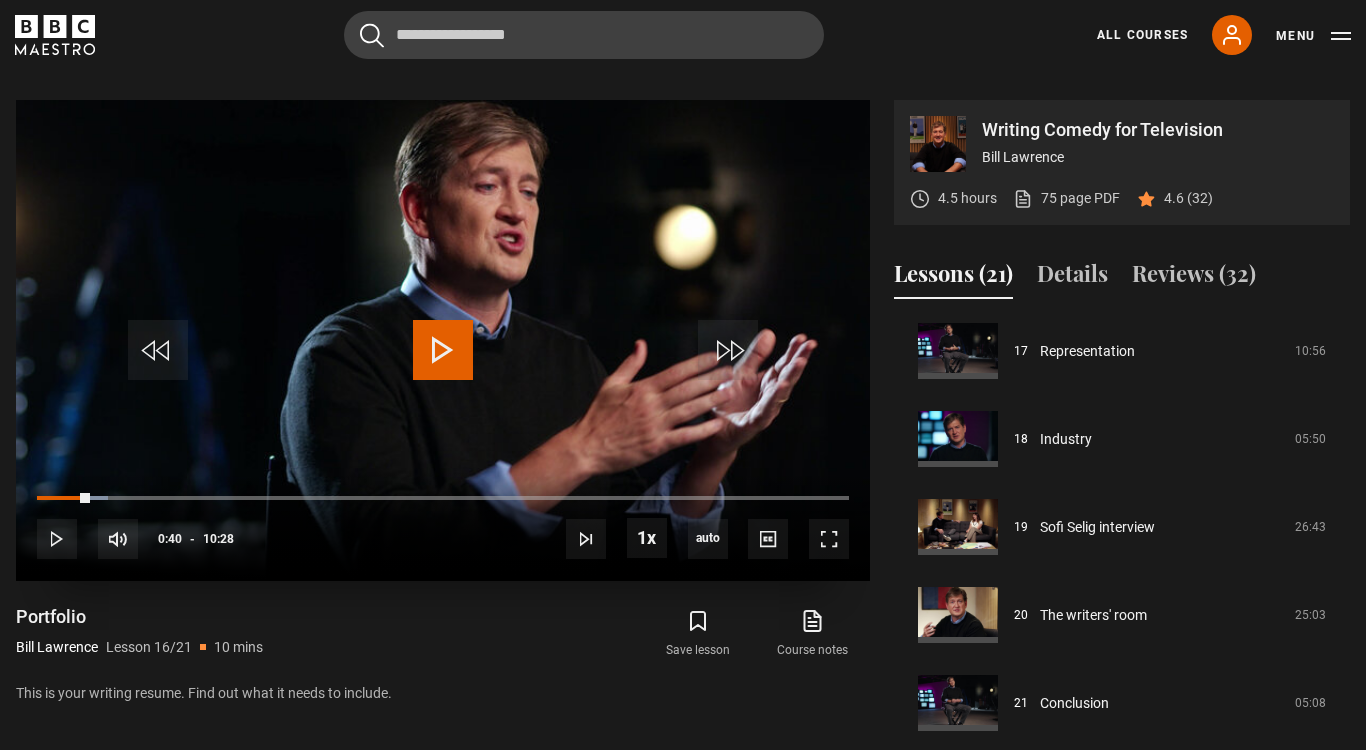 click at bounding box center [443, 340] 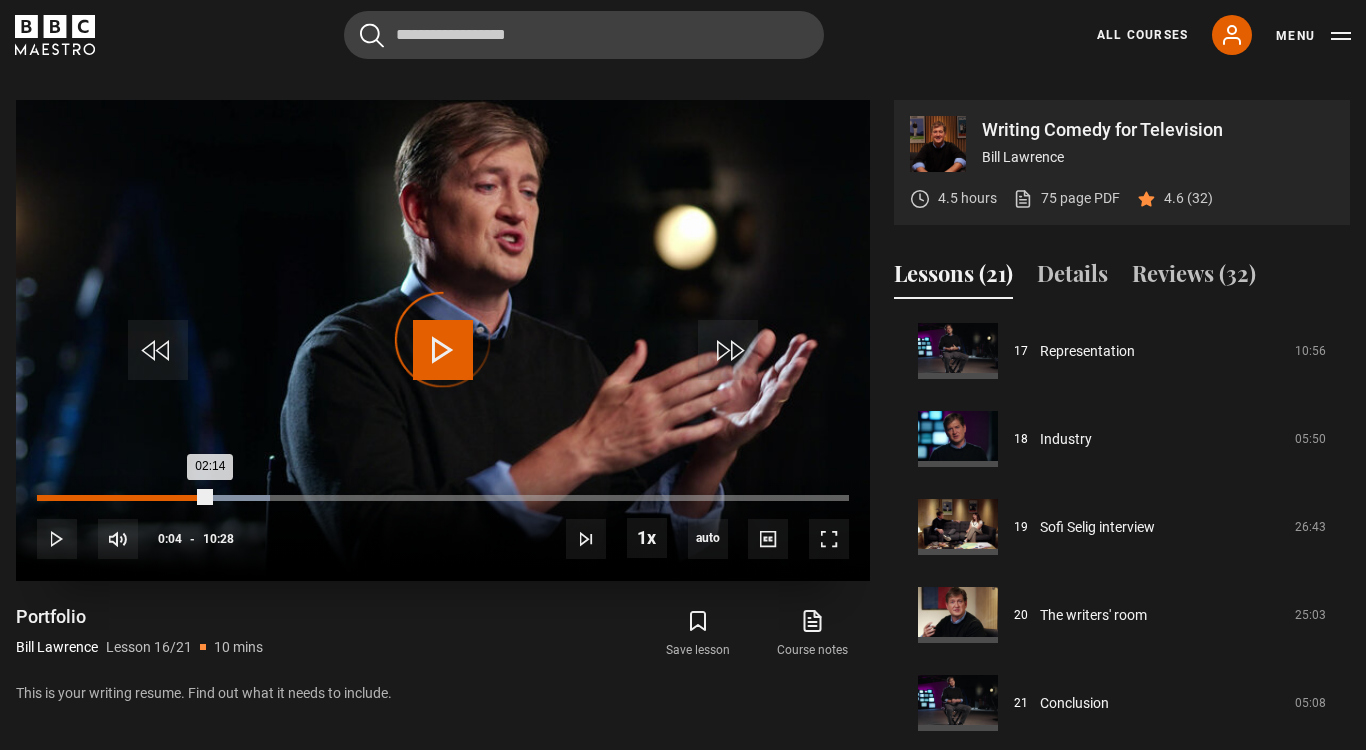 click on "00:04" at bounding box center [44, 498] 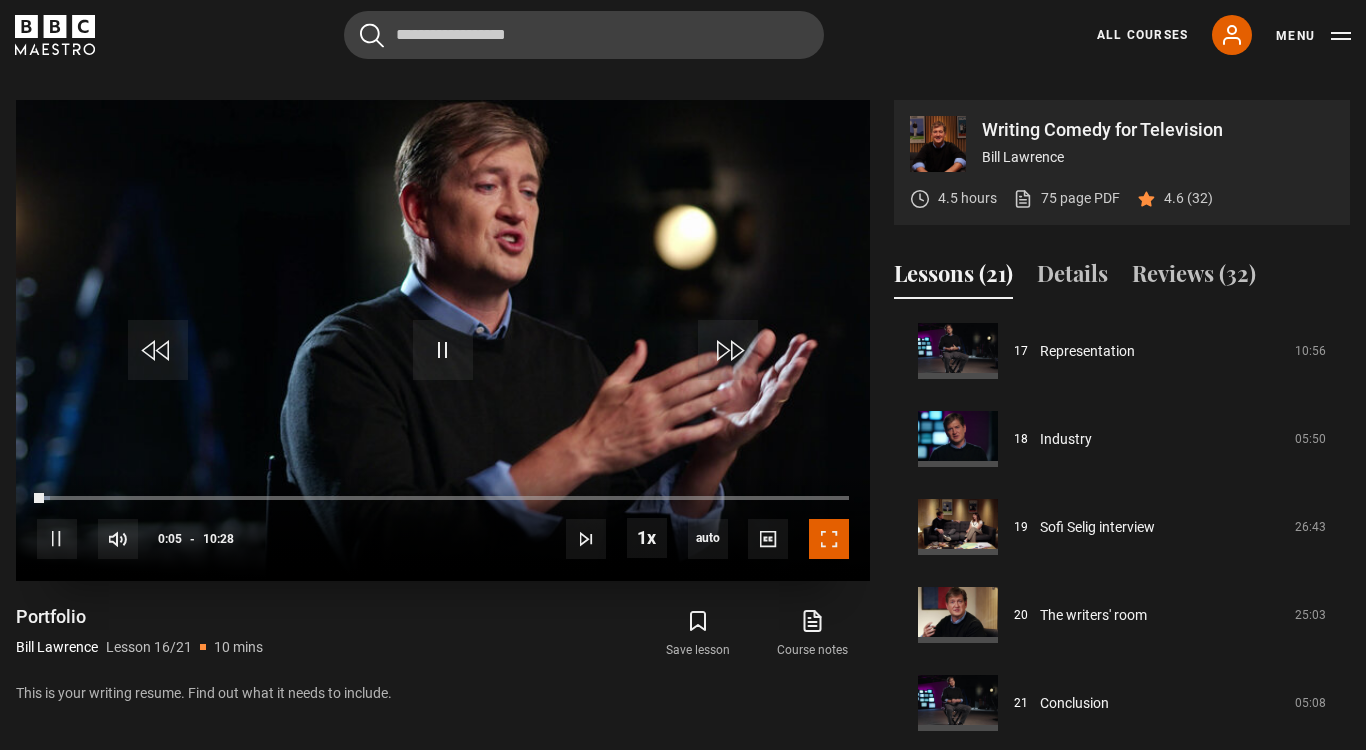click at bounding box center [829, 539] 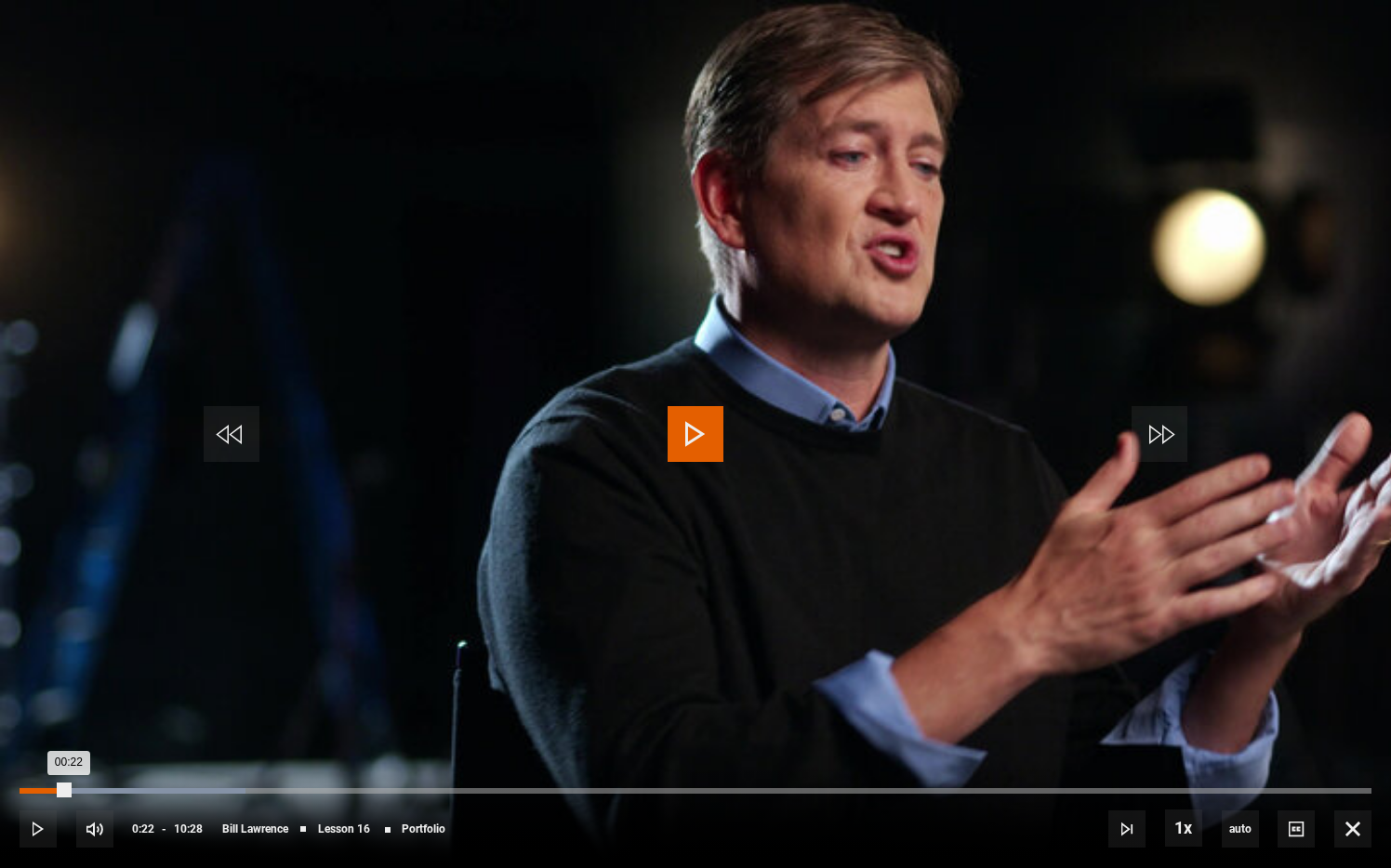 click on "Loaded :  16.72% 00:22 00:22" at bounding box center [696, 791] 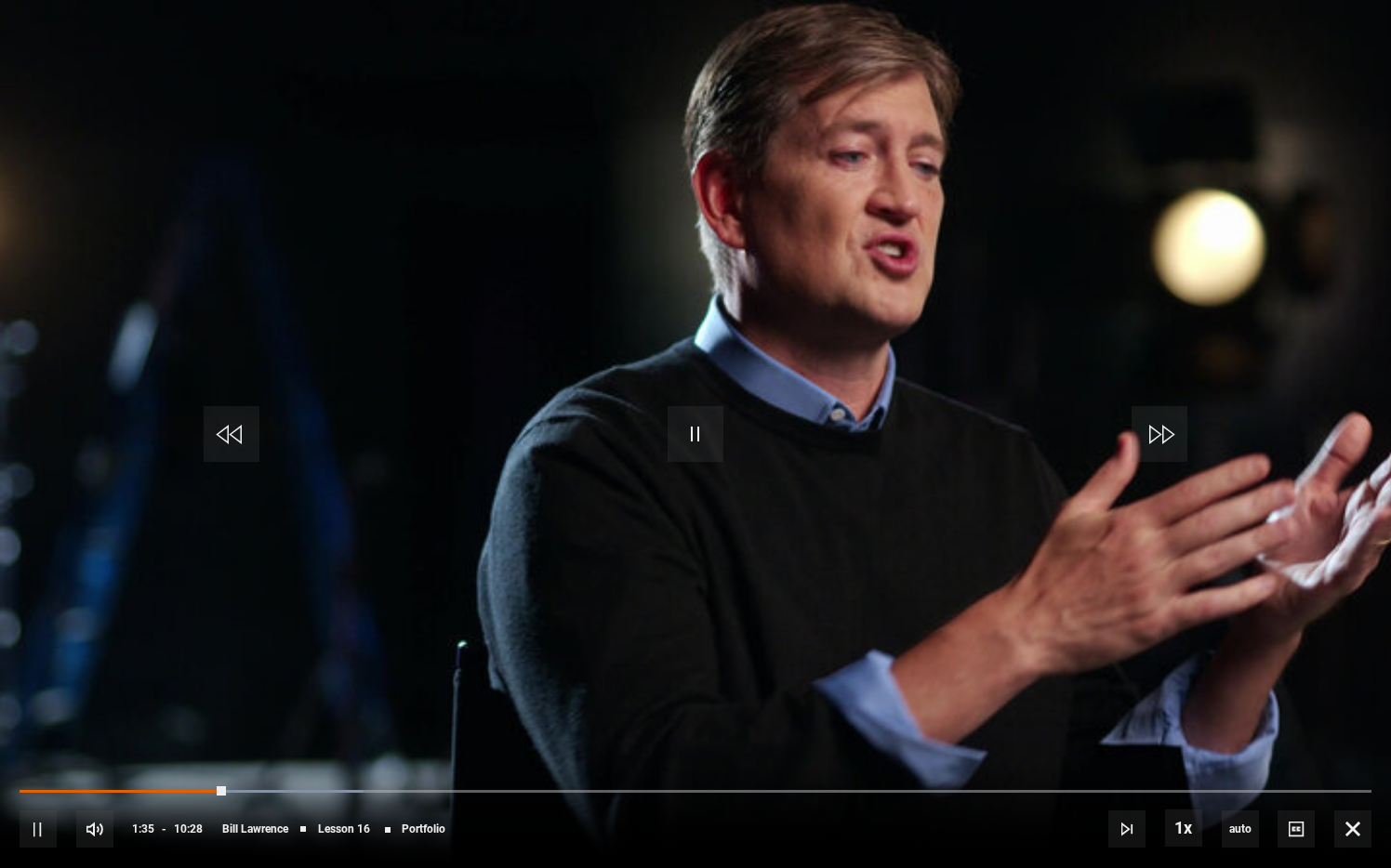 click on "10s Skip Back 10 seconds Pause 10s Skip Forward 10 seconds Loaded :  25.48% 01:01 01:36 Pause Mute Current Time  1:35 - Duration  10:28
Bill Lawrence
Lesson 16
Portfolio
1x Playback Rate 2x 1.5x 1x , selected 0.5x auto Quality 360p 720p 1080p 2160p Auto , selected Captions captions off , selected English  Captions" at bounding box center [696, 816] 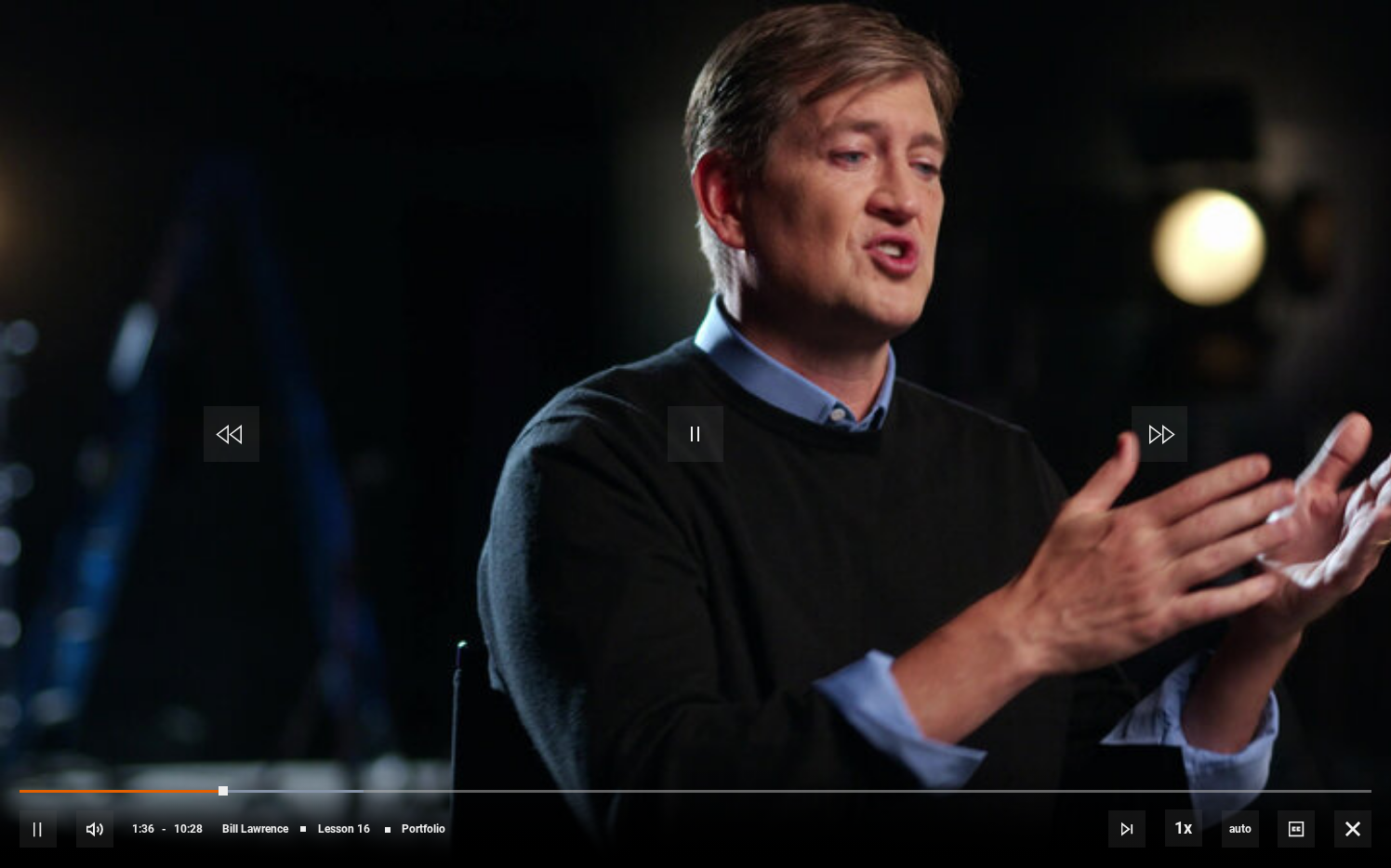 click on "10s Skip Back 10 seconds Pause 10s Skip Forward 10 seconds Loaded :  25.48% 01:01 01:36 Pause Mute Current Time  1:36 - Duration  10:28
Bill Lawrence
Lesson 16
Portfolio
1x Playback Rate 2x 1.5x 1x , selected 0.5x auto Quality 360p 720p 1080p 2160p Auto , selected Captions captions off , selected English  Captions" at bounding box center (696, 816) 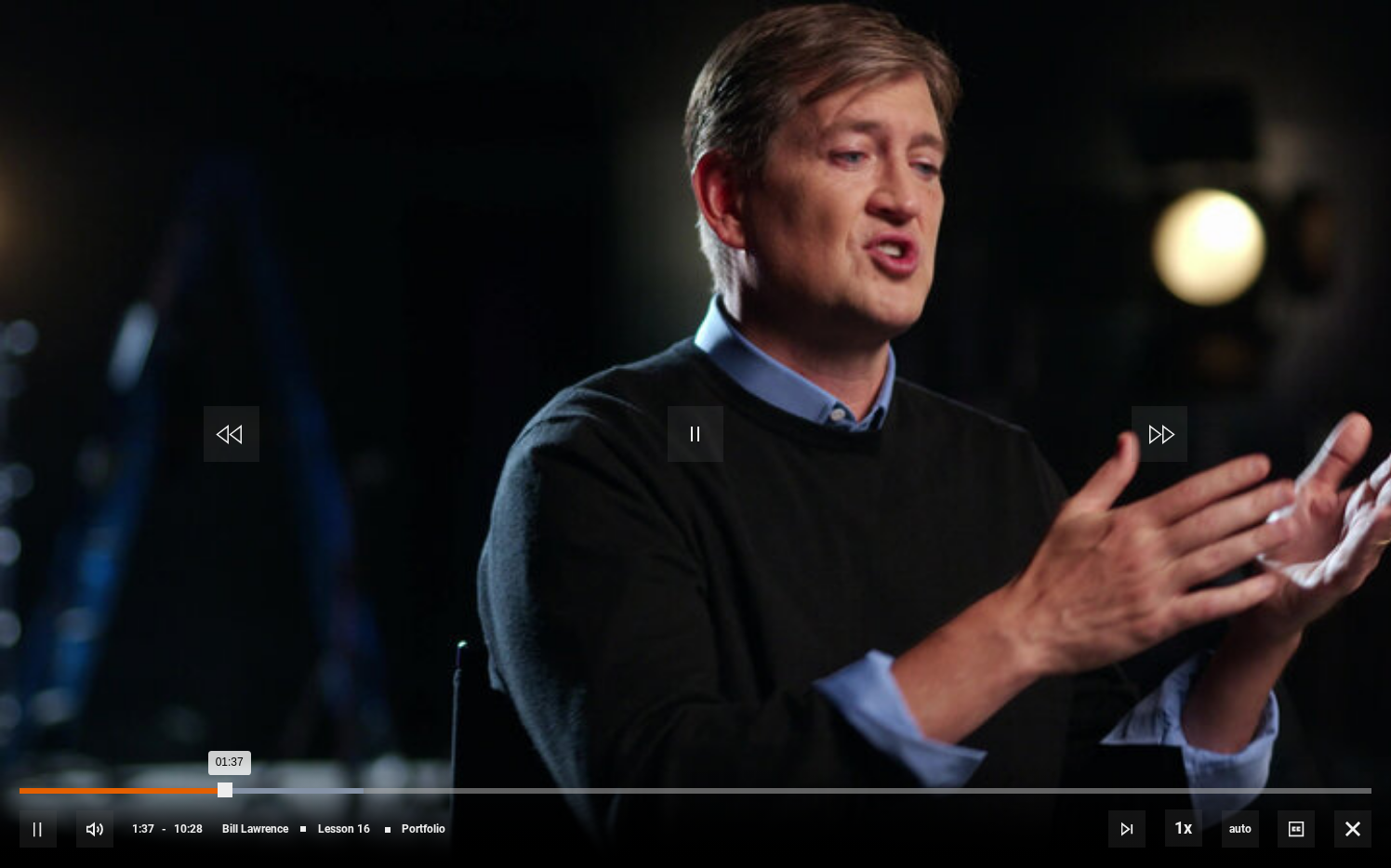 click on "Loaded :  25.48% 01:01 01:37" at bounding box center [696, 791] 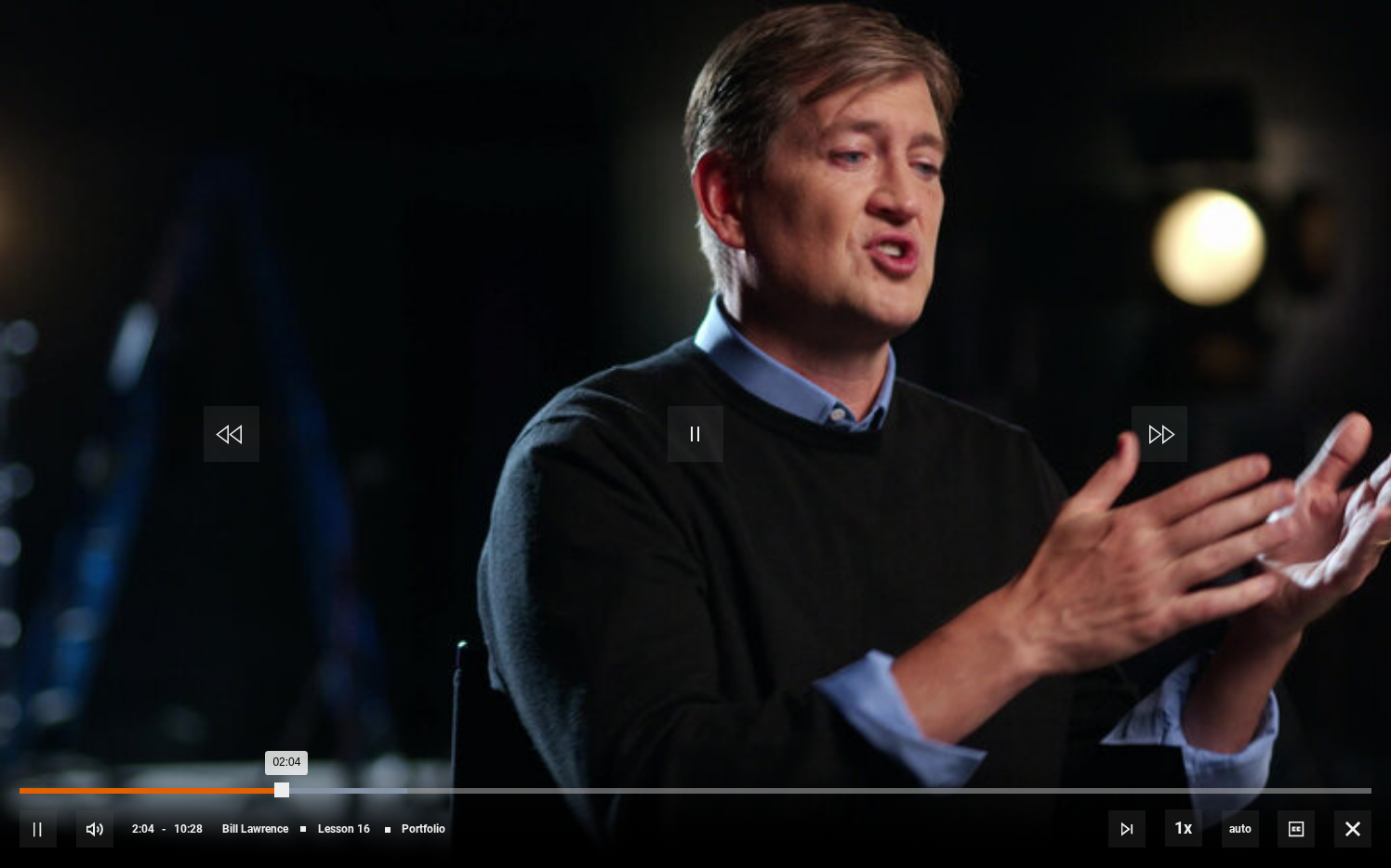 click on "01:21" at bounding box center (196, 791) 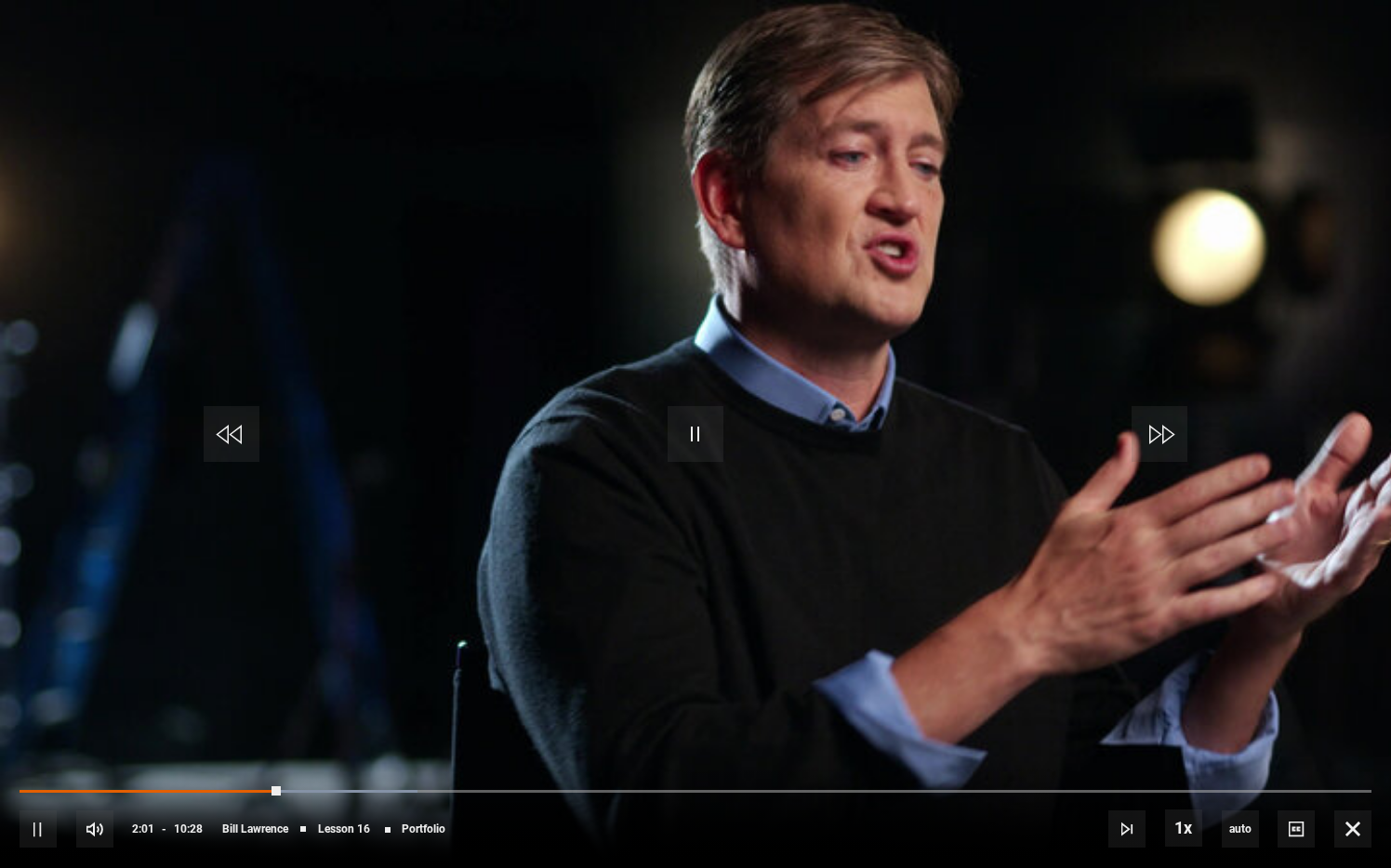 click at bounding box center [696, 434] 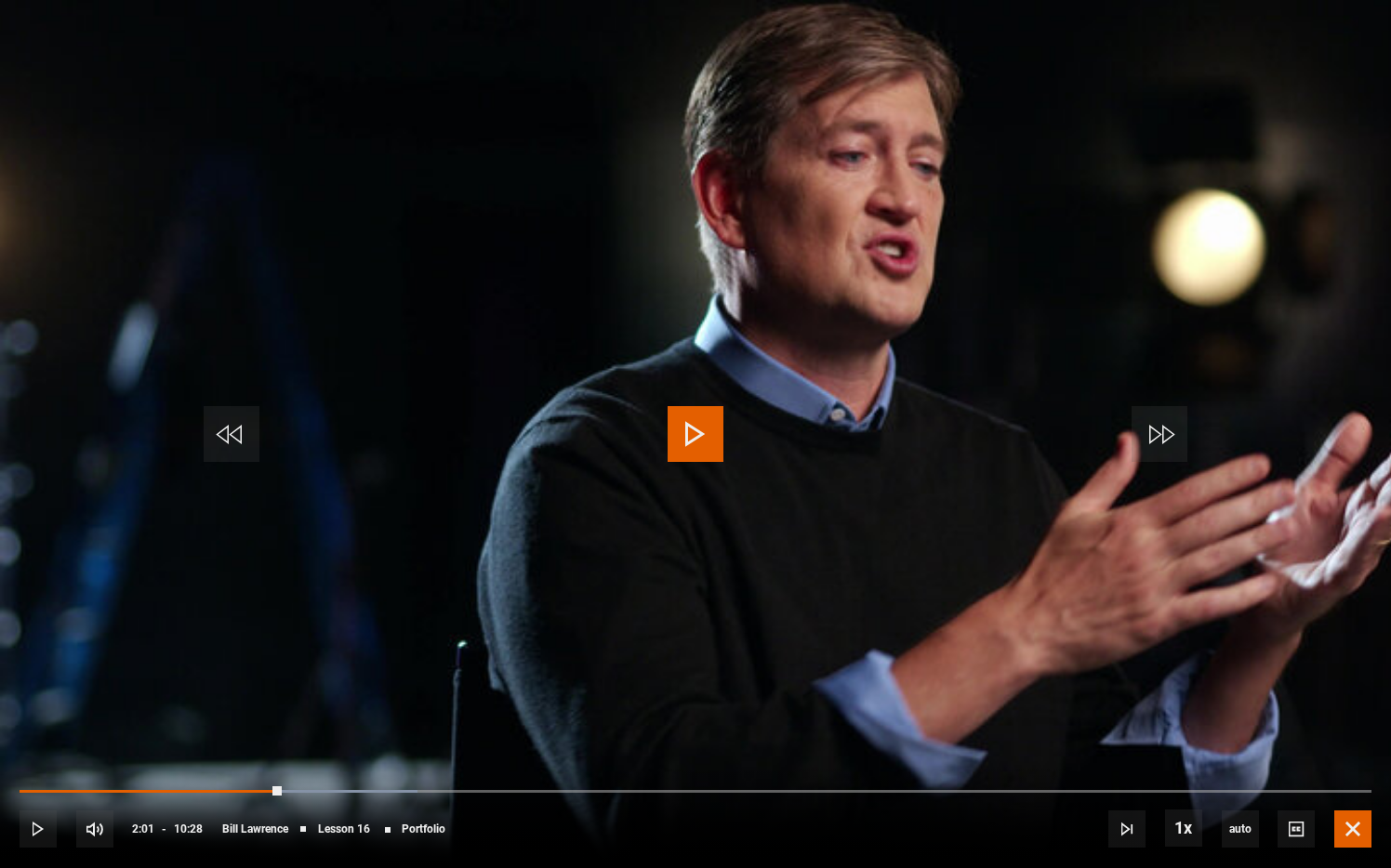 click at bounding box center [1353, 829] 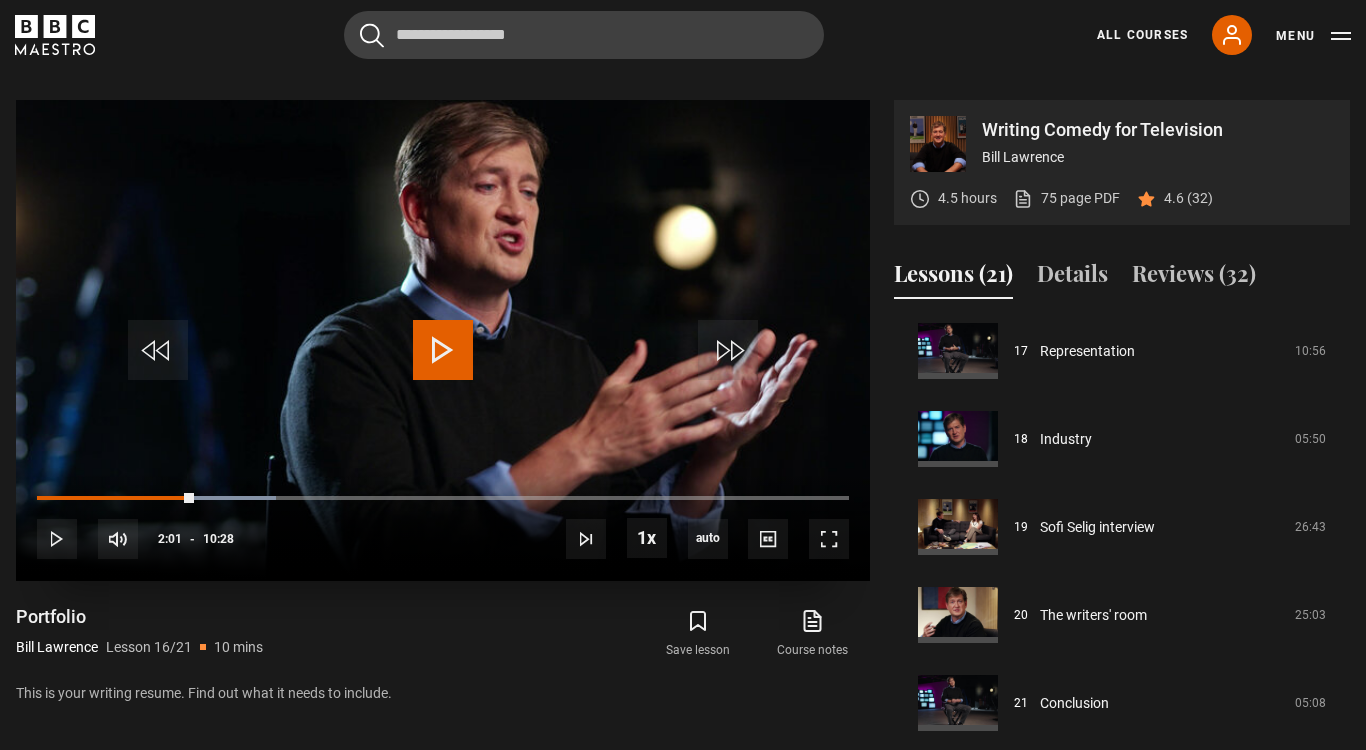 click at bounding box center [443, 350] 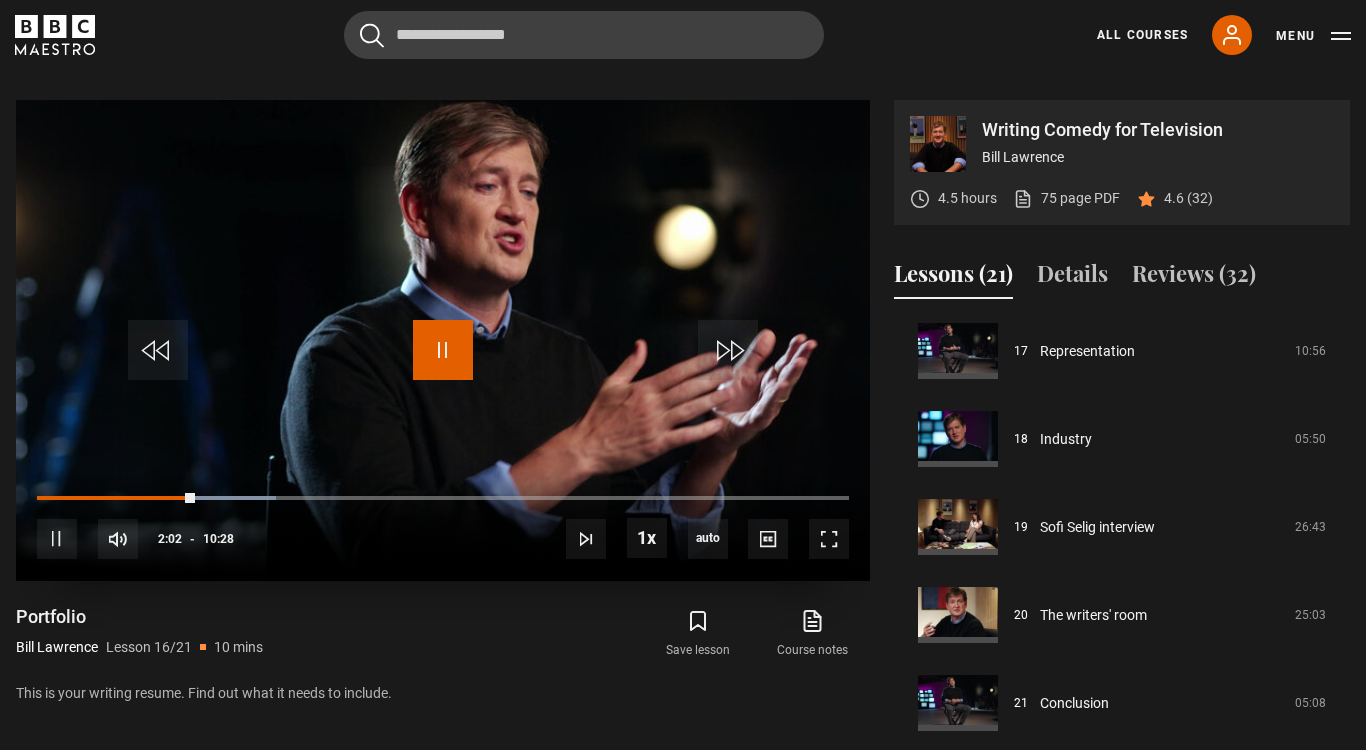 click at bounding box center [443, 350] 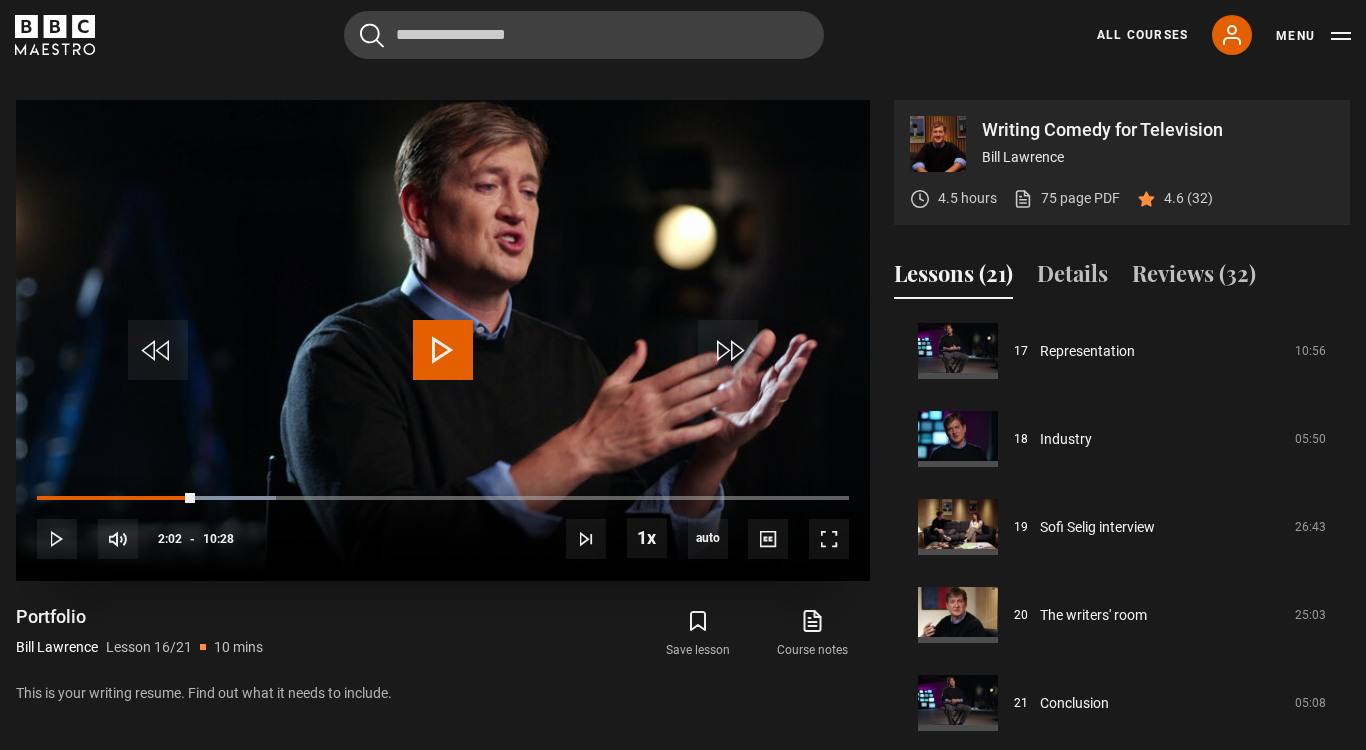 click at bounding box center [443, 350] 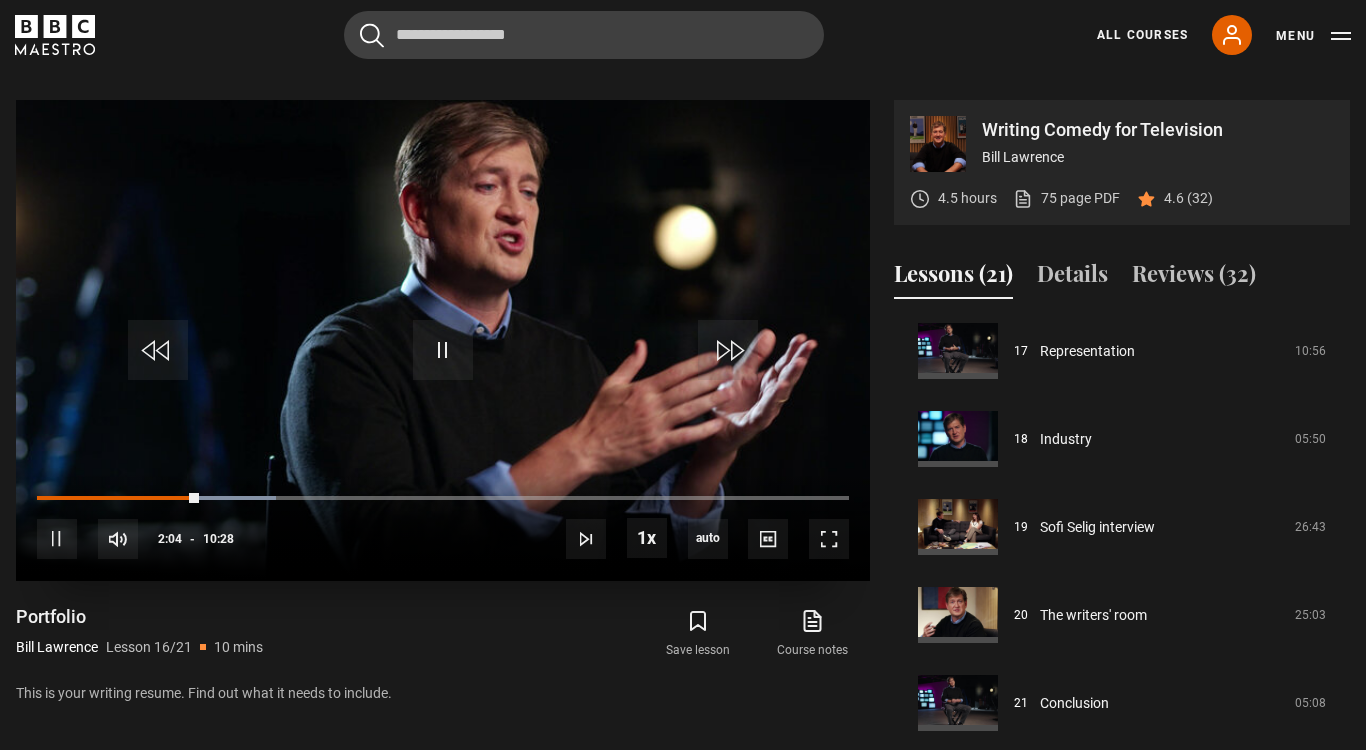 click on "10s Skip Back 10 seconds Pause 10s Skip Forward 10 seconds Loaded :  29.46% 10:27 02:05 Pause Mute Current Time  2:04 - Duration  10:28
Bill Lawrence
Lesson 16
Portfolio
1x Playback Rate 2x 1.5x 1x , selected 0.5x auto Quality 360p 720p 1080p 2160p Auto , selected Captions captions off , selected English  Captions" at bounding box center [443, 525] 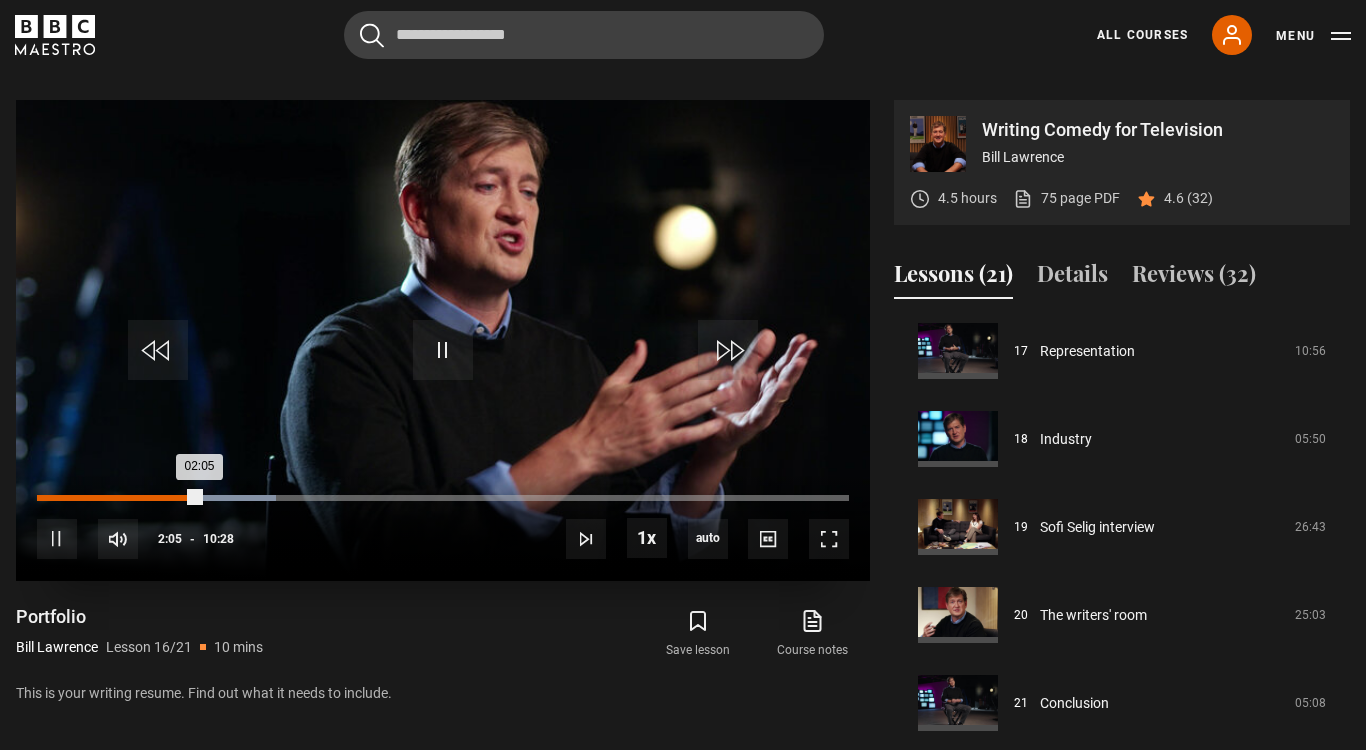 click on "01:28" at bounding box center [153, 498] 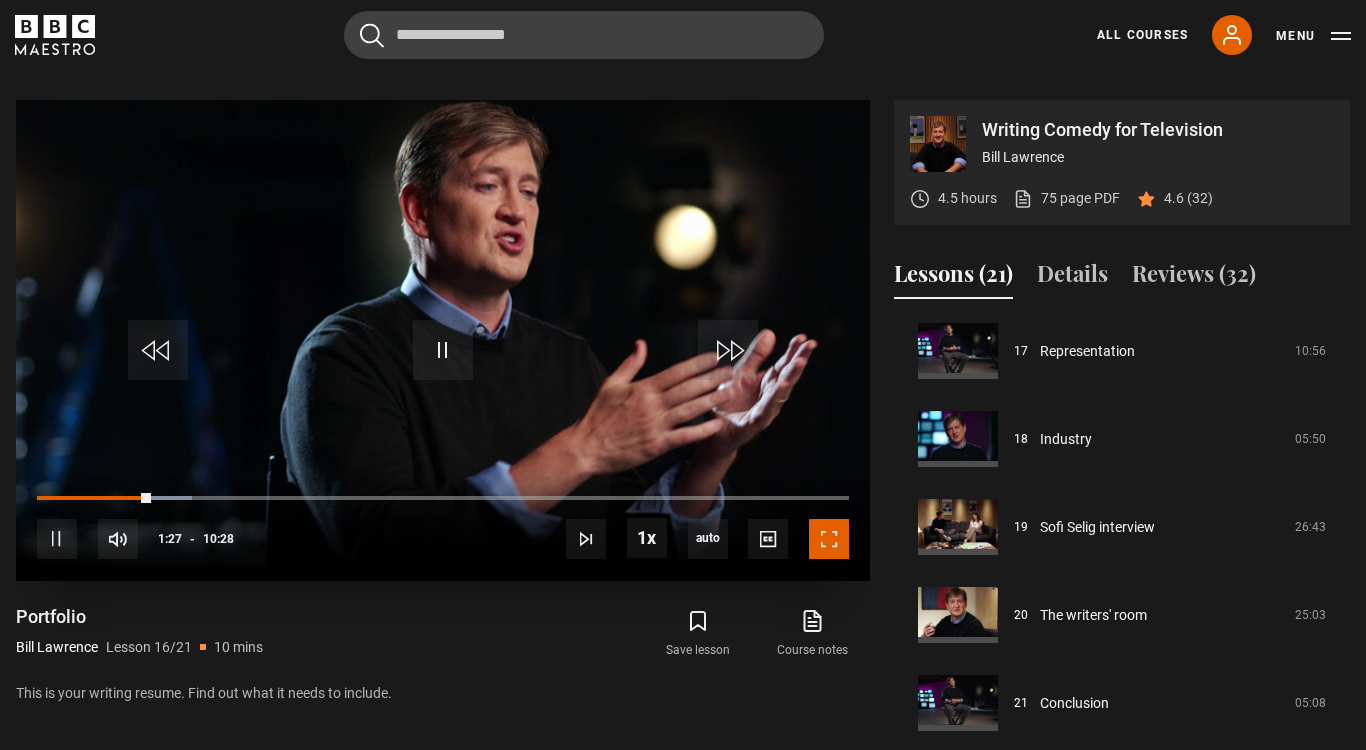 click at bounding box center (829, 539) 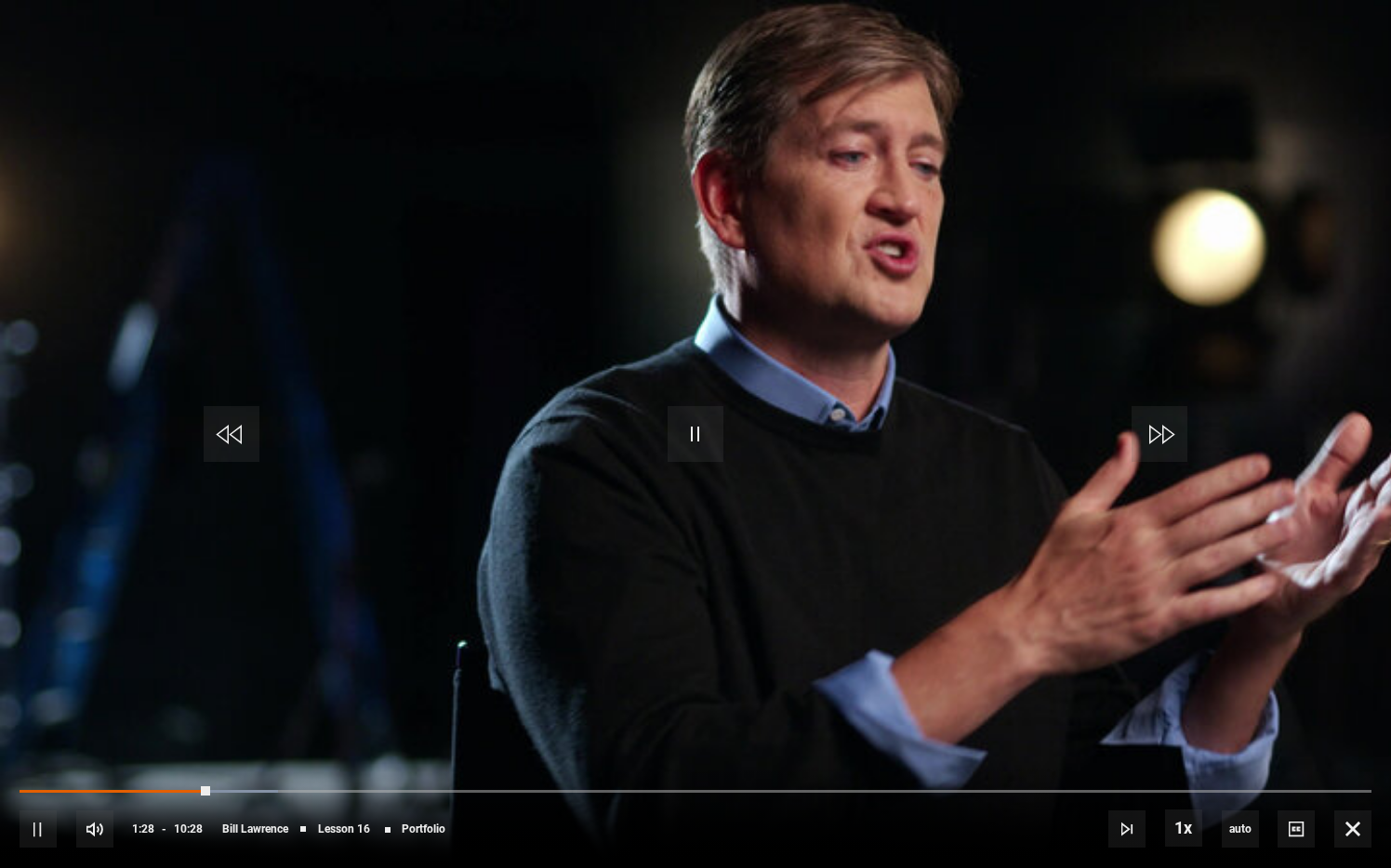 click at bounding box center [696, 434] 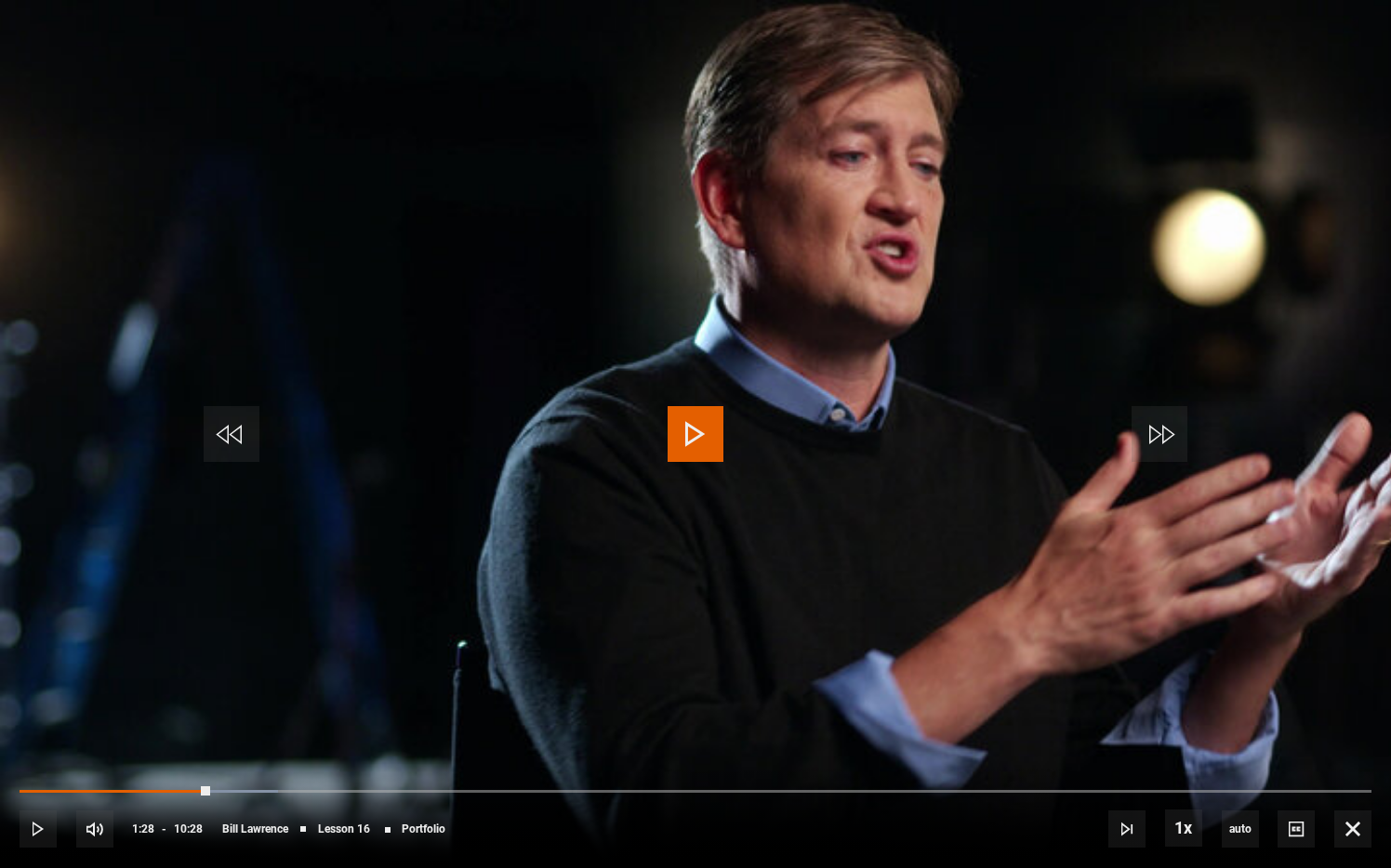 click at bounding box center (696, 434) 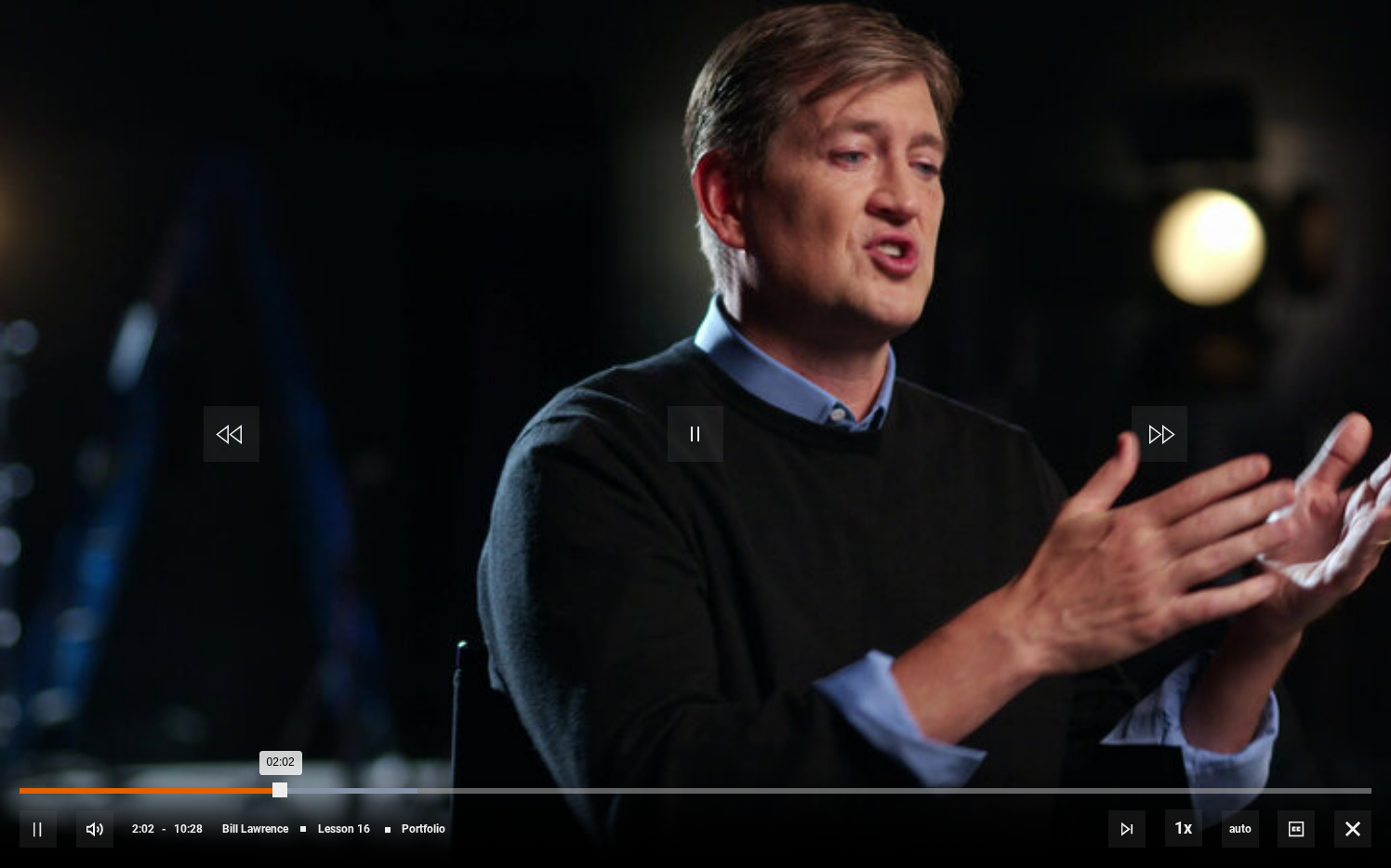 click on "01:29" at bounding box center (213, 791) 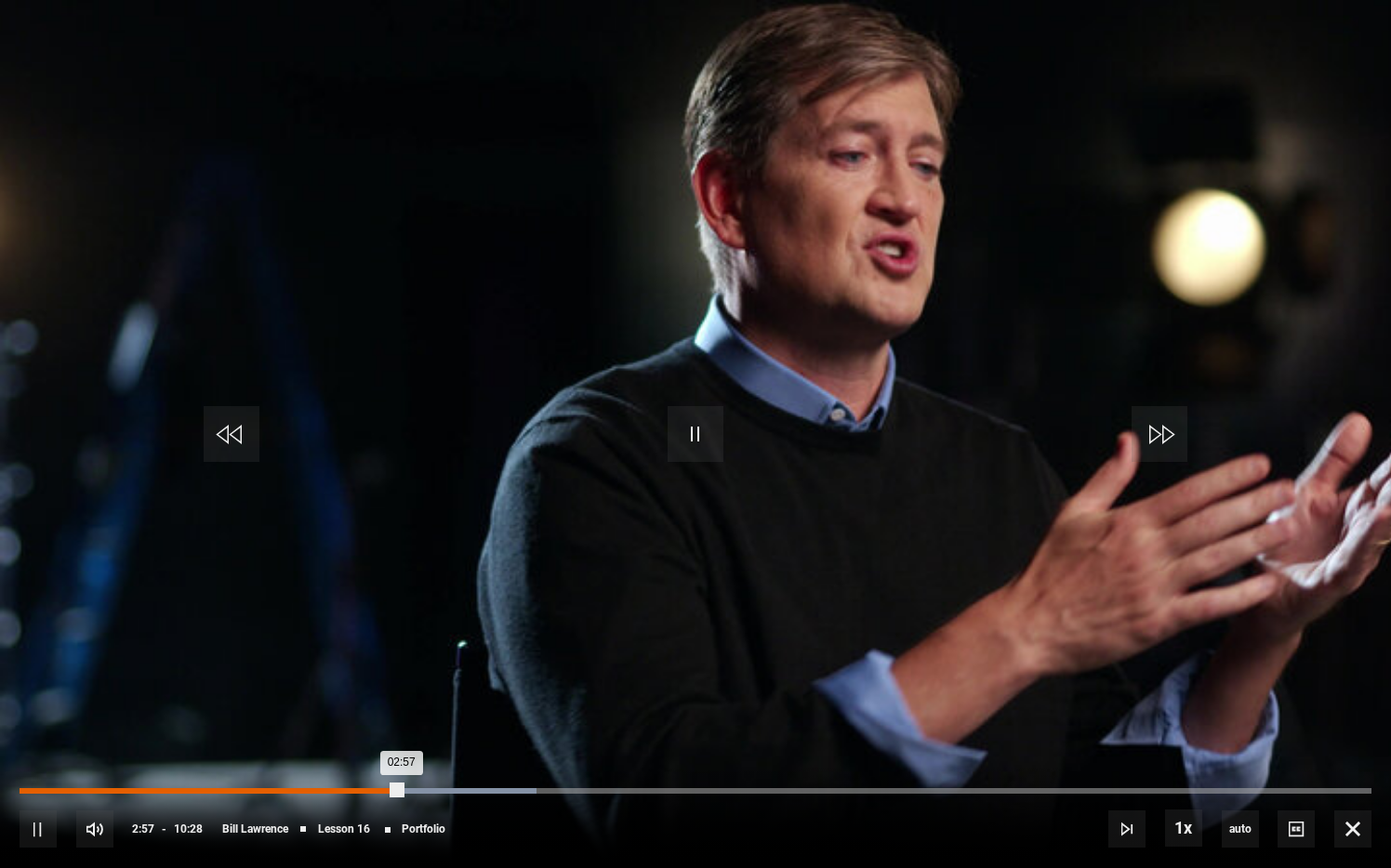 click on "02:34" at bounding box center [352, 791] 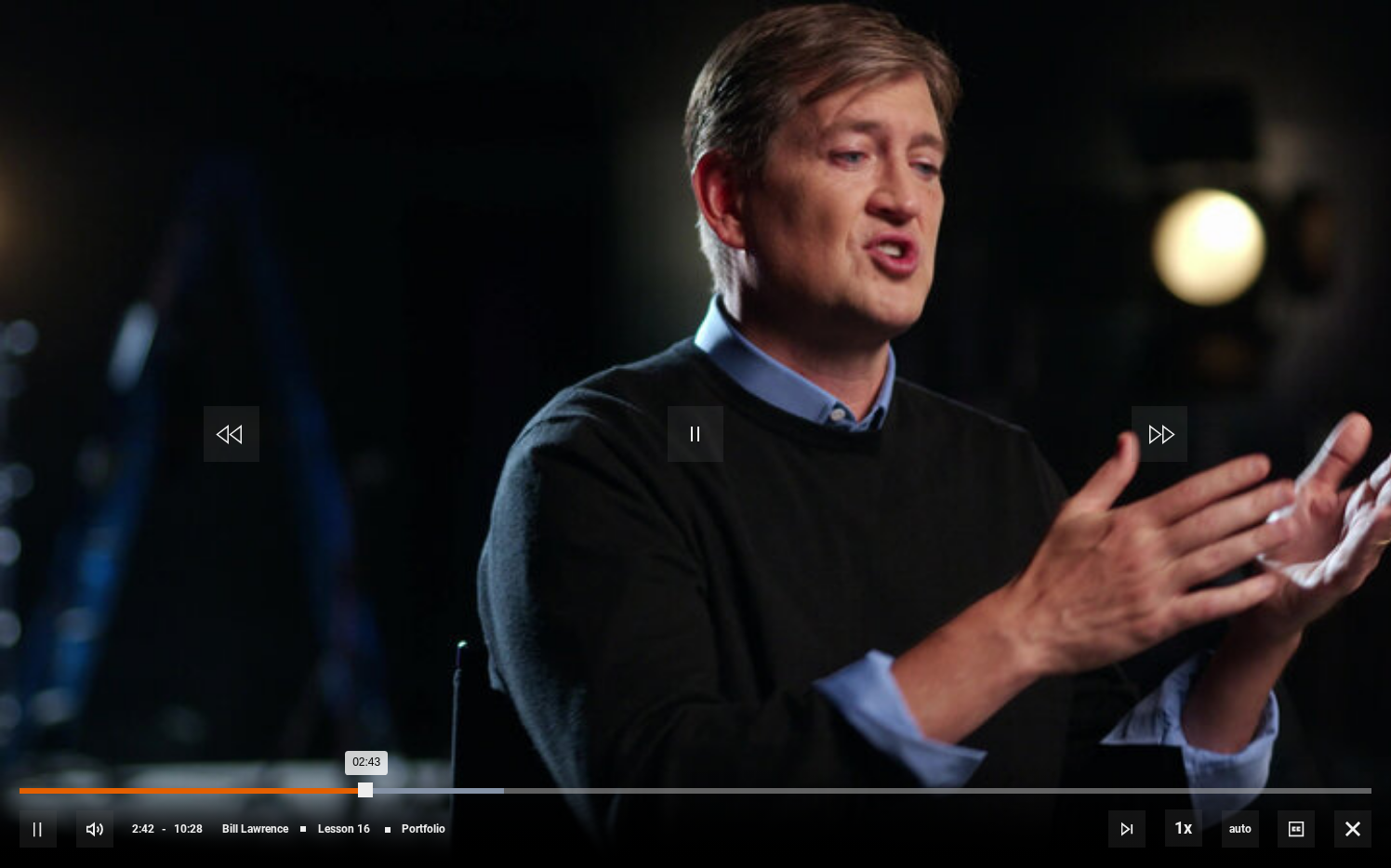 click on "Loaded :  35.83% 02:14 02:43" at bounding box center (696, 791) 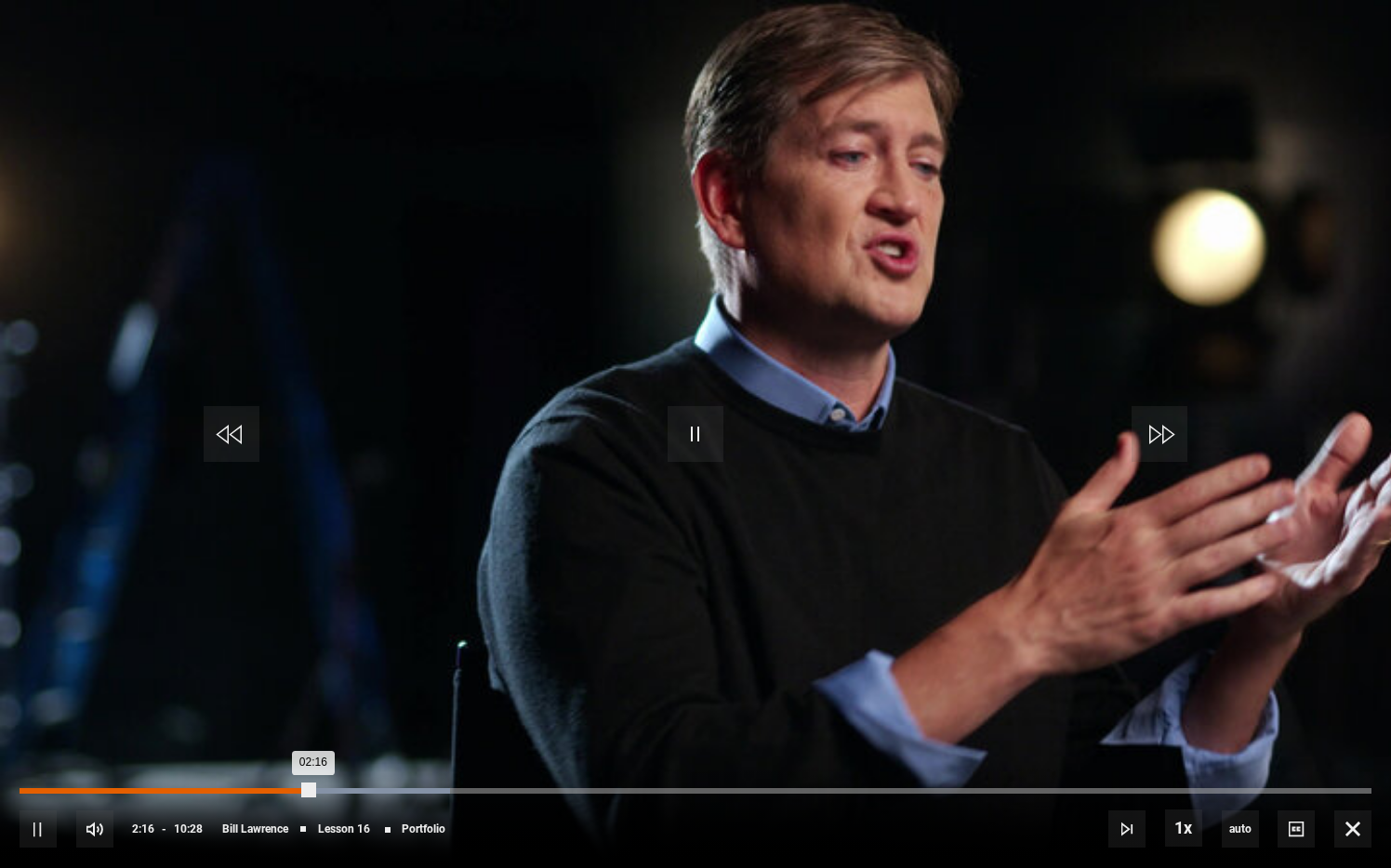 click on "01:48" at bounding box center [254, 791] 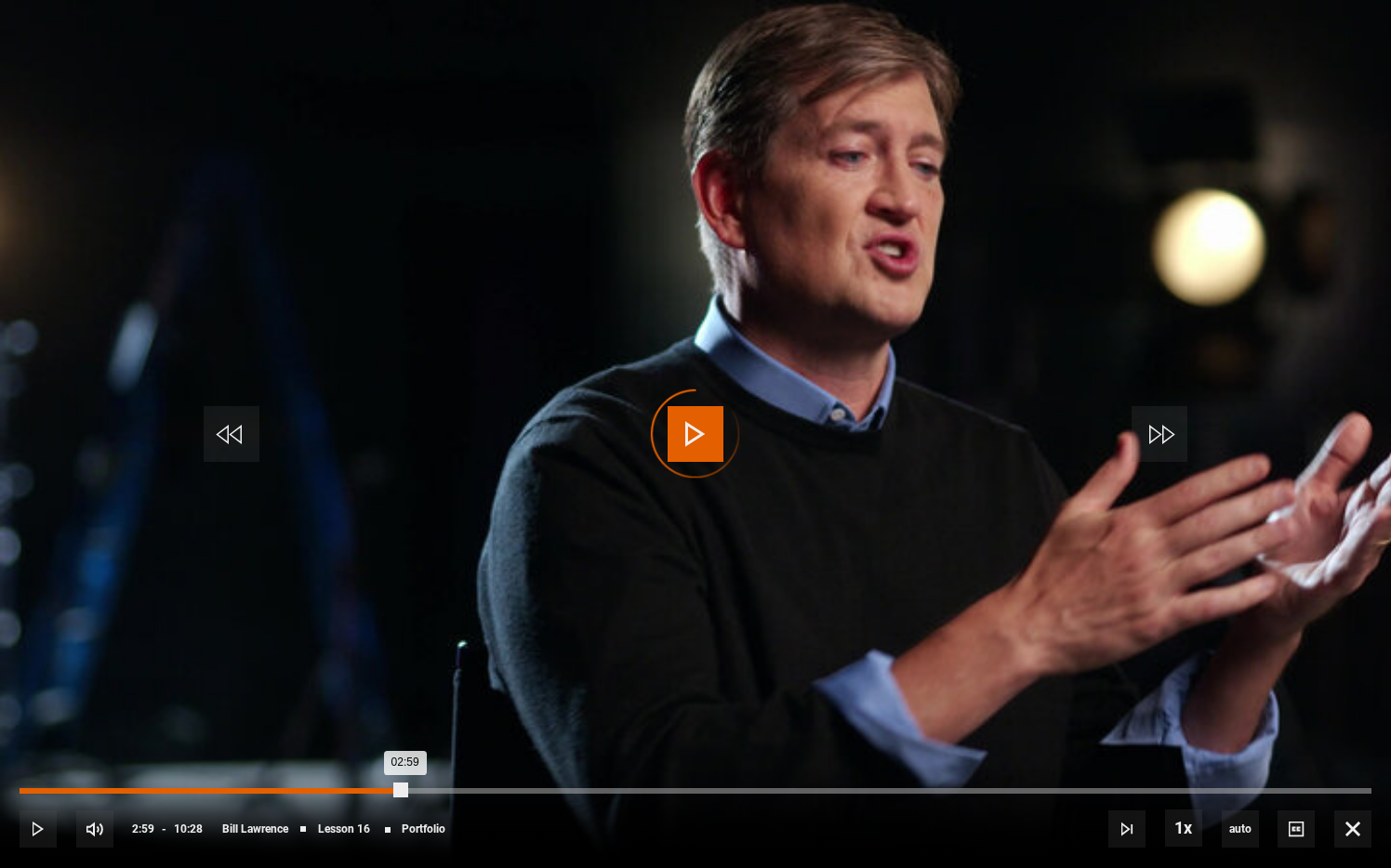 click on "02:13" at bounding box center [309, 791] 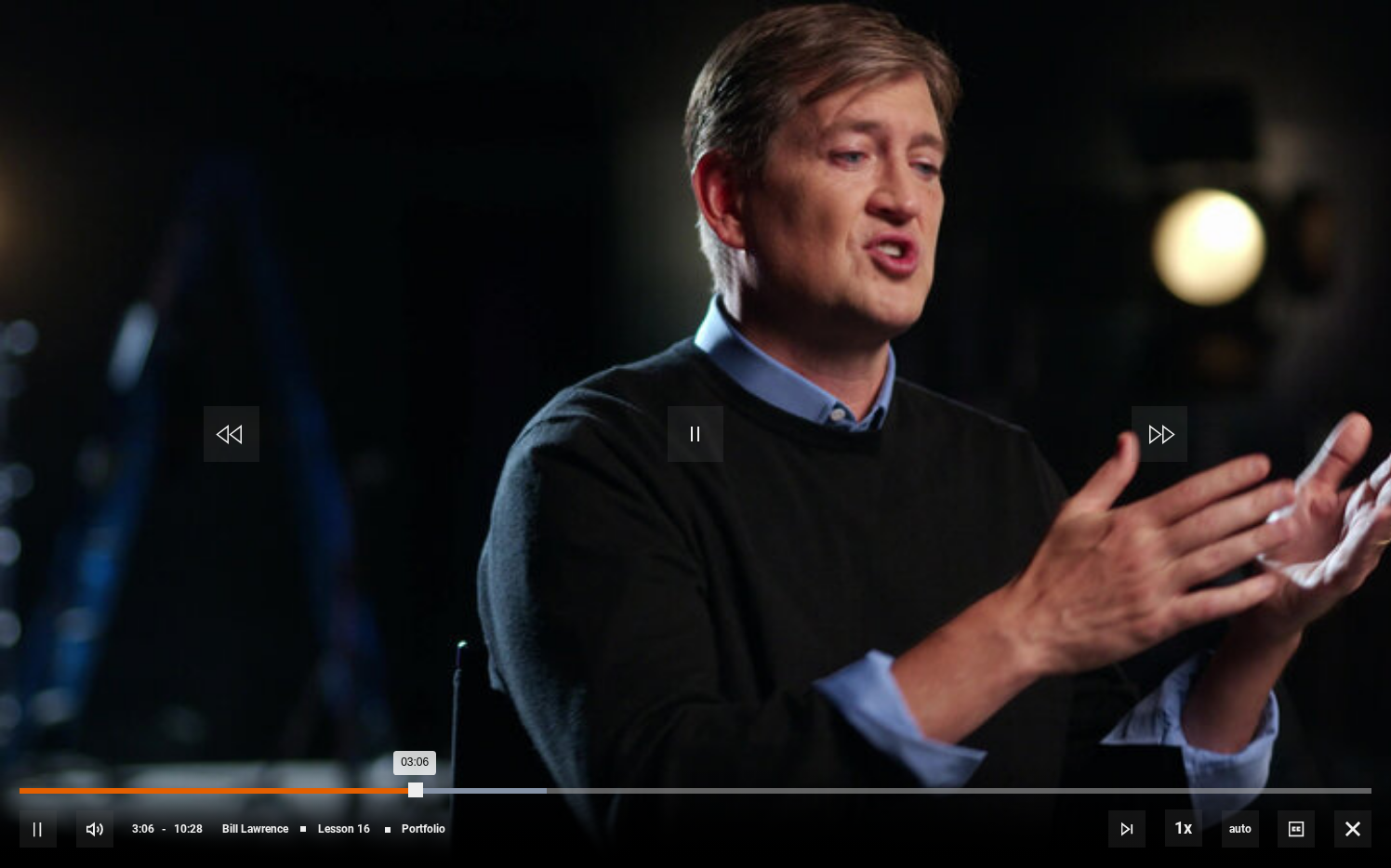 click on "Loaded :  39.01% 02:49 03:06" at bounding box center [696, 791] 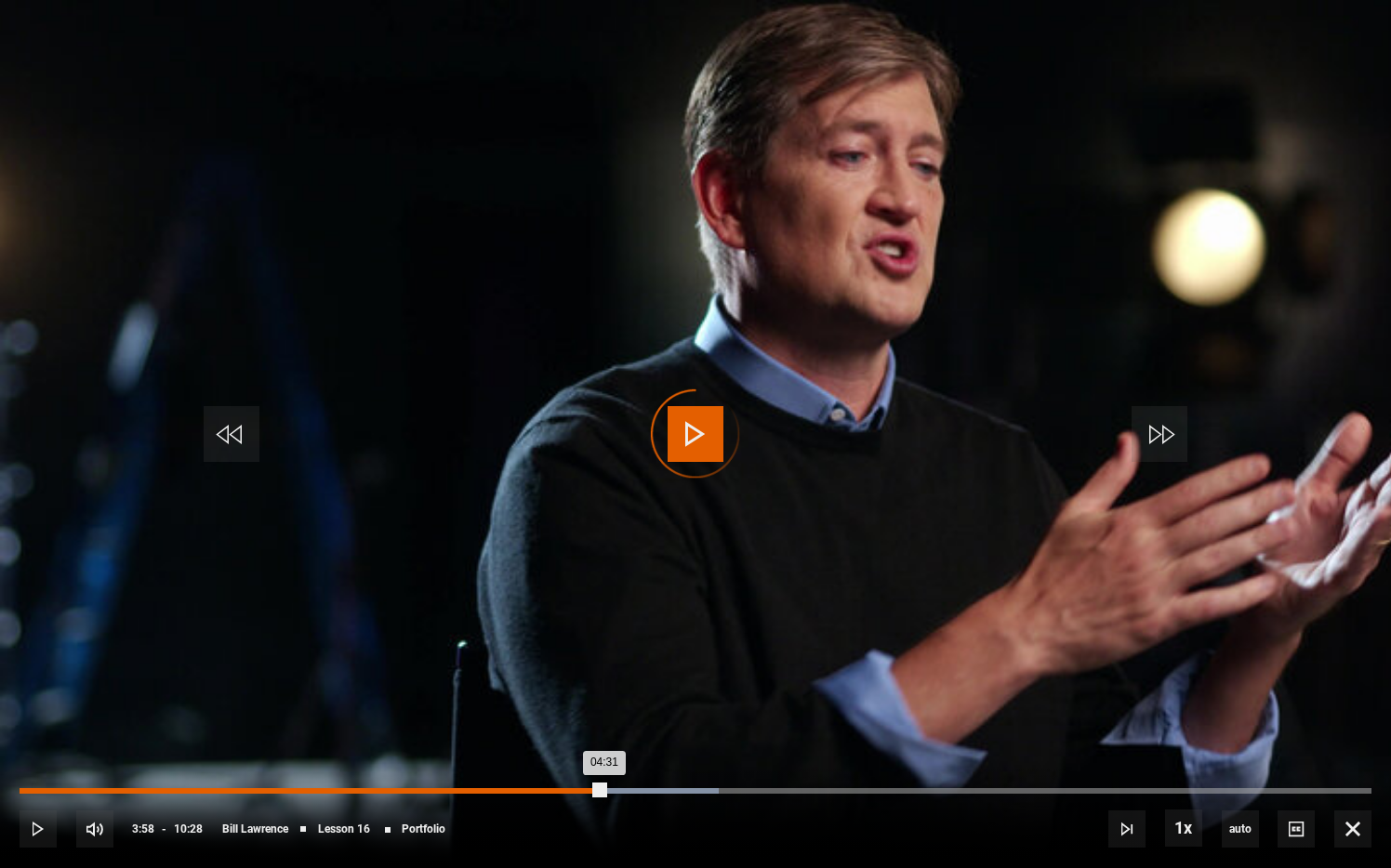 click on "03:58" at bounding box center [534, 791] 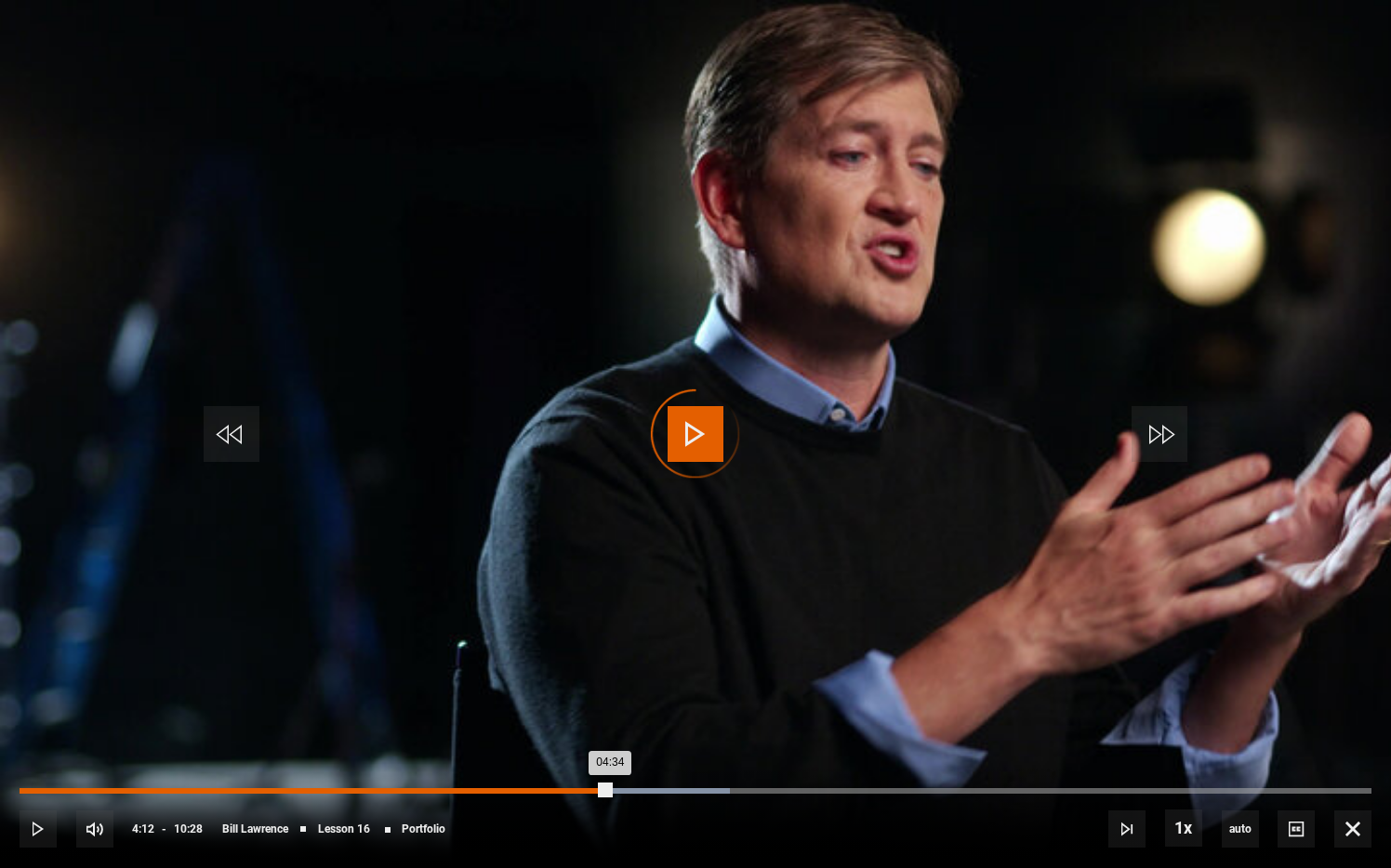 click on "04:34" at bounding box center [315, 791] 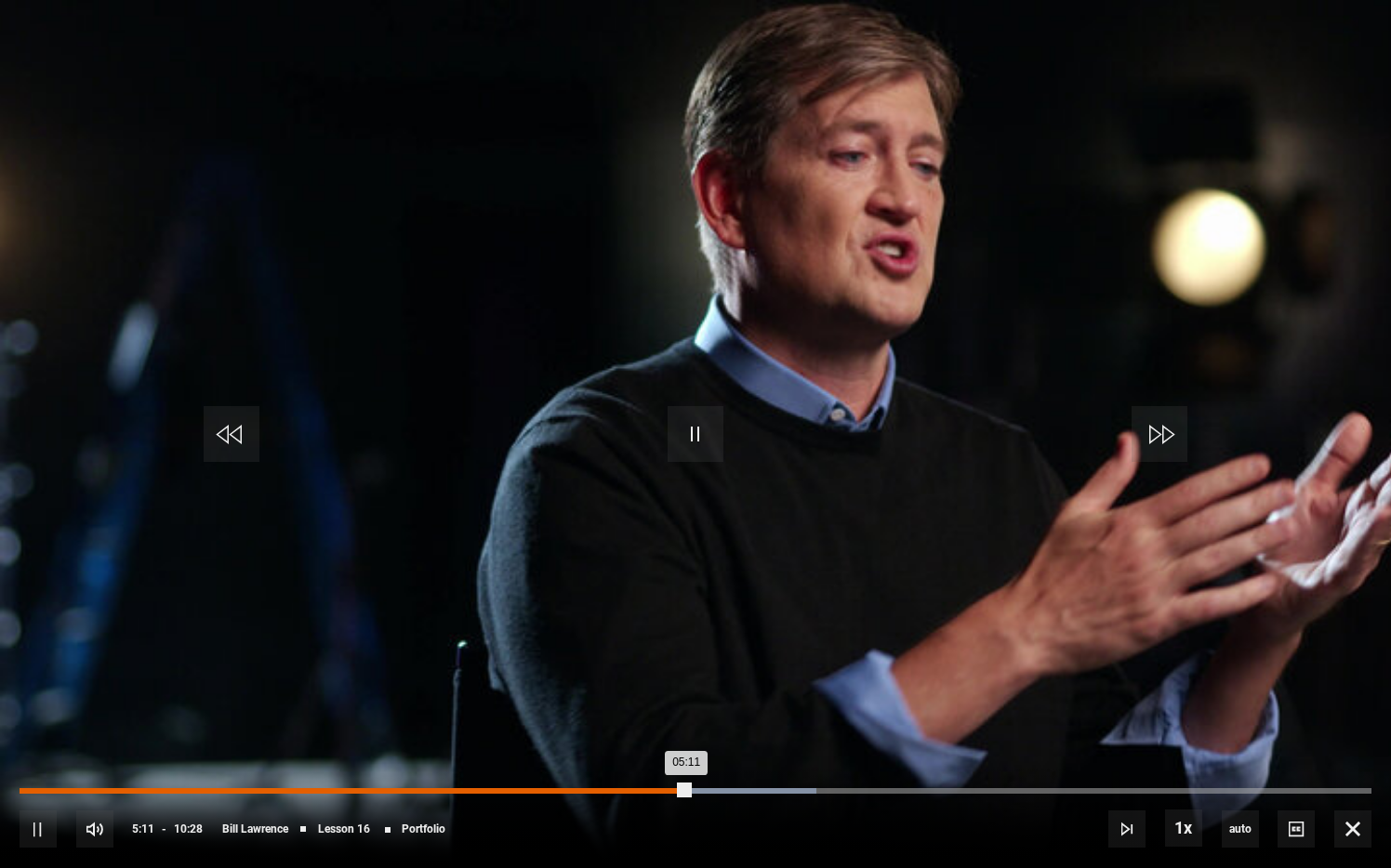 click on "Loaded :  58.92% 04:51 05:11" at bounding box center (696, 791) 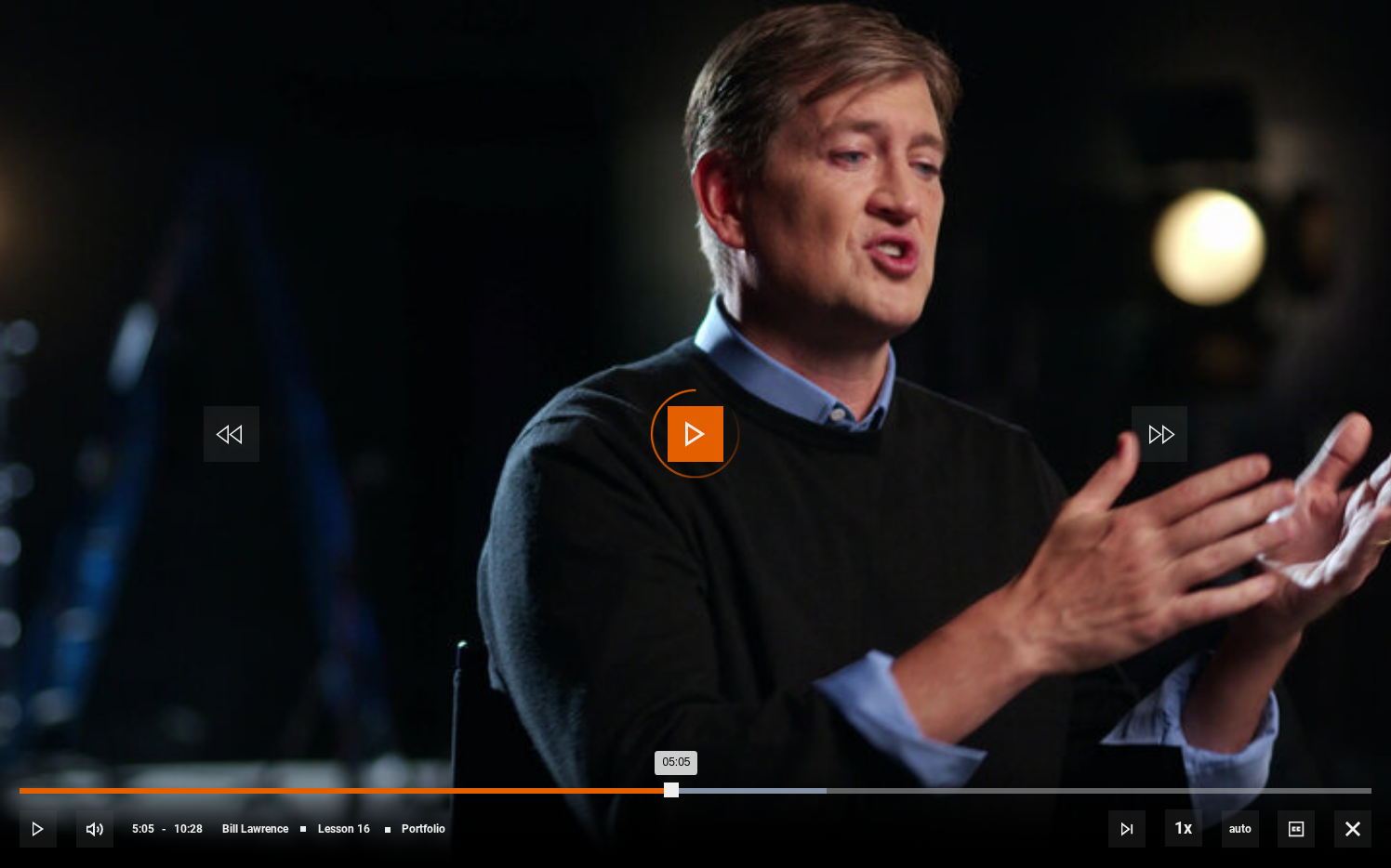 click on "05:05" at bounding box center [348, 791] 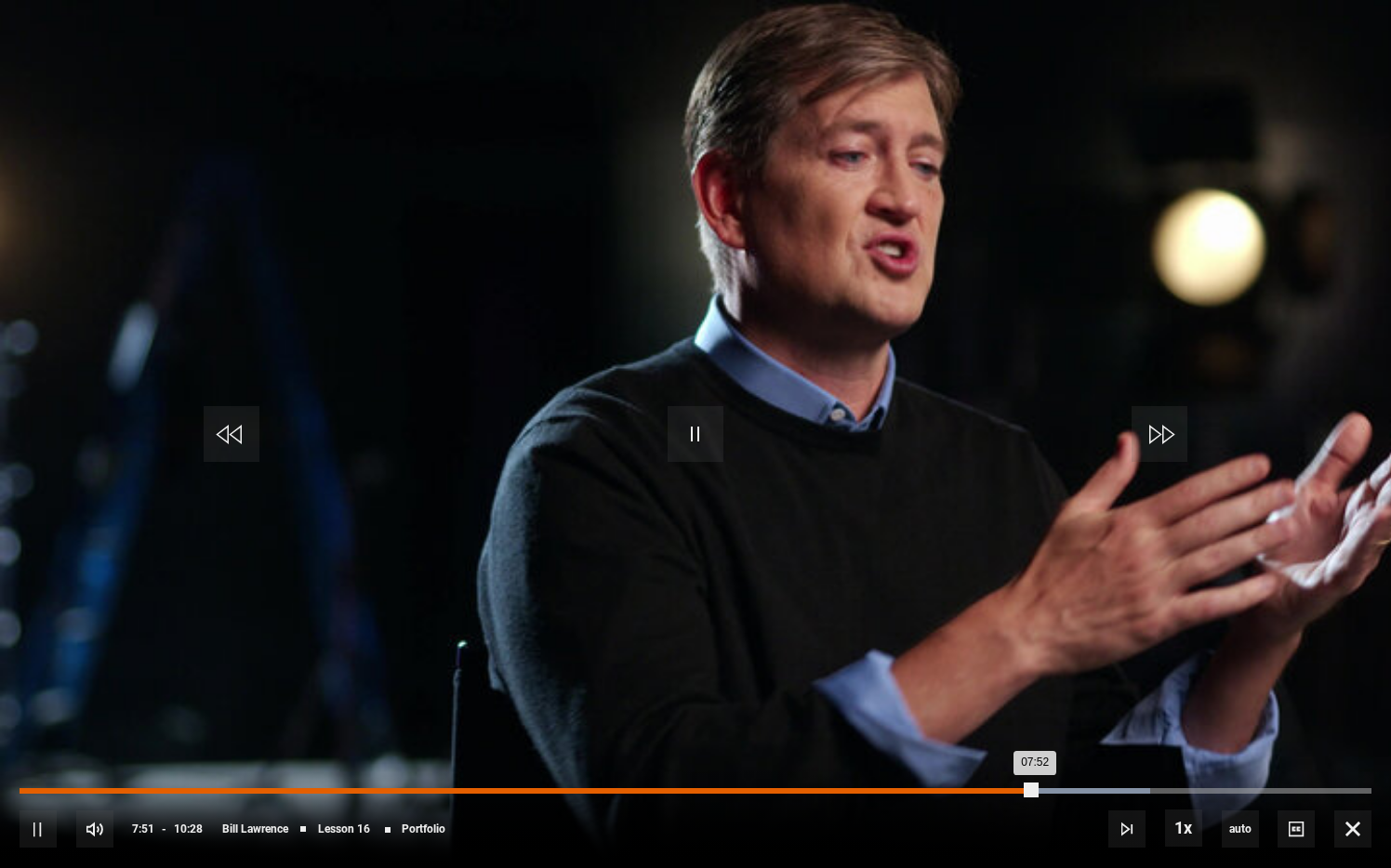 click on "Loaded :  83.60% 07:09 07:52" at bounding box center (696, 791) 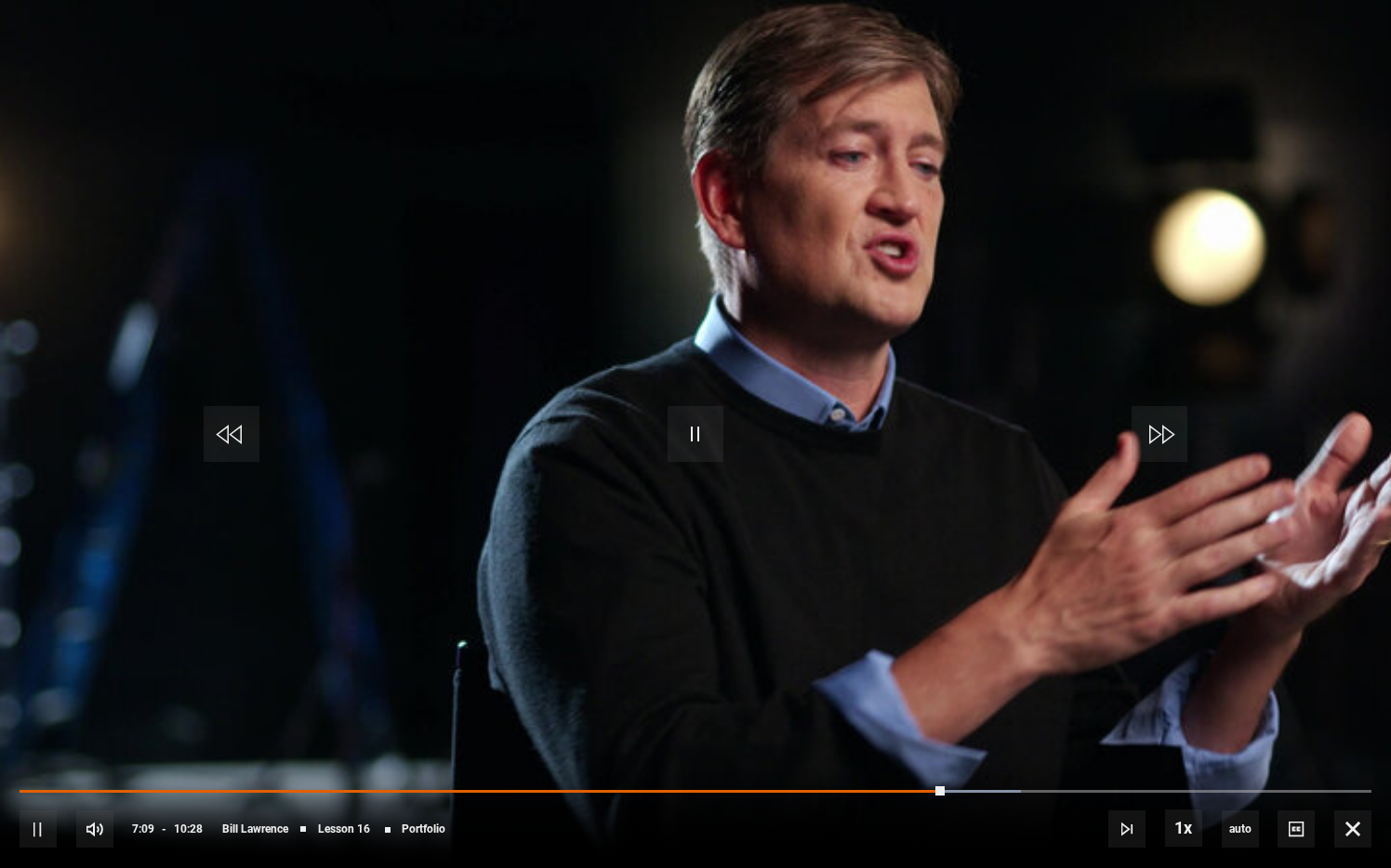 click on "10s Skip Back 10 seconds Pause 10s Skip Forward 10 seconds Loaded :  74.04% 06:45 07:09 Pause Mute Current Time  7:09 - Duration  10:28
Bill Lawrence
Lesson 16
Portfolio
1x Playback Rate 2x 1.5x 1x , selected 0.5x auto Quality 360p 720p 1080p 2160p Auto , selected Captions captions off , selected English  Captions" at bounding box center [696, 816] 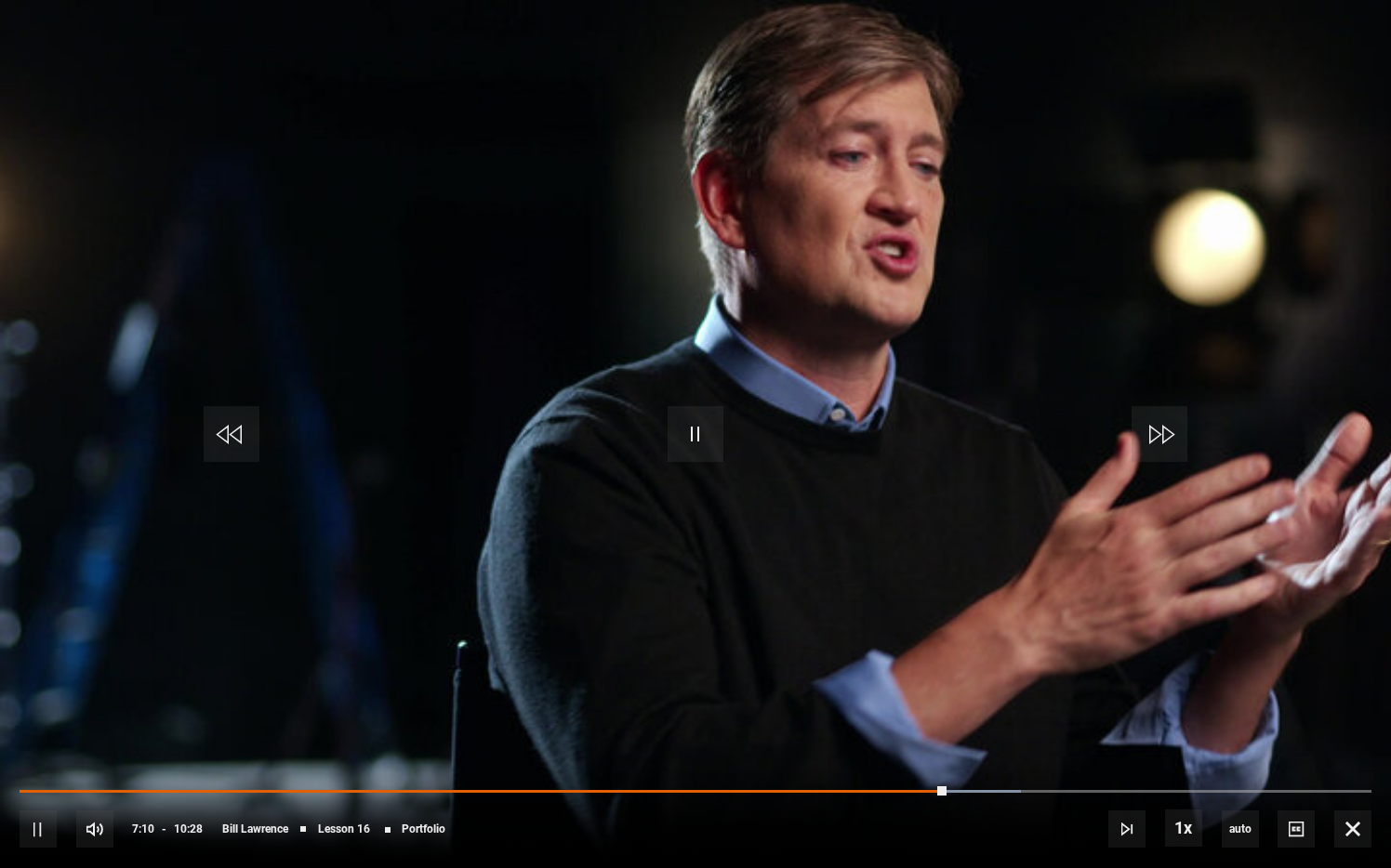 click on "10s Skip Back 10 seconds Pause 10s Skip Forward 10 seconds Loaded :  74.04% 06:52 07:10 Pause Mute Current Time  7:10 - Duration  10:28
Bill Lawrence
Lesson 16
Portfolio
1x Playback Rate 2x 1.5x 1x , selected 0.5x auto Quality 360p 720p 1080p 2160p Auto , selected Captions captions off , selected English  Captions" at bounding box center (696, 816) 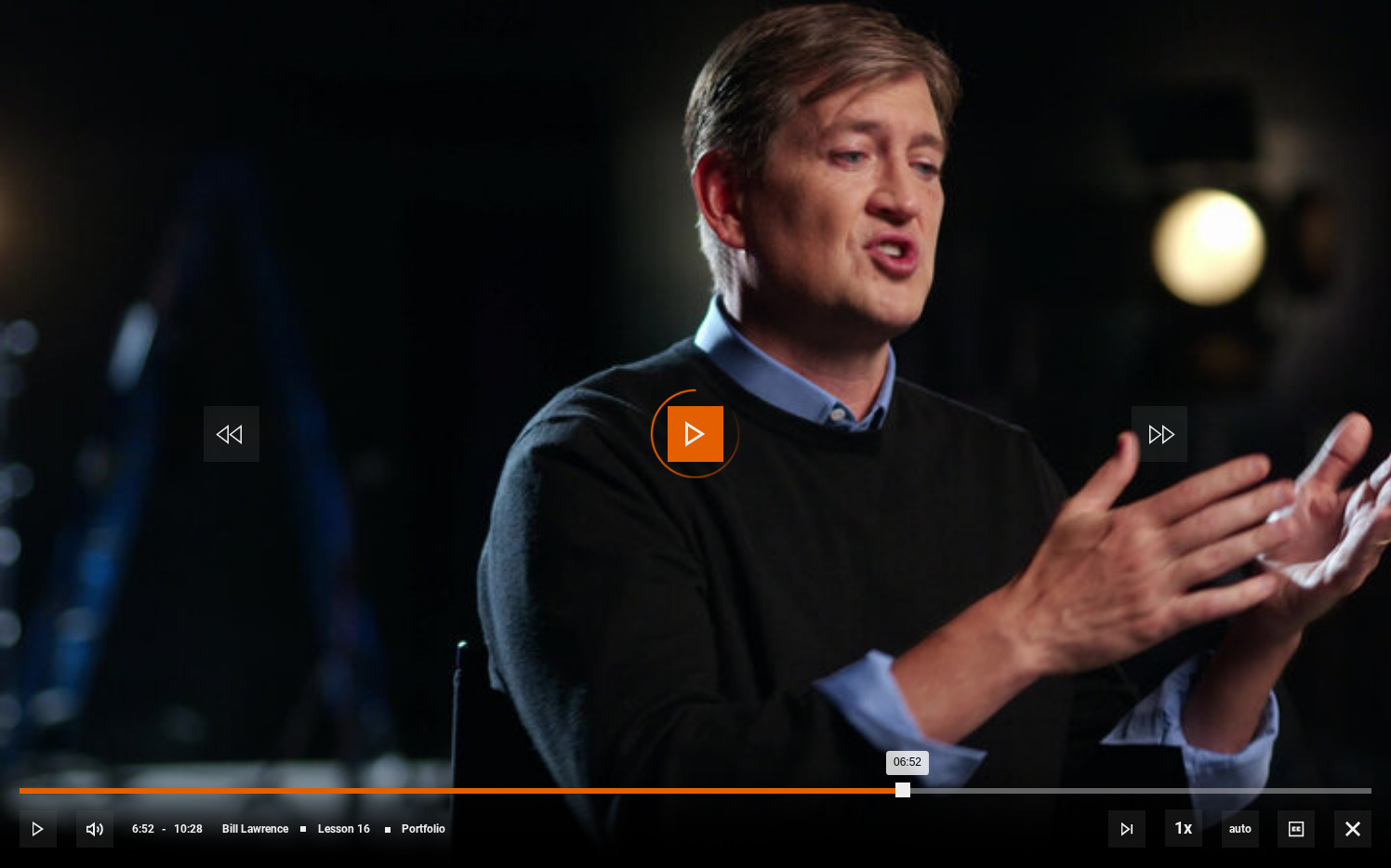 click on "Loaded :  0.00% 06:52 06:52" at bounding box center (696, 791) 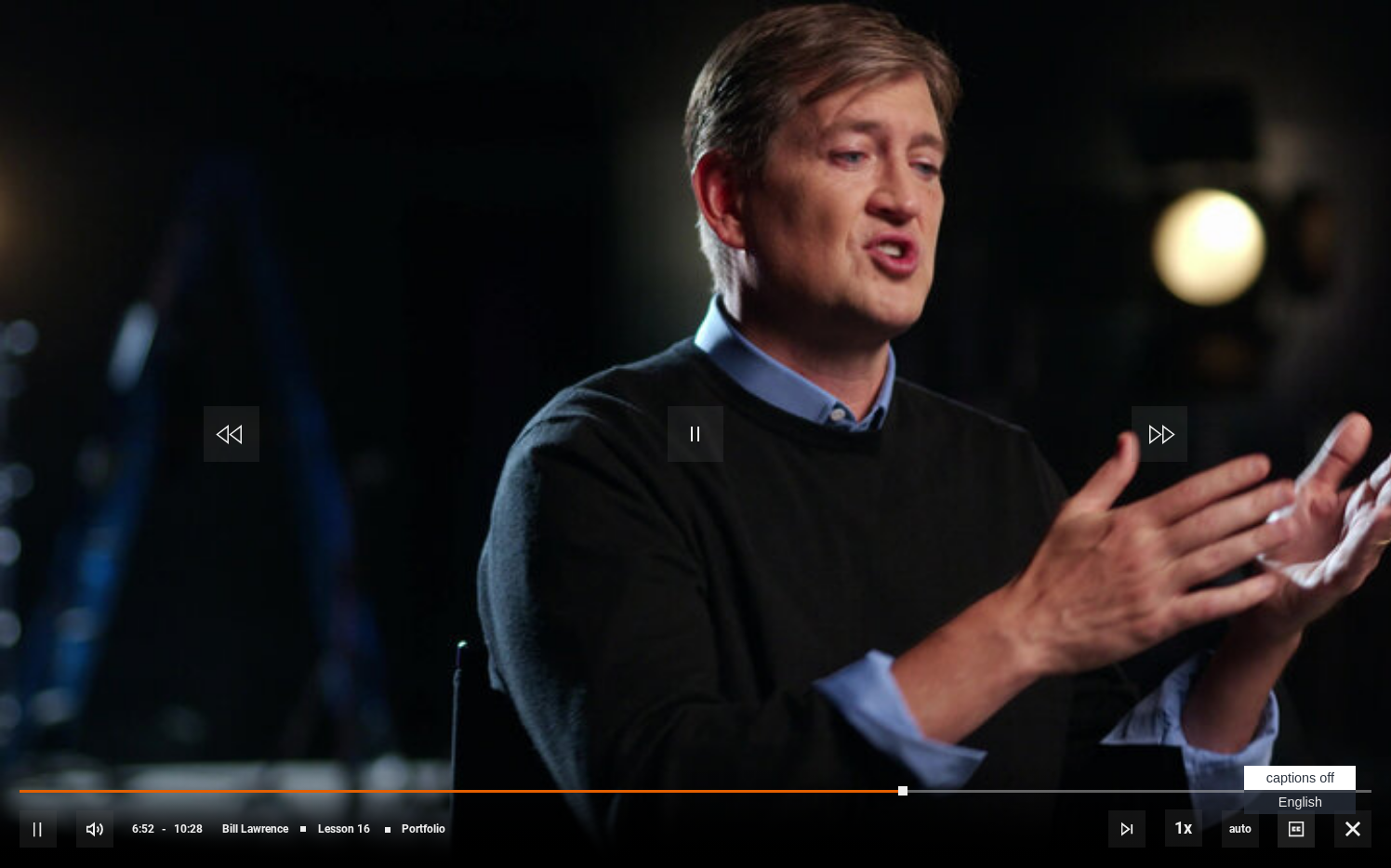 click at bounding box center [1296, 829] 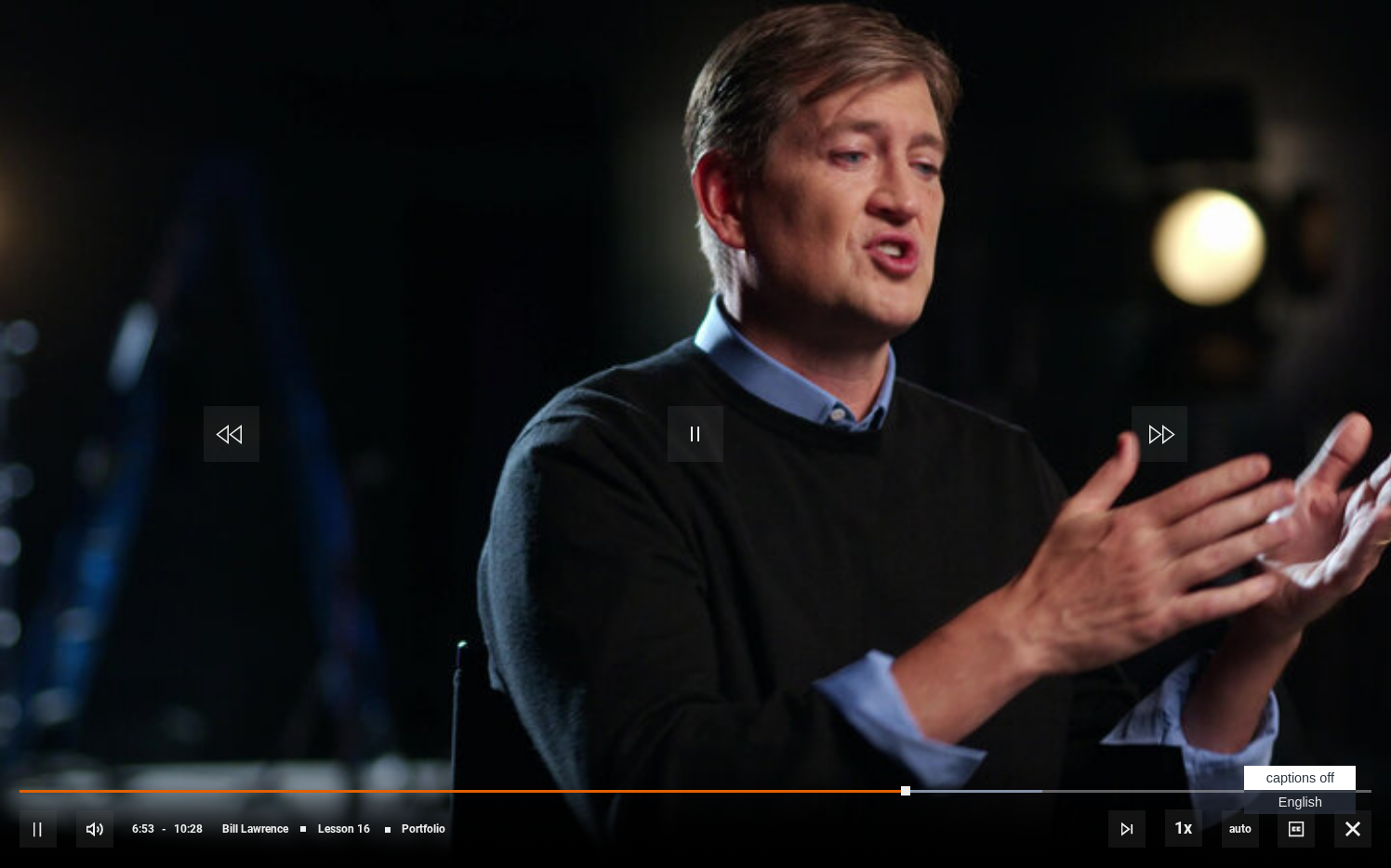 click on "English  Captions" at bounding box center (1300, 802) 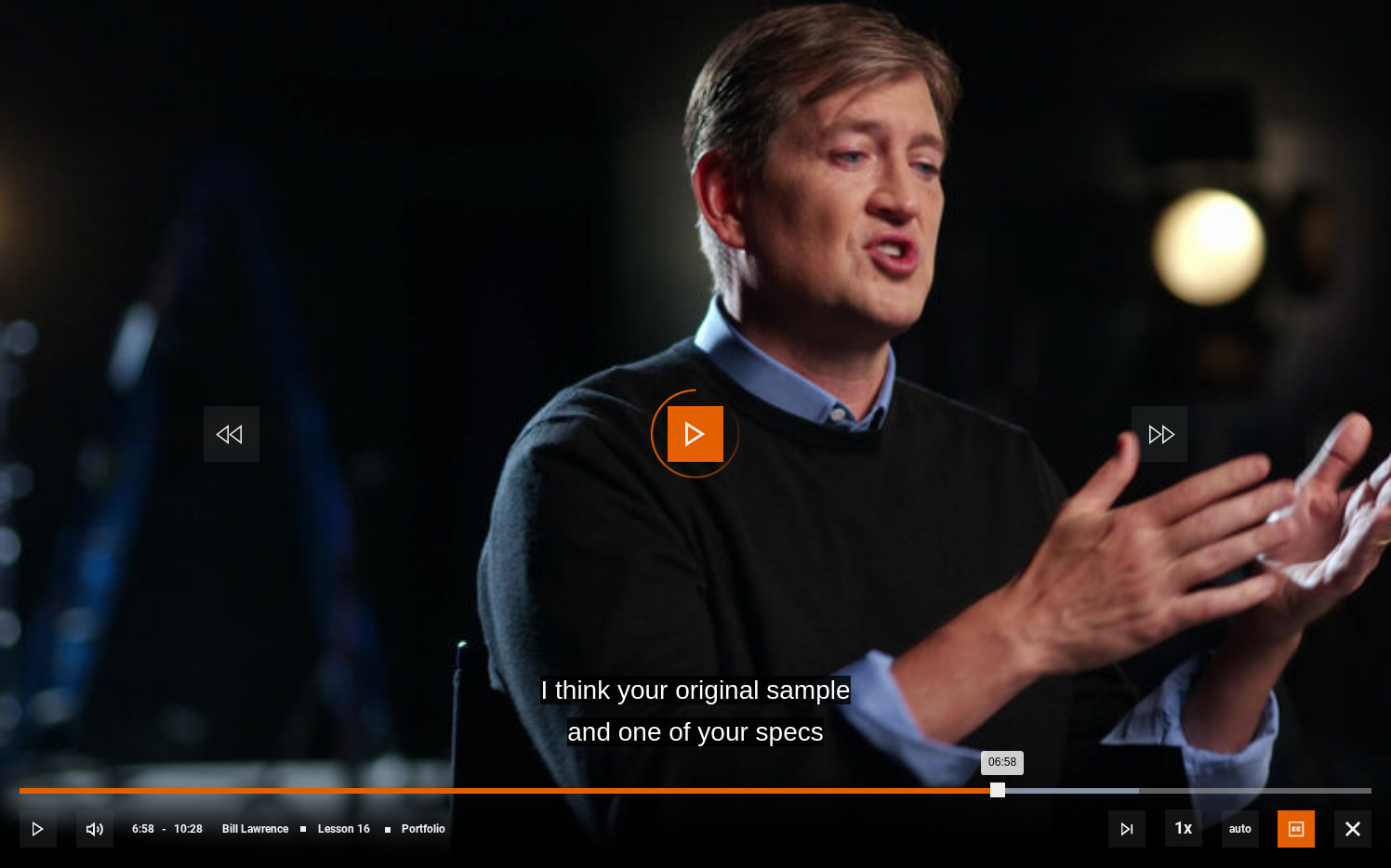 click on "06:58" at bounding box center (921, 791) 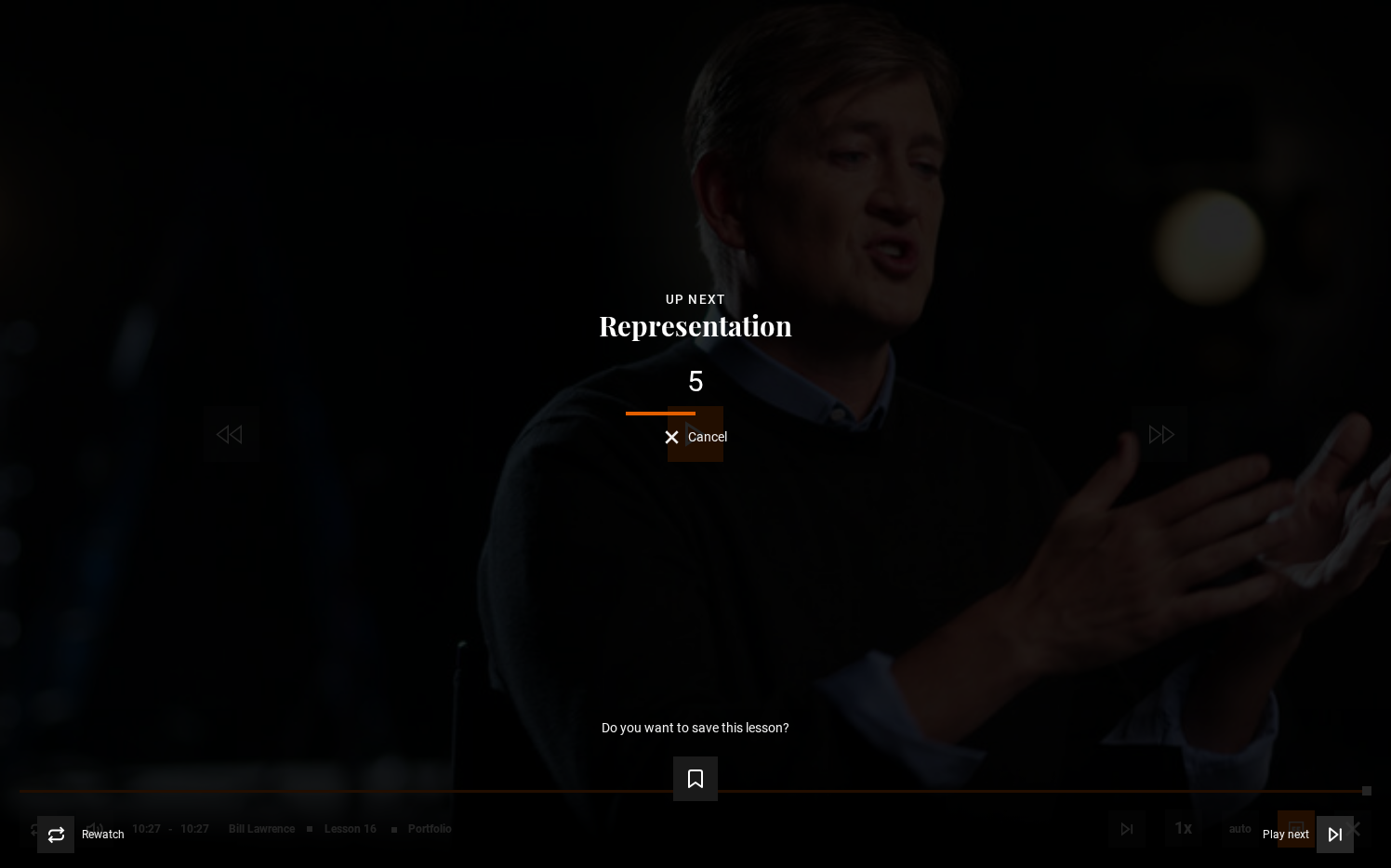 click at bounding box center [1335, 835] 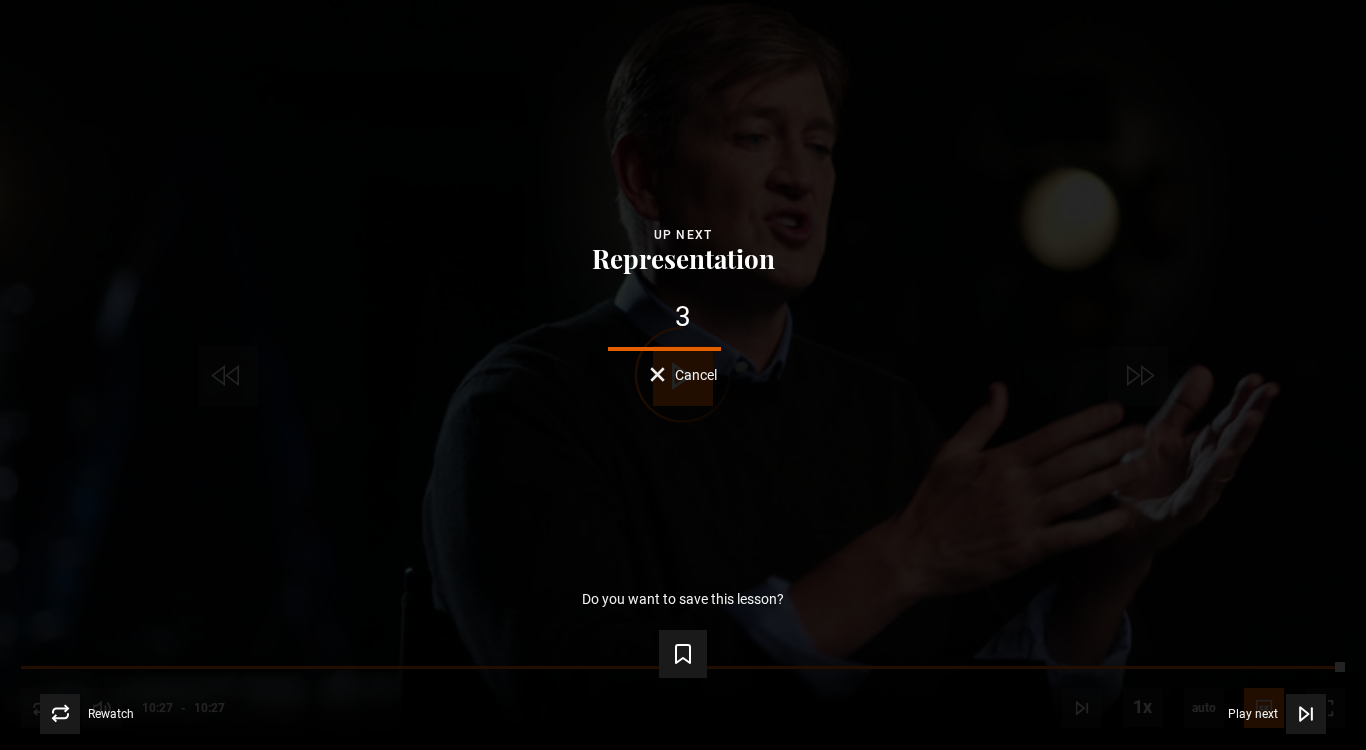 scroll, scrollTop: 858, scrollLeft: 0, axis: vertical 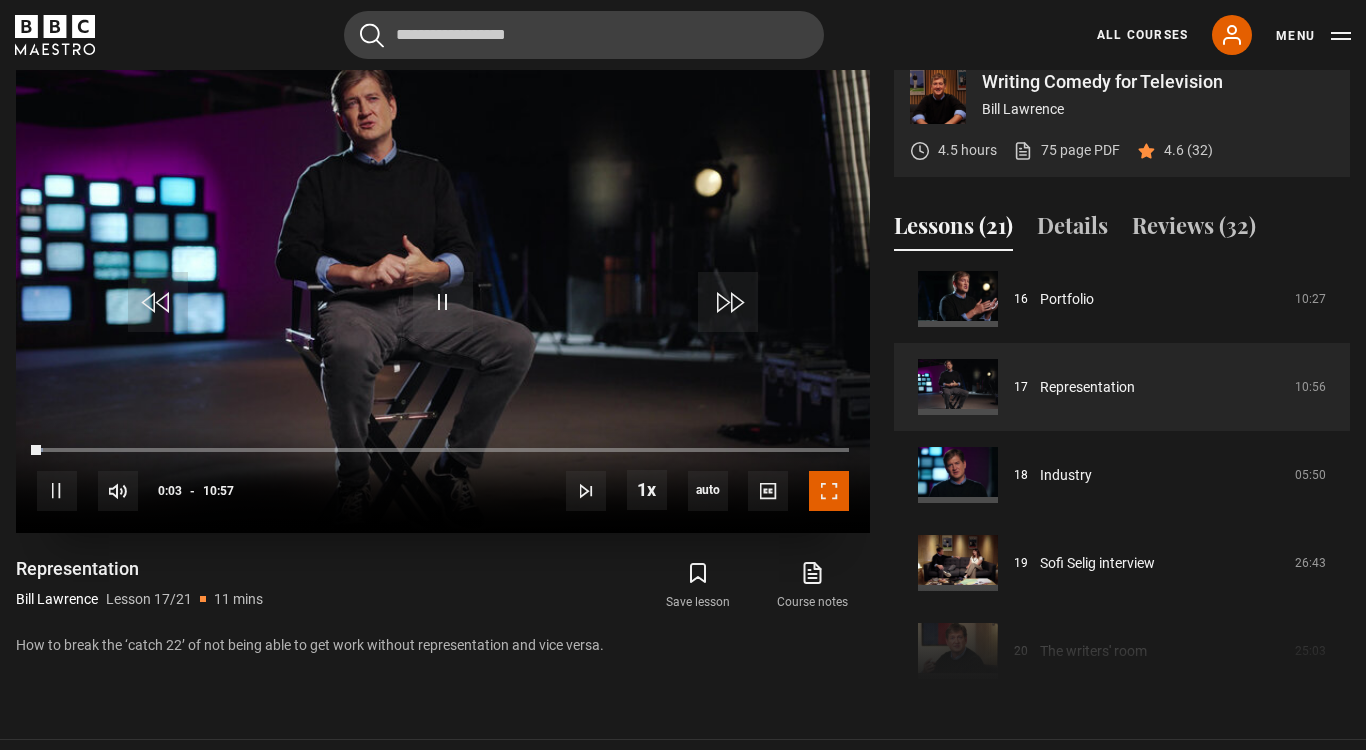 click at bounding box center (829, 491) 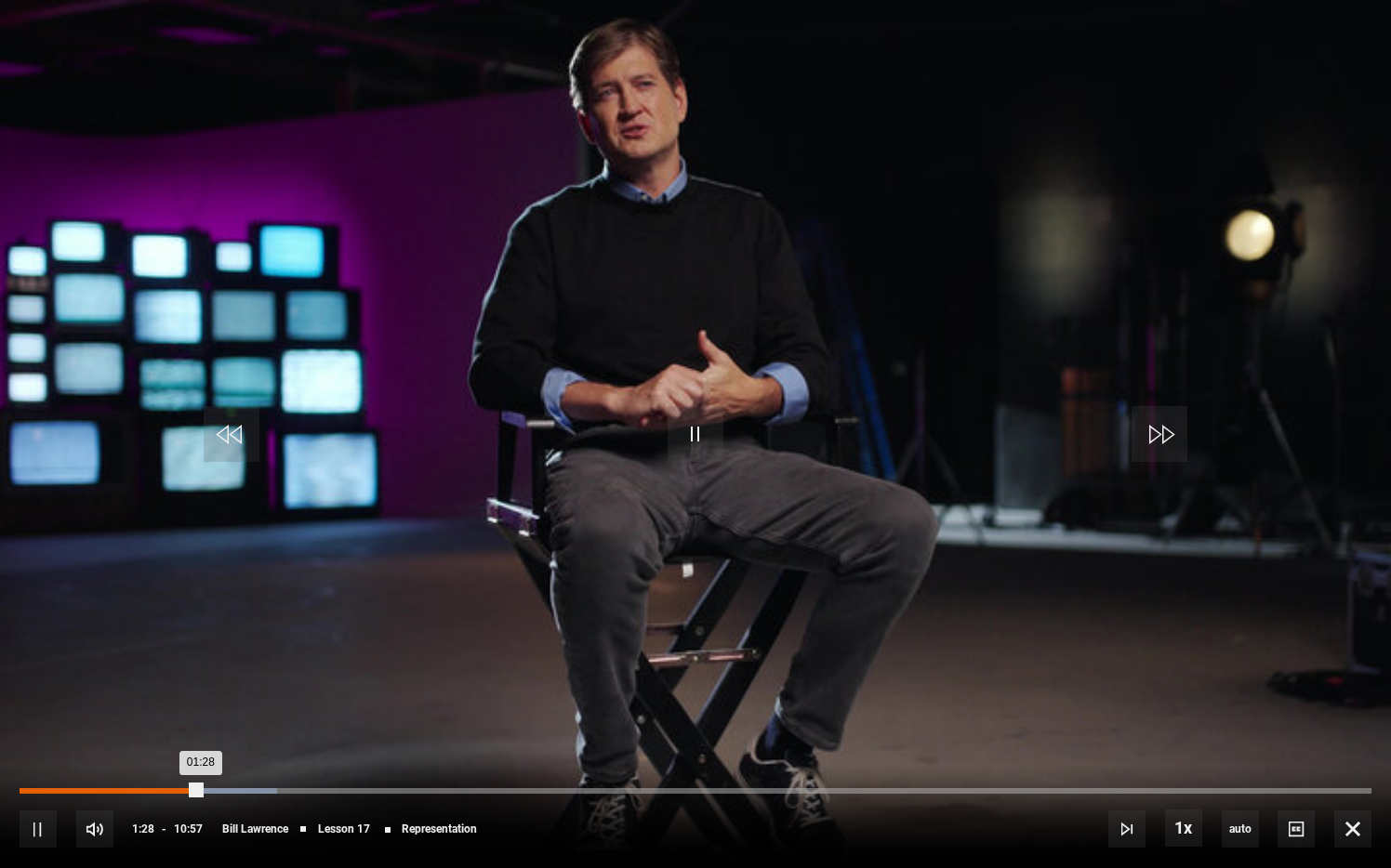 click on "Loaded :  19.03% 01:12 01:28" at bounding box center [696, 791] 